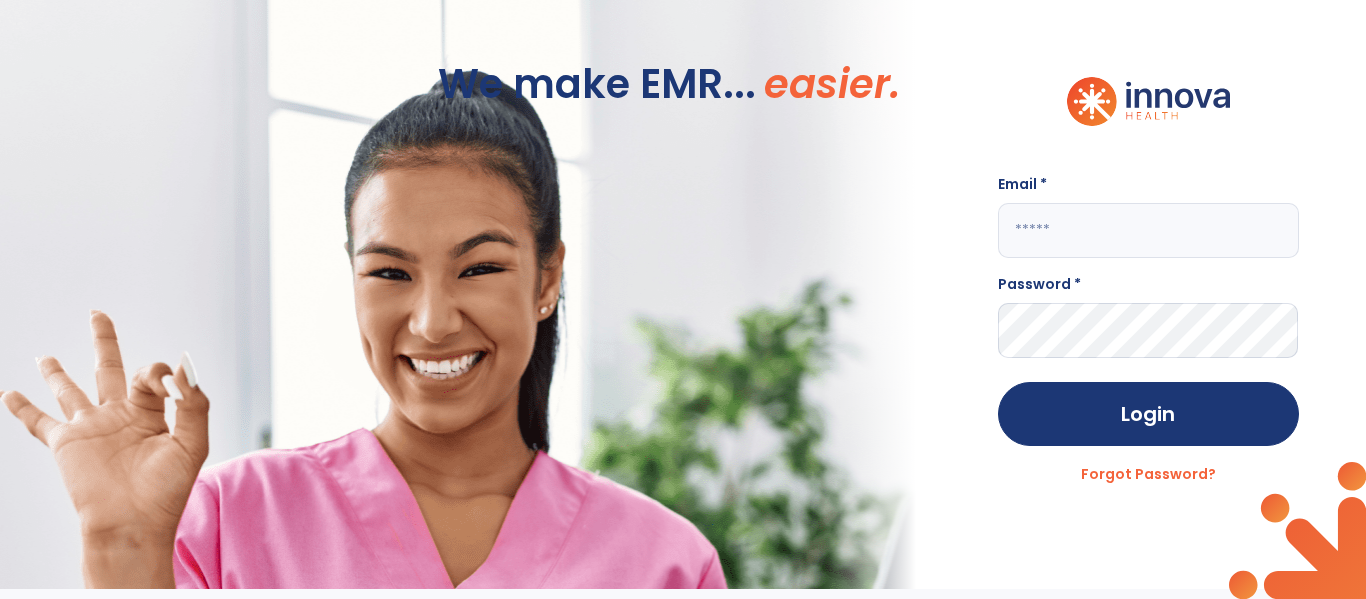 scroll, scrollTop: 0, scrollLeft: 0, axis: both 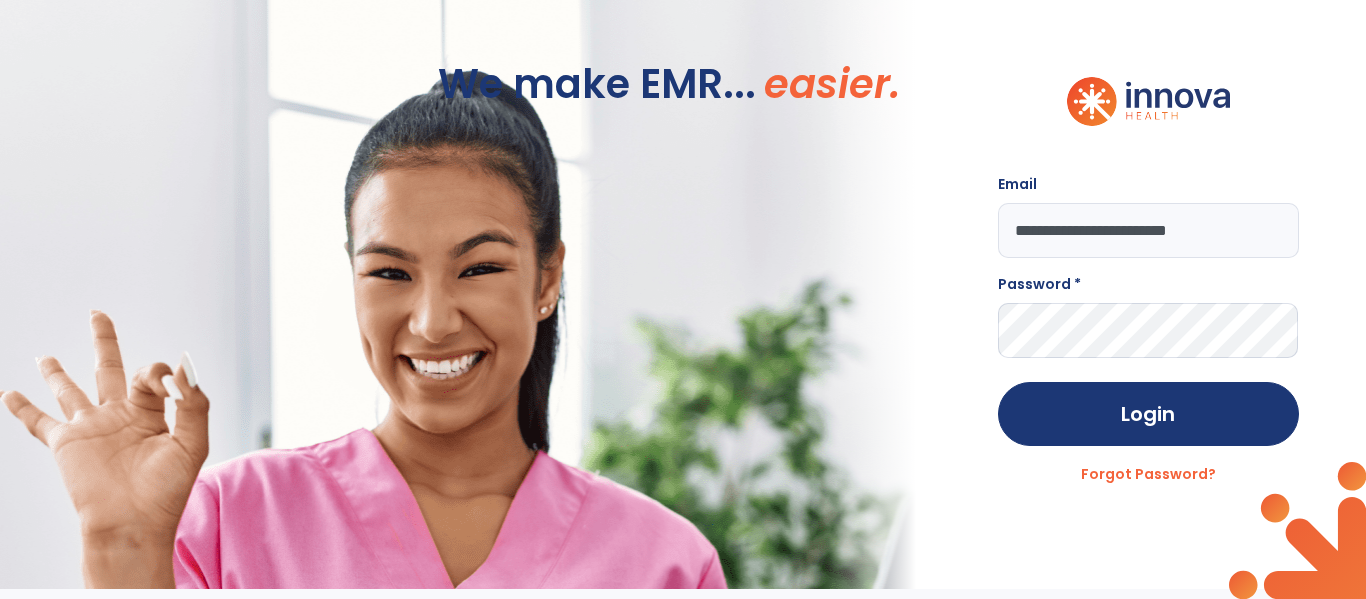 type on "**********" 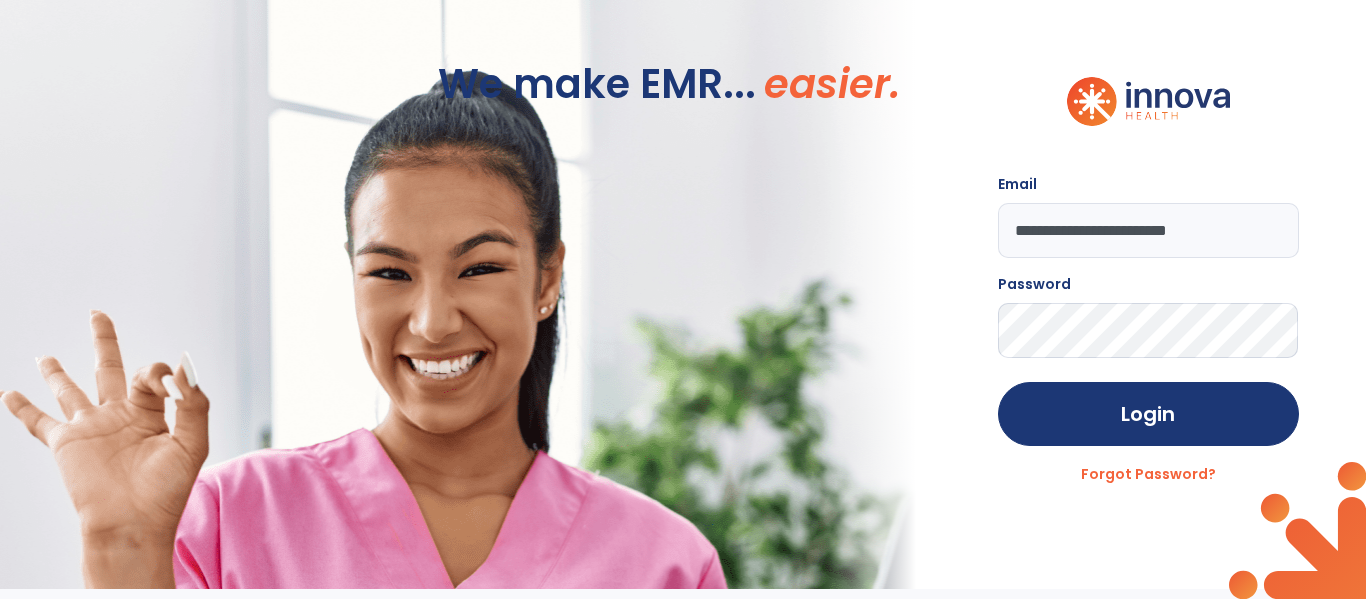 click on "Login" 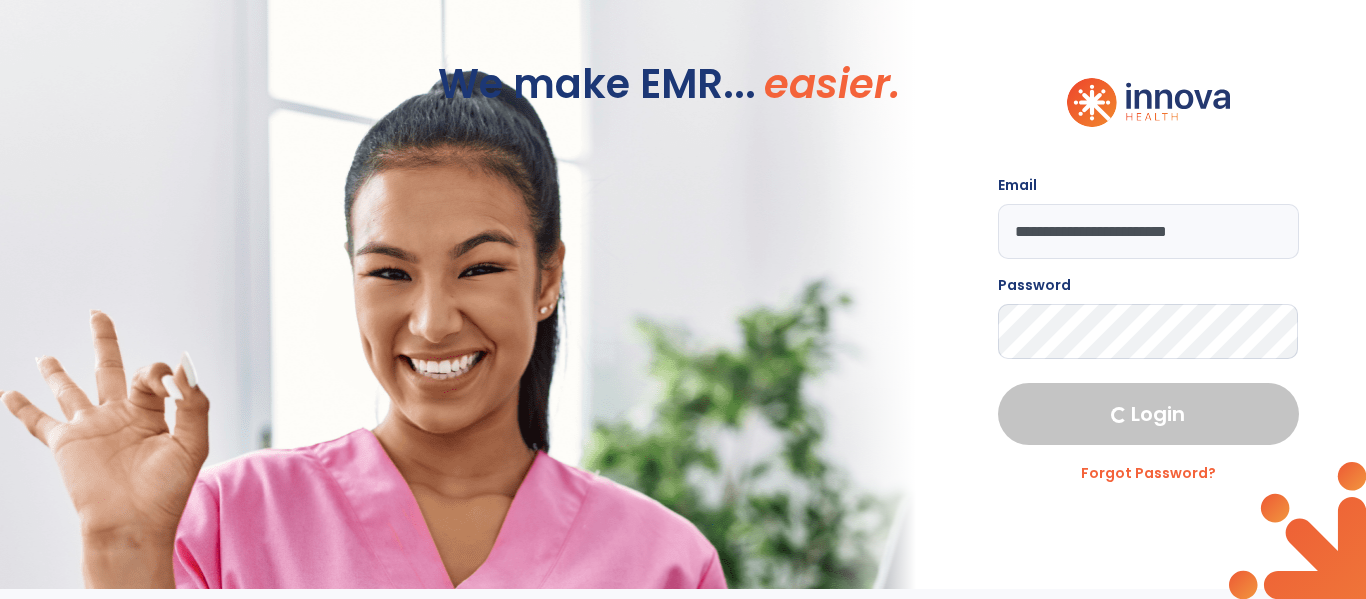 select on "****" 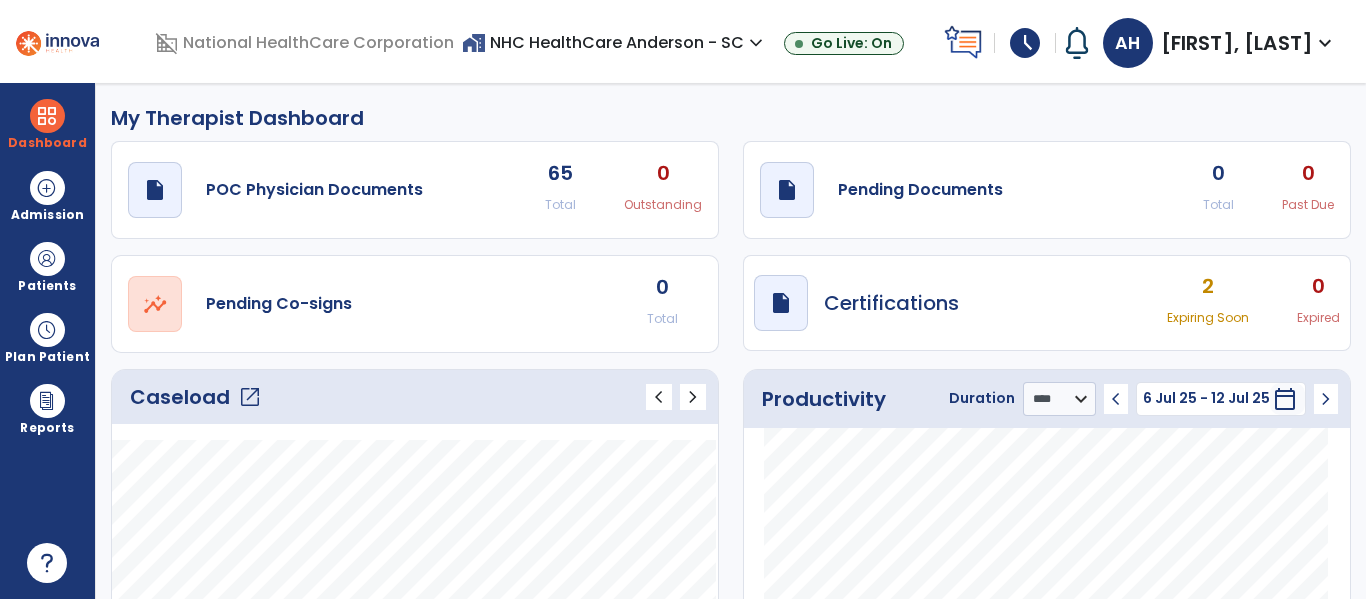 click on "Caseload   open_in_new" 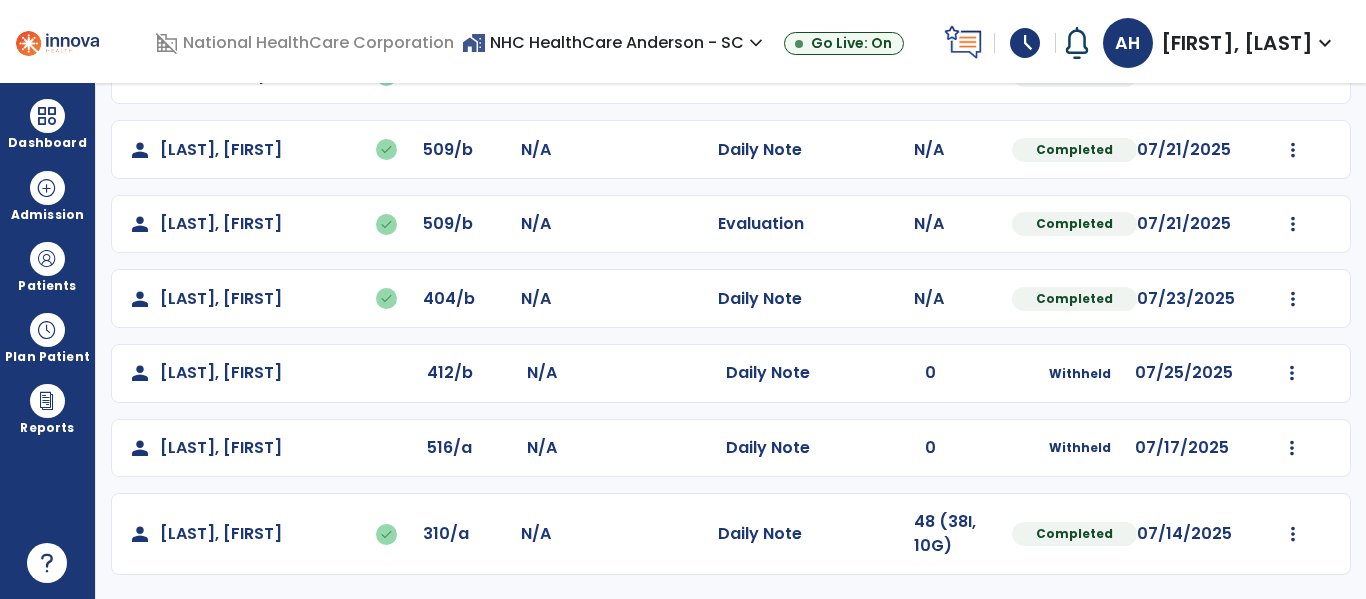 scroll, scrollTop: 0, scrollLeft: 0, axis: both 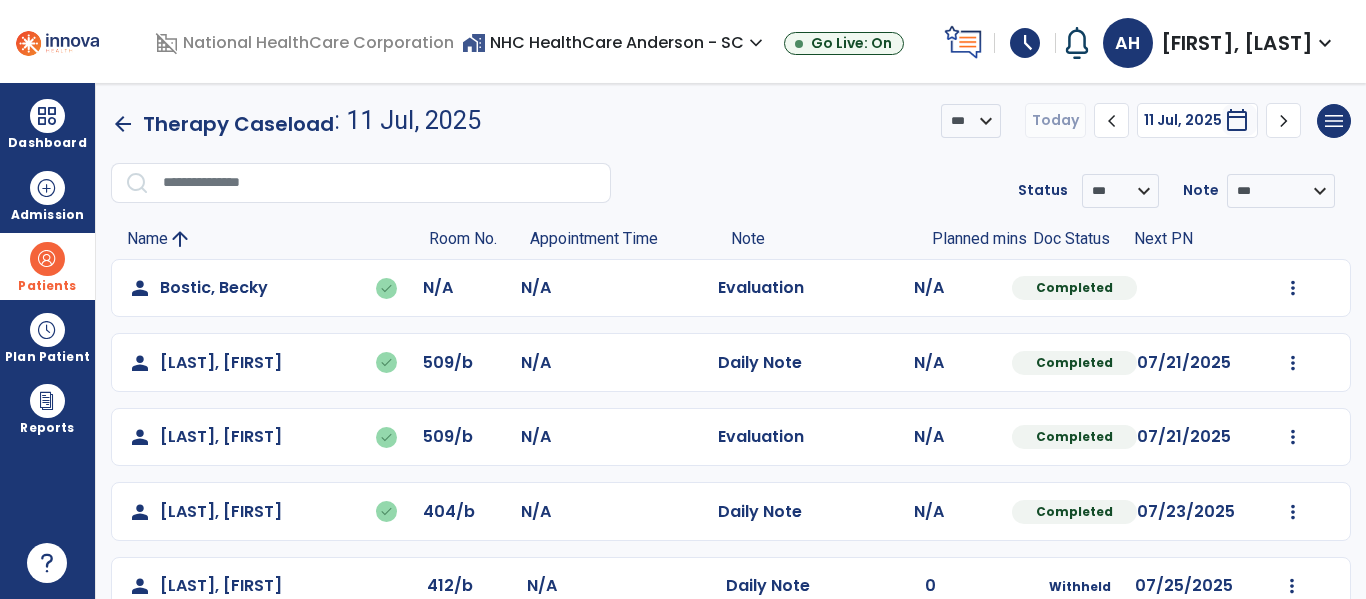 click at bounding box center [47, 259] 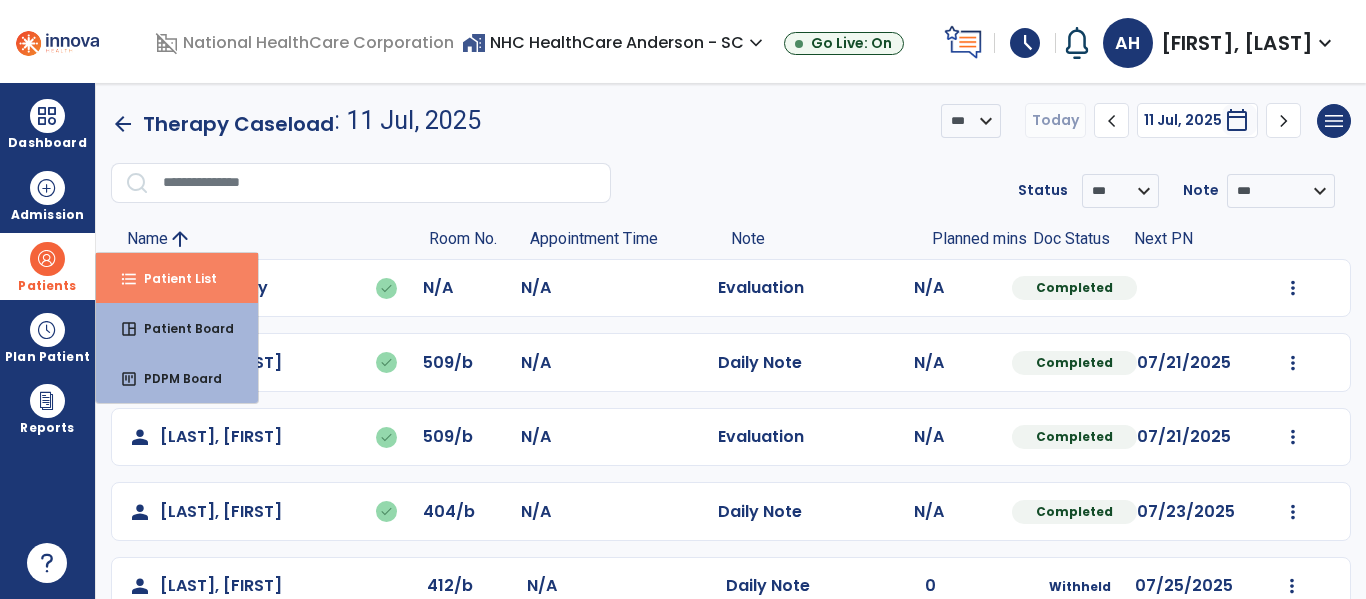 click on "format_list_bulleted  Patient List" at bounding box center (177, 278) 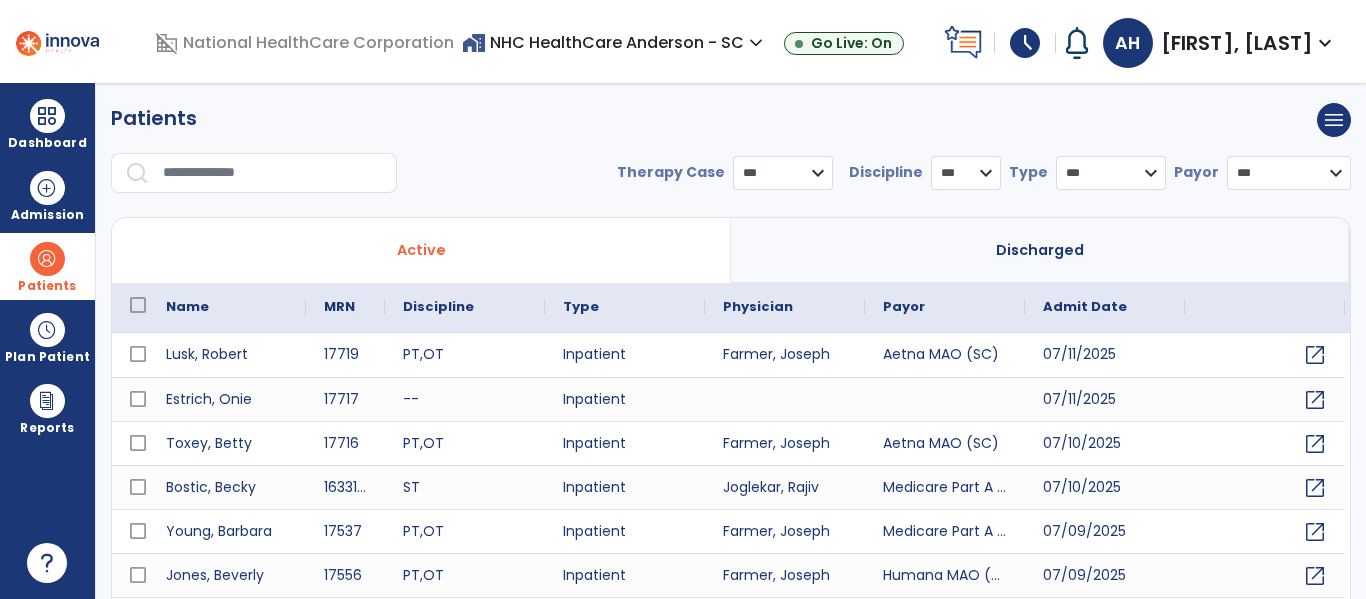 click at bounding box center (273, 173) 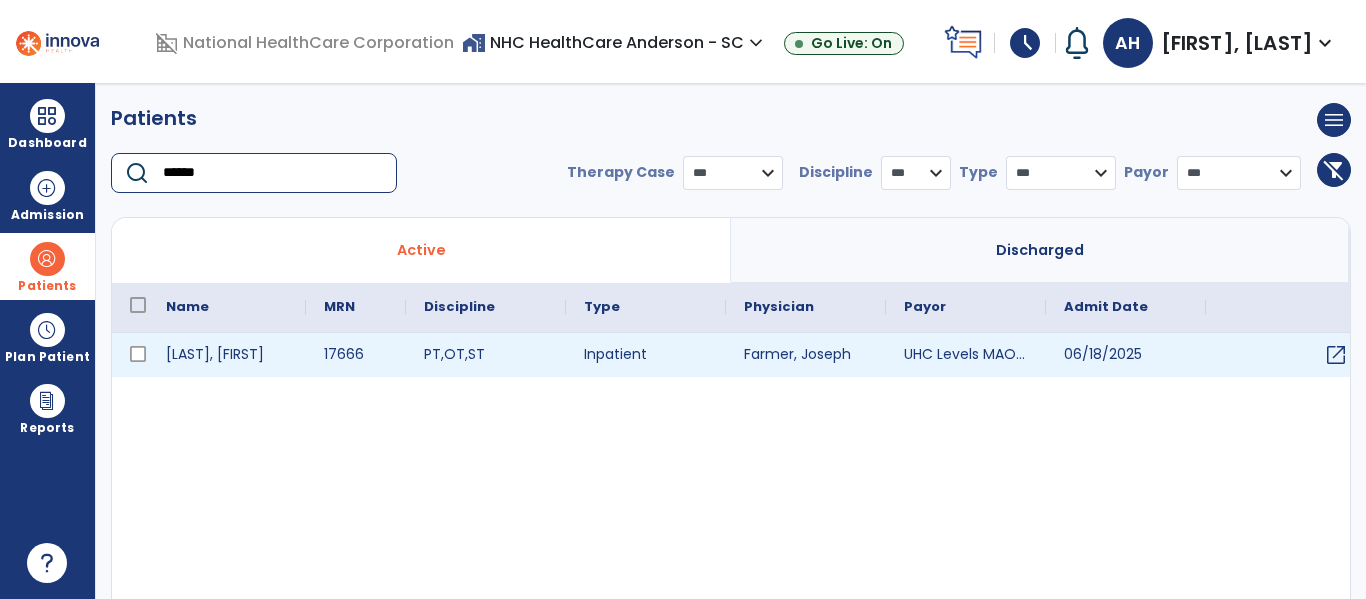 type on "******" 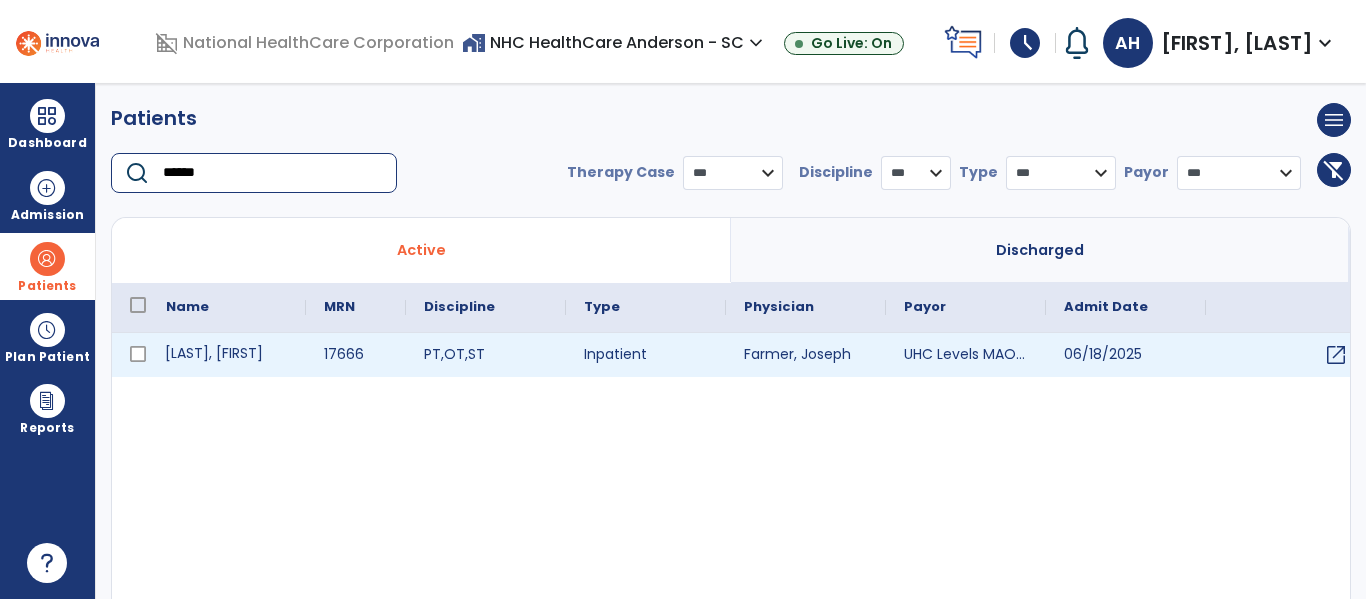 click on "[LAST], [FIRST]" at bounding box center (227, 355) 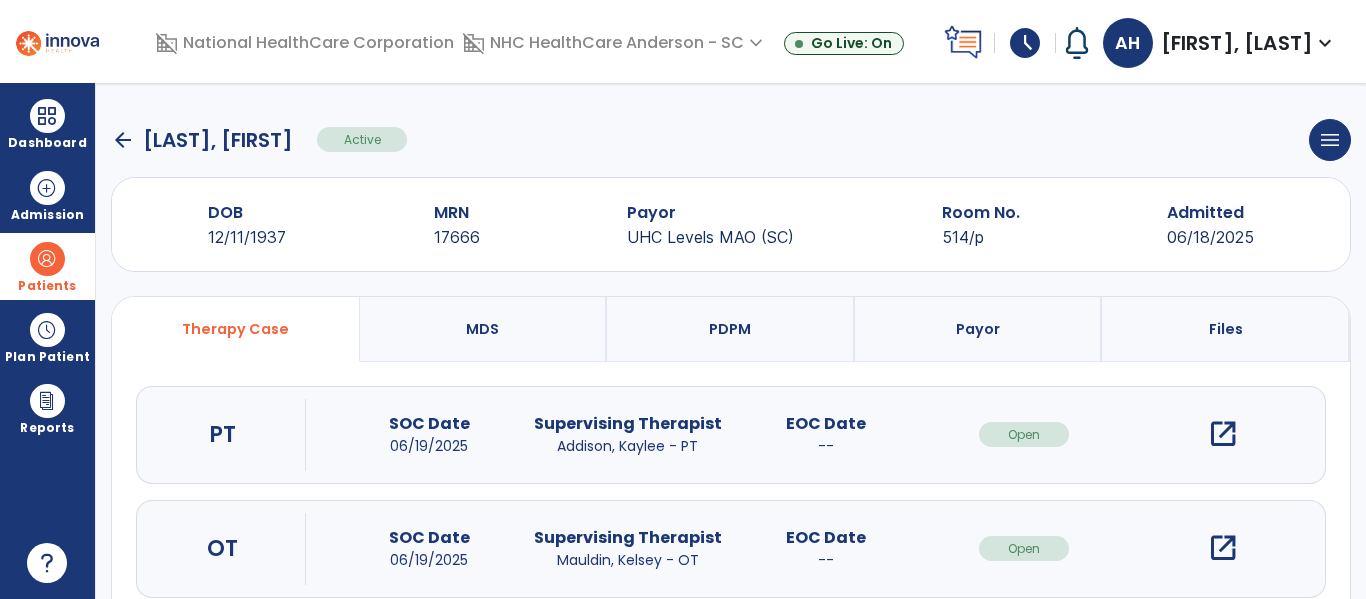 scroll, scrollTop: 162, scrollLeft: 0, axis: vertical 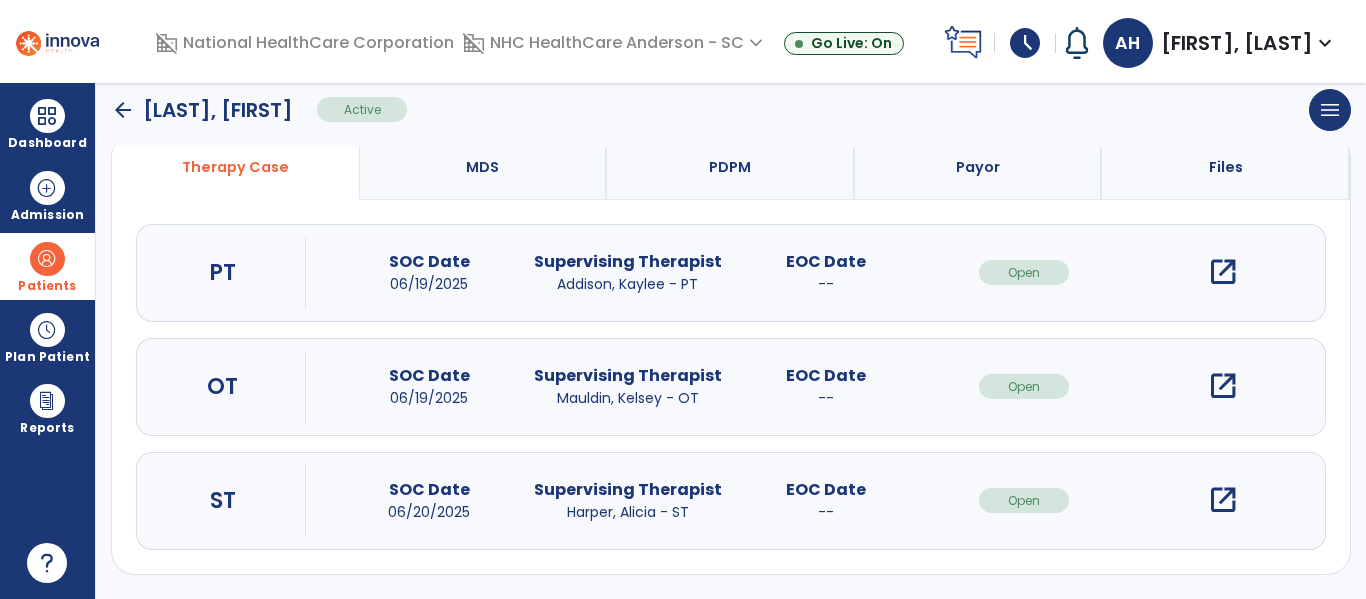 click on "open_in_new" at bounding box center (1223, 500) 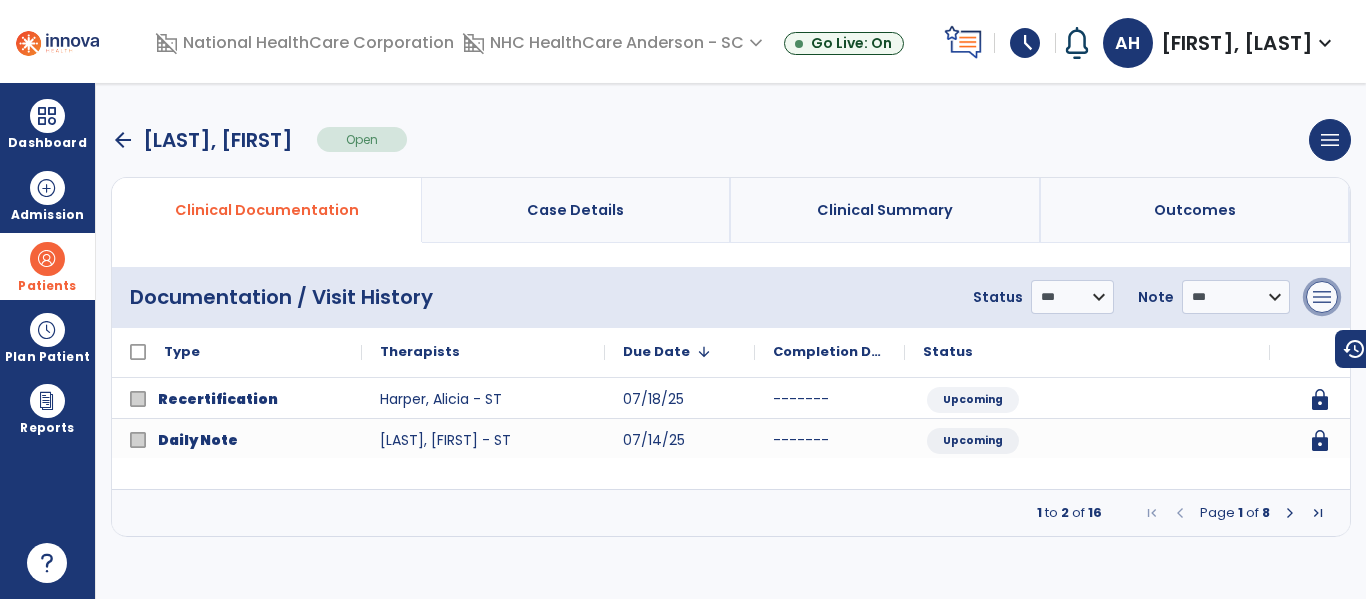 click on "menu" at bounding box center [1322, 297] 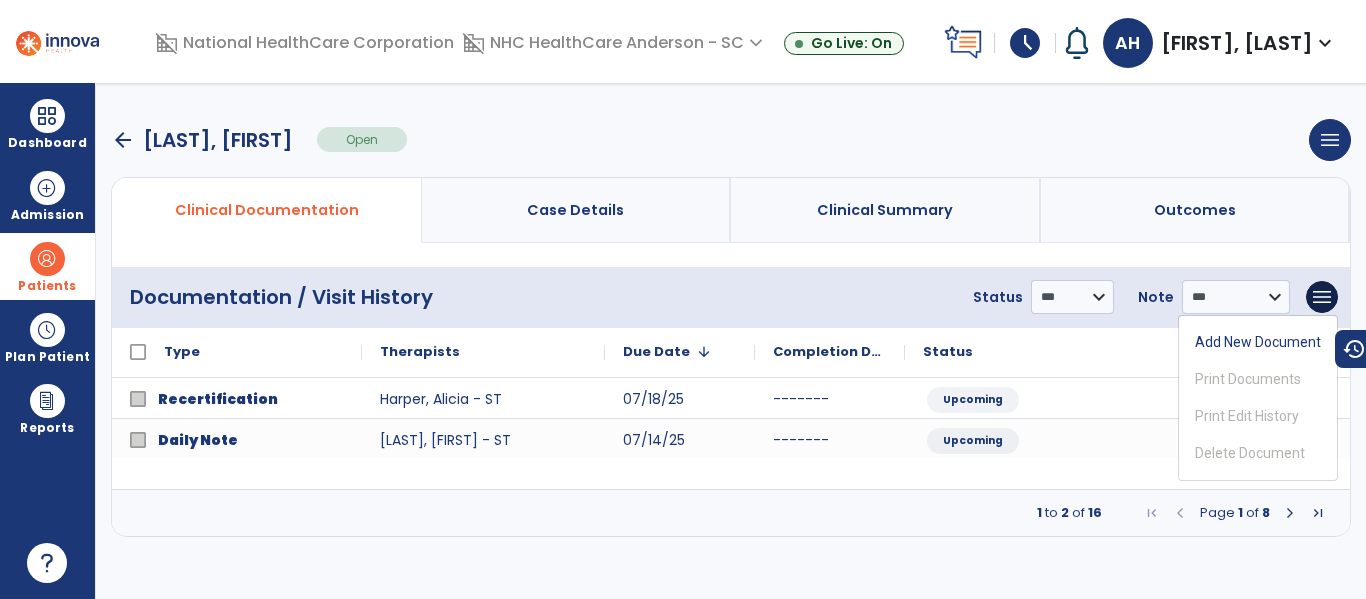 click on "1
to
2
of
16
Page
1
of
8" at bounding box center (731, 513) 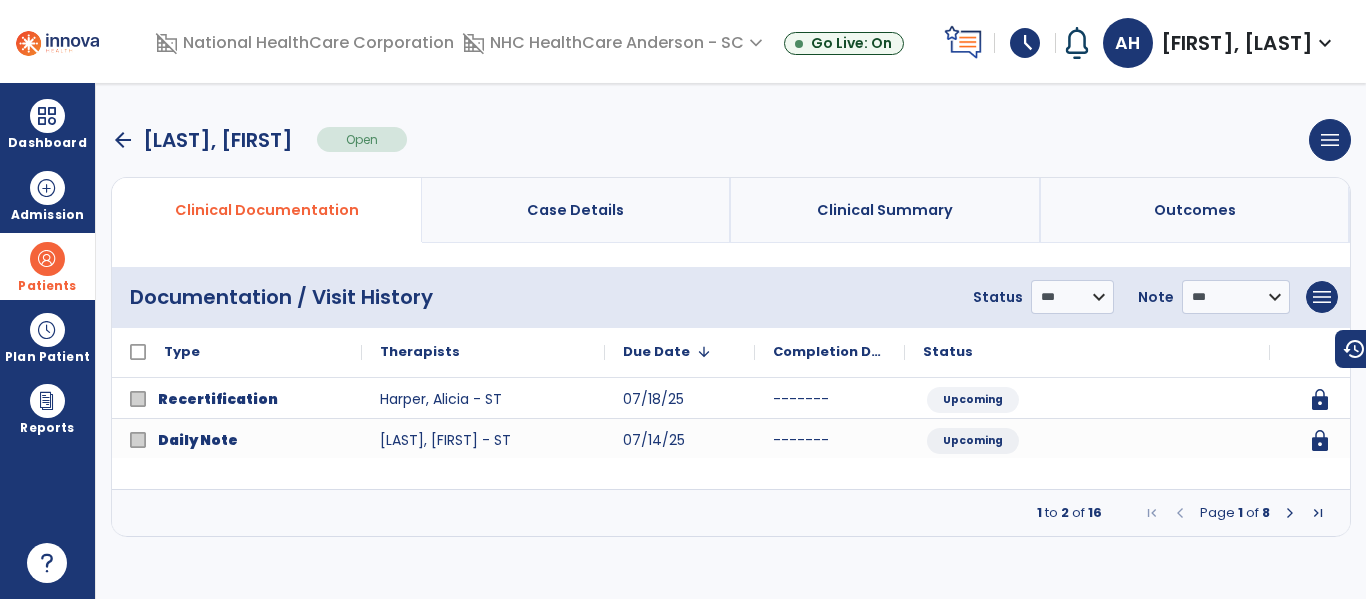click at bounding box center [1290, 513] 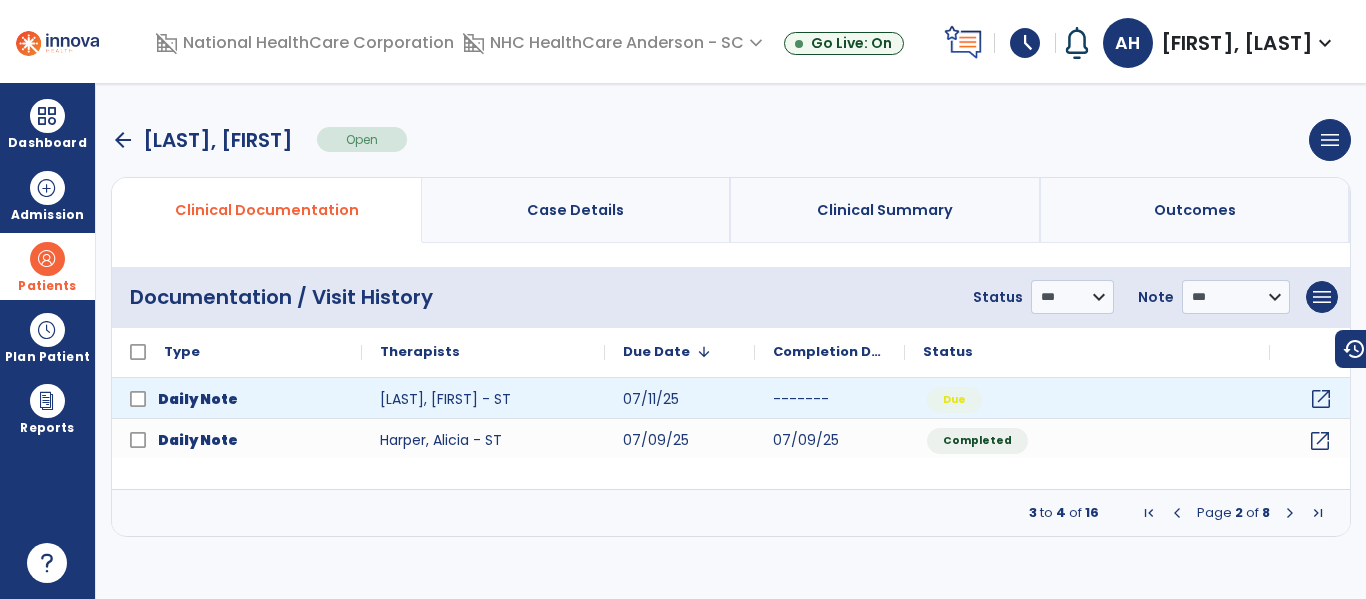 click on "open_in_new" 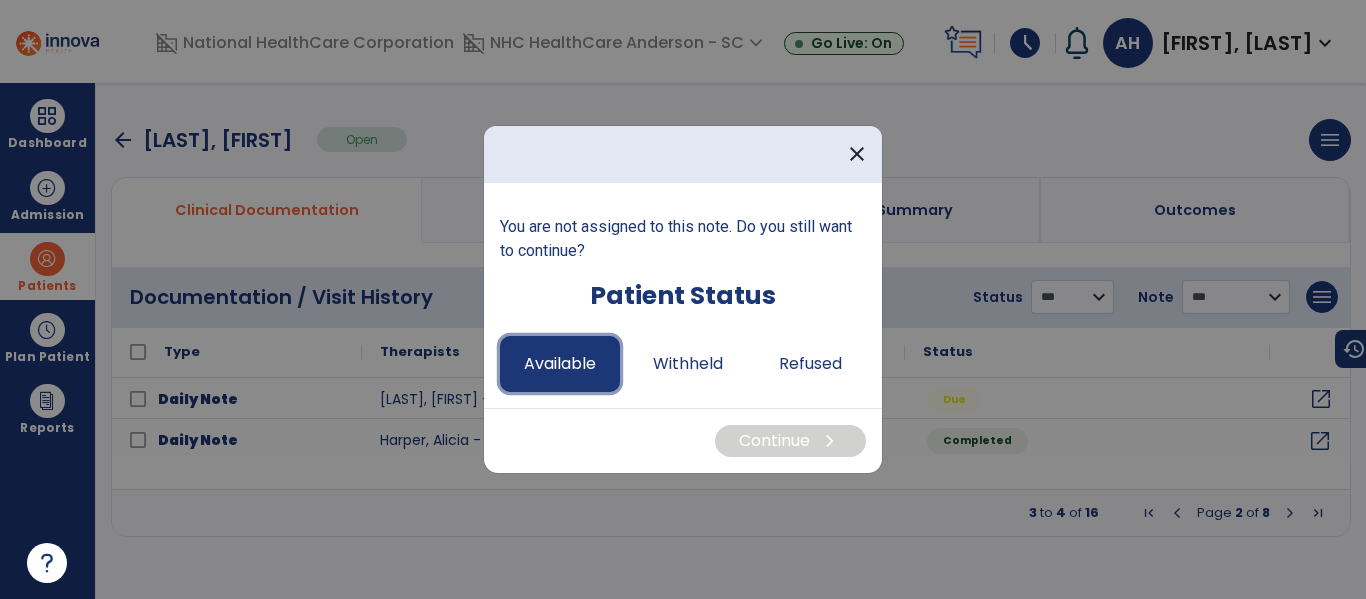 click on "Available" at bounding box center (560, 364) 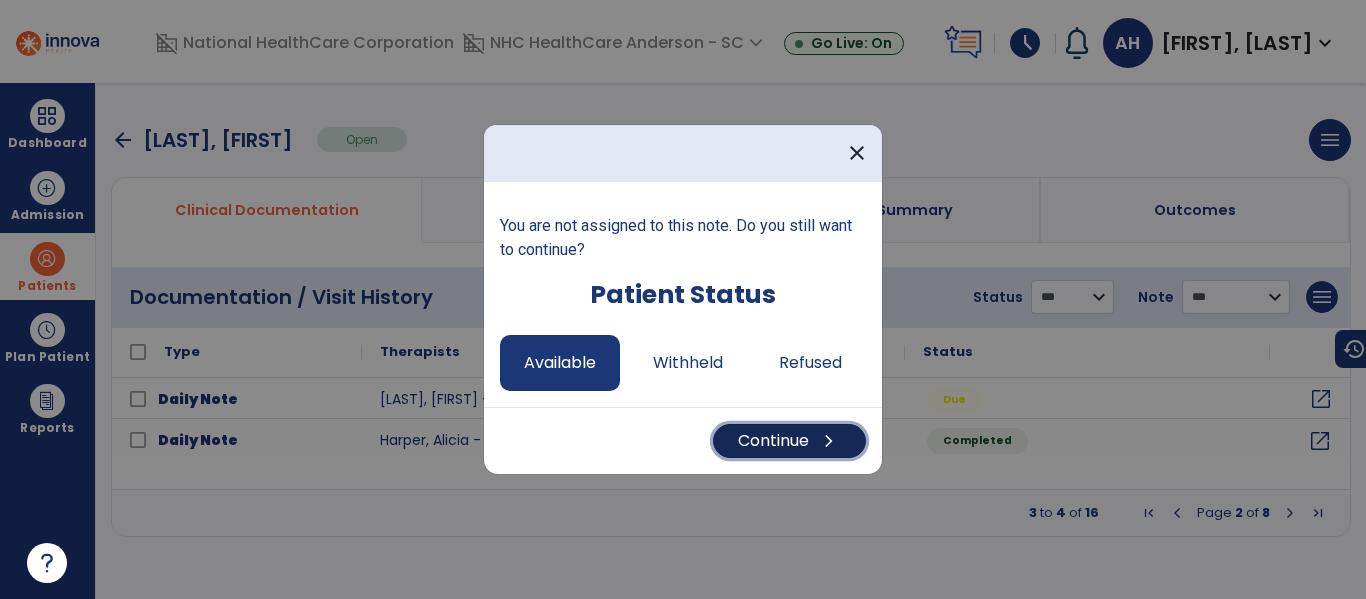 click on "Continue   chevron_right" at bounding box center (789, 441) 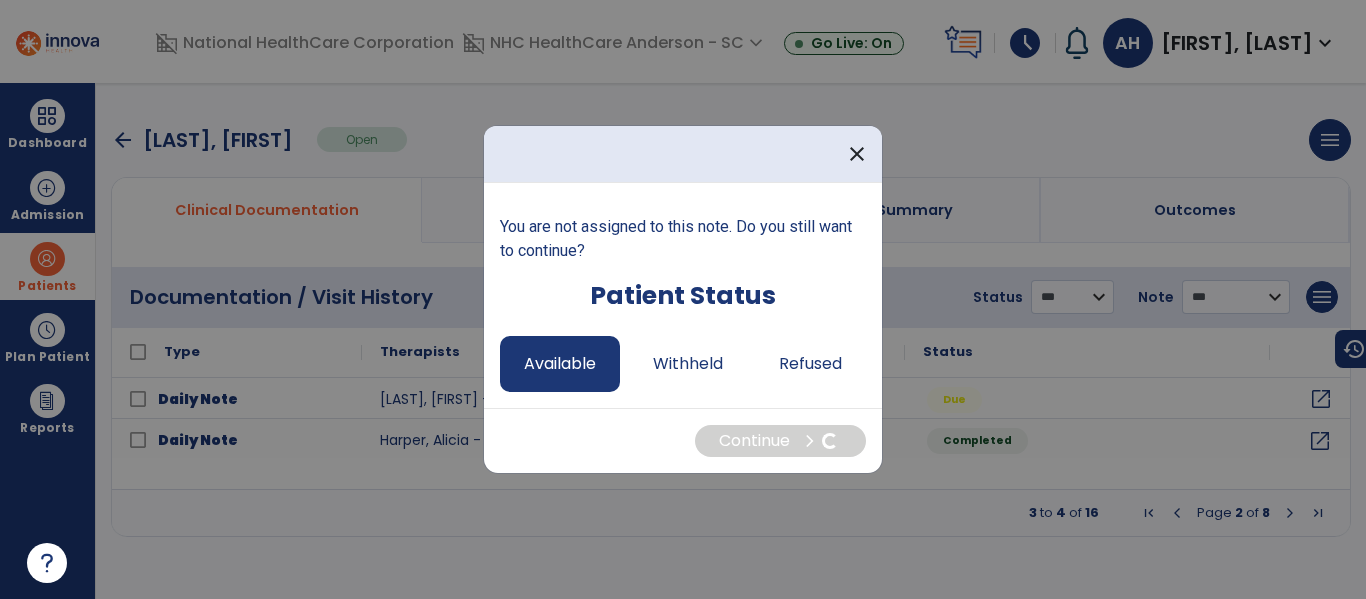 select on "*" 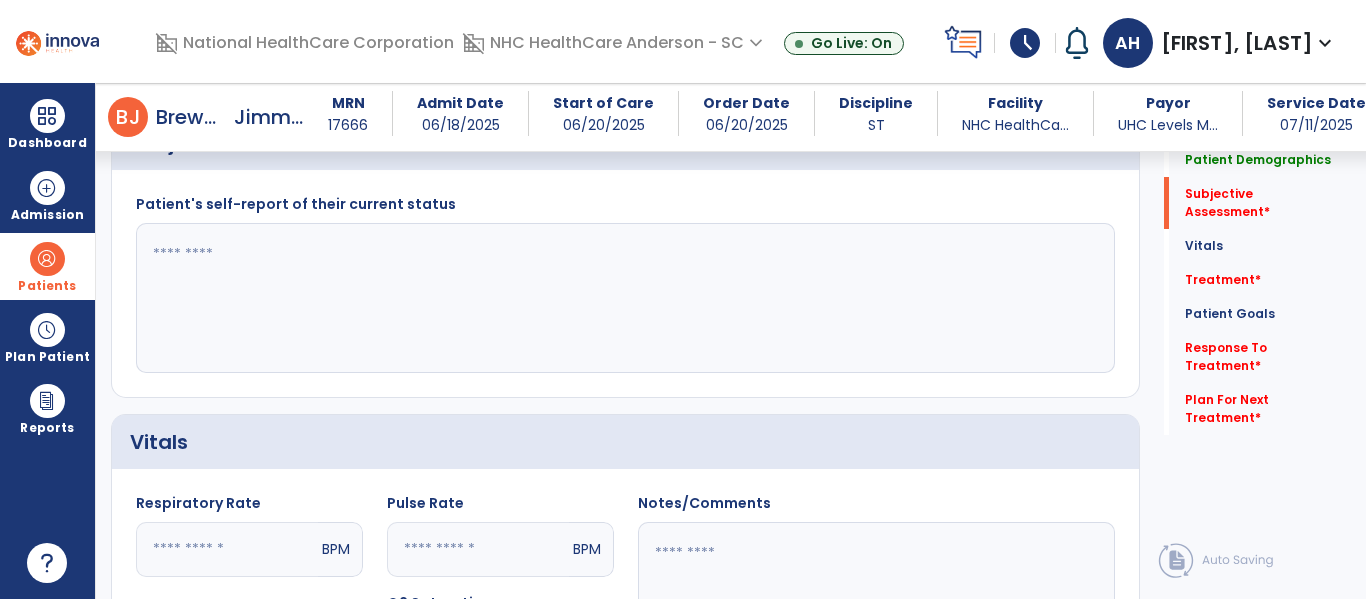scroll, scrollTop: 419, scrollLeft: 0, axis: vertical 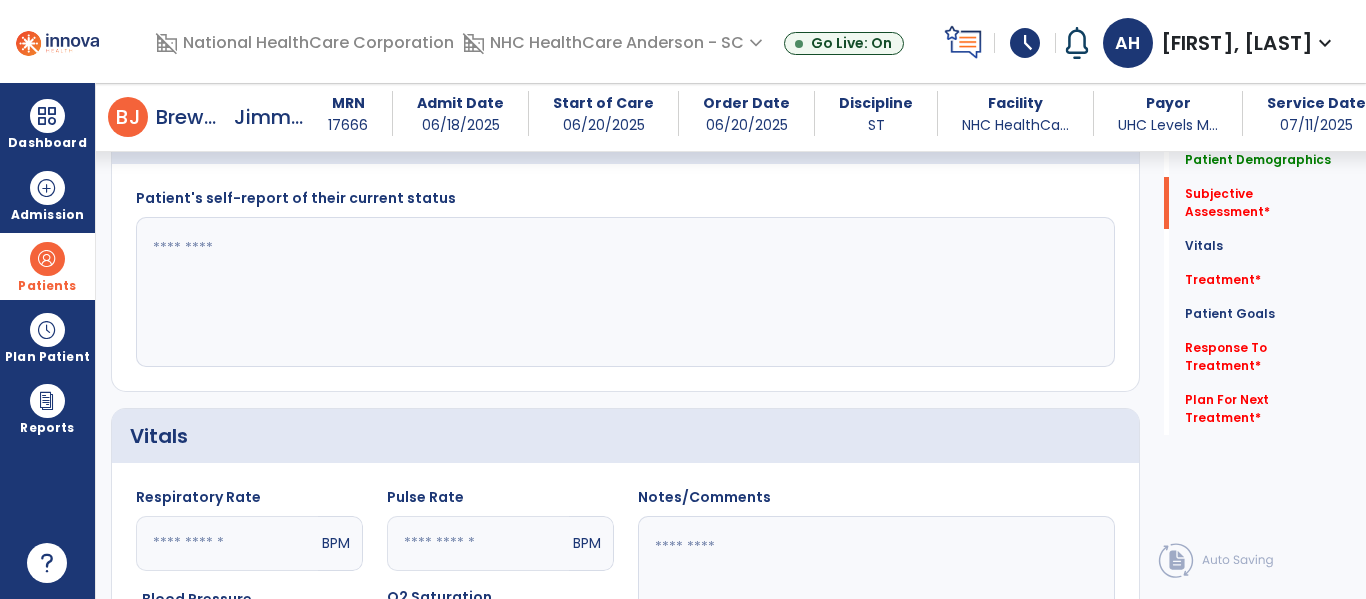 click 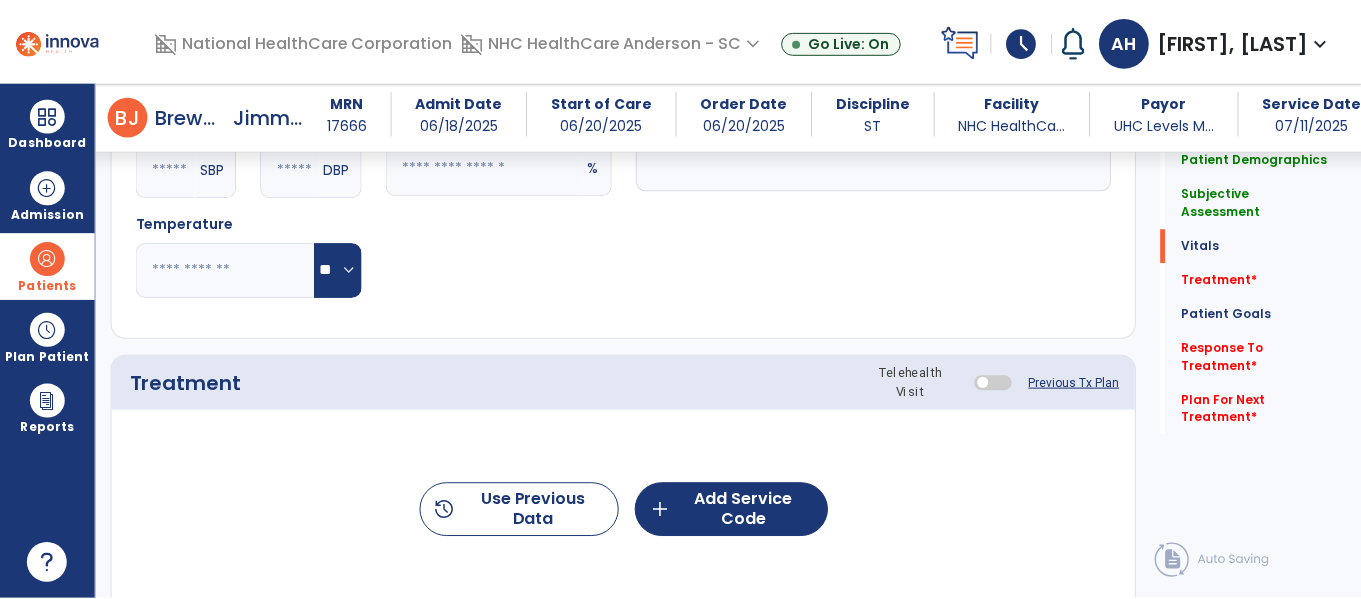 scroll, scrollTop: 925, scrollLeft: 0, axis: vertical 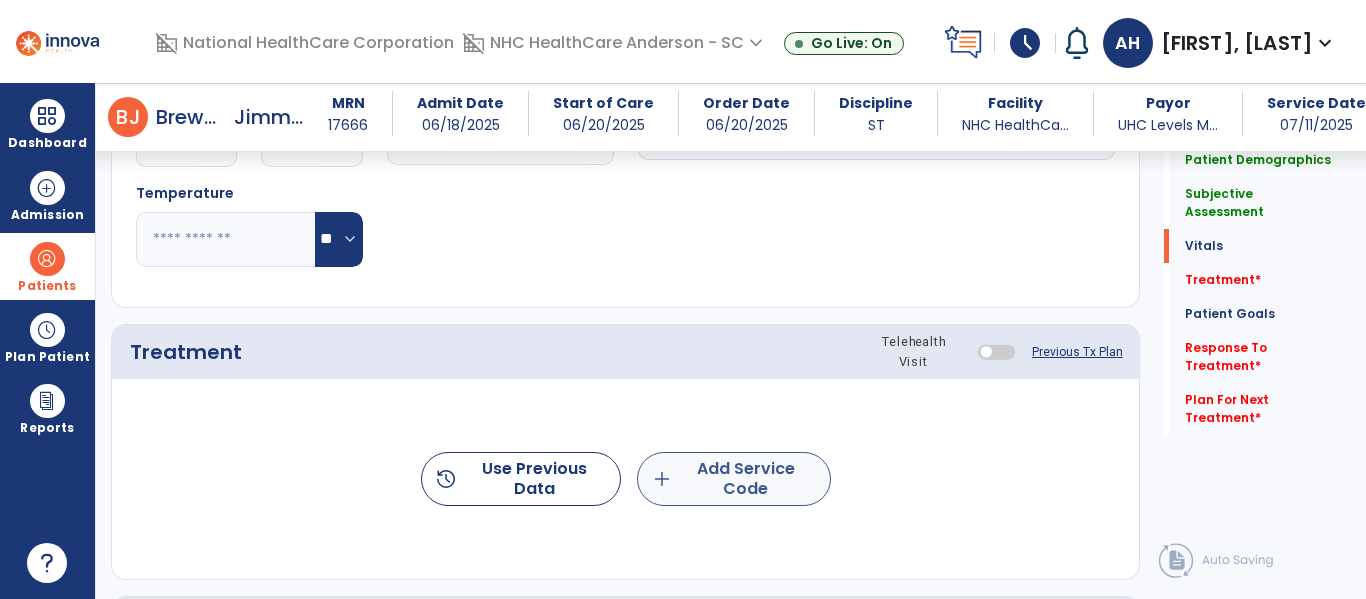 type on "**********" 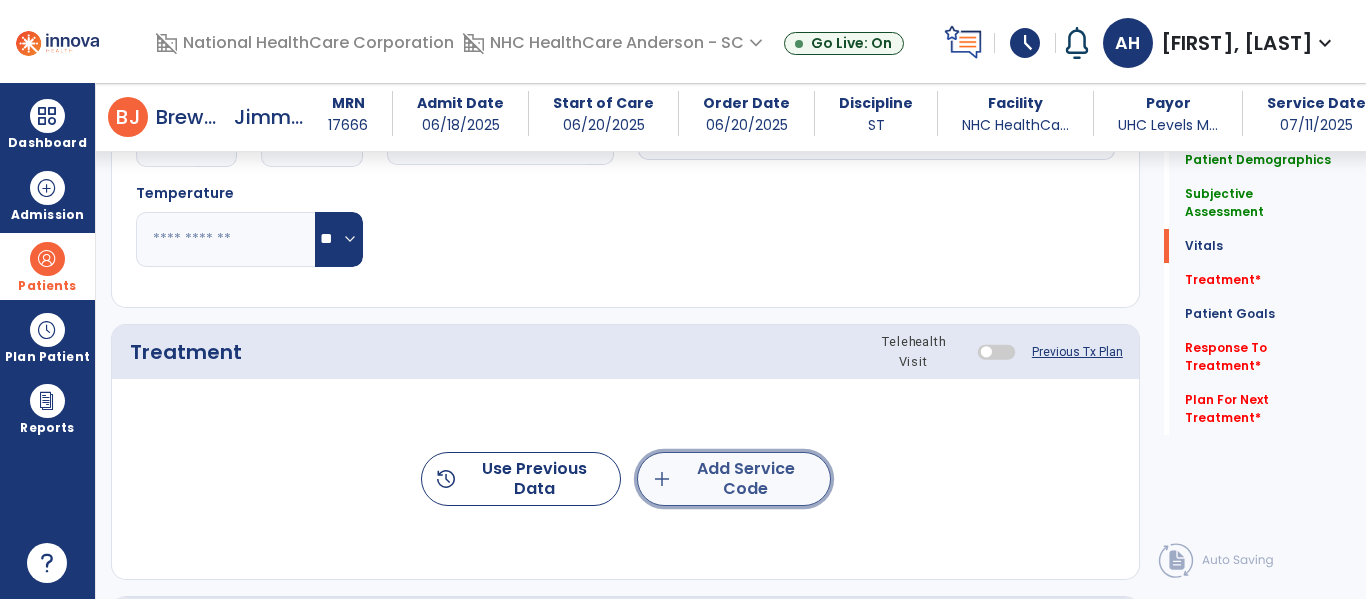click on "add  Add Service Code" 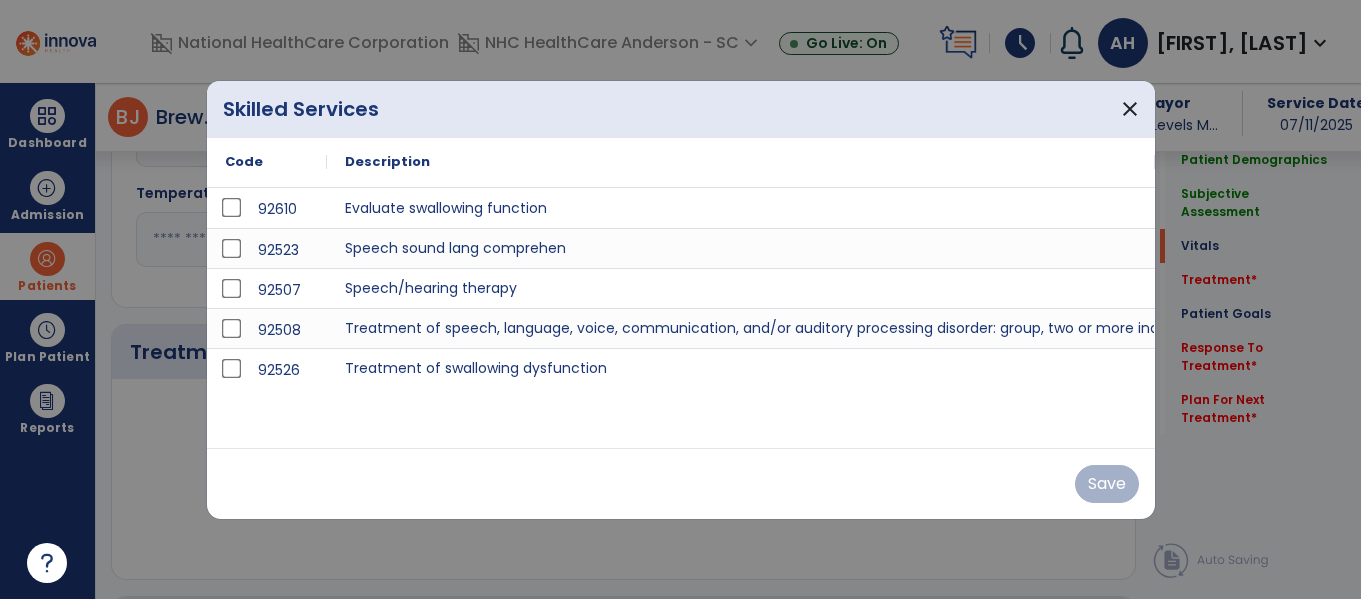 scroll, scrollTop: 925, scrollLeft: 0, axis: vertical 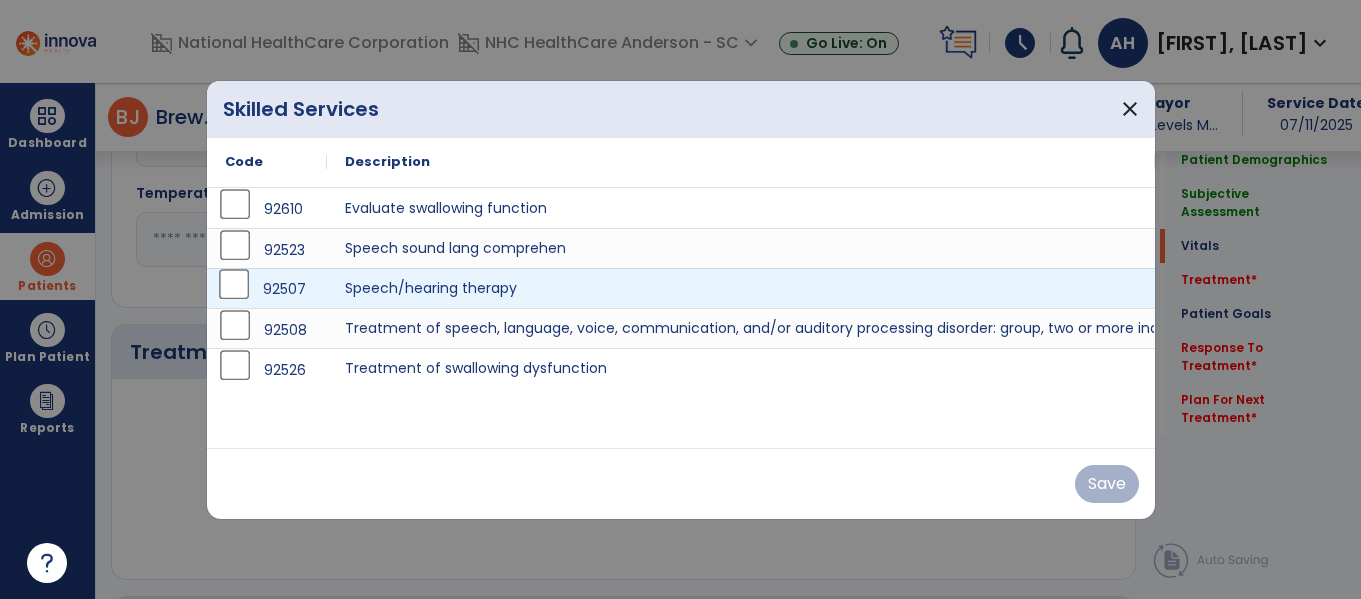 click on "92507" at bounding box center (267, 289) 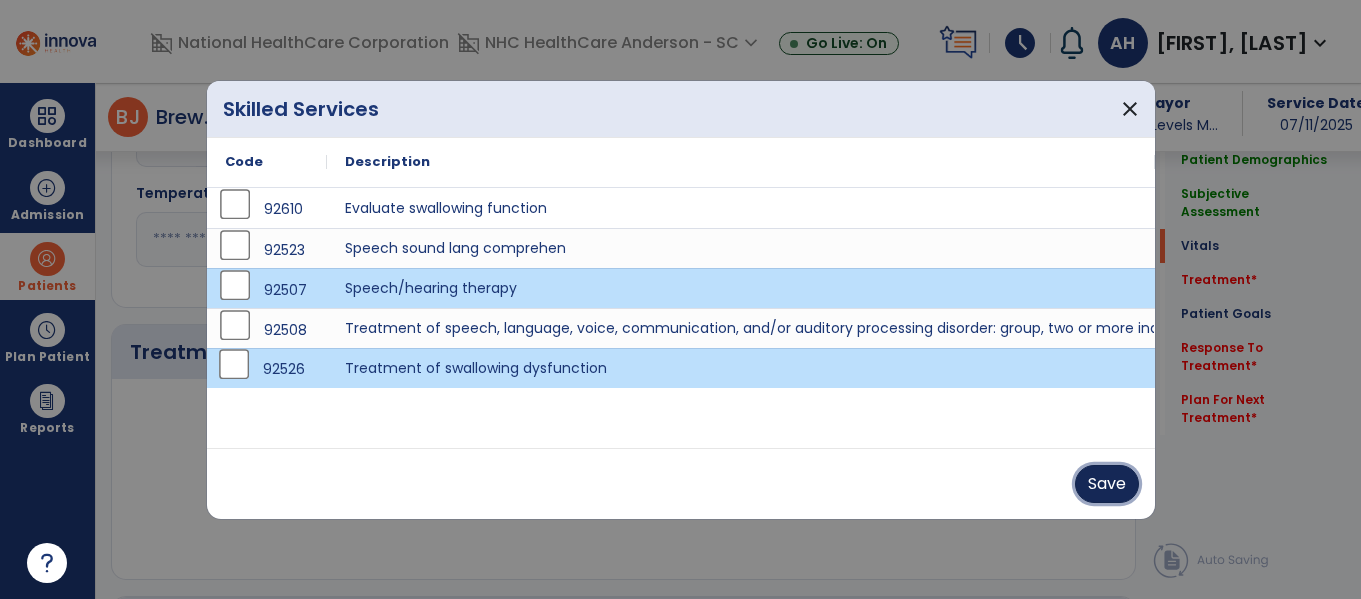 click on "Save" at bounding box center [1107, 484] 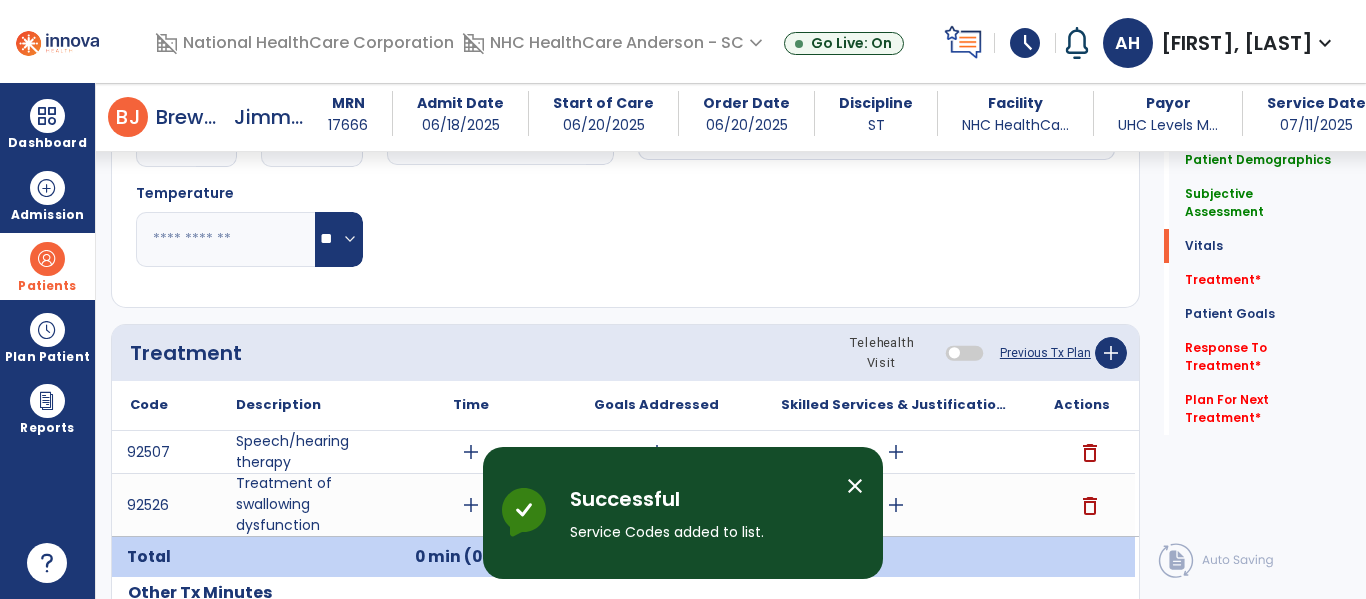 click on "close" at bounding box center (855, 486) 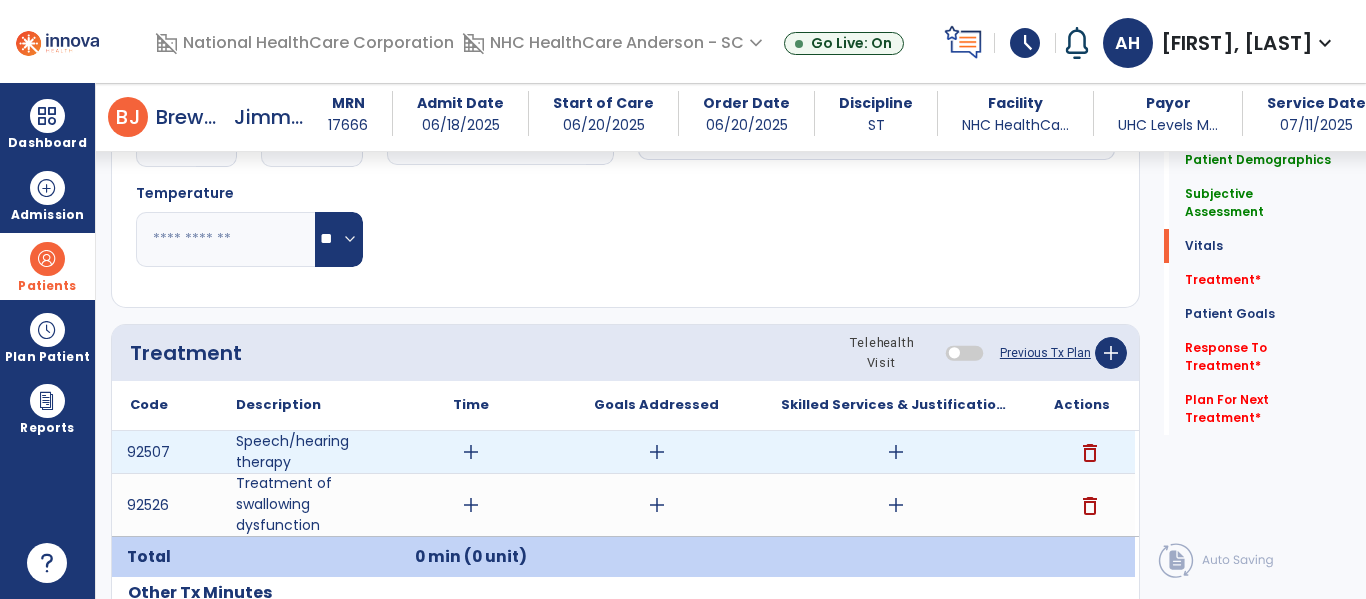 click on "add" at bounding box center [471, 452] 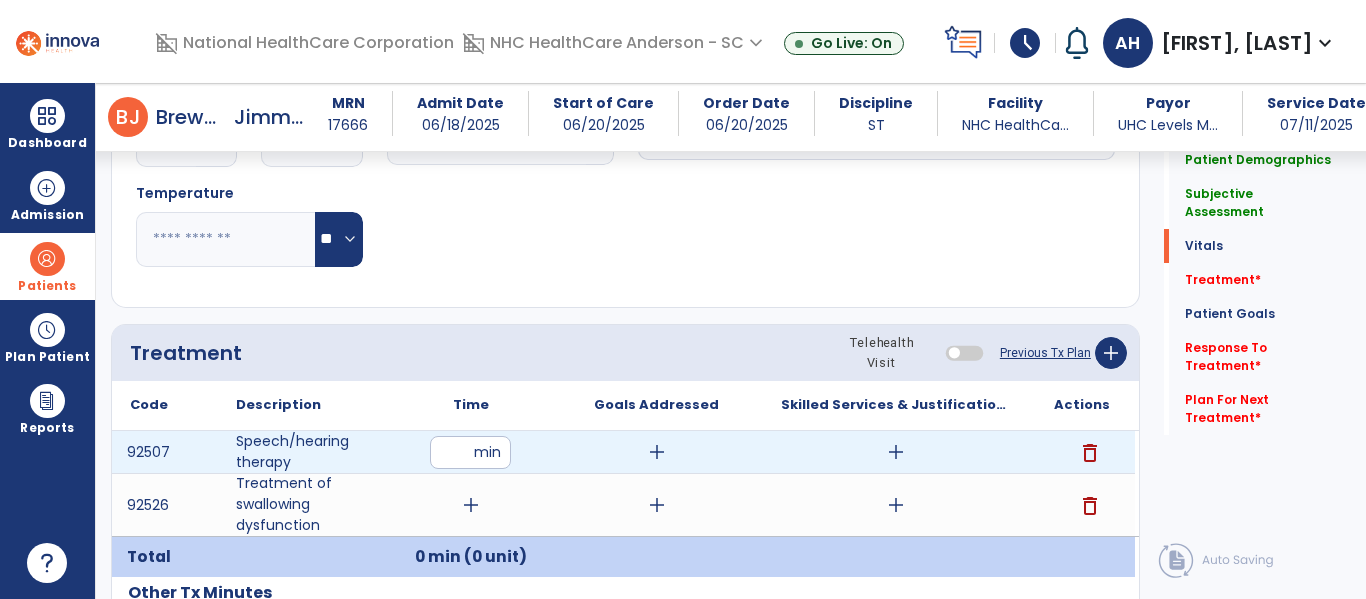 type on "*" 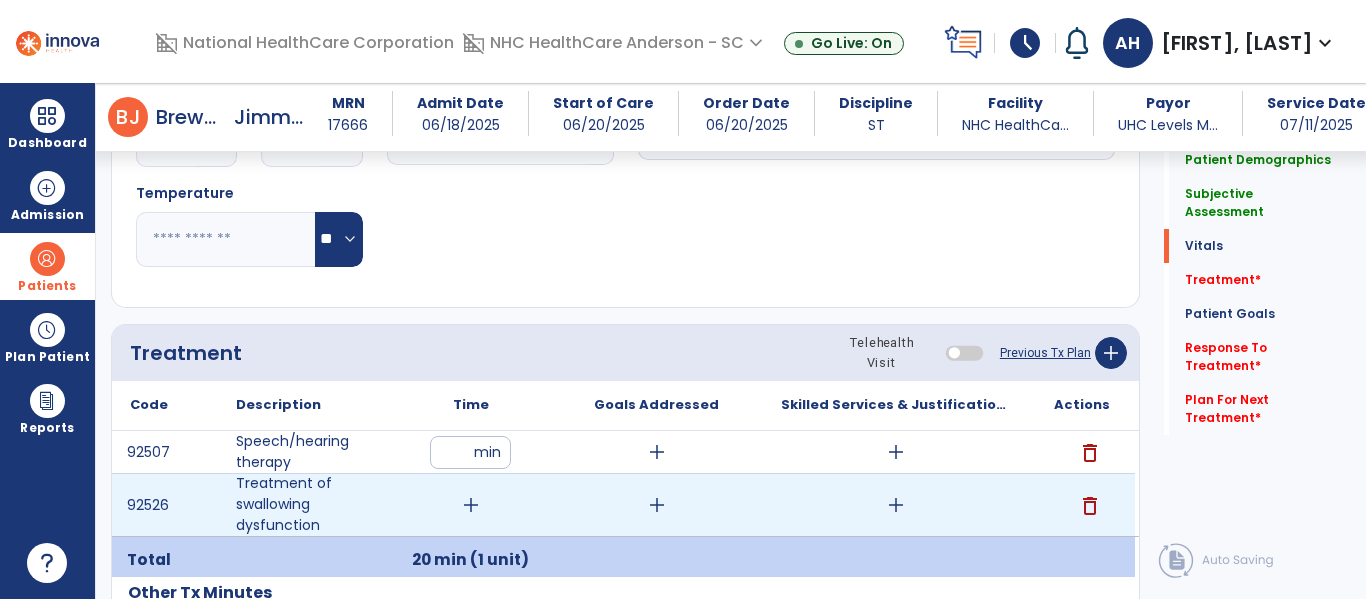 click on "add" at bounding box center [471, 505] 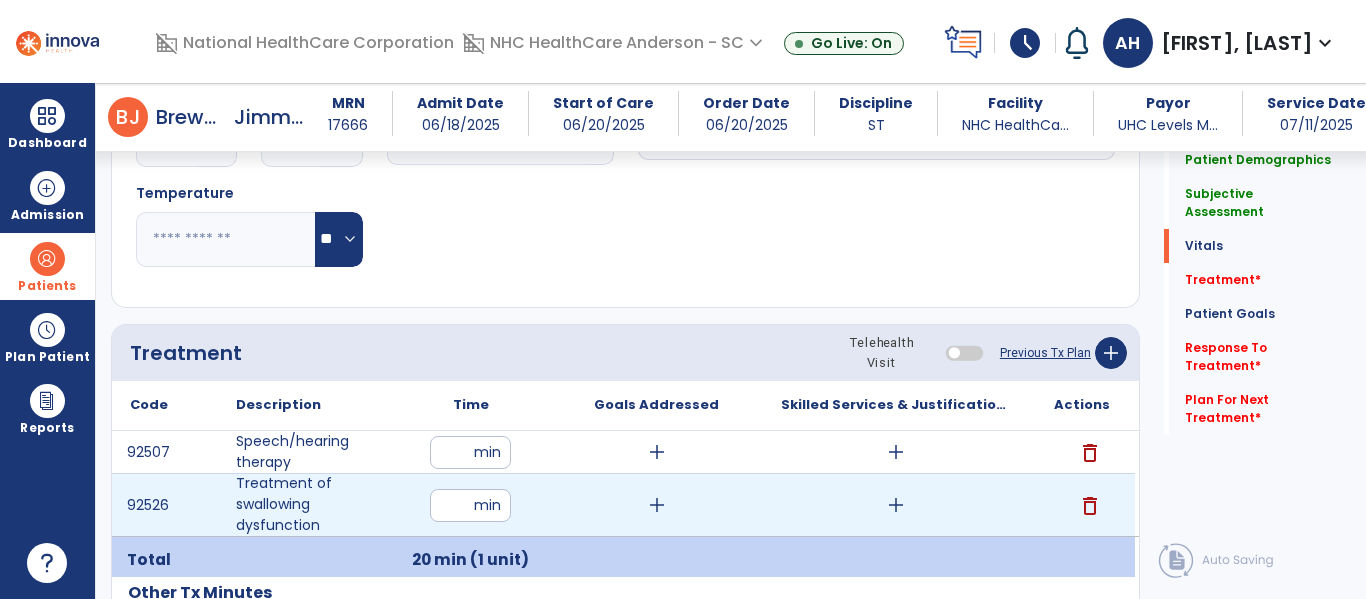type on "**" 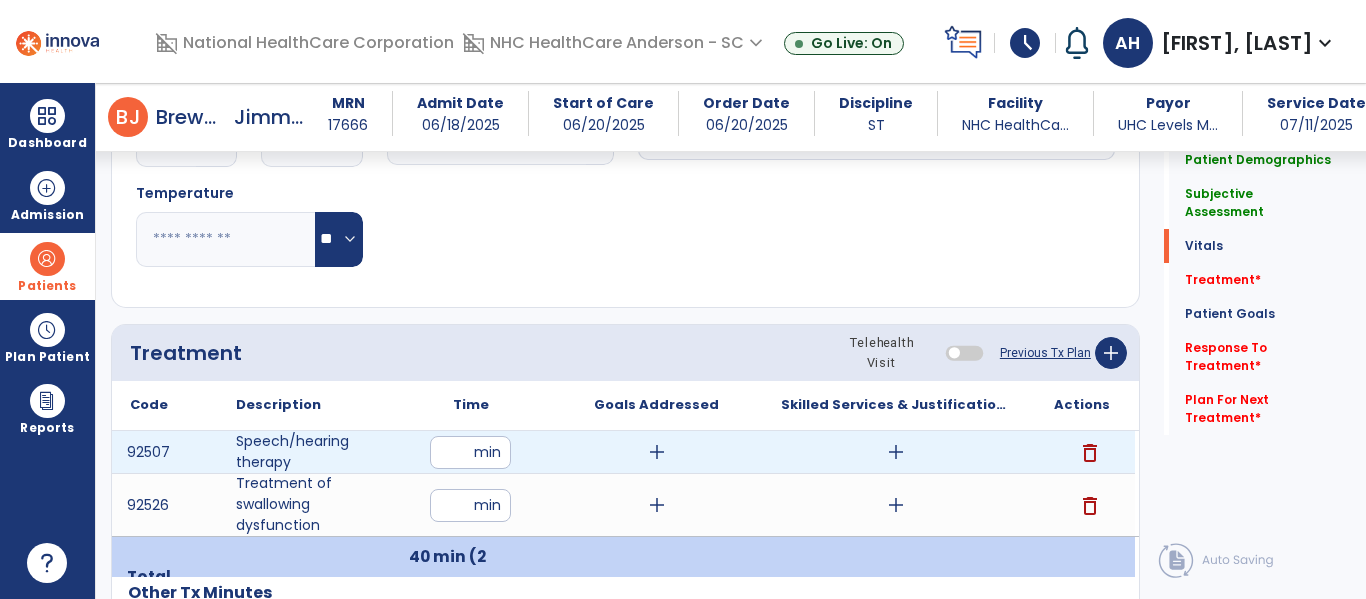 click on "add" at bounding box center [657, 452] 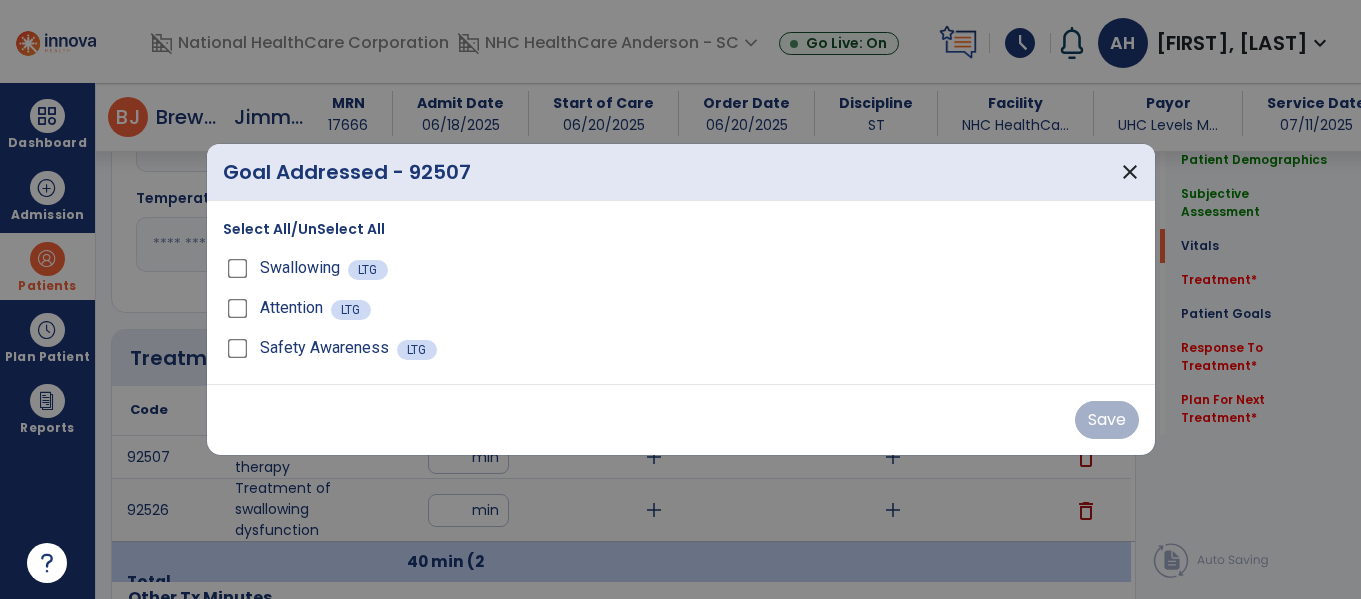 scroll, scrollTop: 925, scrollLeft: 0, axis: vertical 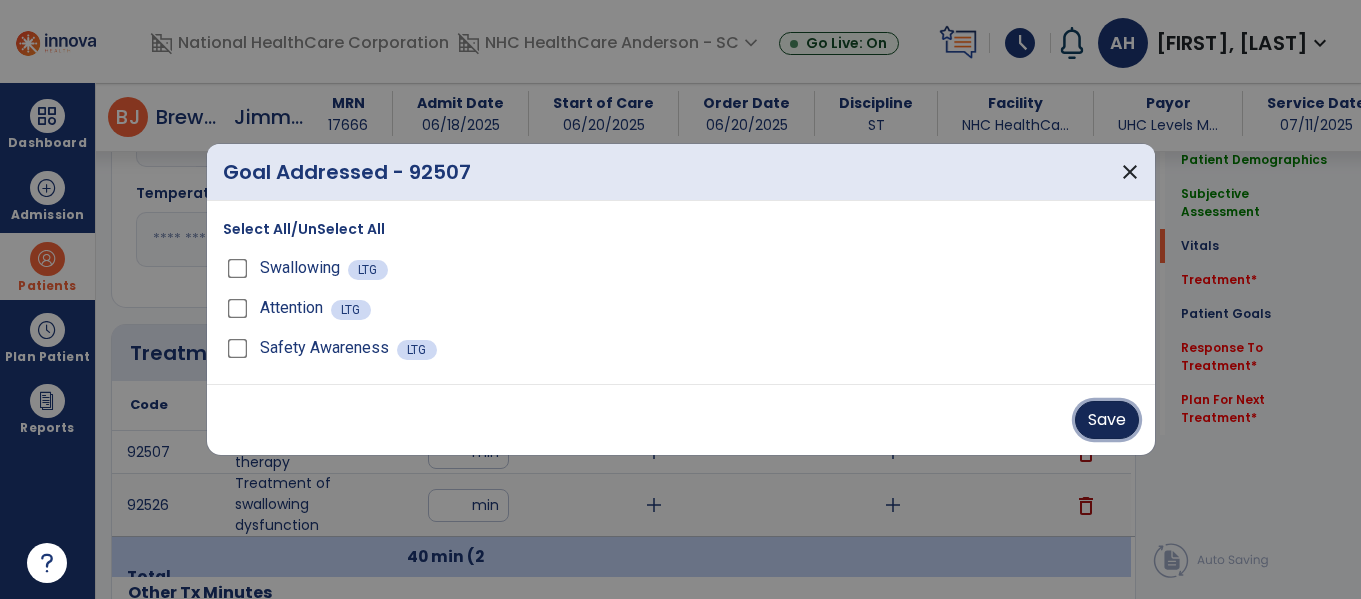 click on "Save" at bounding box center (1107, 420) 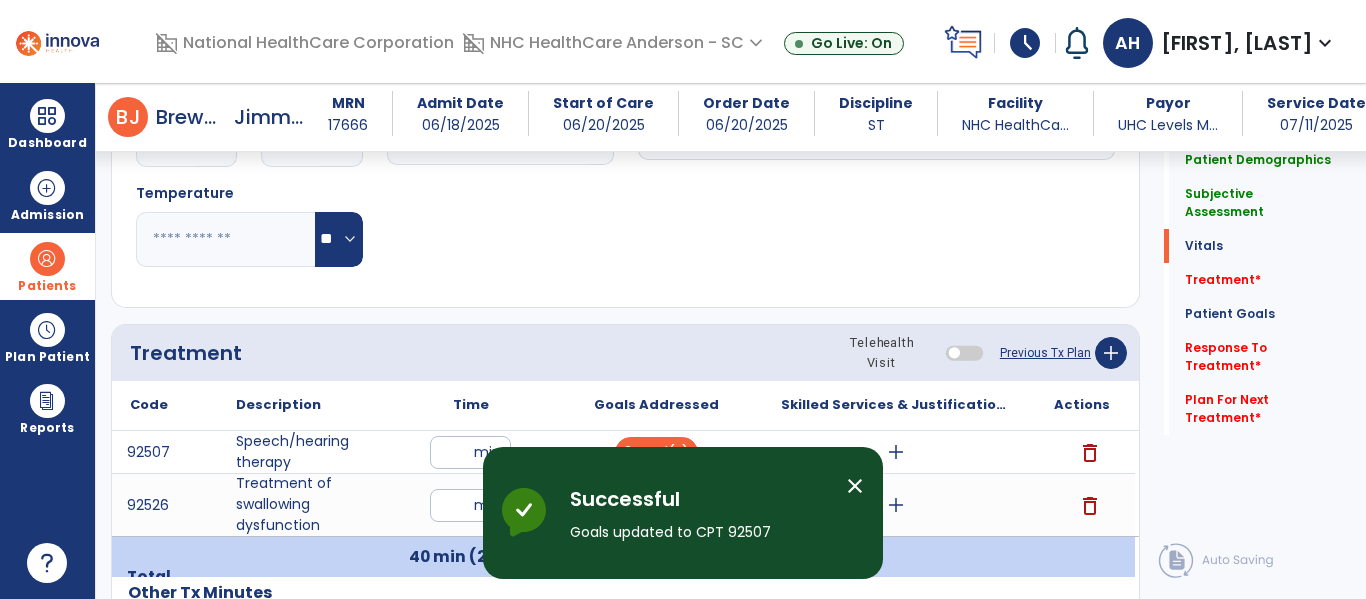 click on "close" at bounding box center [855, 486] 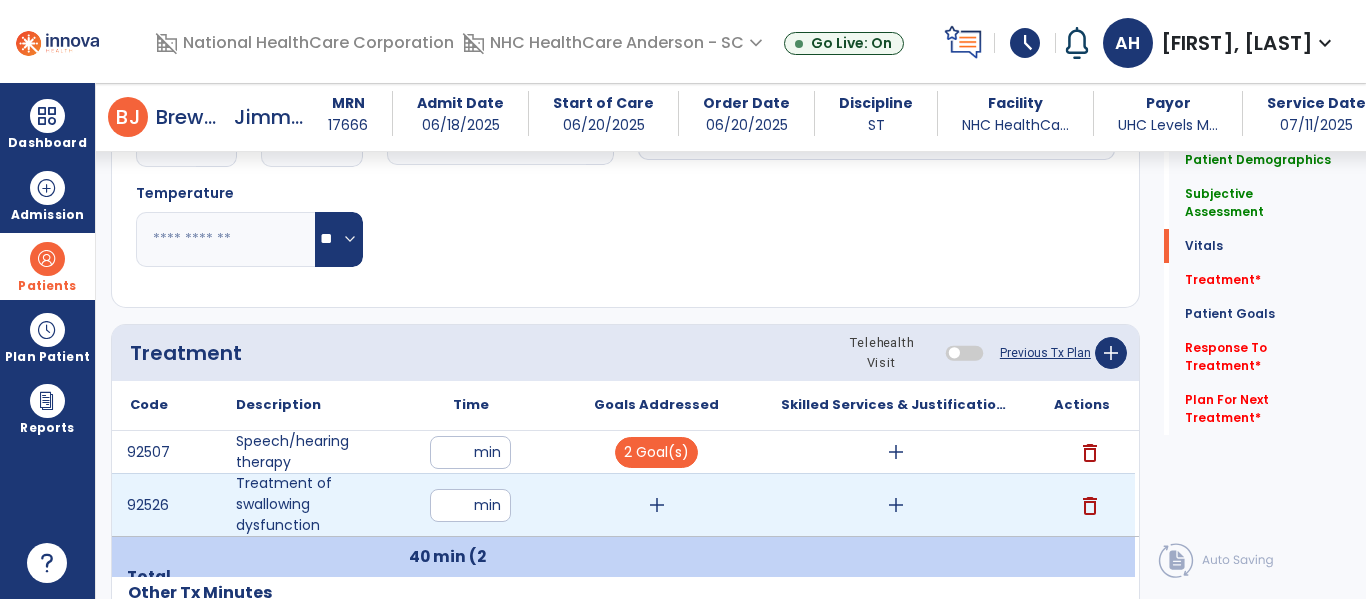 click on "add" at bounding box center [657, 505] 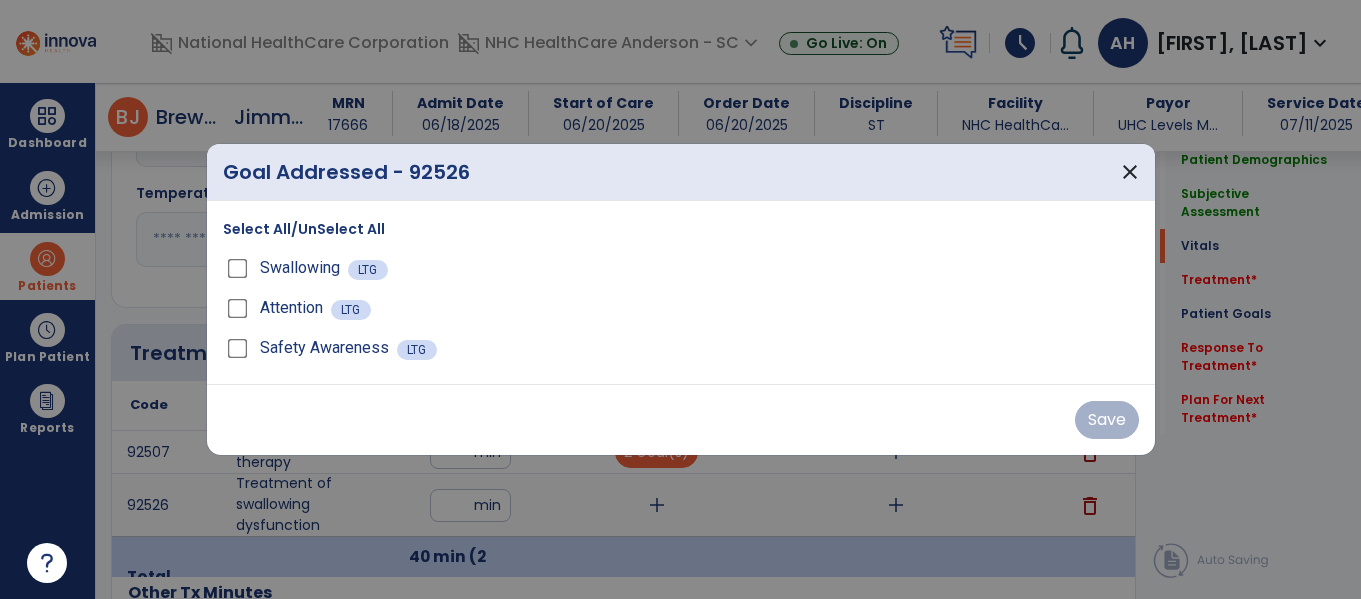 scroll, scrollTop: 925, scrollLeft: 0, axis: vertical 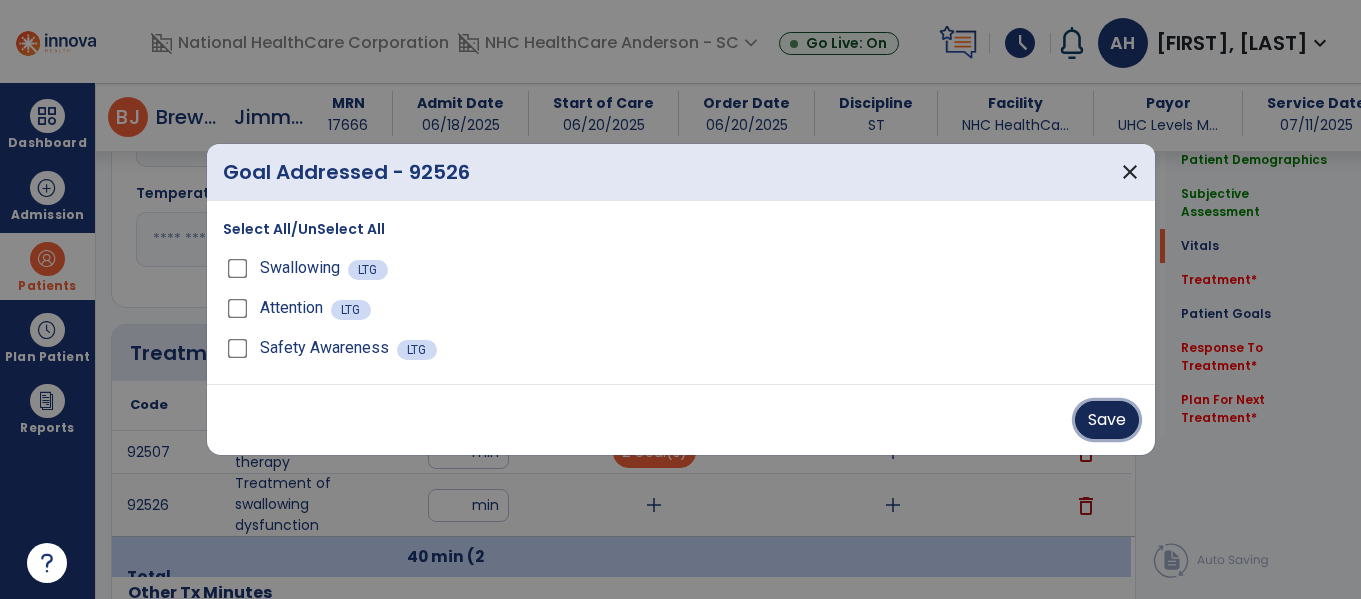 click on "Save" at bounding box center [1107, 420] 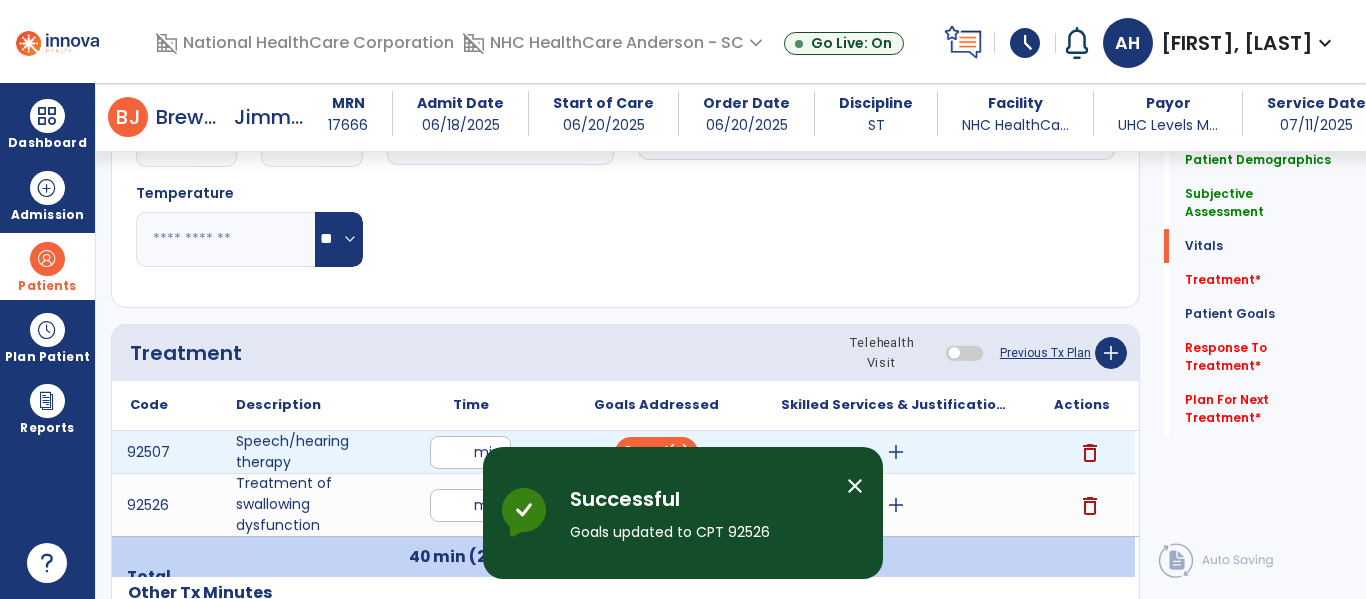 click on "add" at bounding box center (896, 452) 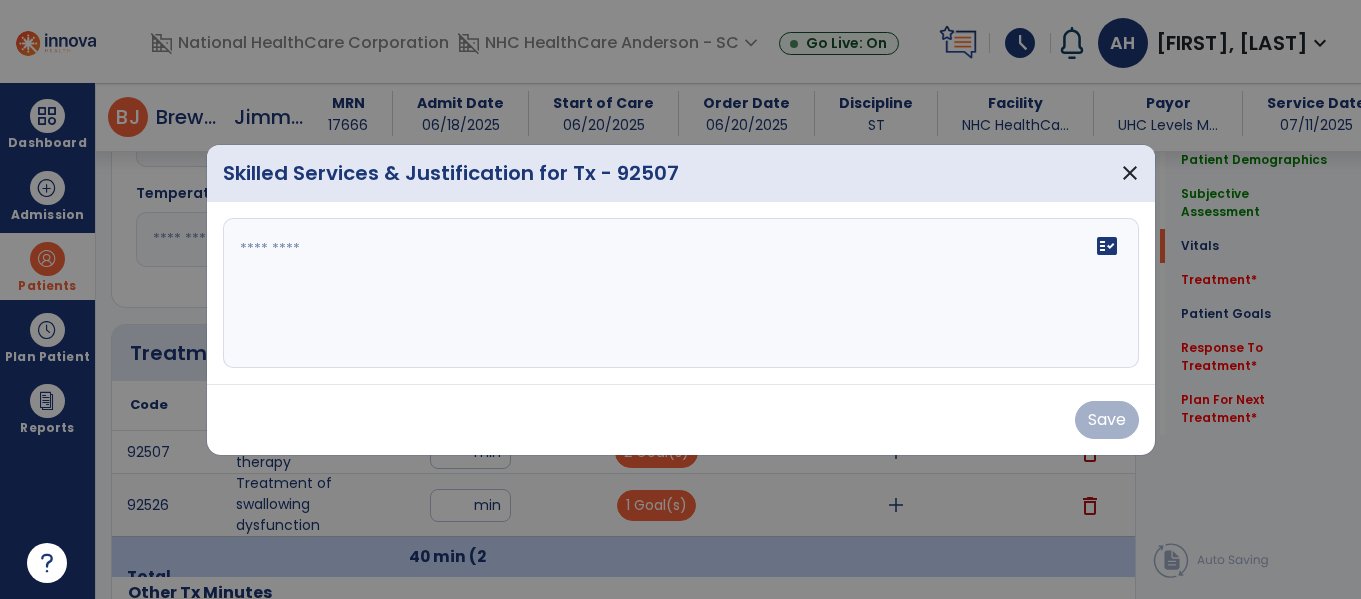 scroll, scrollTop: 925, scrollLeft: 0, axis: vertical 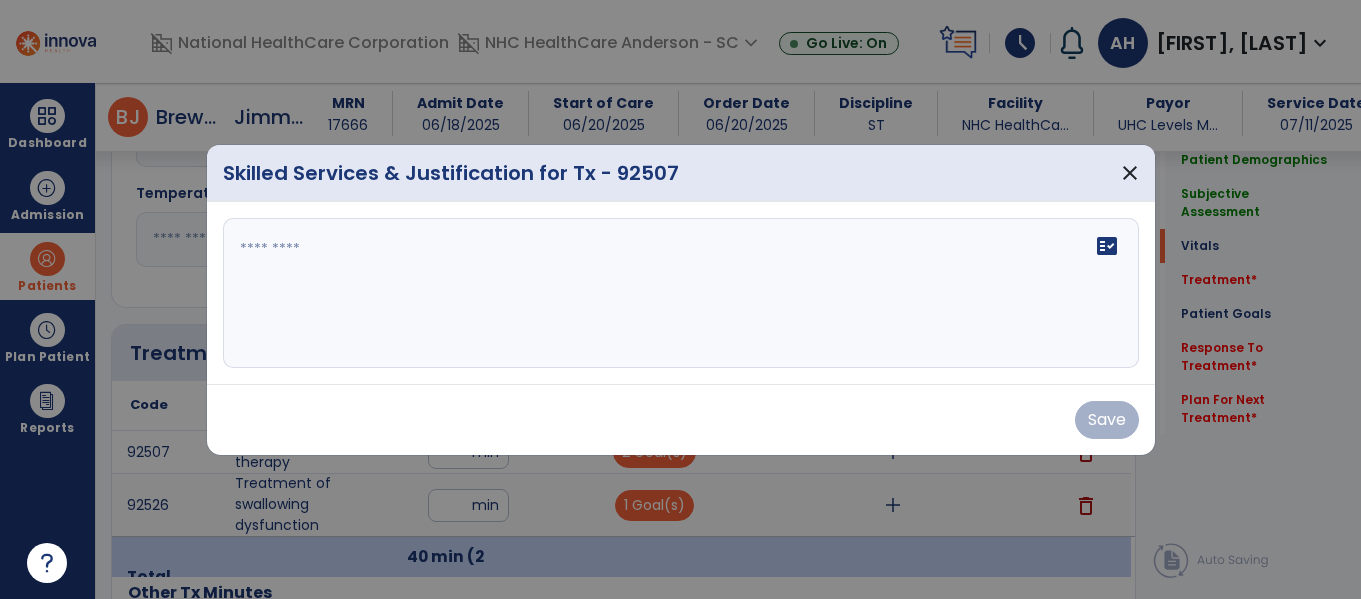 click at bounding box center [681, 293] 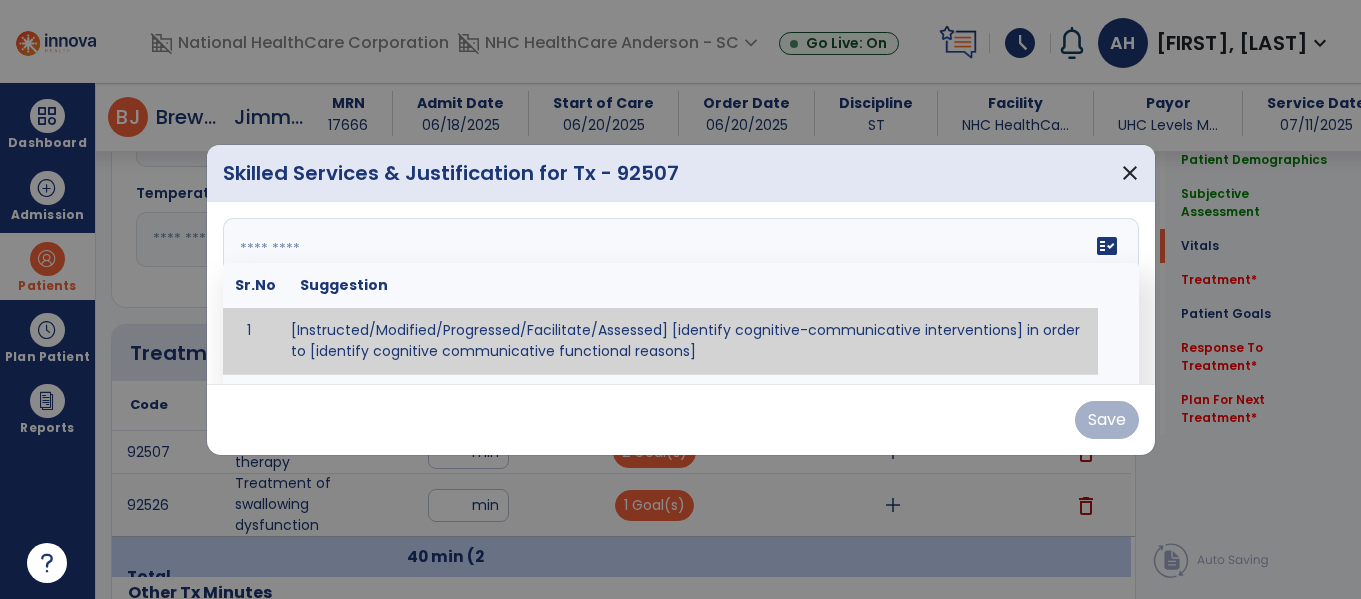 click at bounding box center (678, 293) 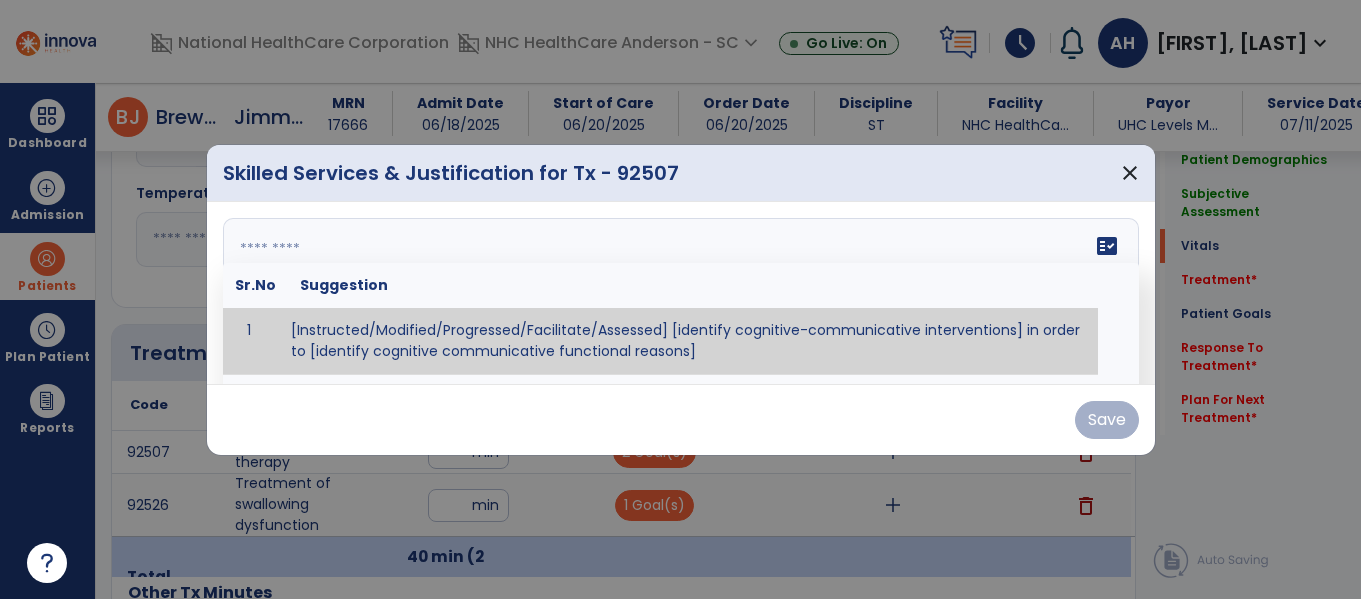 click at bounding box center [678, 293] 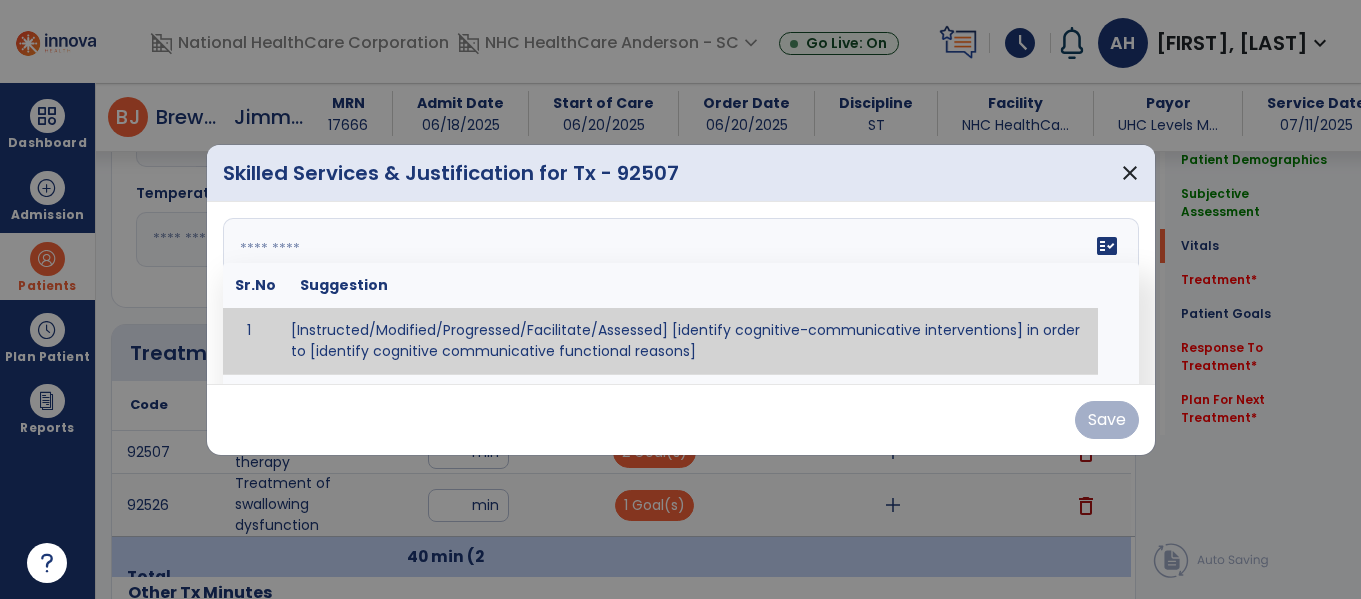 paste on "**********" 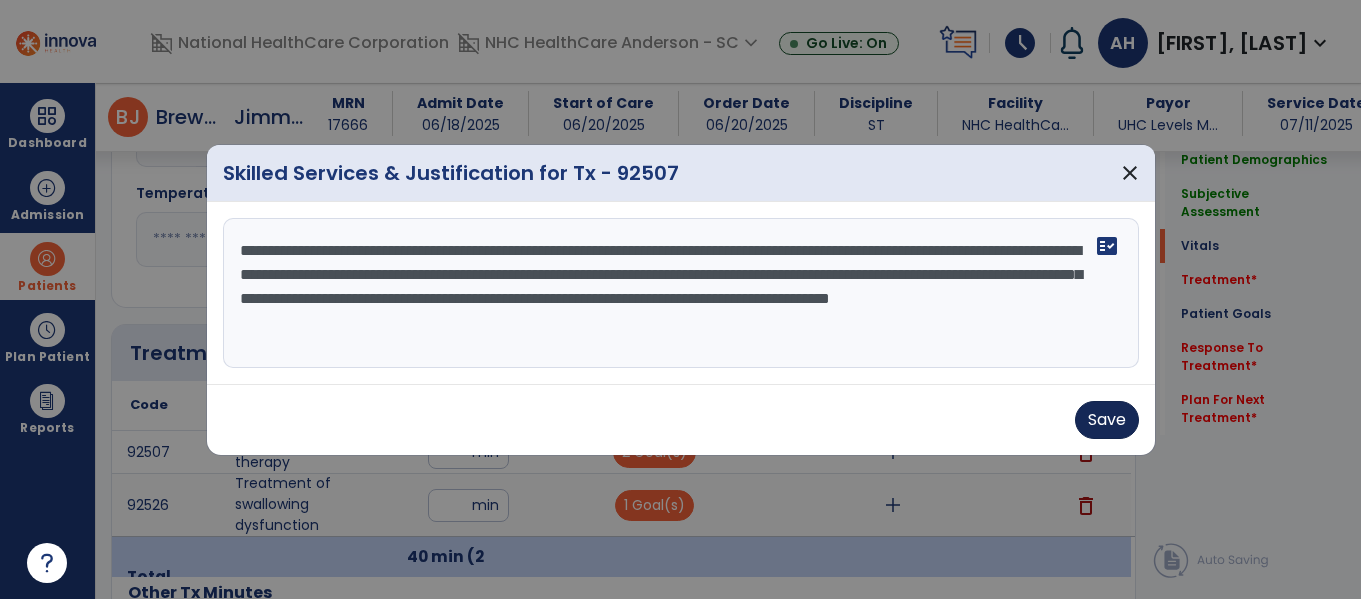 type on "**********" 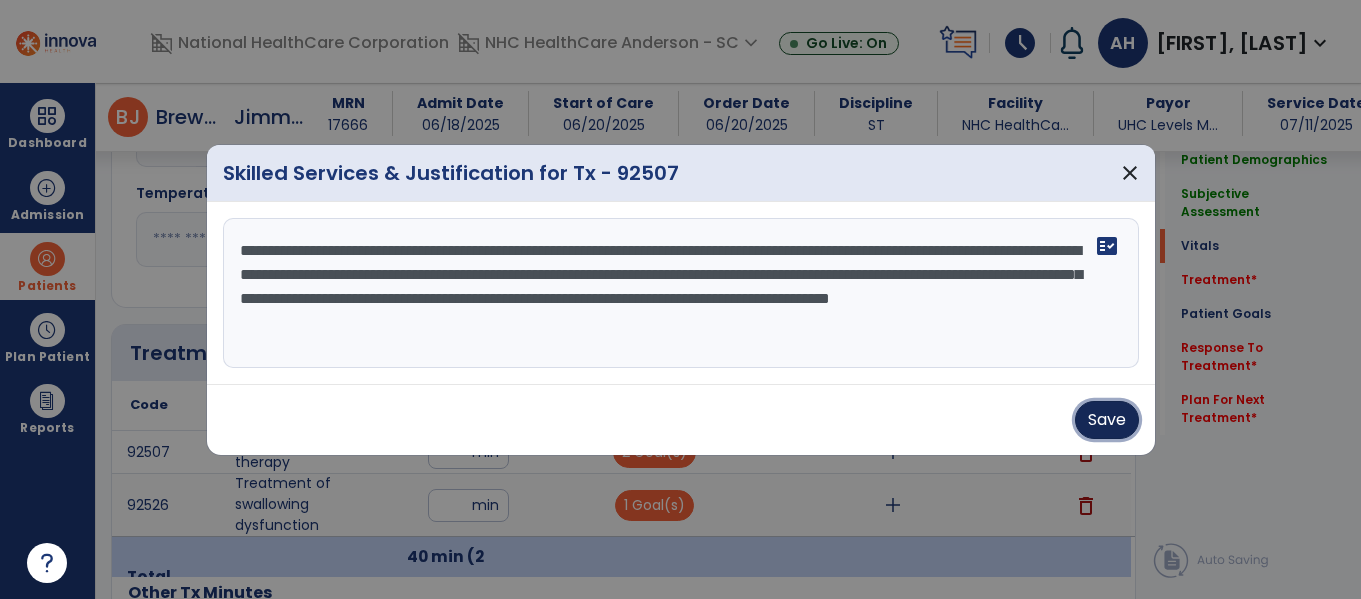 click on "Save" at bounding box center [1107, 420] 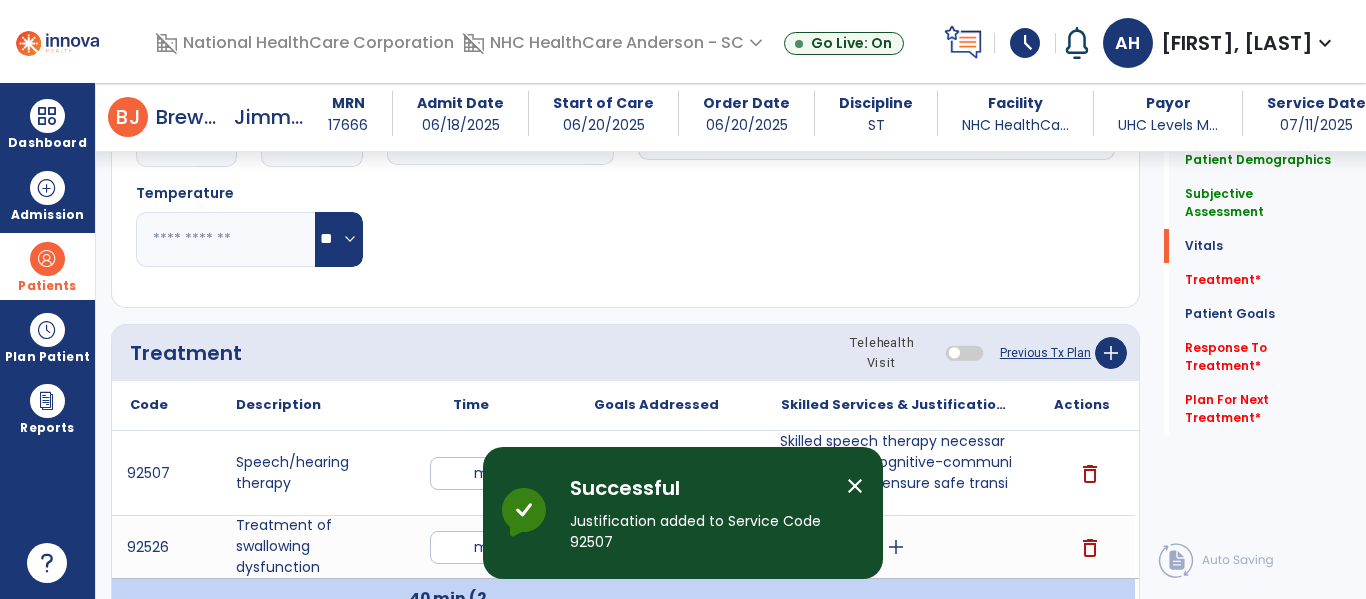 click on "close" at bounding box center (855, 486) 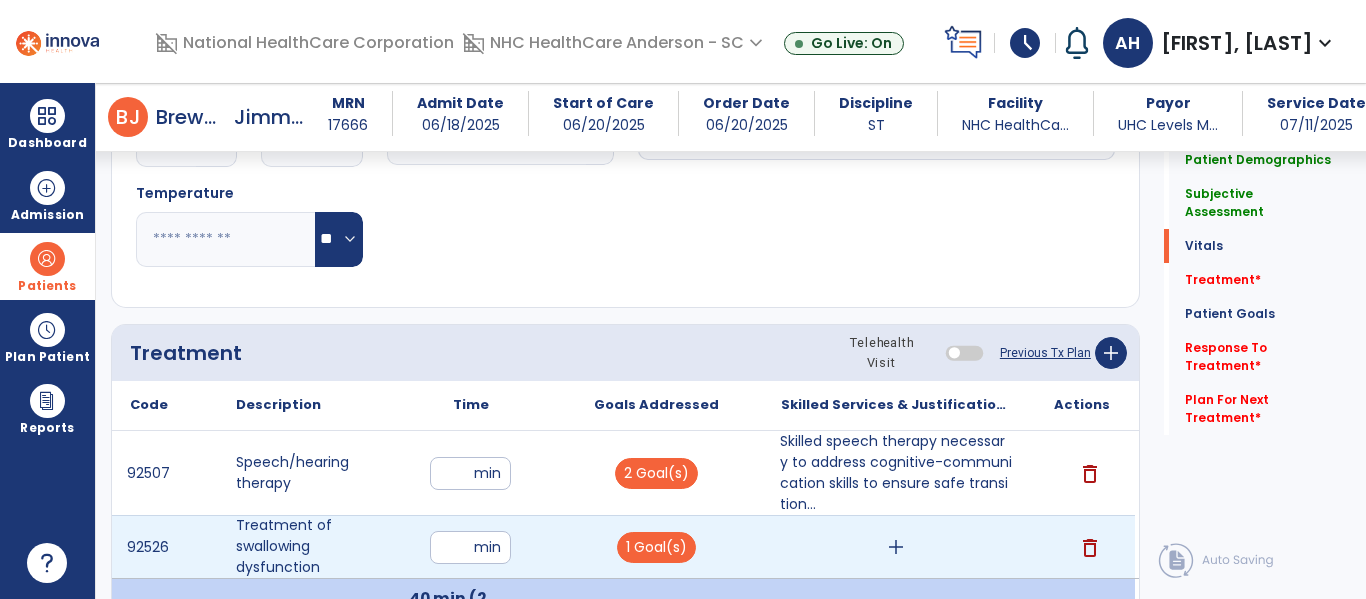 click on "add" at bounding box center (896, 547) 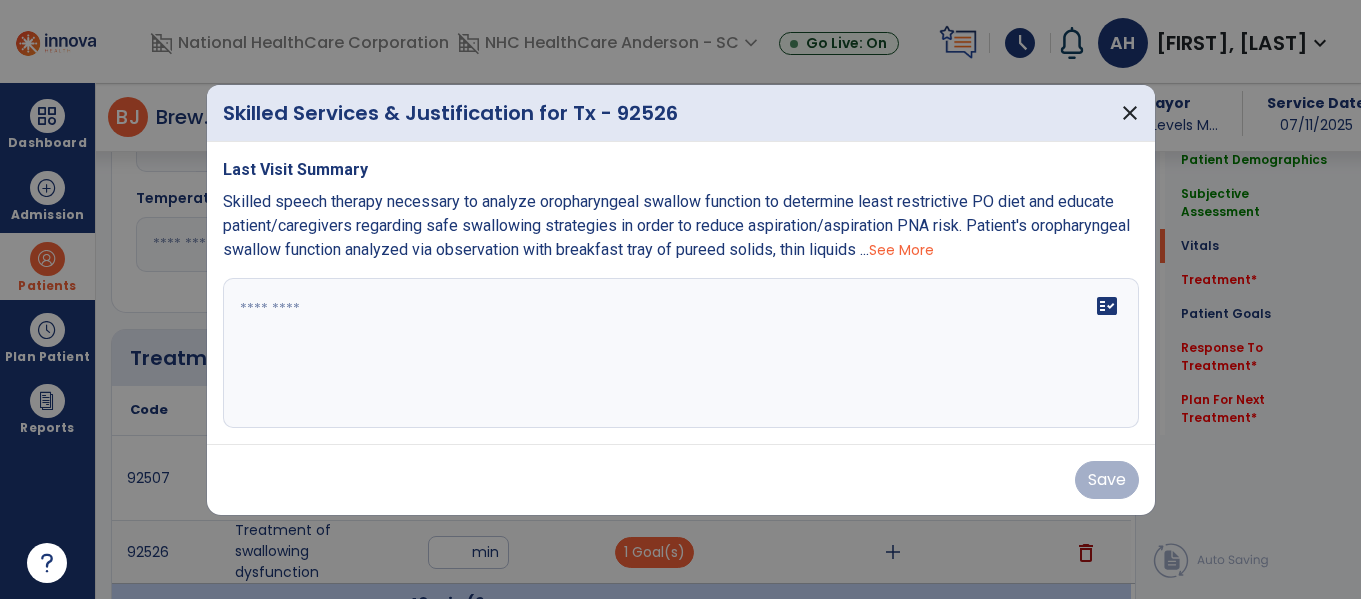 scroll, scrollTop: 925, scrollLeft: 0, axis: vertical 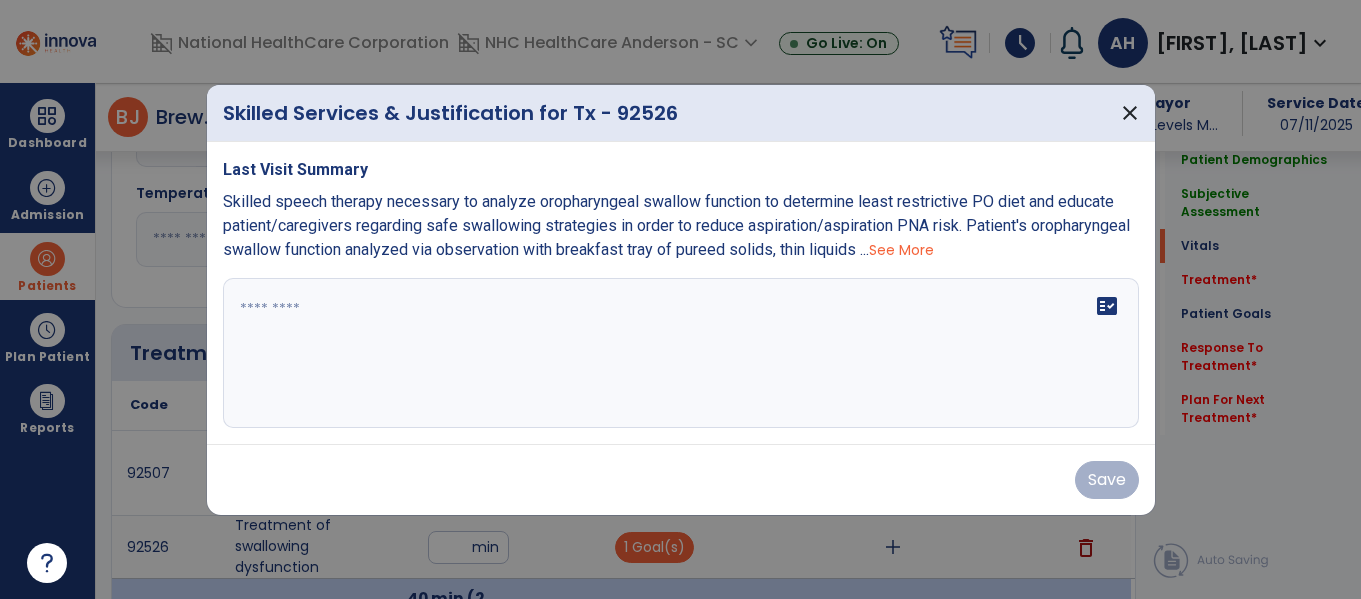 click on "See More" at bounding box center (901, 250) 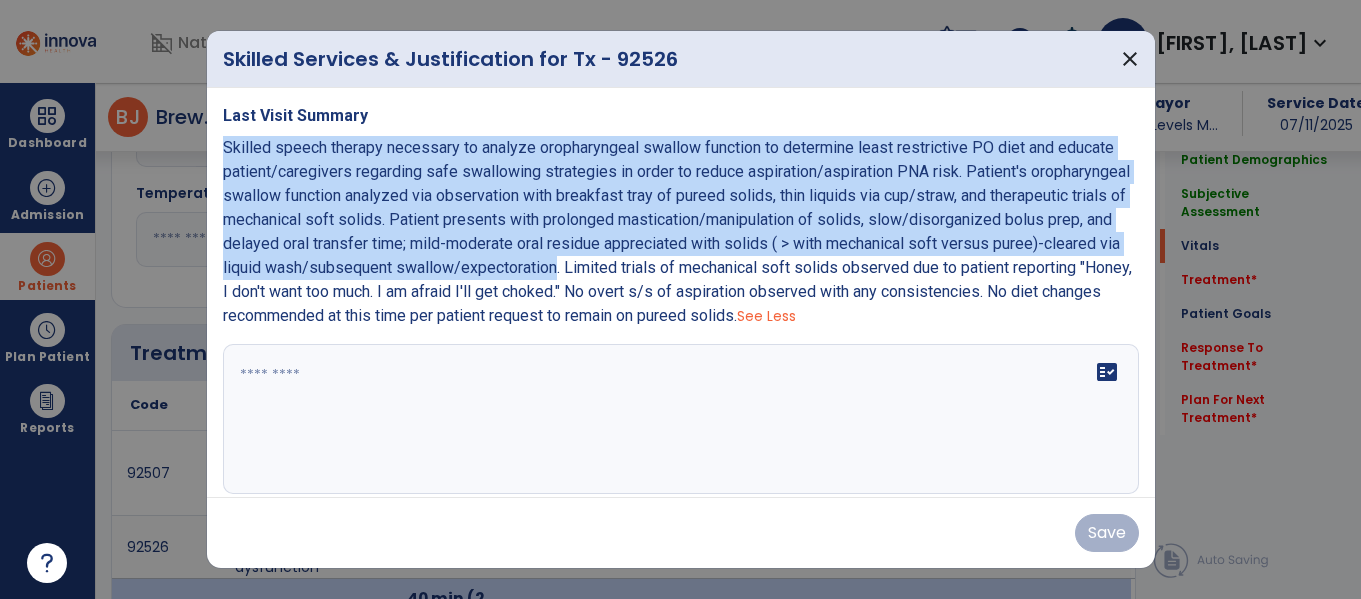 drag, startPoint x: 557, startPoint y: 272, endPoint x: 213, endPoint y: 145, distance: 366.6947 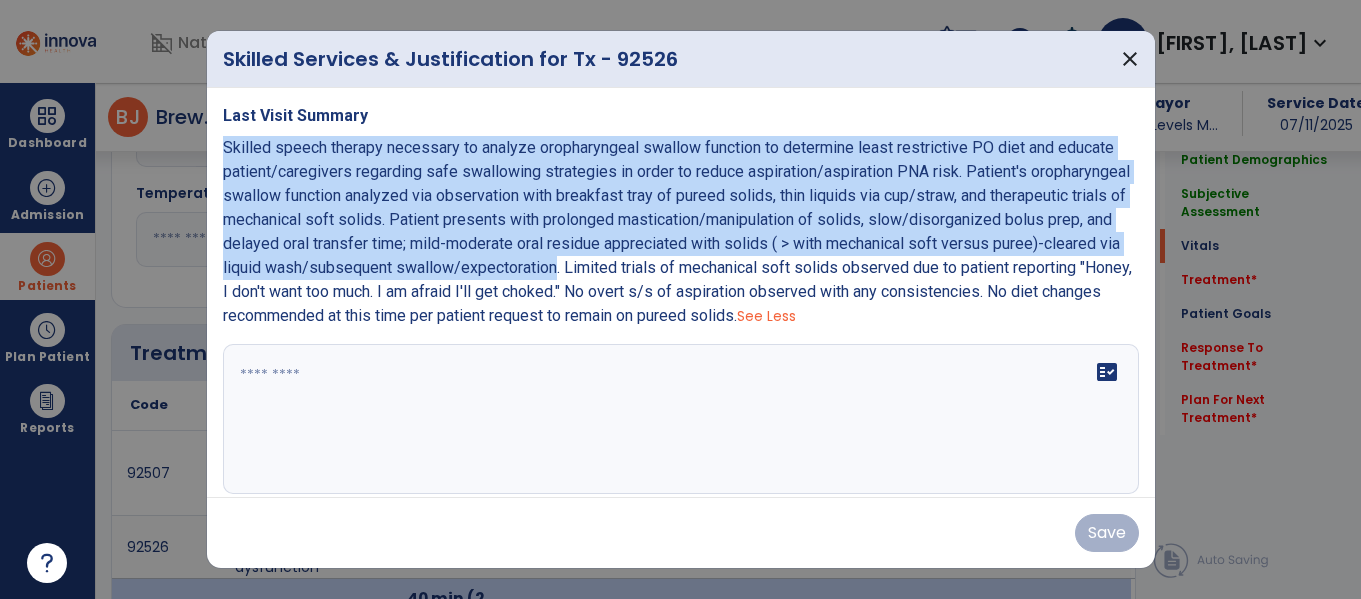 click on "Last Visit Summary Skilled speech therapy necessary to analyze oropharyngeal swallow function to determine least restrictive PO diet and educate patient/caregivers regarding safe swallowing strategies in order to reduce aspiration/aspiration PNA risk. Patient's oropharyngeal swallow function analyzed via observation with breakfast tray of pureed solids, thin liquids via cup/straw, and therapeutic trials of mechanical soft solids. Patient presents with prolonged mastication/manipulation of solids, slow/disorganized bolus prep, and delayed oral transfer time; mild-moderate oral residue appreciated with solids ( > with mechanical soft versus puree)-cleared via liquid wash/subsequent swallow/expectoration. Limited trials of mechanical soft solids observed due to patient reporting "Honey, I don't want too much. I am afraid I'll get choked." No overt s/s of aspiration observed with any consistencies. No diet changes recommended at this time per patient request to remain on pureed solids. See Less fact_check" at bounding box center (681, 292) 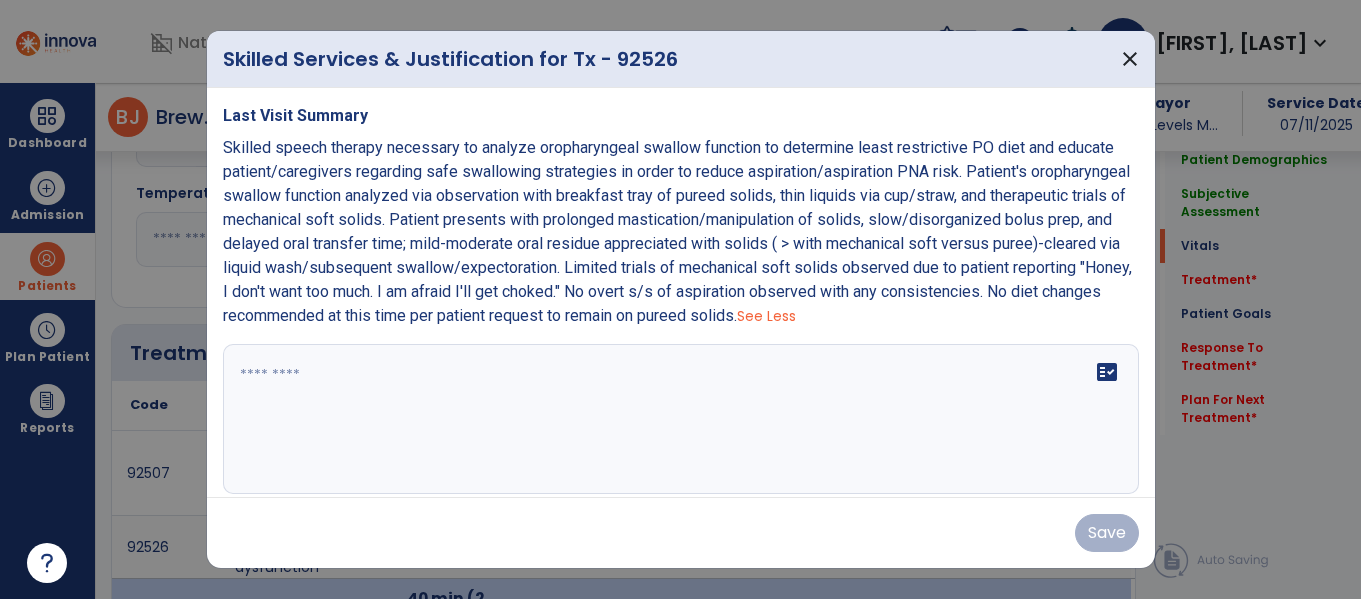 click at bounding box center (678, 419) 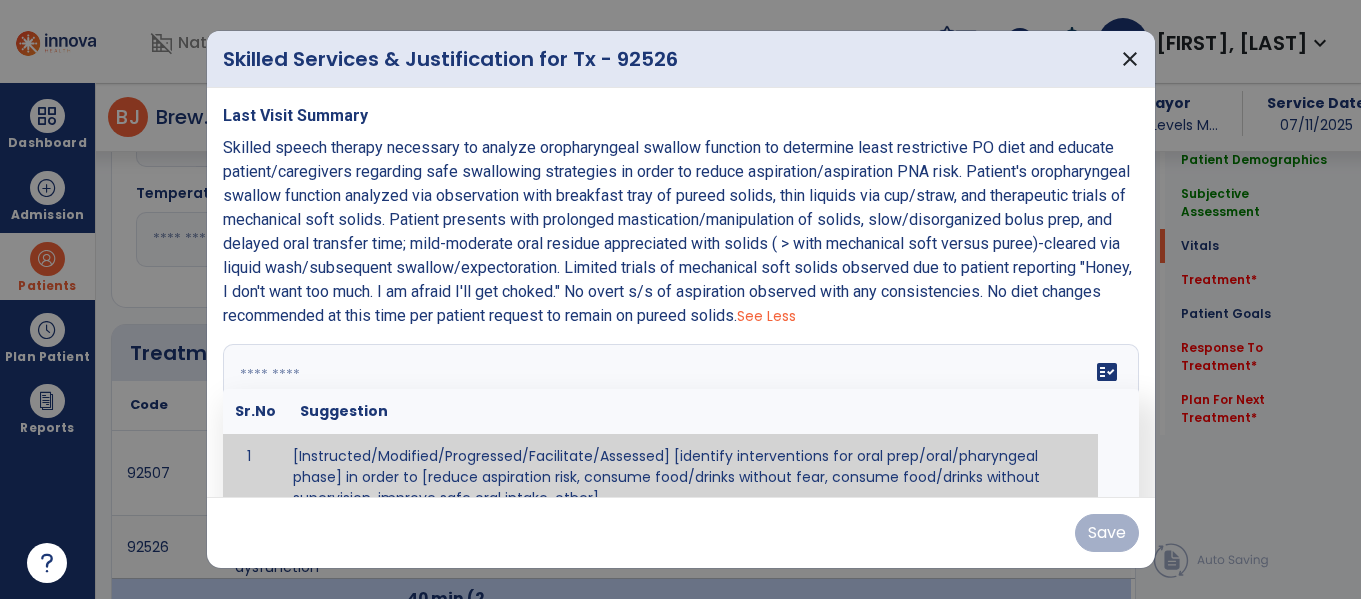 paste on "**********" 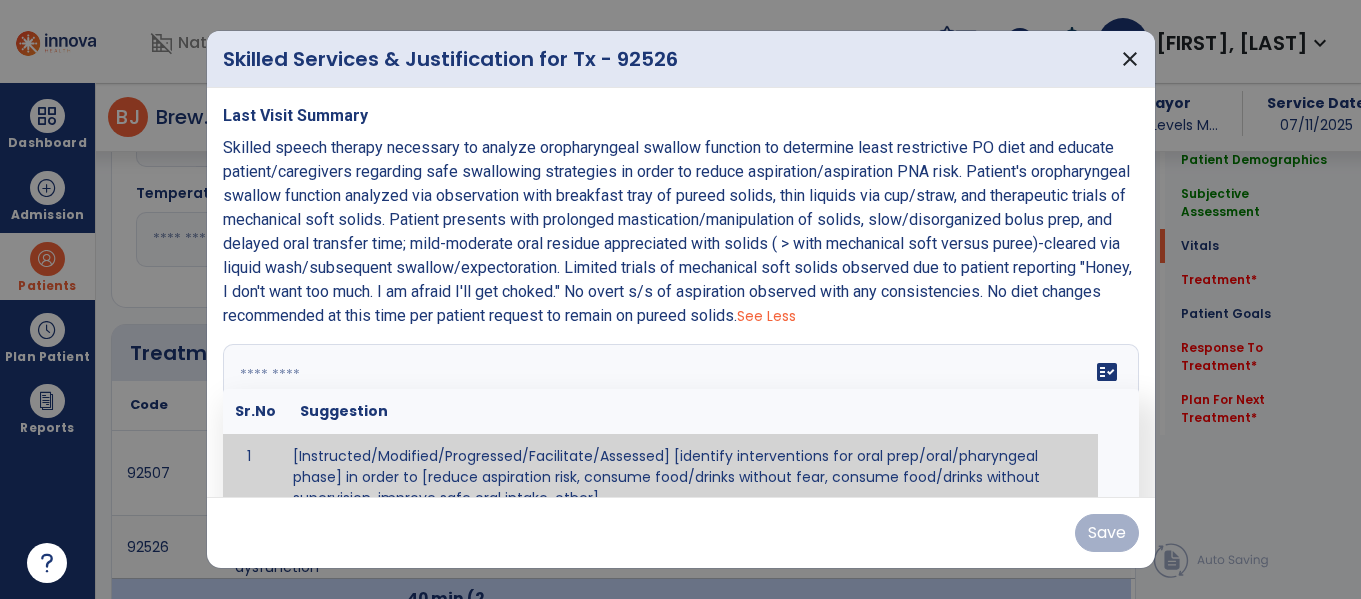 scroll, scrollTop: 24, scrollLeft: 0, axis: vertical 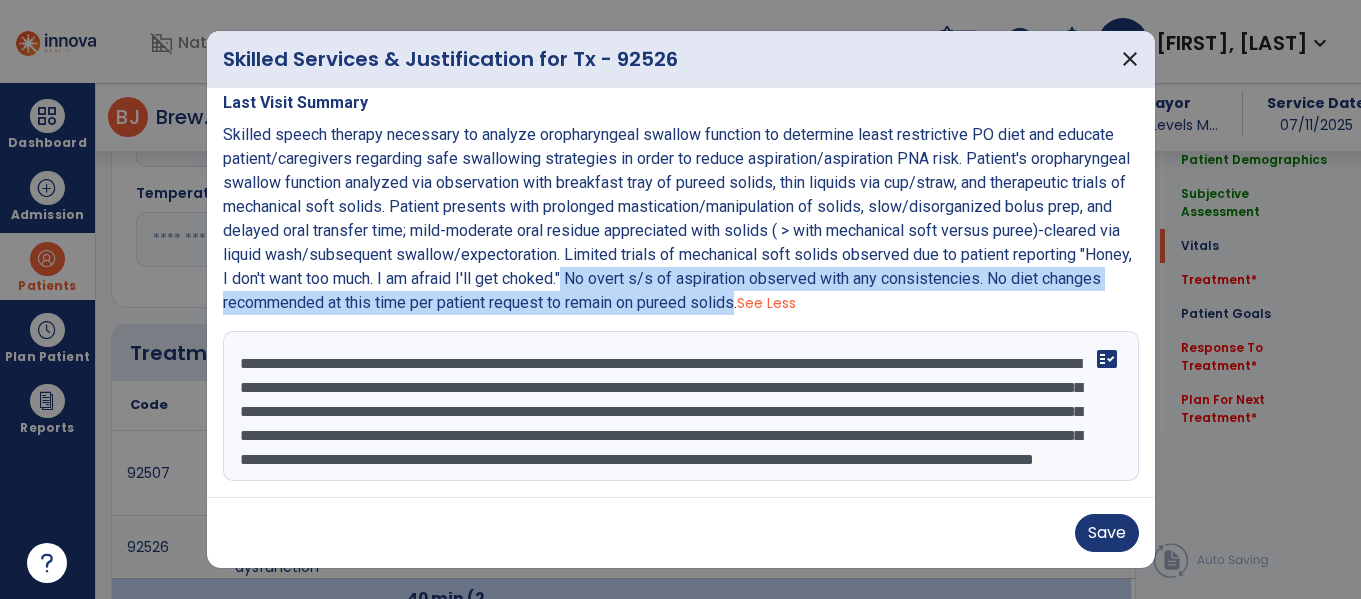drag, startPoint x: 582, startPoint y: 277, endPoint x: 745, endPoint y: 310, distance: 166.30695 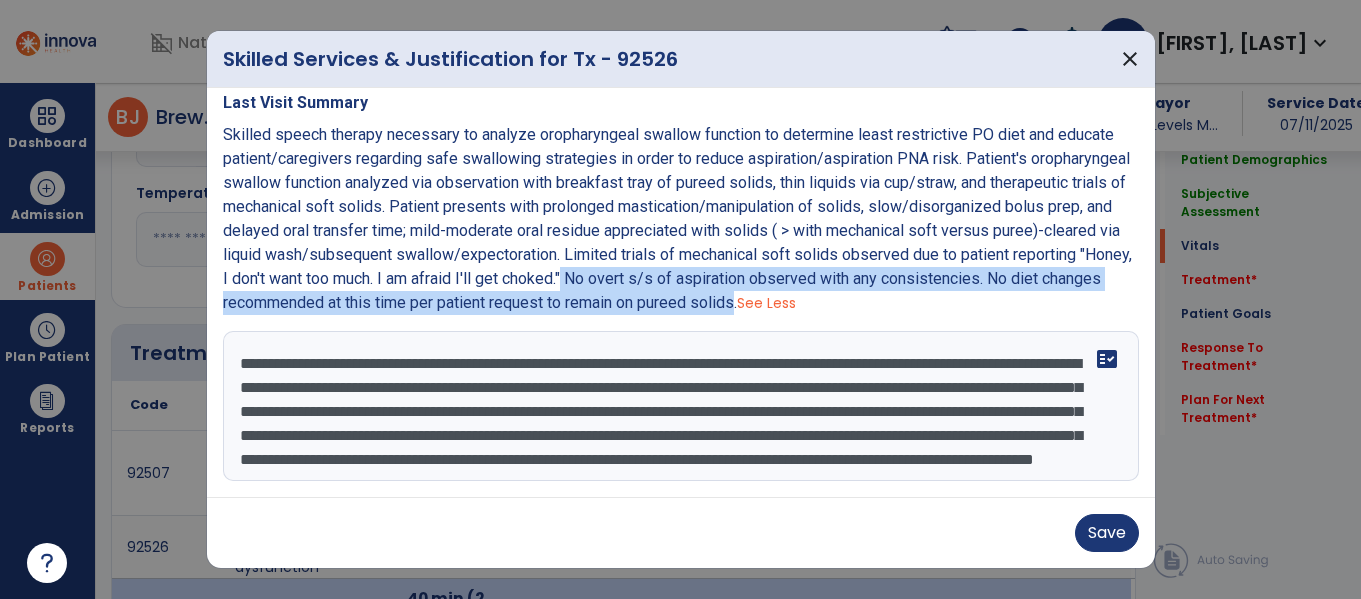 click on "Skilled speech therapy necessary to analyze oropharyngeal swallow function to determine least restrictive PO diet and educate patient/caregivers regarding safe swallowing strategies in order to reduce aspiration/aspiration PNA risk. Patient's oropharyngeal swallow function analyzed via observation with breakfast tray of pureed solids, thin liquids via cup/straw, and therapeutic trials of mechanical soft solids. Patient presents with prolonged mastication/manipulation of solids, slow/disorganized bolus prep, and delayed oral transfer time; mild-moderate oral residue appreciated with solids ( > with mechanical soft versus puree)-cleared via liquid wash/subsequent swallow/expectoration. Limited trials of mechanical soft solids observed due to patient reporting "Honey, I don't want too much. I am afraid I'll get choked." No overt s/s of aspiration observed with any consistencies. No diet changes recommended at this time per patient request to remain on pureed solids. See Less" at bounding box center (681, 219) 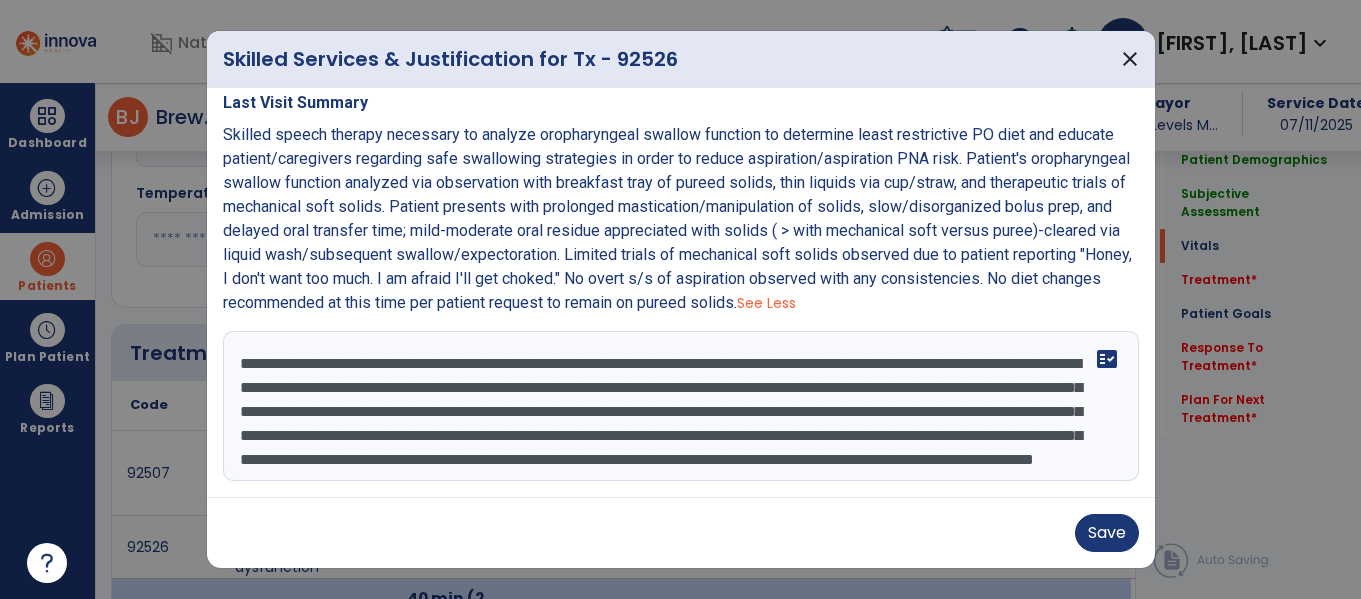 click on "**********" at bounding box center (678, 406) 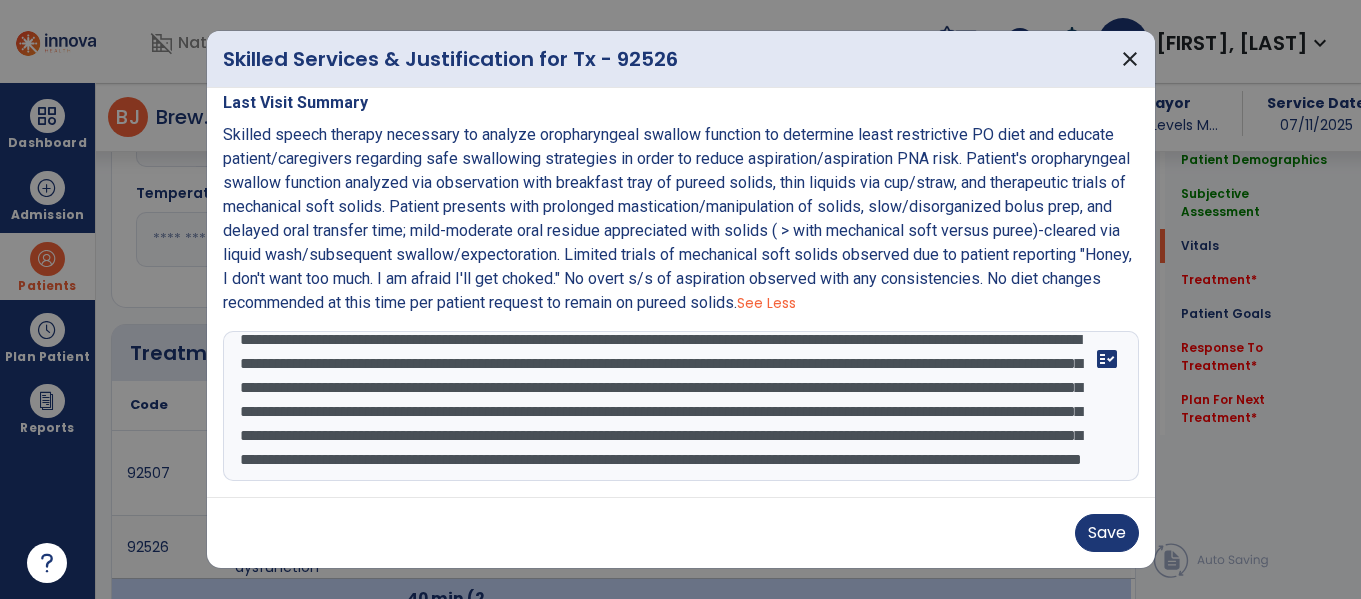 scroll, scrollTop: 87, scrollLeft: 0, axis: vertical 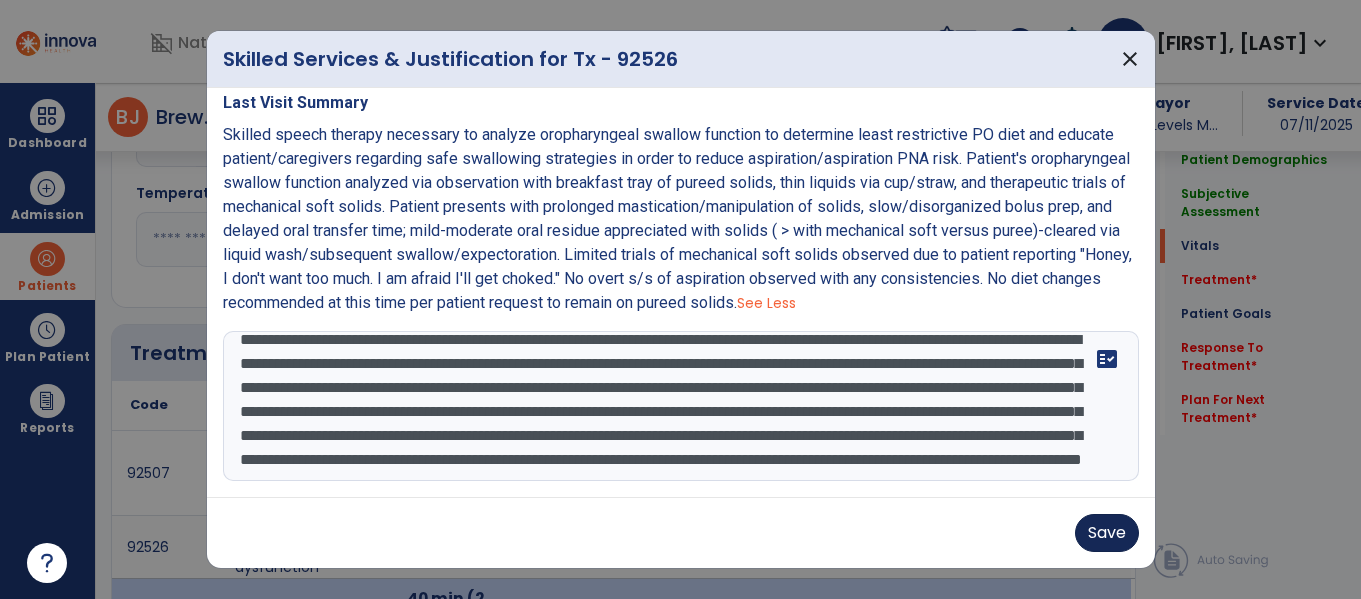 type on "**********" 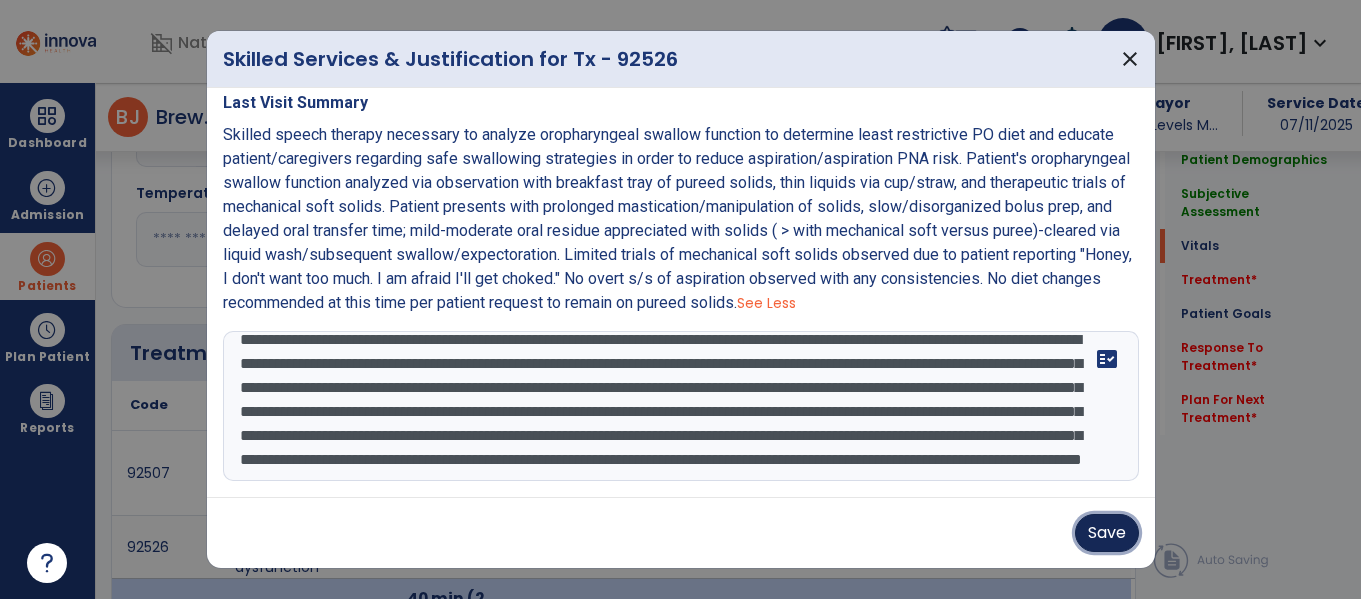 click on "Save" at bounding box center (1107, 533) 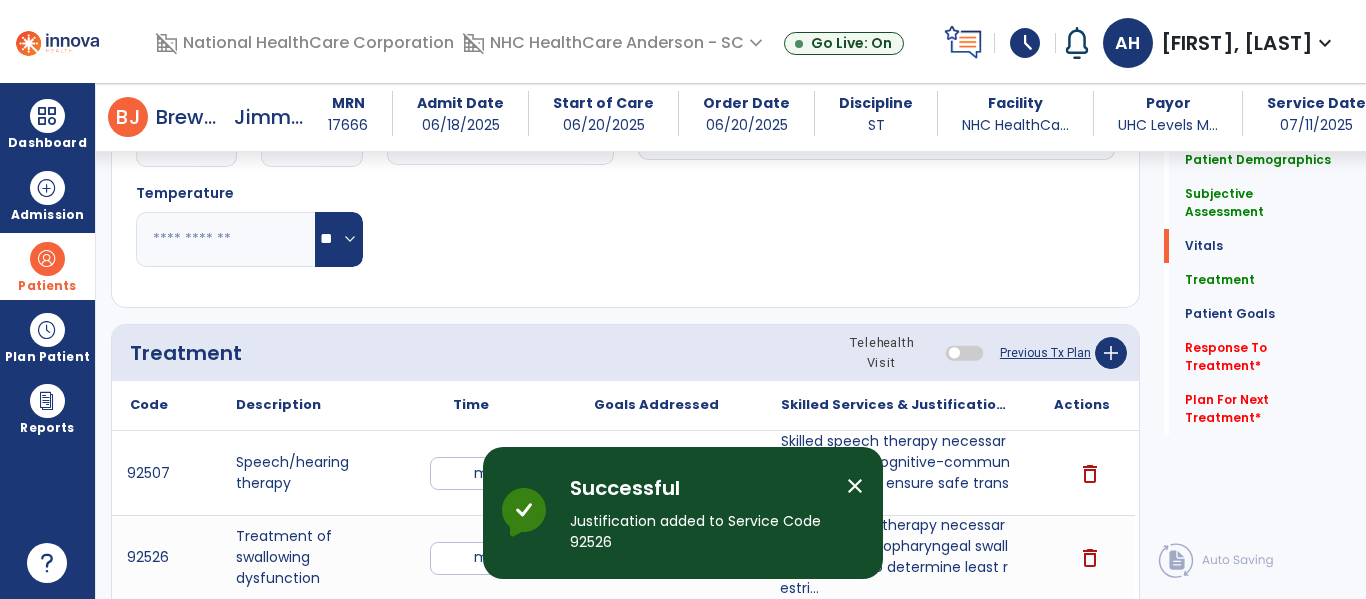 click on "close" at bounding box center (855, 486) 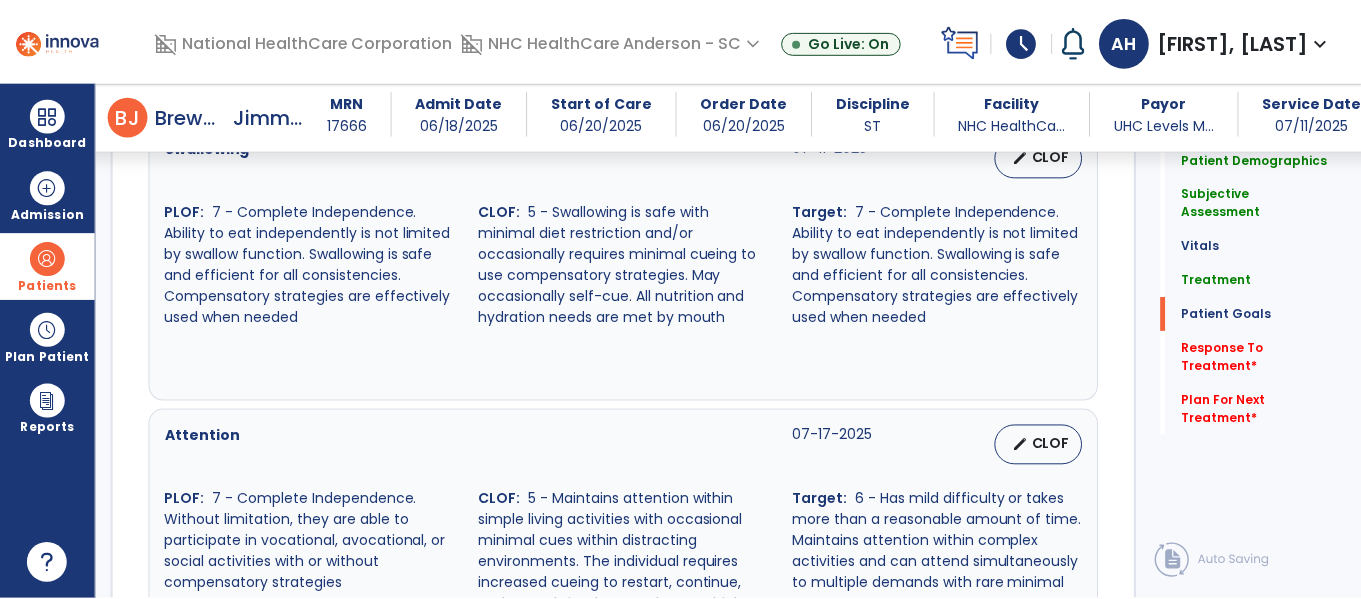 scroll, scrollTop: 1661, scrollLeft: 0, axis: vertical 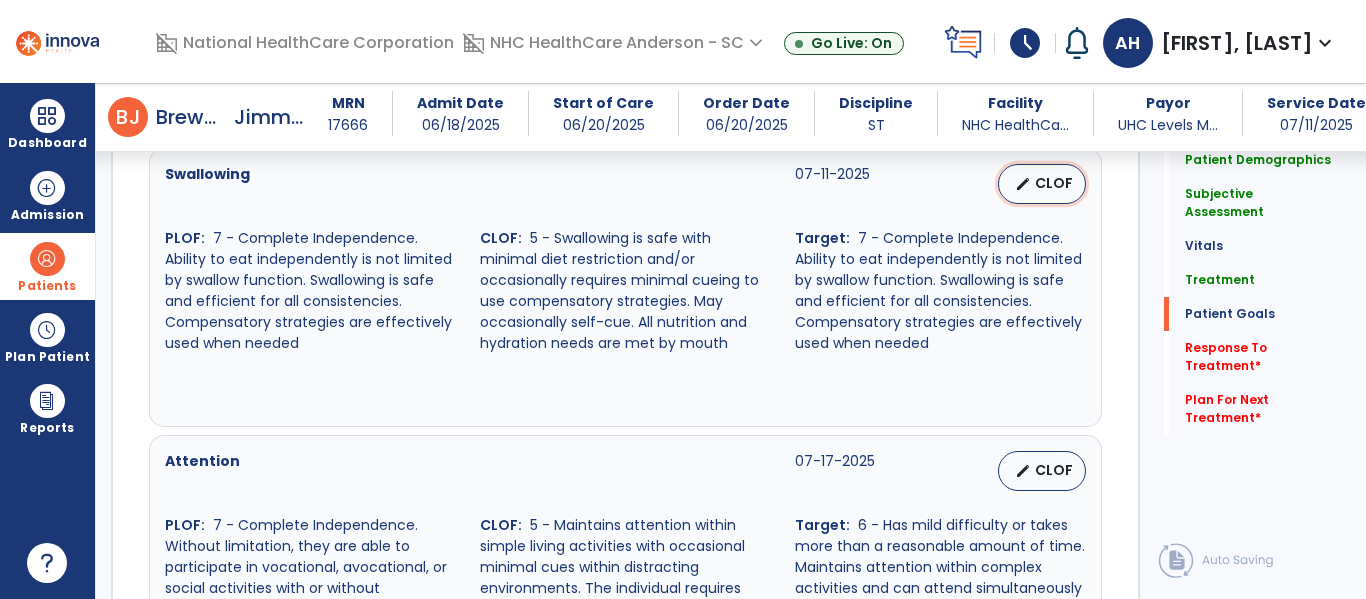 click on "edit   CLOF" at bounding box center [1042, 184] 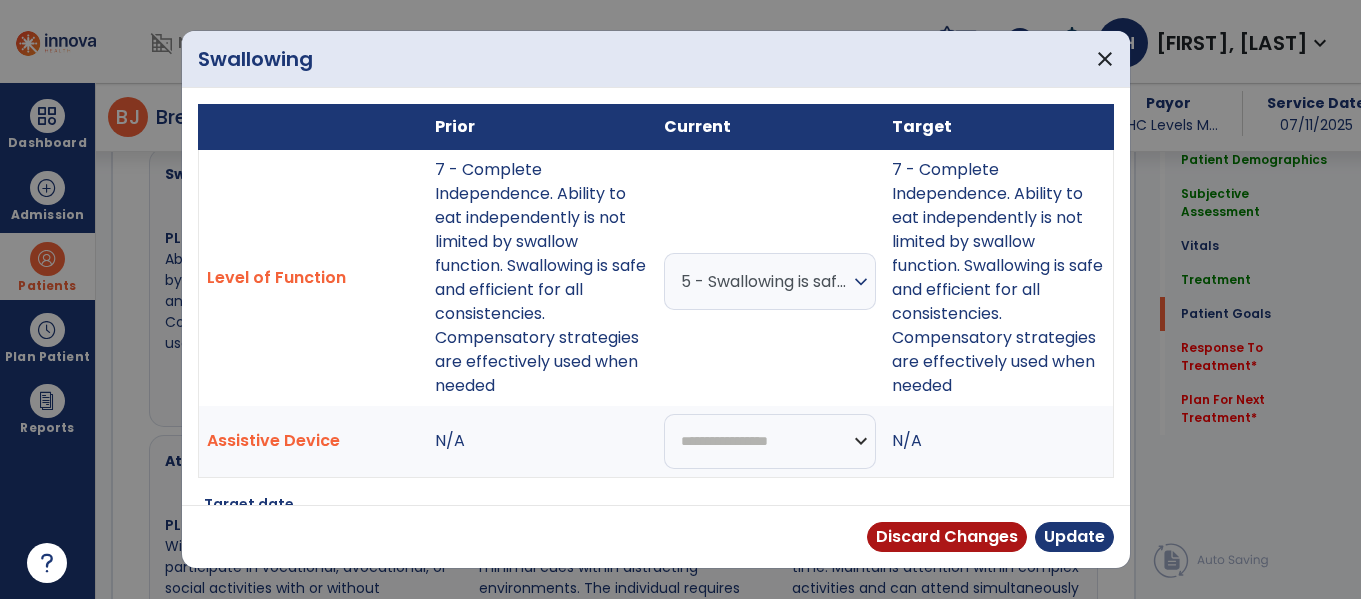 scroll, scrollTop: 1661, scrollLeft: 0, axis: vertical 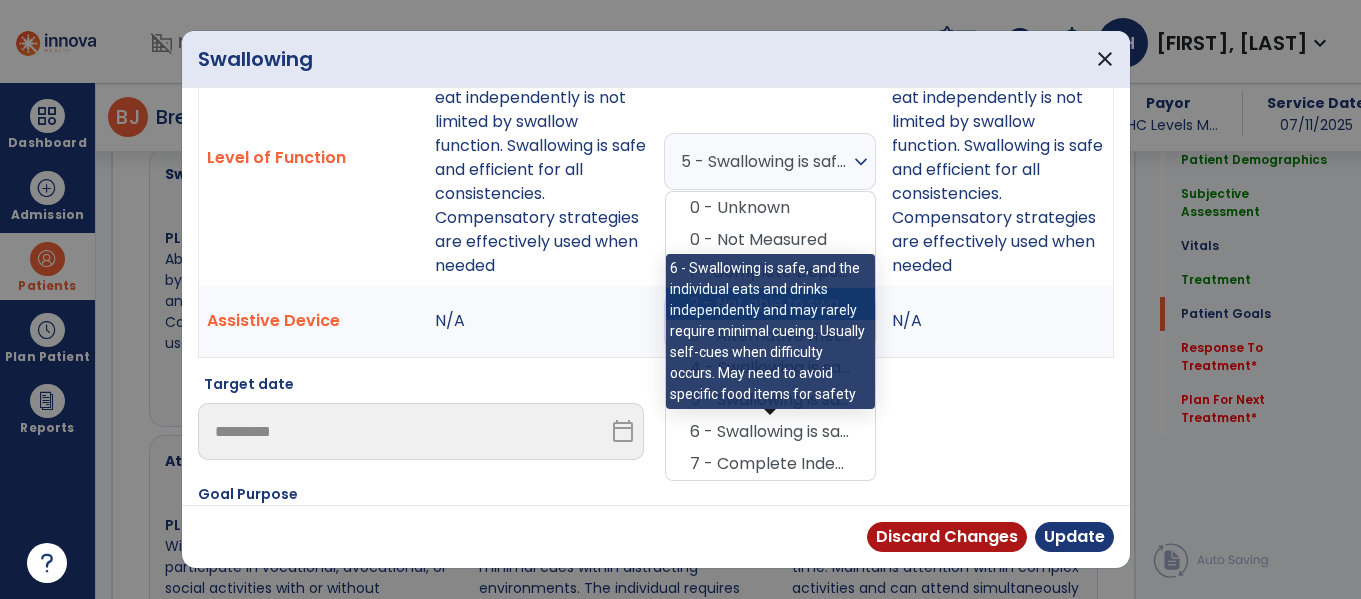 click on "6 - Swallowing is safe, and the individual eats and drinks independently and may rarely require minimal cueing. Usually self-cues when difficulty occurs. May need to avoid specific food items for safety" at bounding box center (770, 432) 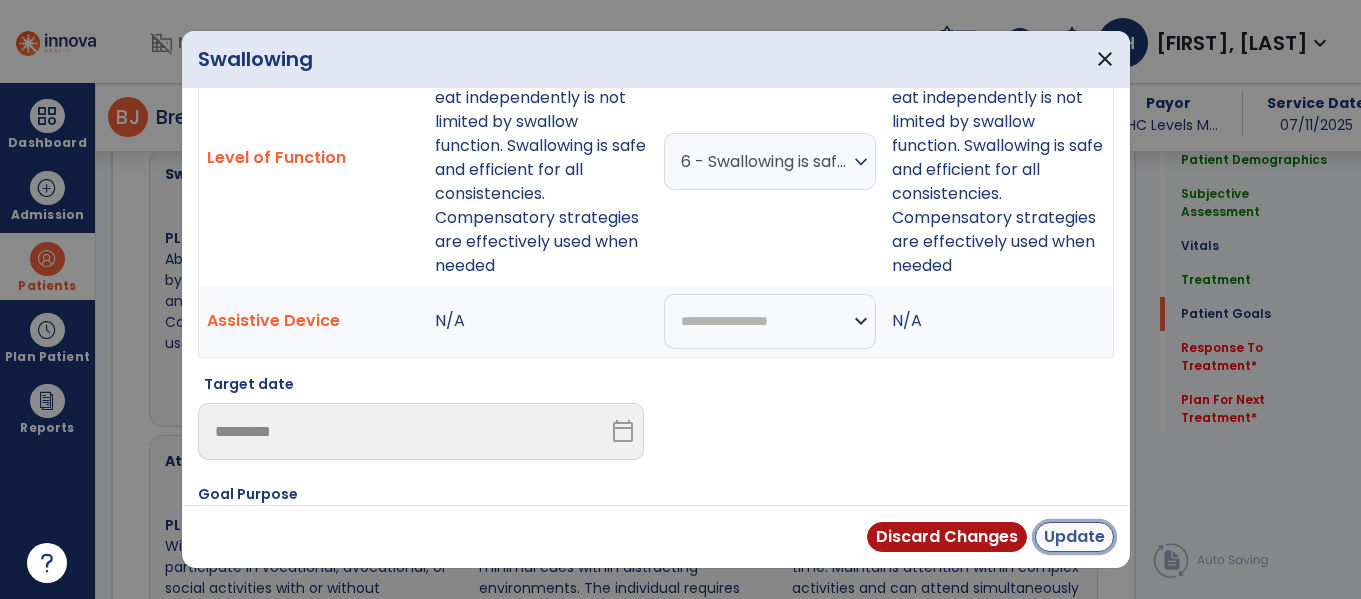 click on "Update" at bounding box center [1074, 537] 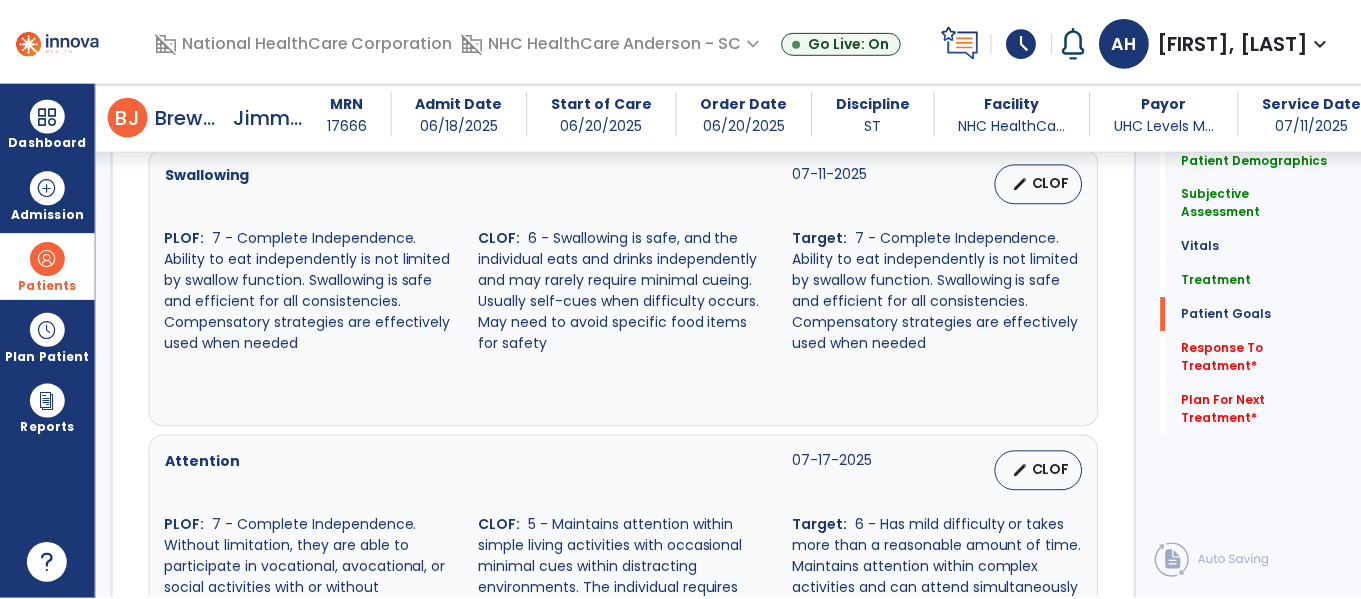 scroll, scrollTop: 1954, scrollLeft: 0, axis: vertical 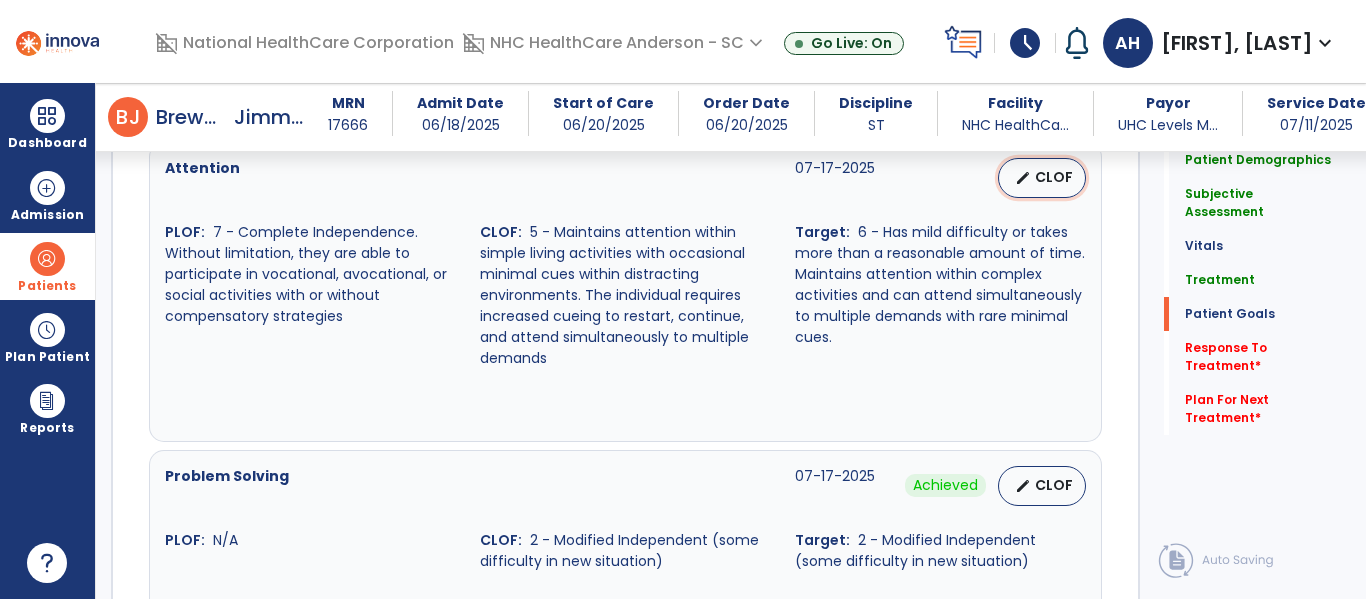 click on "CLOF" at bounding box center (1054, 177) 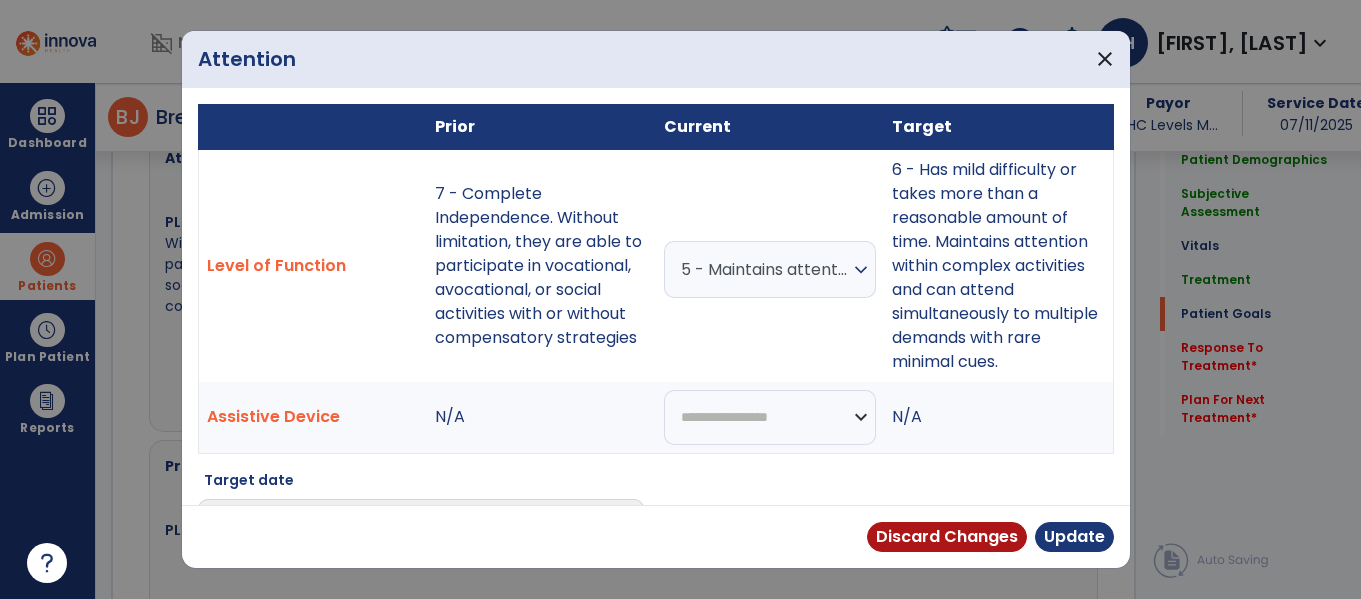 scroll, scrollTop: 1954, scrollLeft: 0, axis: vertical 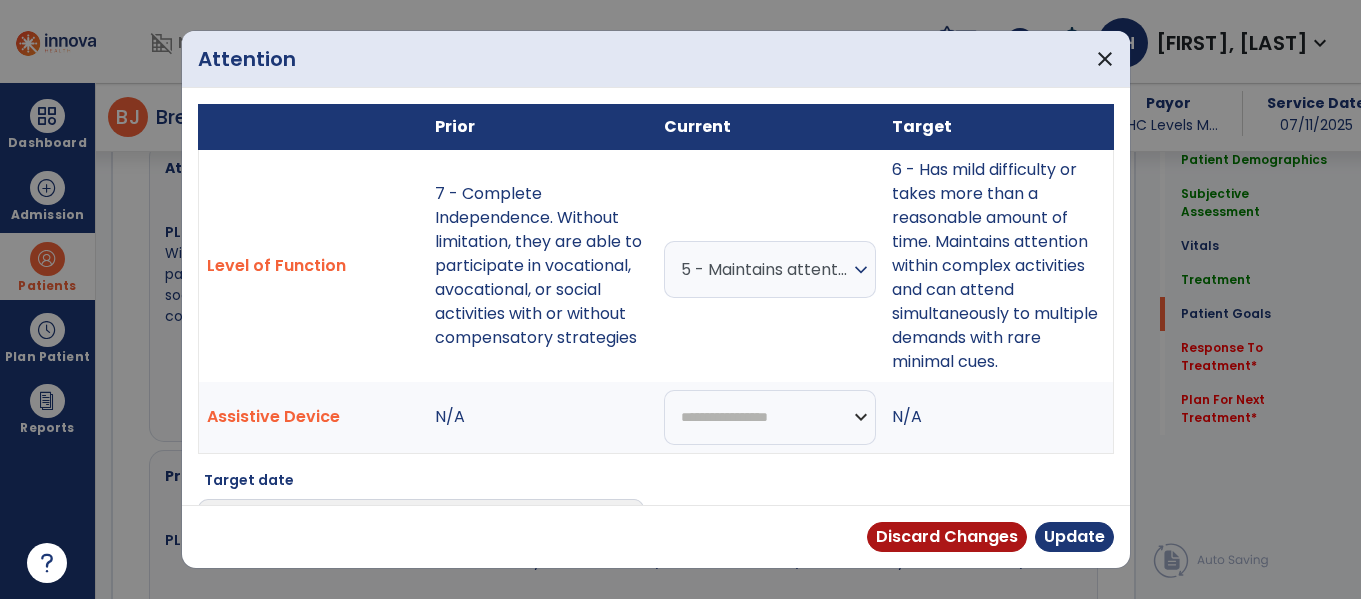 click on "5 - Maintains attention within simple living activities with occasional minimal cues within distracting environments. The individual requires increased cueing to restart, continue, and attend simultaneously to multiple demands" at bounding box center (765, 269) 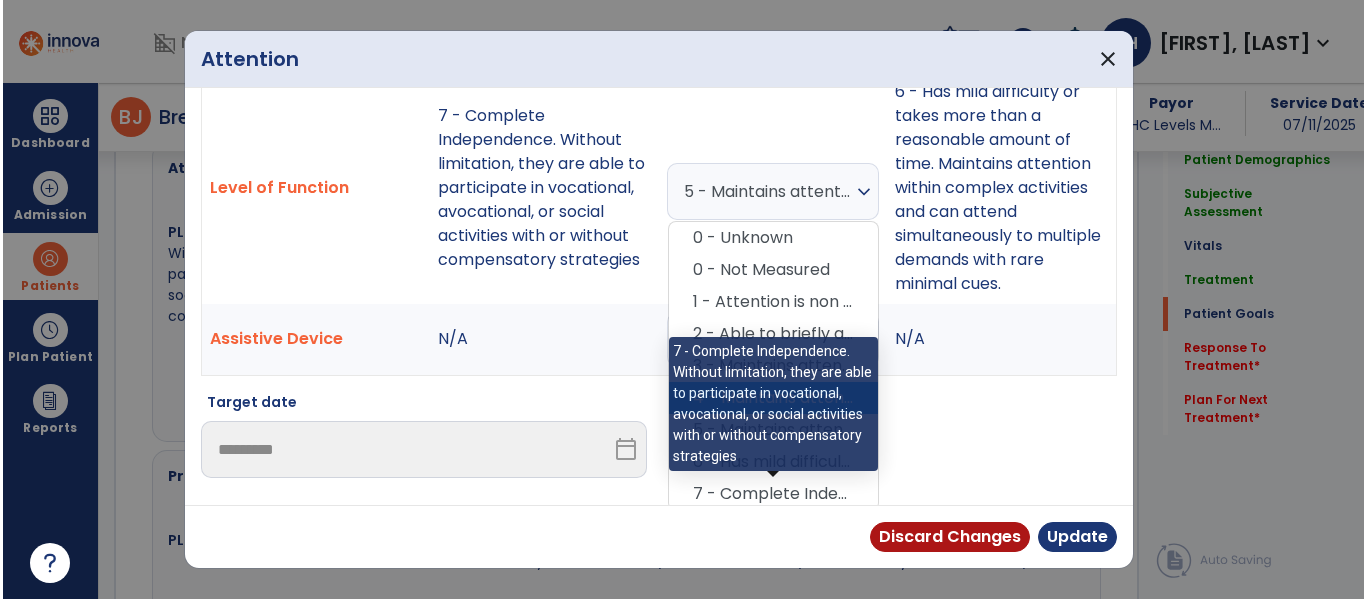 scroll, scrollTop: 80, scrollLeft: 0, axis: vertical 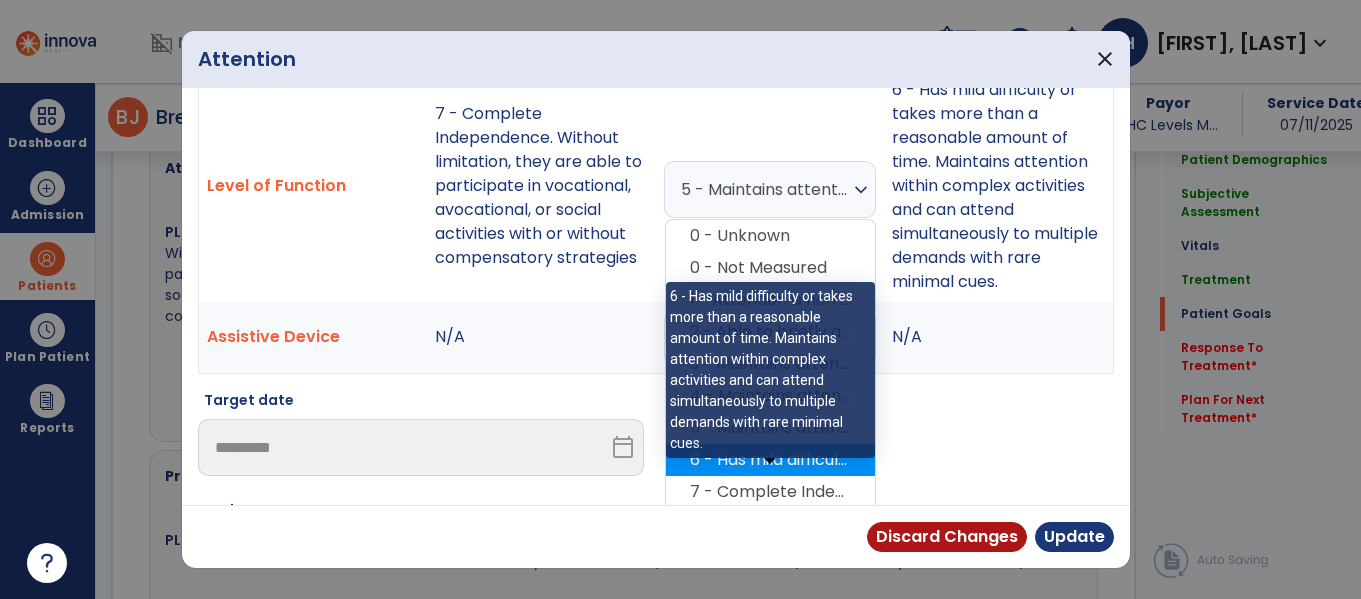 click on "6 - Has mild difficulty or takes more than a reasonable amount of time. Maintains attention within complex activities and can attend simultaneously to multiple demands with rare minimal cues." at bounding box center [770, 460] 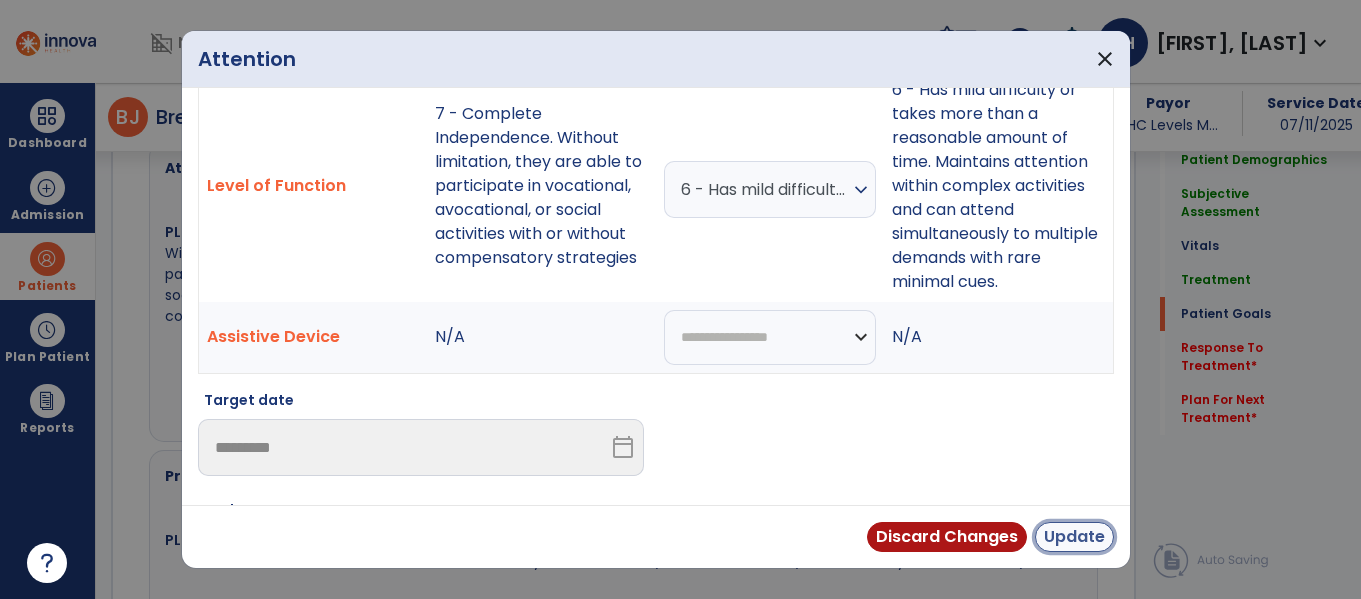 click on "Update" at bounding box center [1074, 537] 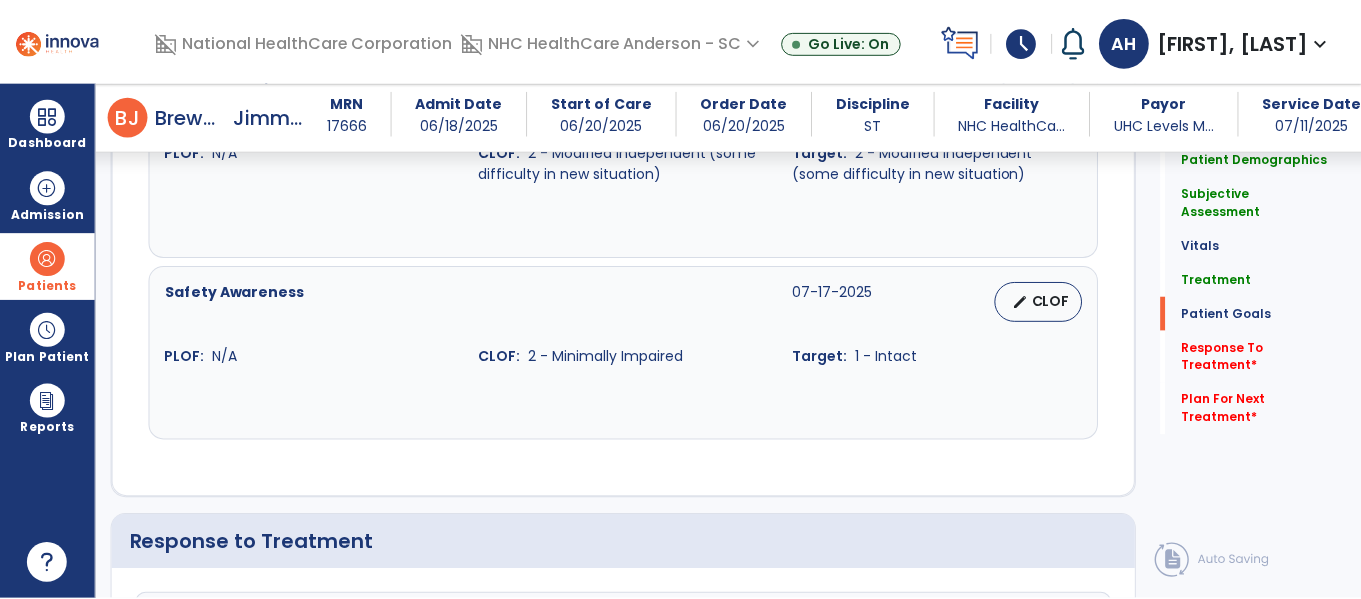 scroll, scrollTop: 2327, scrollLeft: 0, axis: vertical 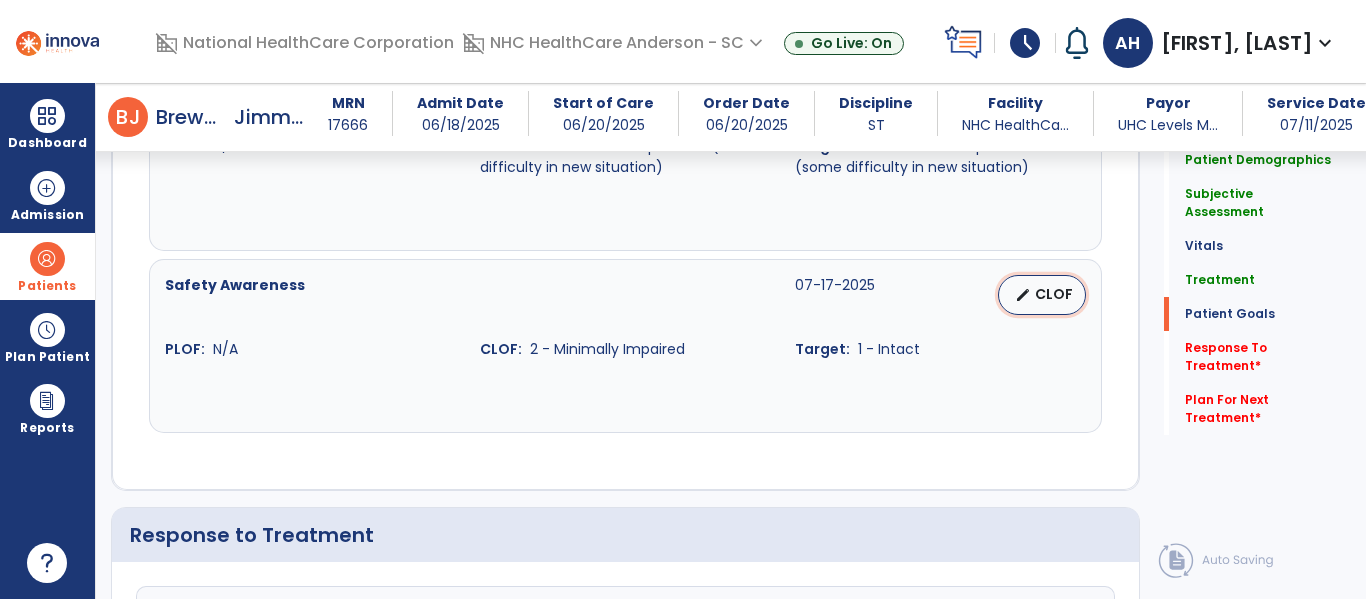 click on "CLOF" at bounding box center (1054, 294) 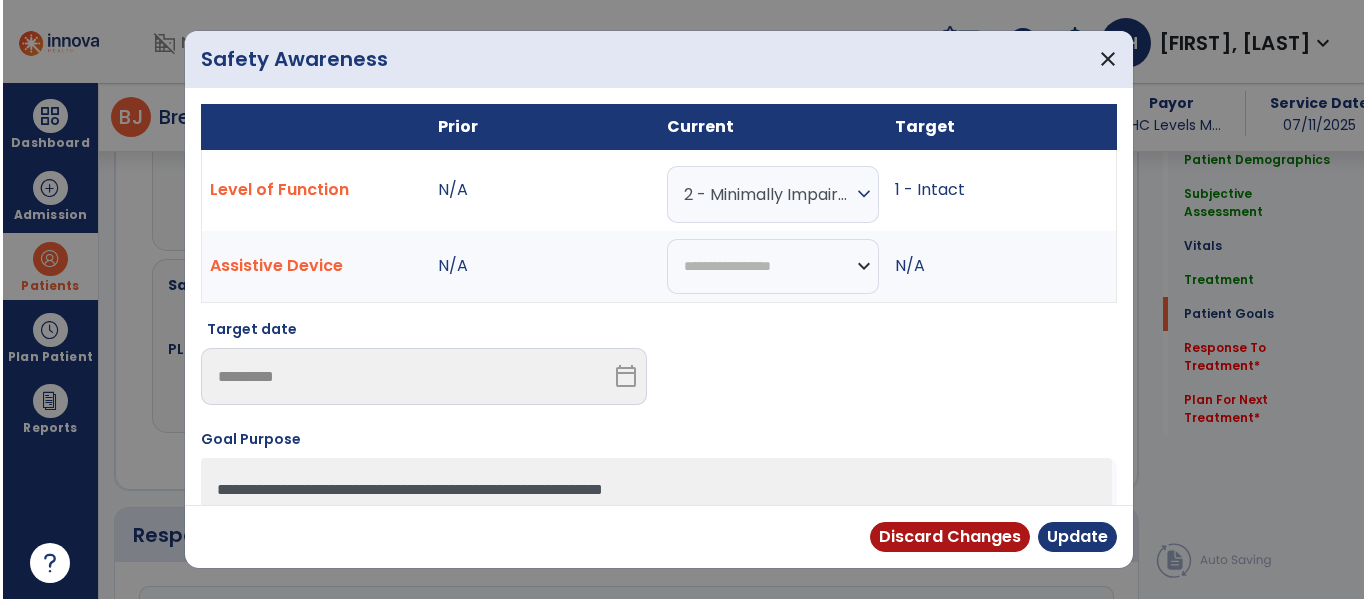 scroll, scrollTop: 2327, scrollLeft: 0, axis: vertical 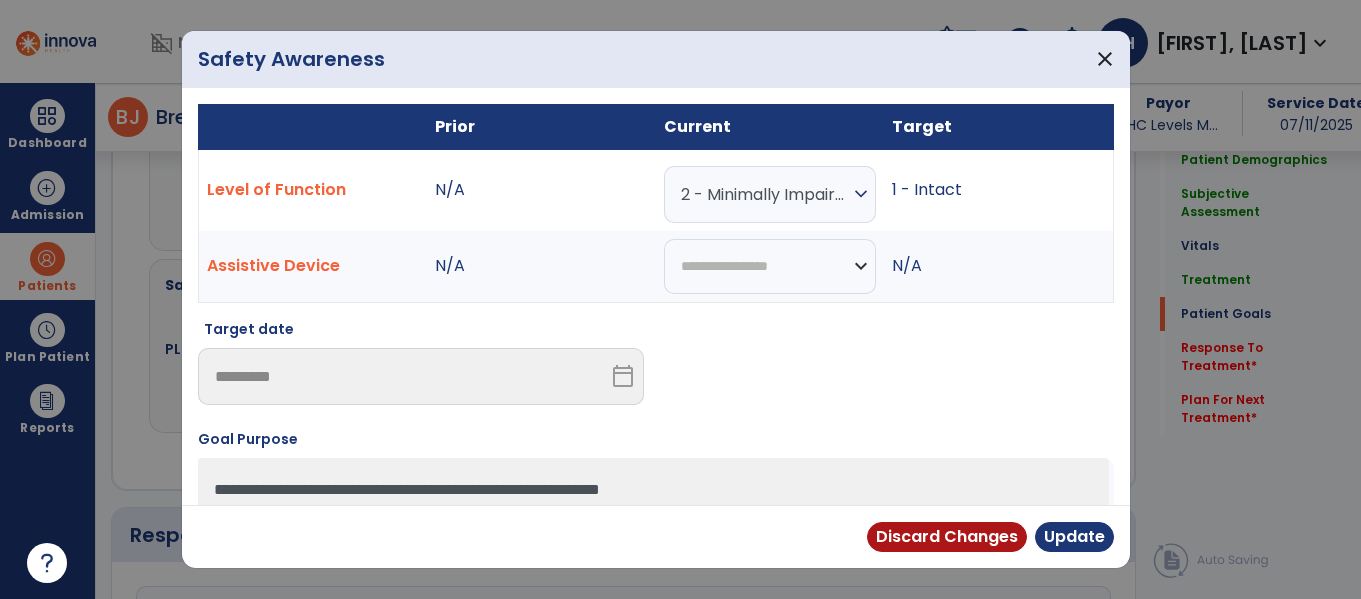 click on "2 - Minimally Impaired" at bounding box center (765, 194) 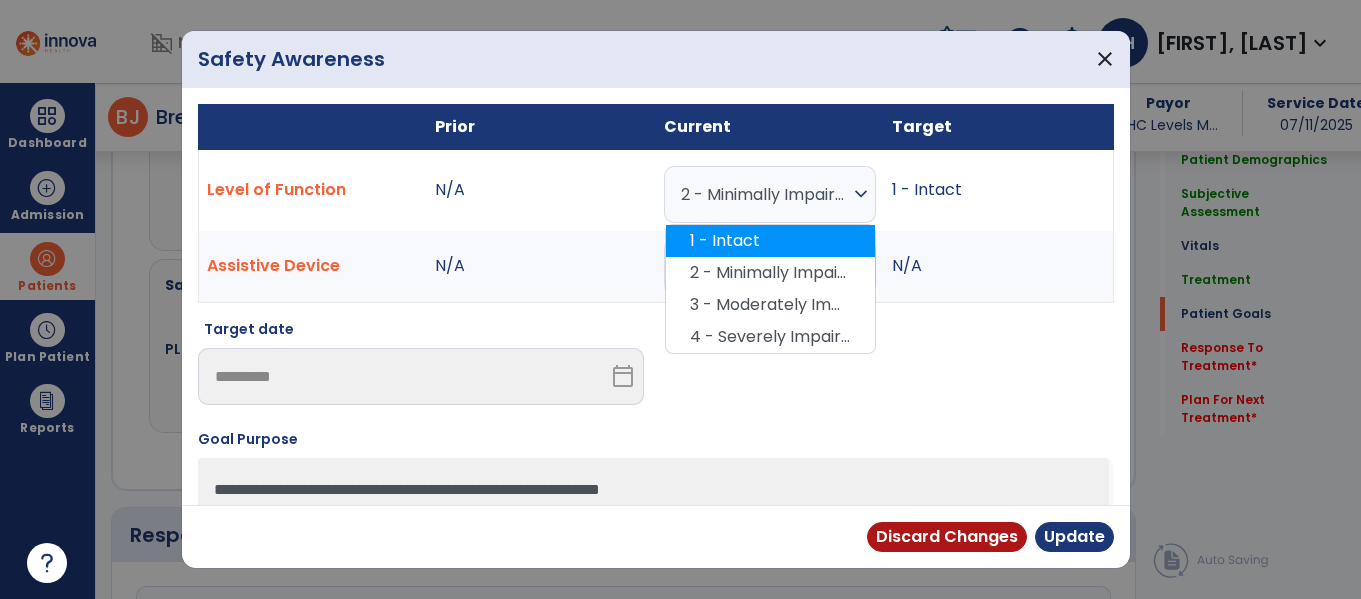 click on "1 - Intact" at bounding box center [770, 241] 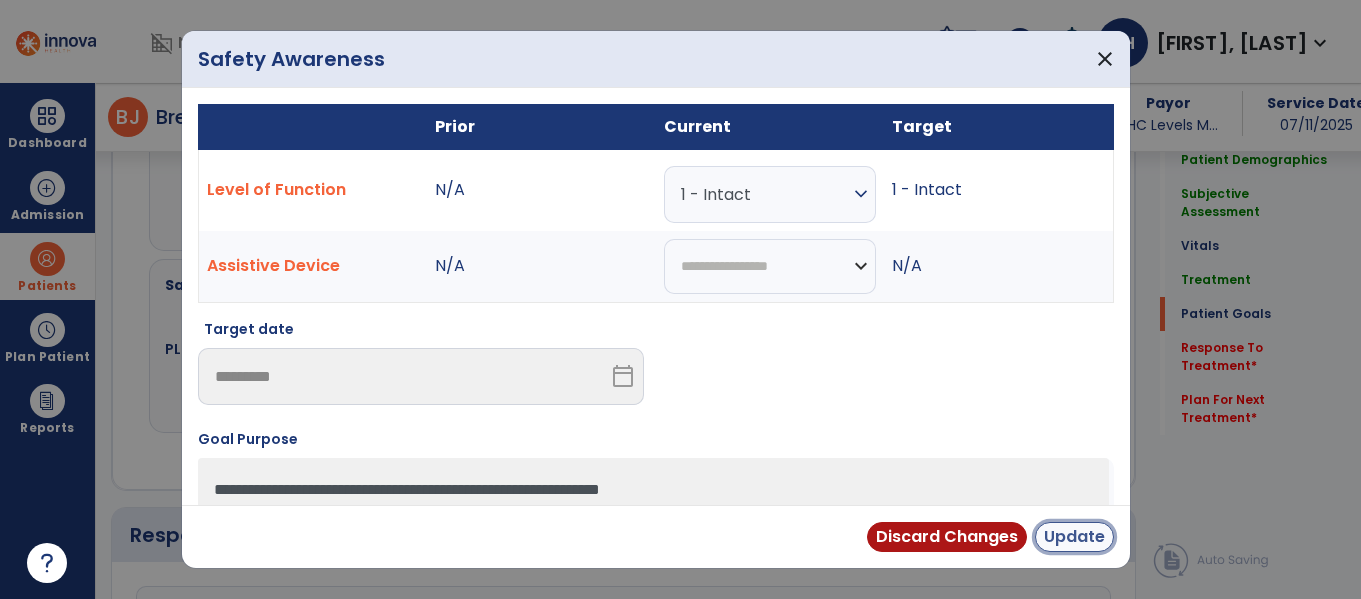 click on "Update" at bounding box center [1074, 537] 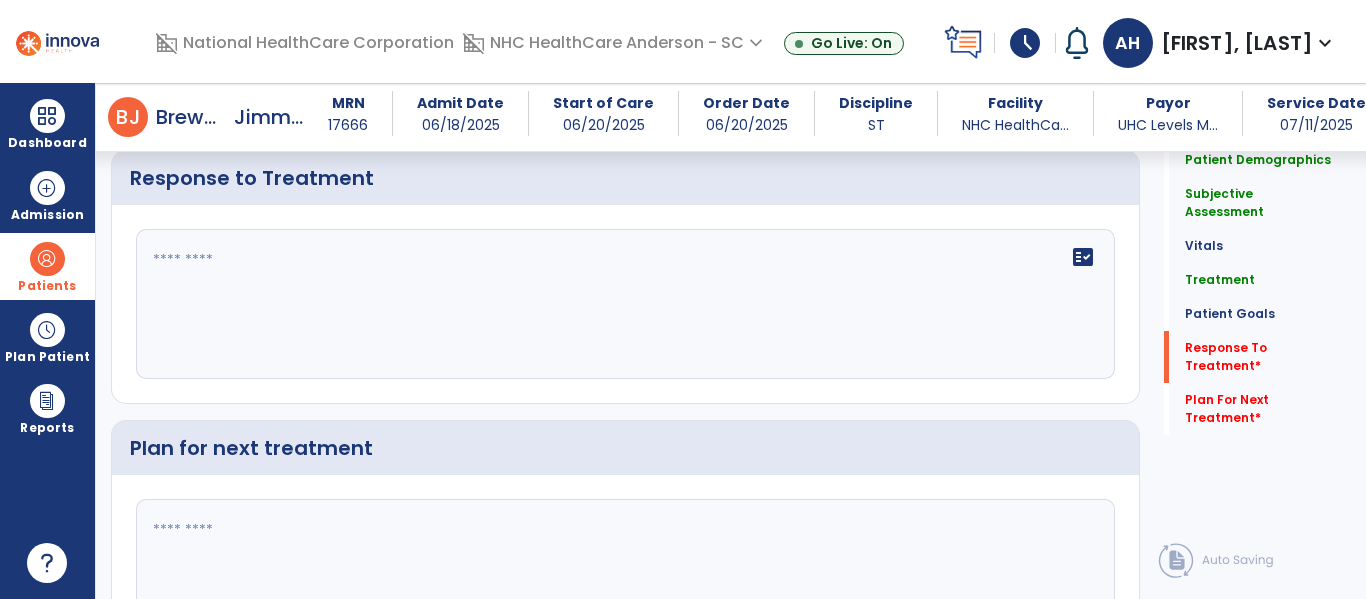 scroll, scrollTop: 2729, scrollLeft: 0, axis: vertical 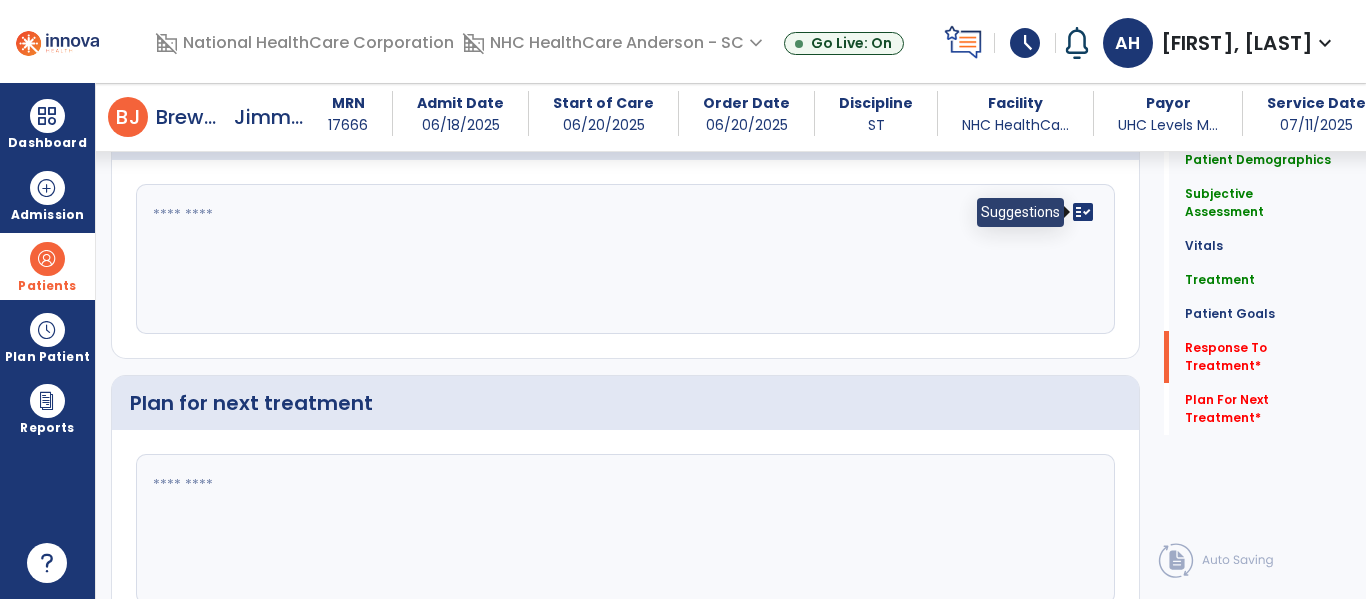 click on "fact_check" 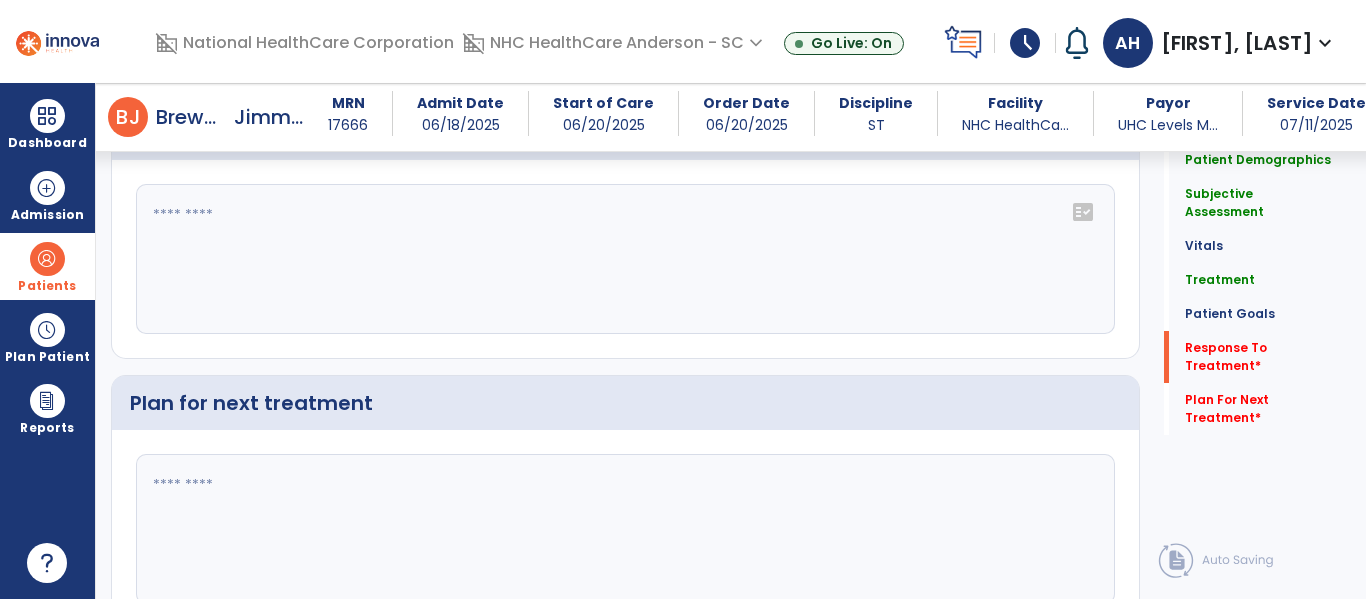 click on "fact_check" 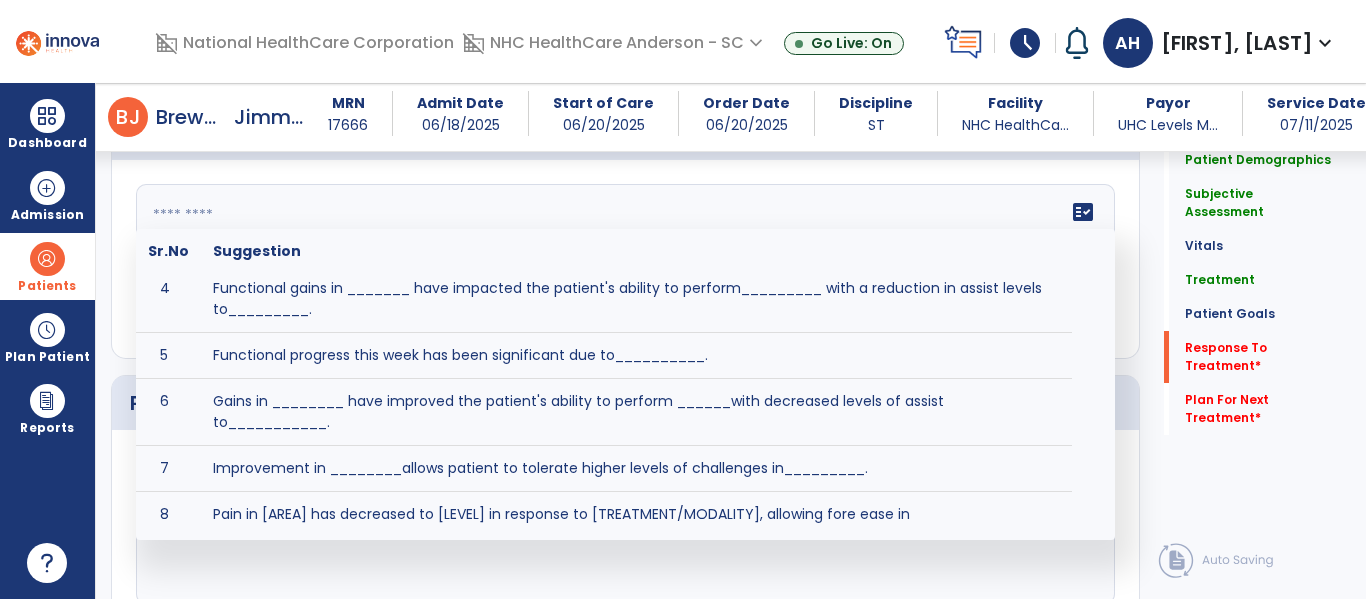 scroll, scrollTop: 208, scrollLeft: 0, axis: vertical 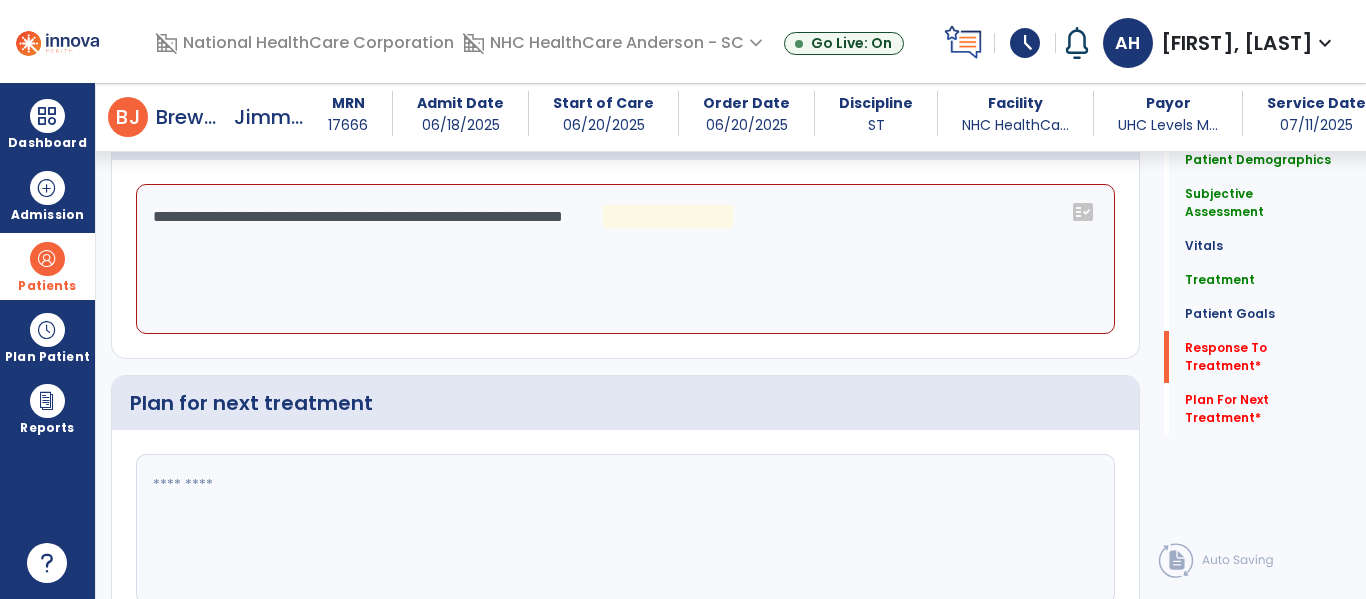 click on "**********" 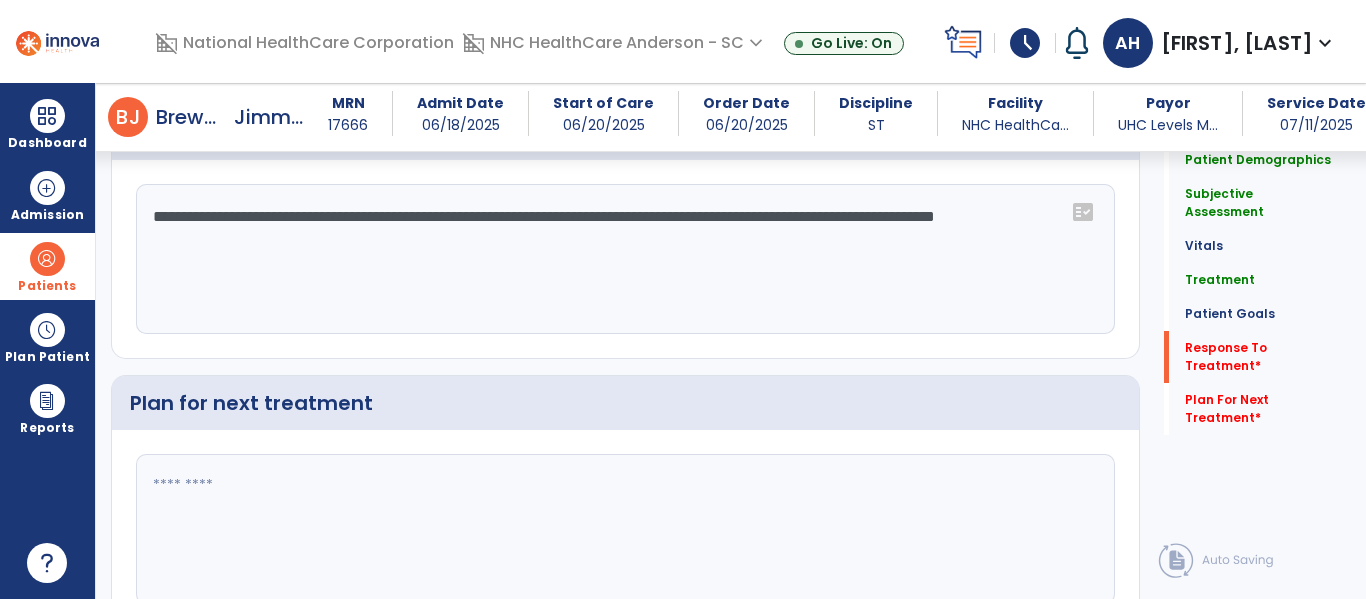 type on "**********" 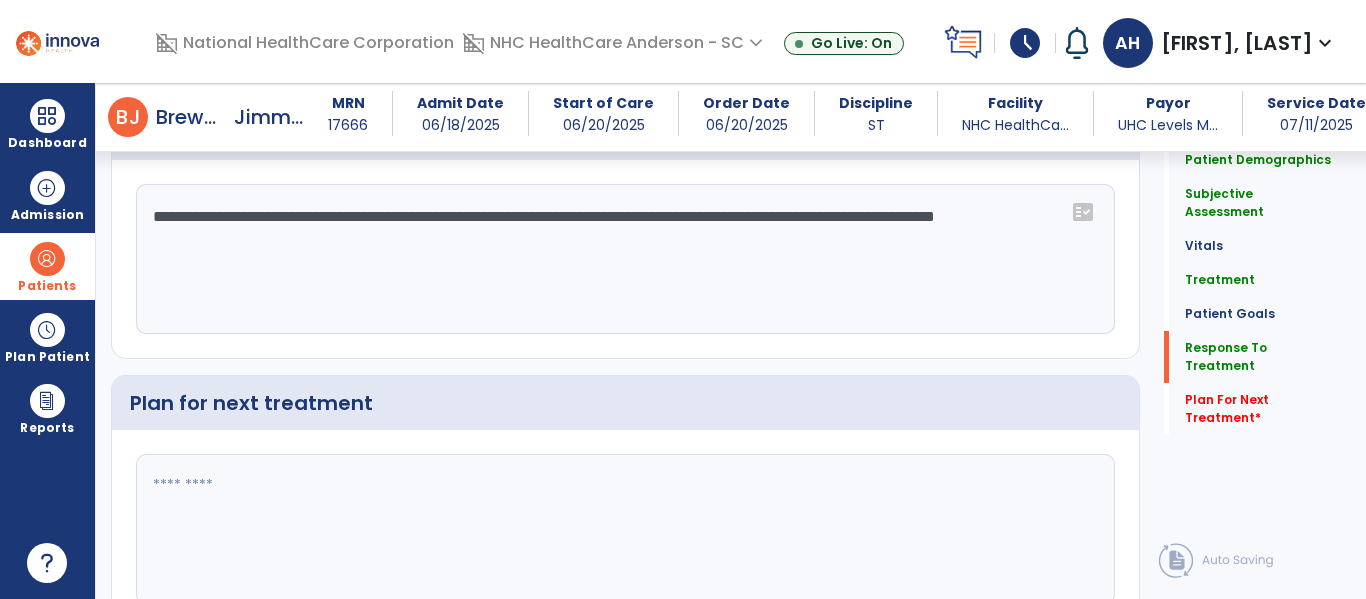 scroll, scrollTop: 2729, scrollLeft: 0, axis: vertical 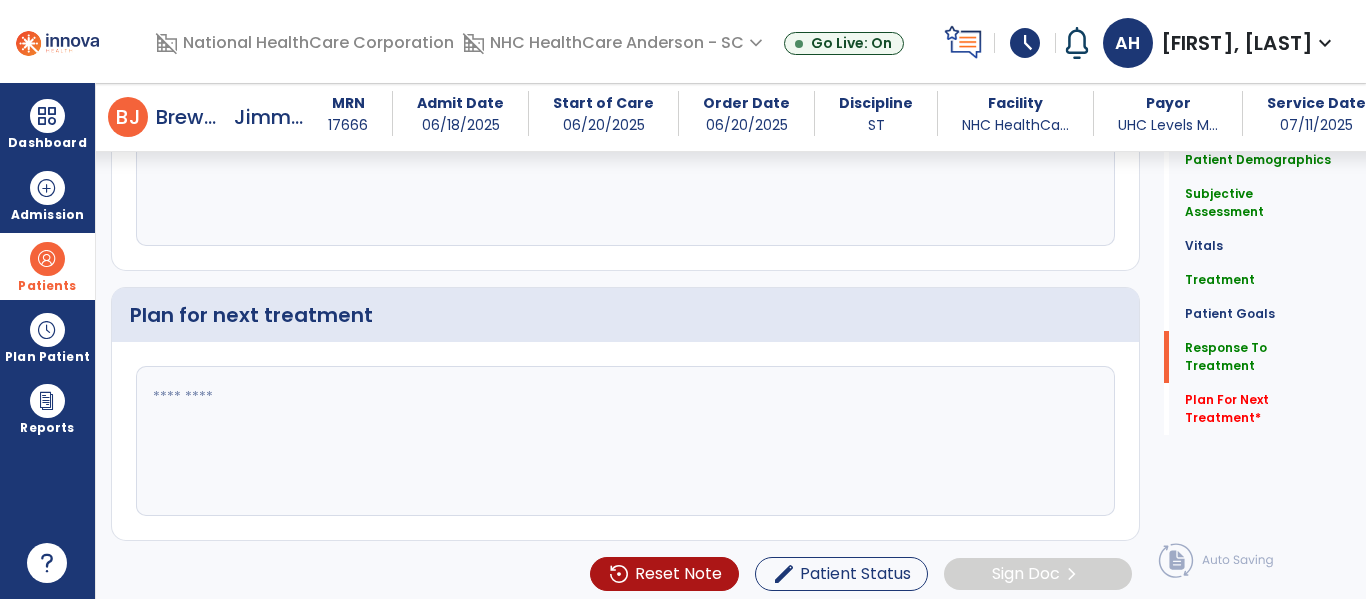 click 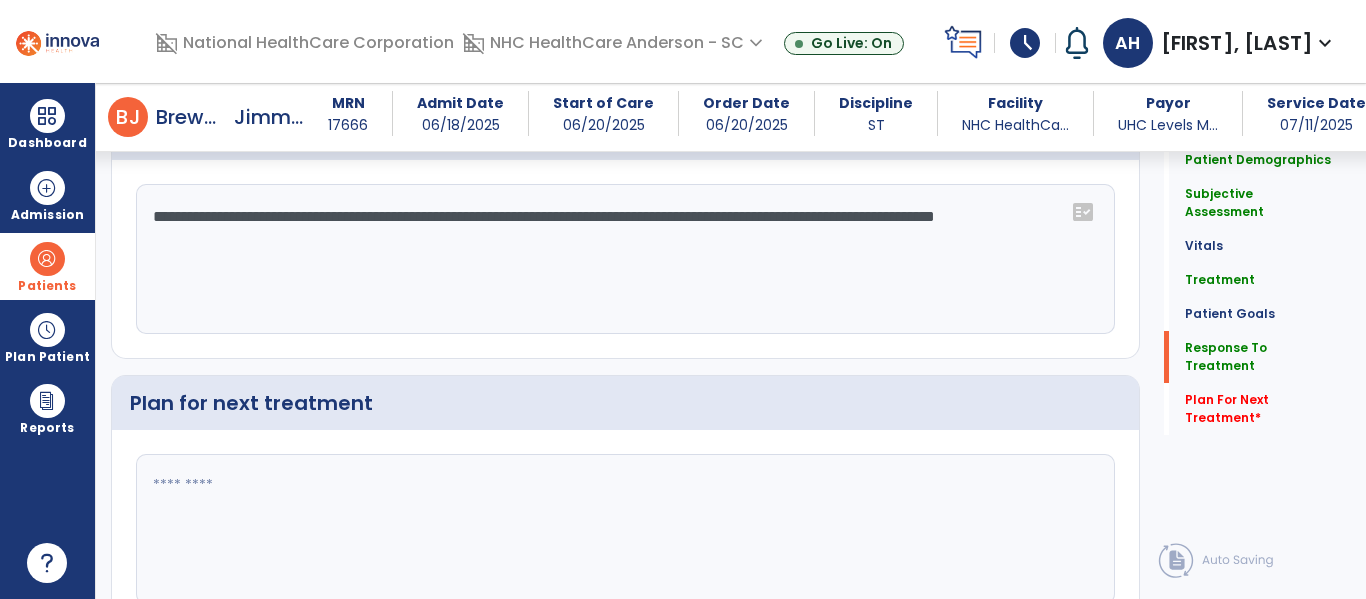 click 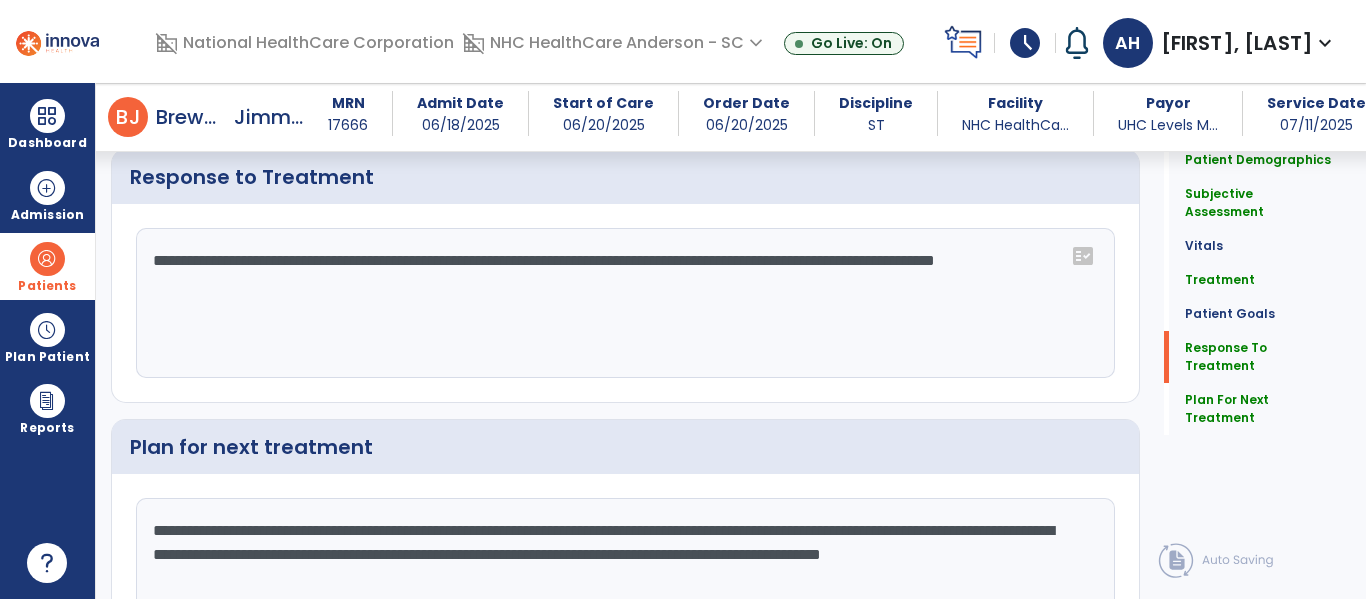 scroll, scrollTop: 2729, scrollLeft: 0, axis: vertical 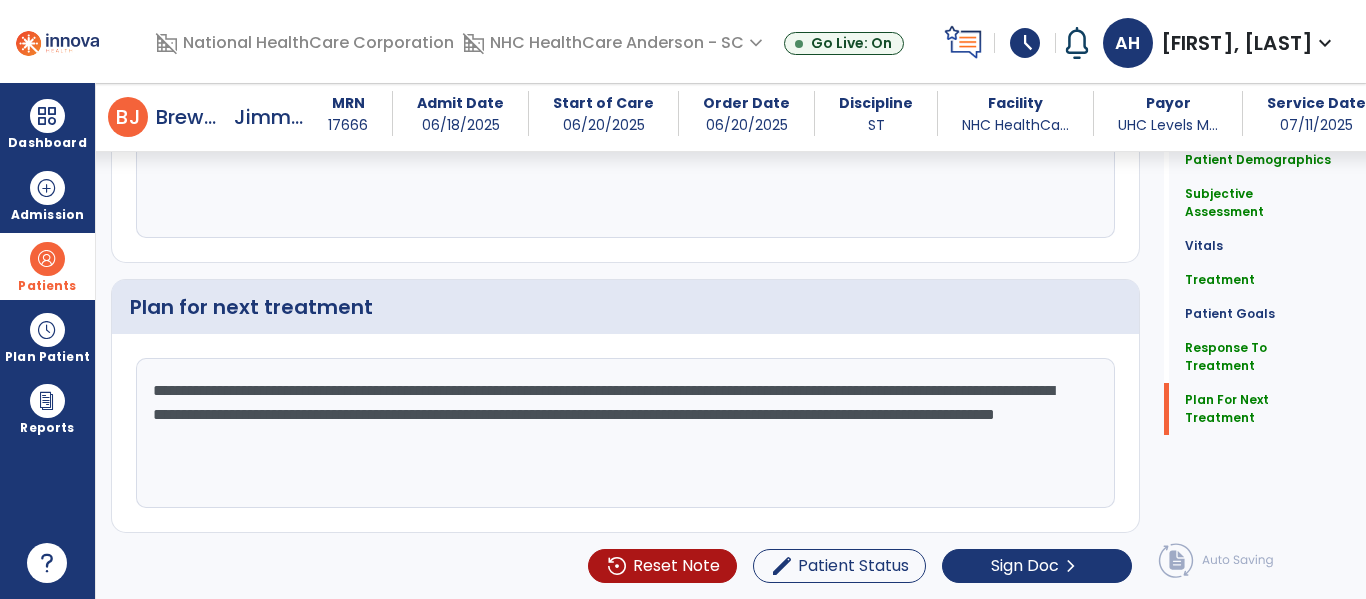 drag, startPoint x: 323, startPoint y: 416, endPoint x: 727, endPoint y: 461, distance: 406.49847 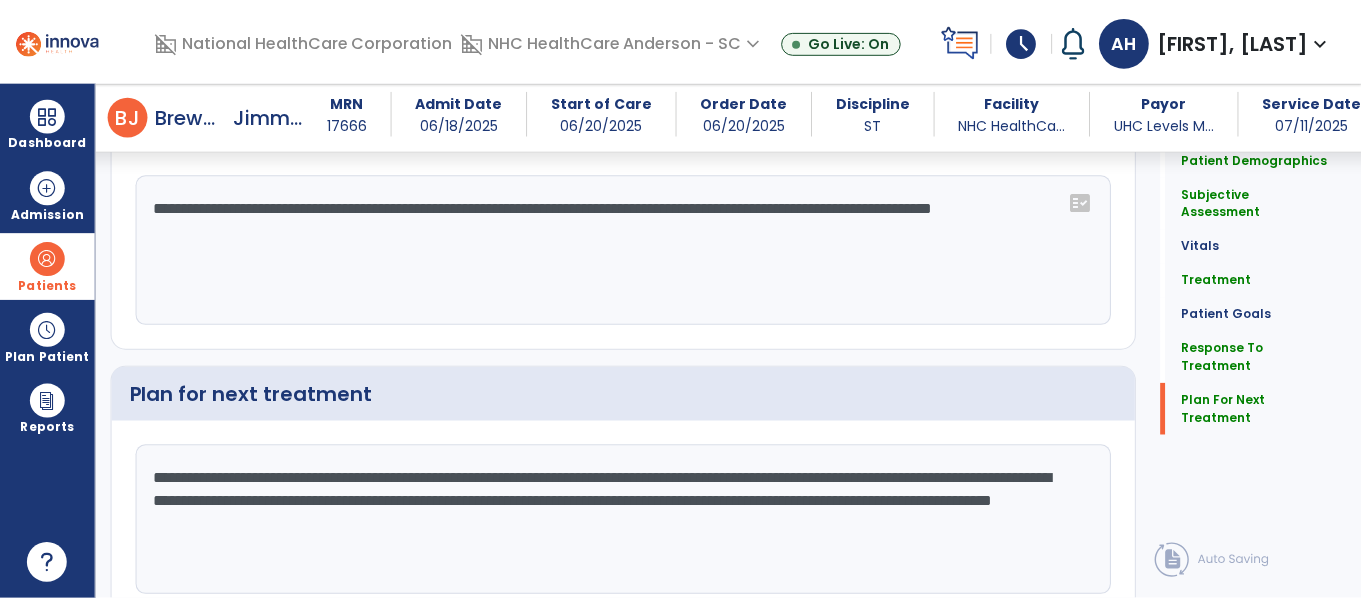 scroll, scrollTop: 2826, scrollLeft: 0, axis: vertical 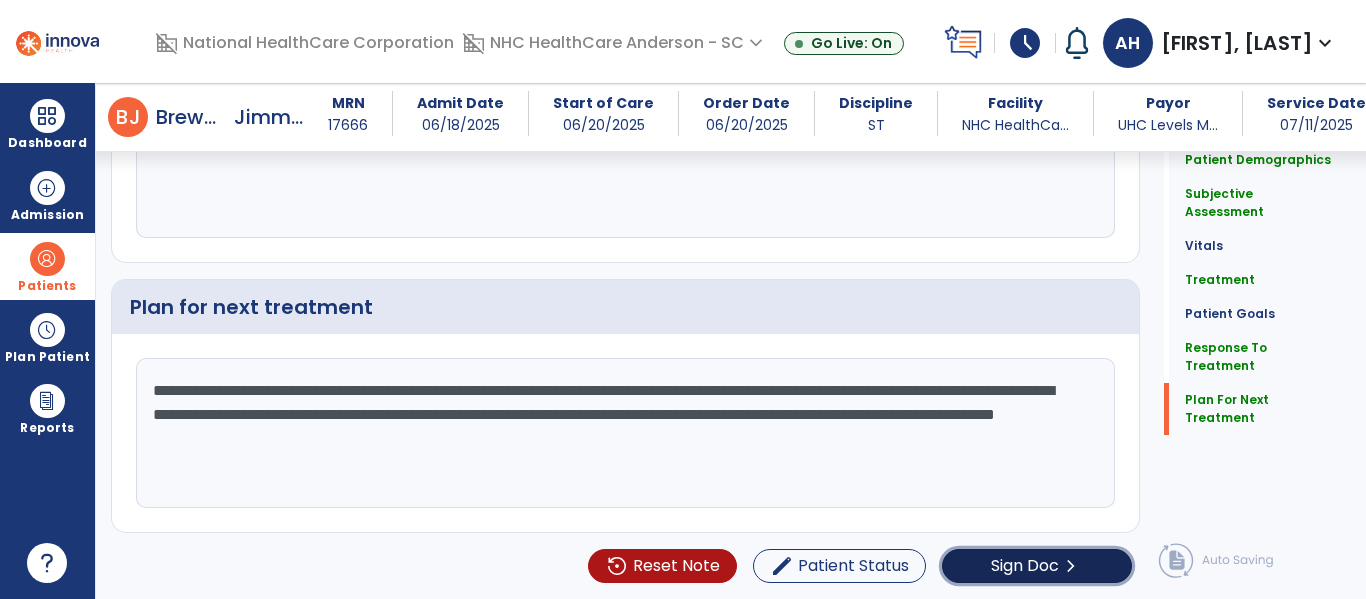 click on "chevron_right" 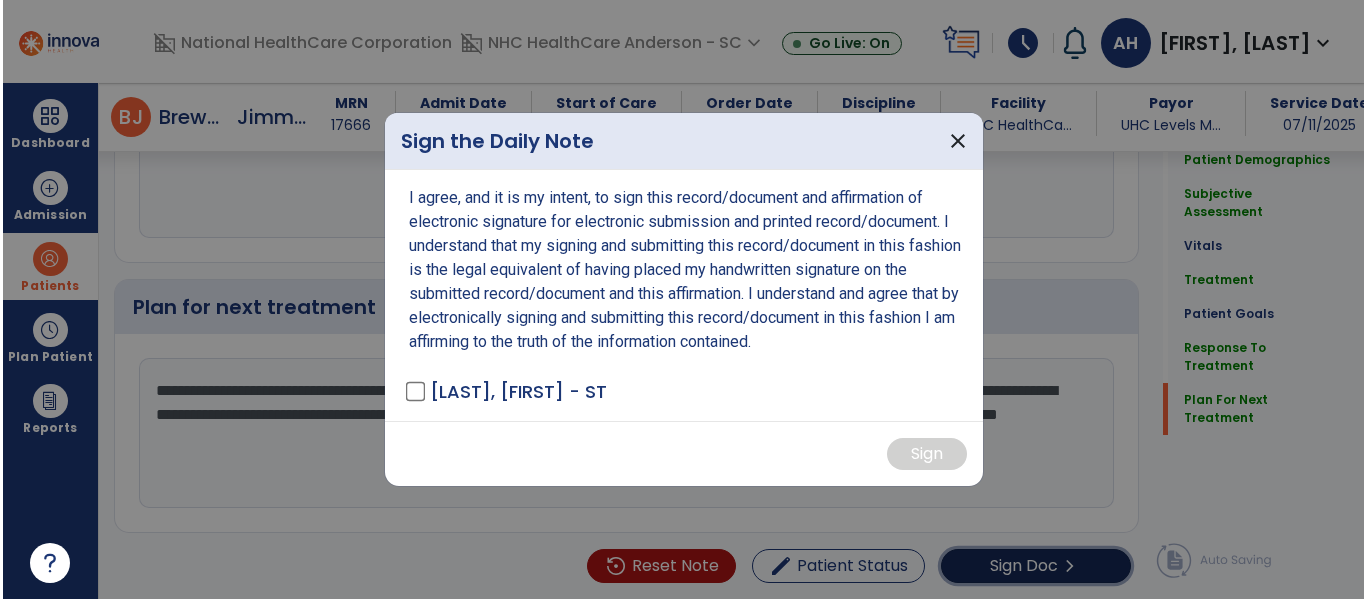 scroll, scrollTop: 2826, scrollLeft: 0, axis: vertical 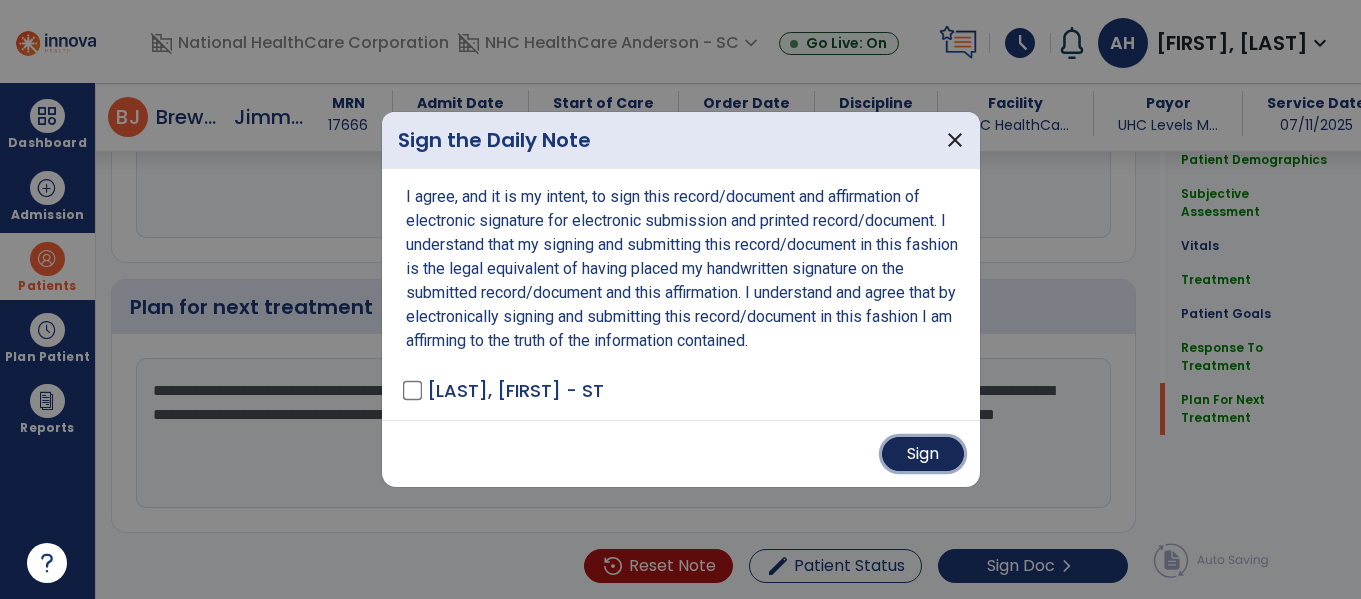 click on "Sign" at bounding box center [923, 454] 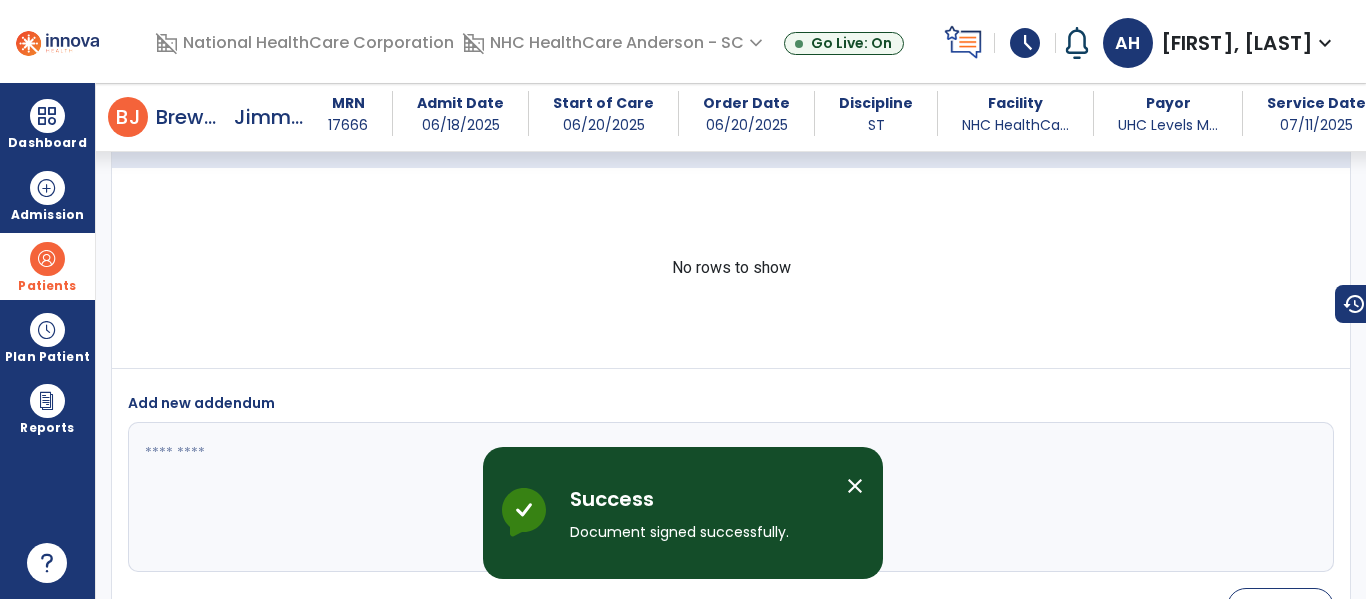 scroll, scrollTop: 4729, scrollLeft: 0, axis: vertical 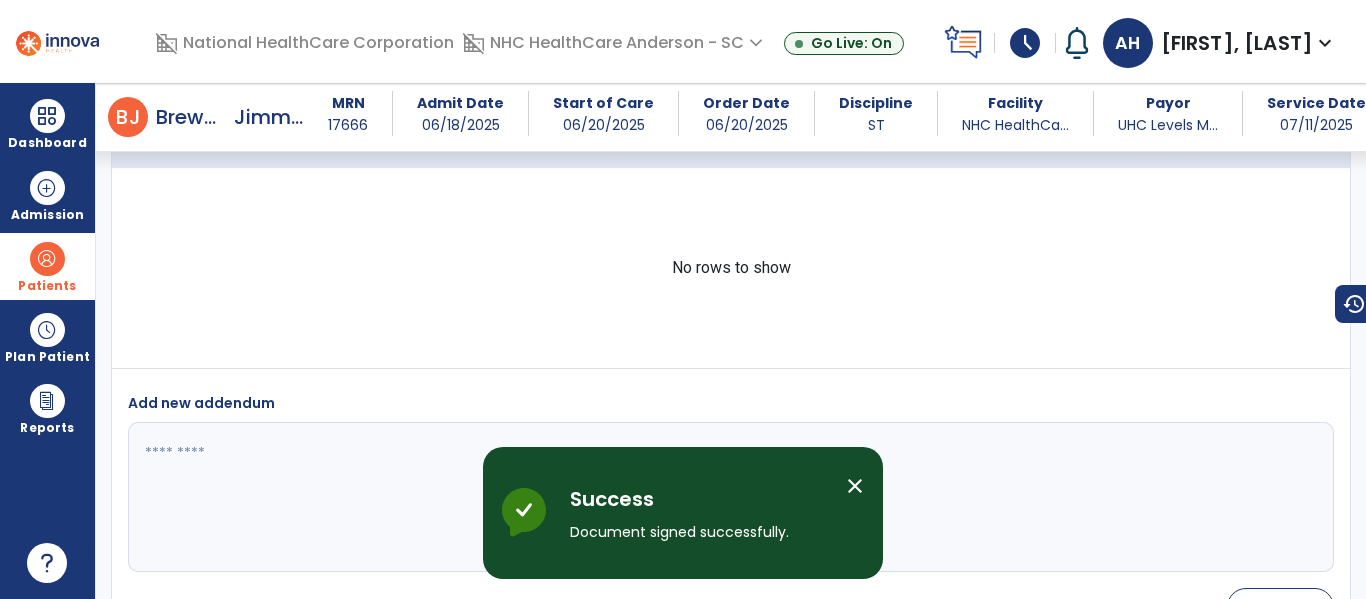 click on "close" at bounding box center [855, 486] 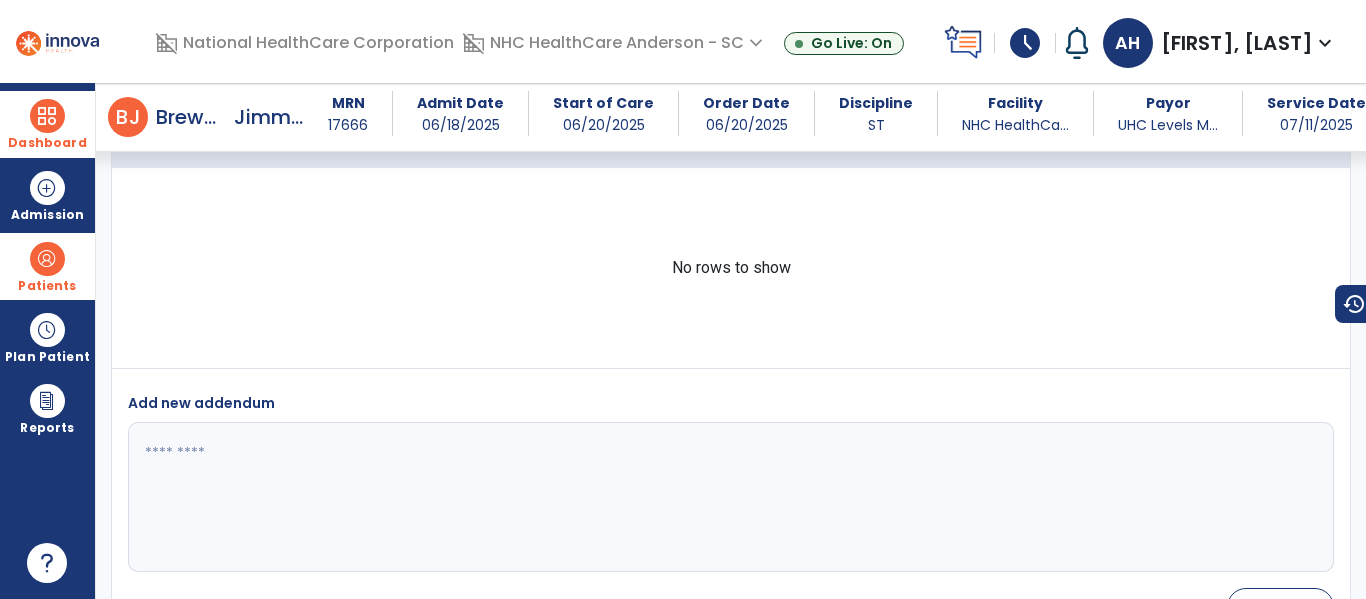 click on "Dashboard" at bounding box center [47, 124] 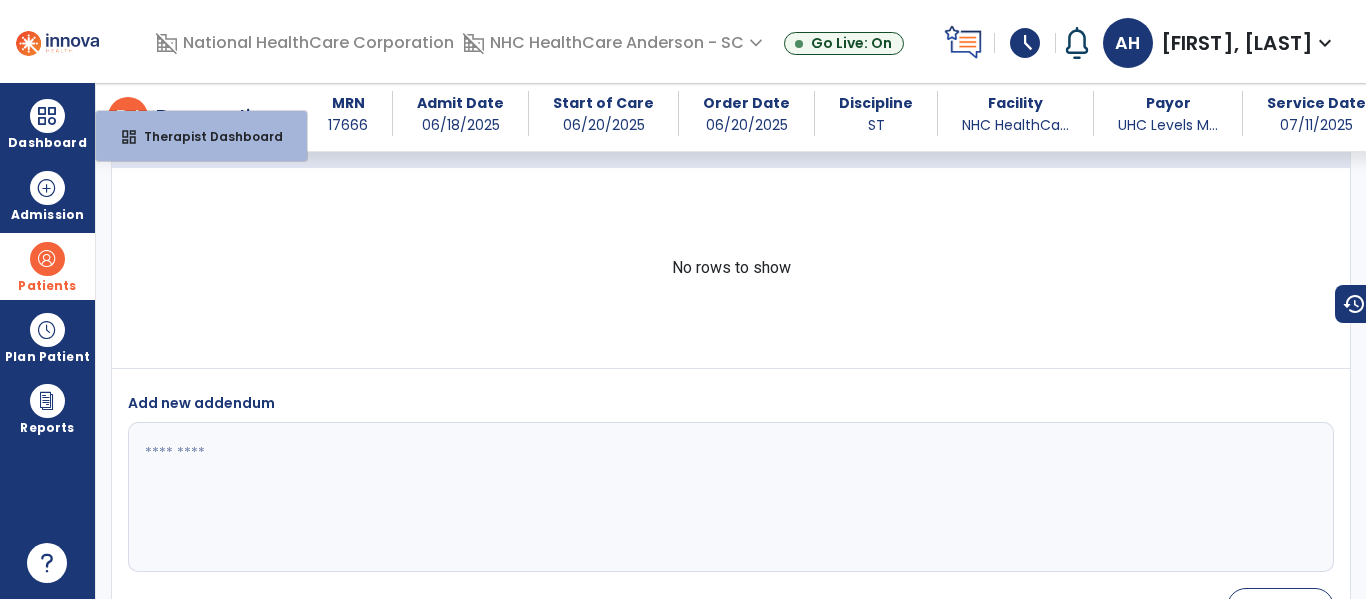 click at bounding box center [47, 259] 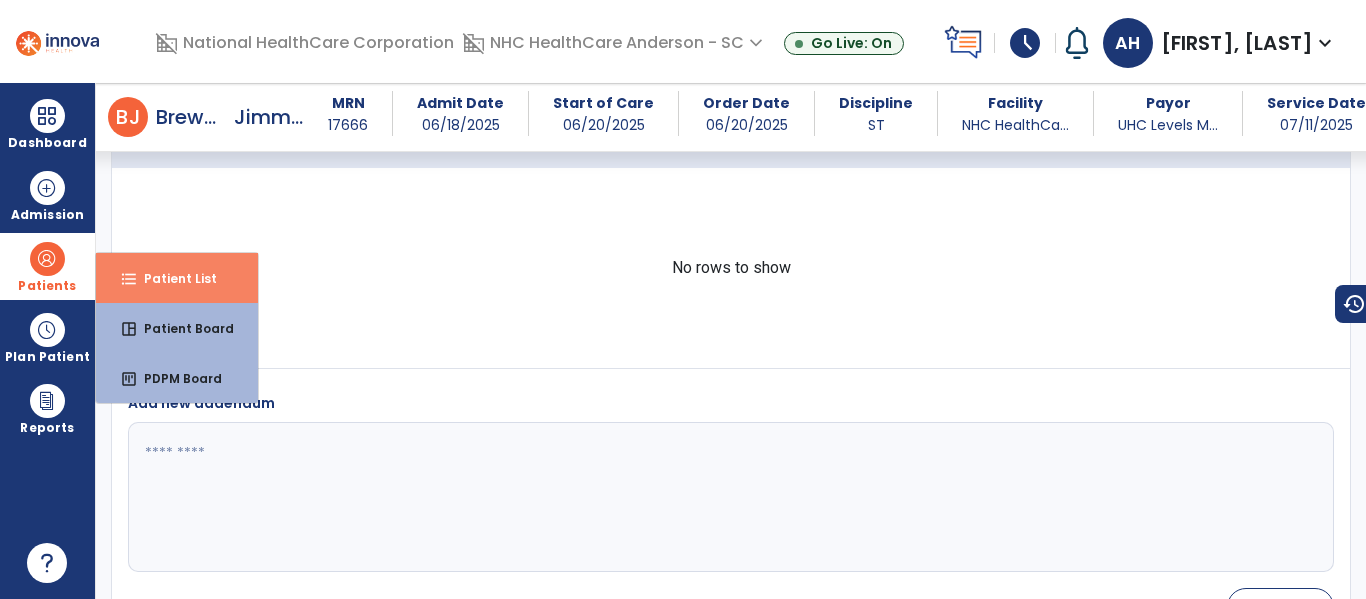 click on "format_list_bulleted  Patient List" at bounding box center (177, 278) 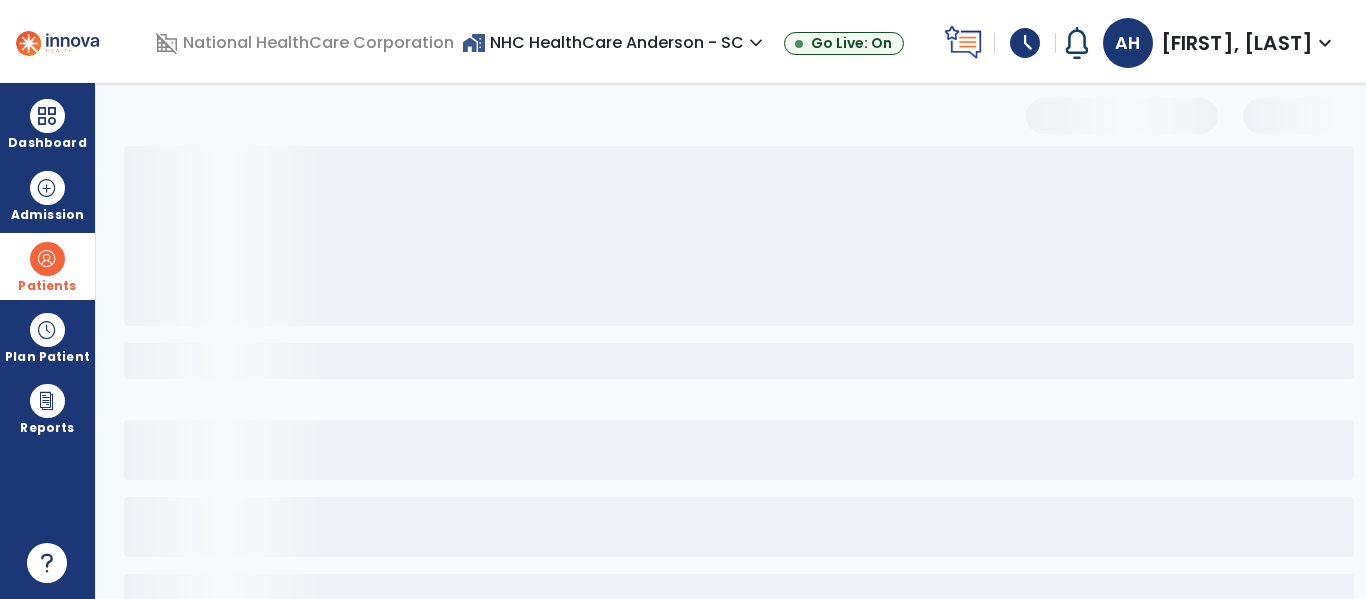 scroll, scrollTop: 0, scrollLeft: 0, axis: both 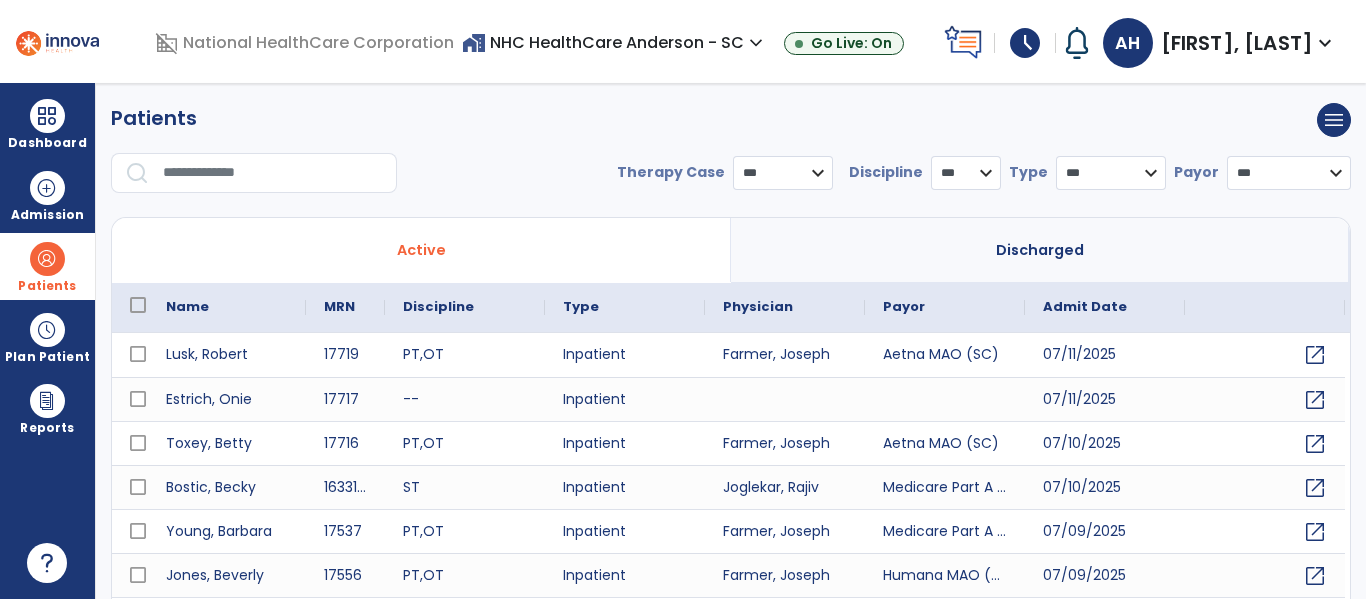 click at bounding box center (273, 173) 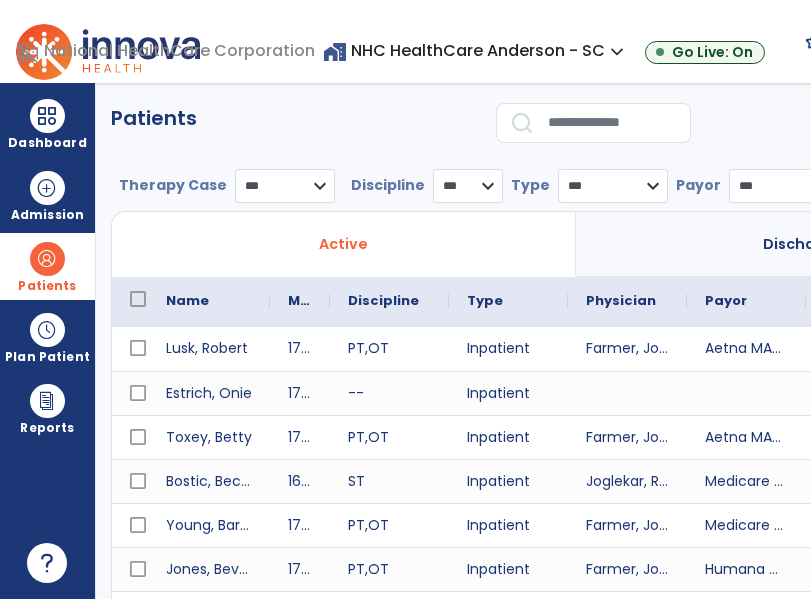 click at bounding box center (47, 259) 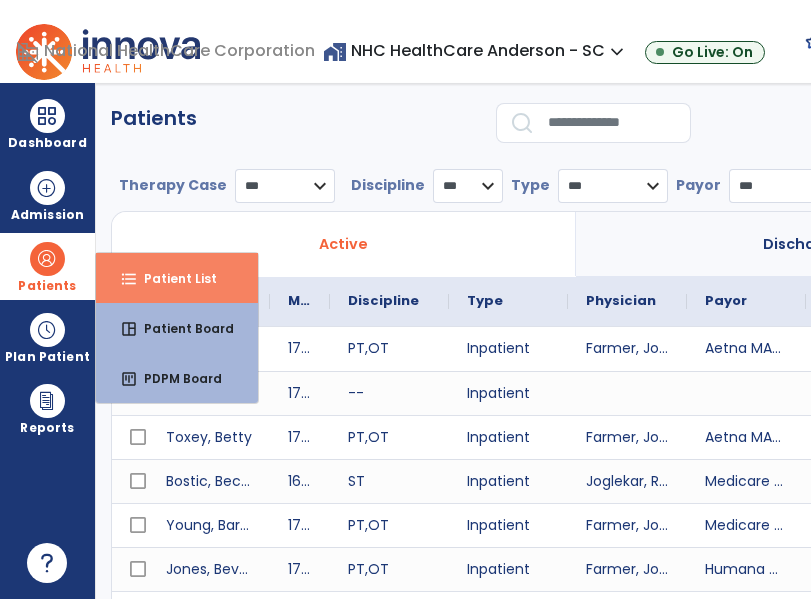click on "format_list_bulleted  Patient List" at bounding box center [177, 278] 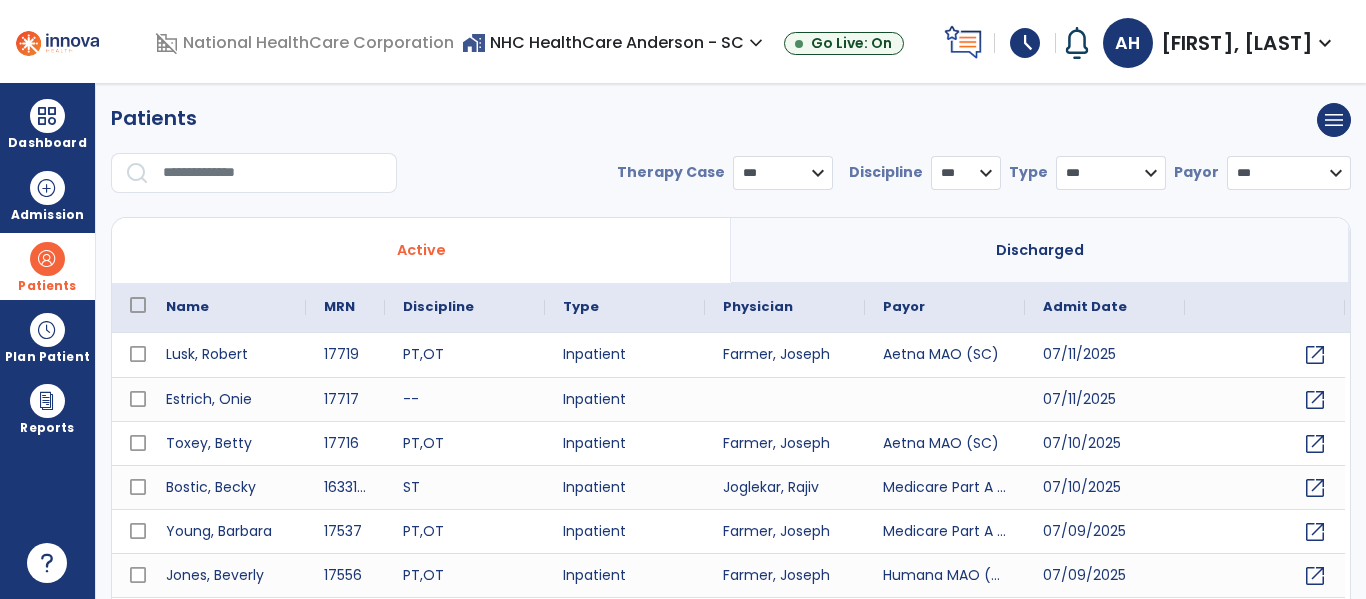 click at bounding box center [260, 181] 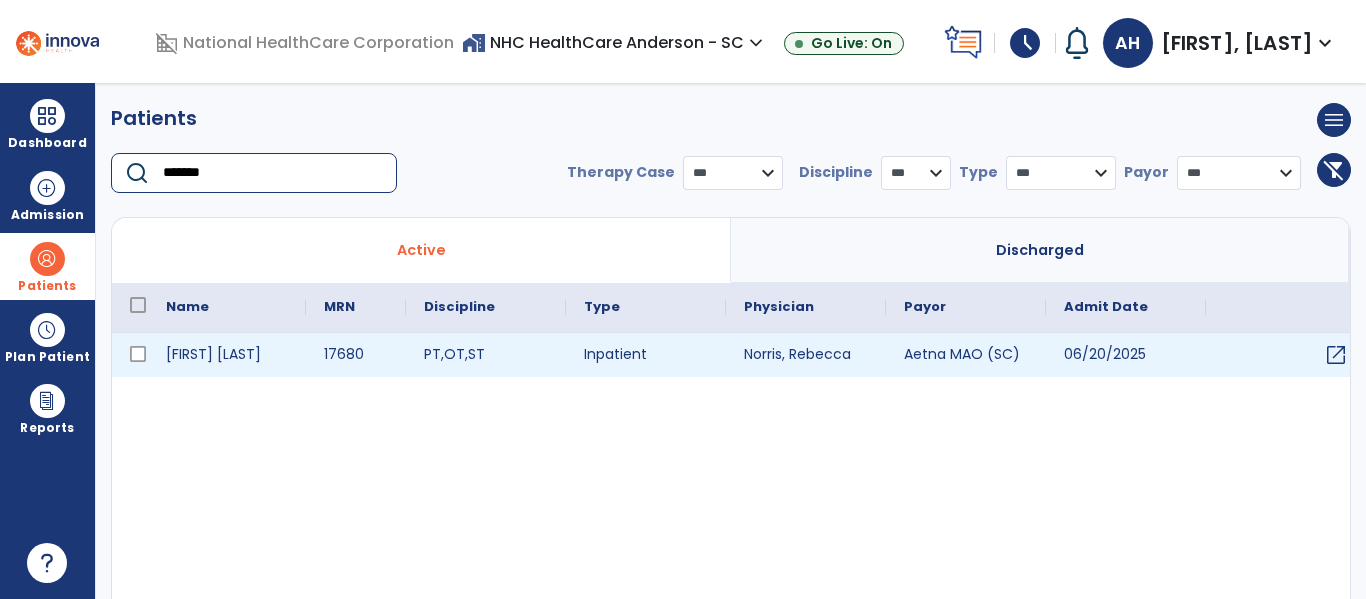type on "*******" 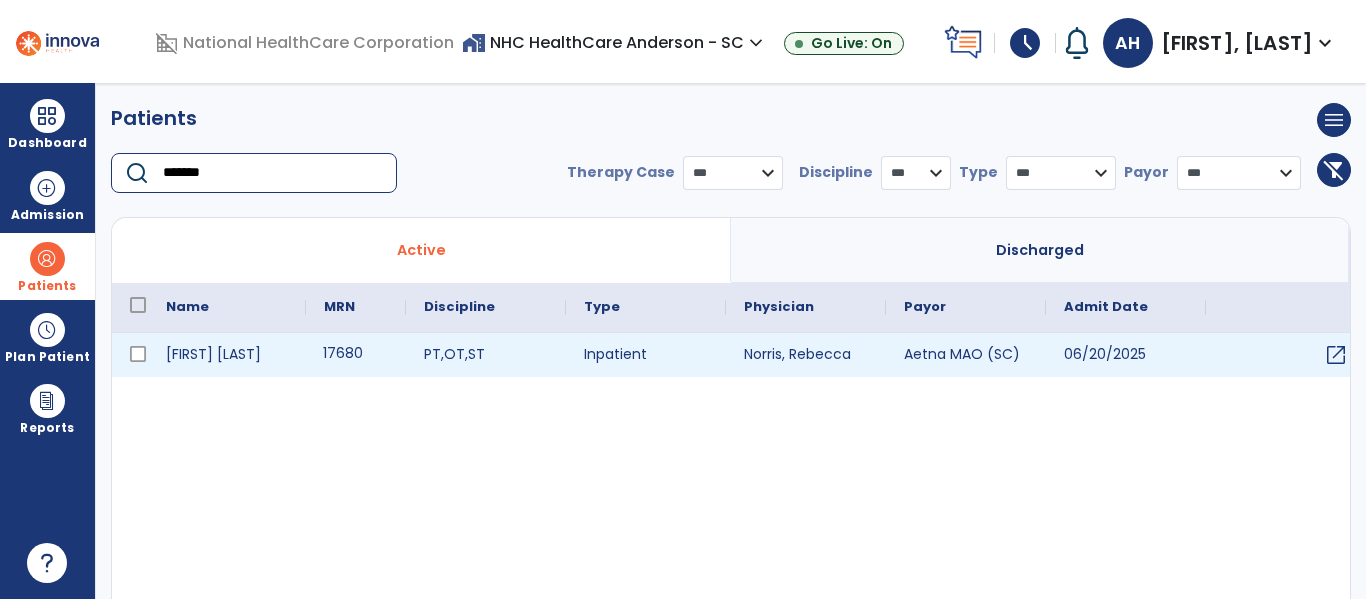 click on "17680" at bounding box center [356, 355] 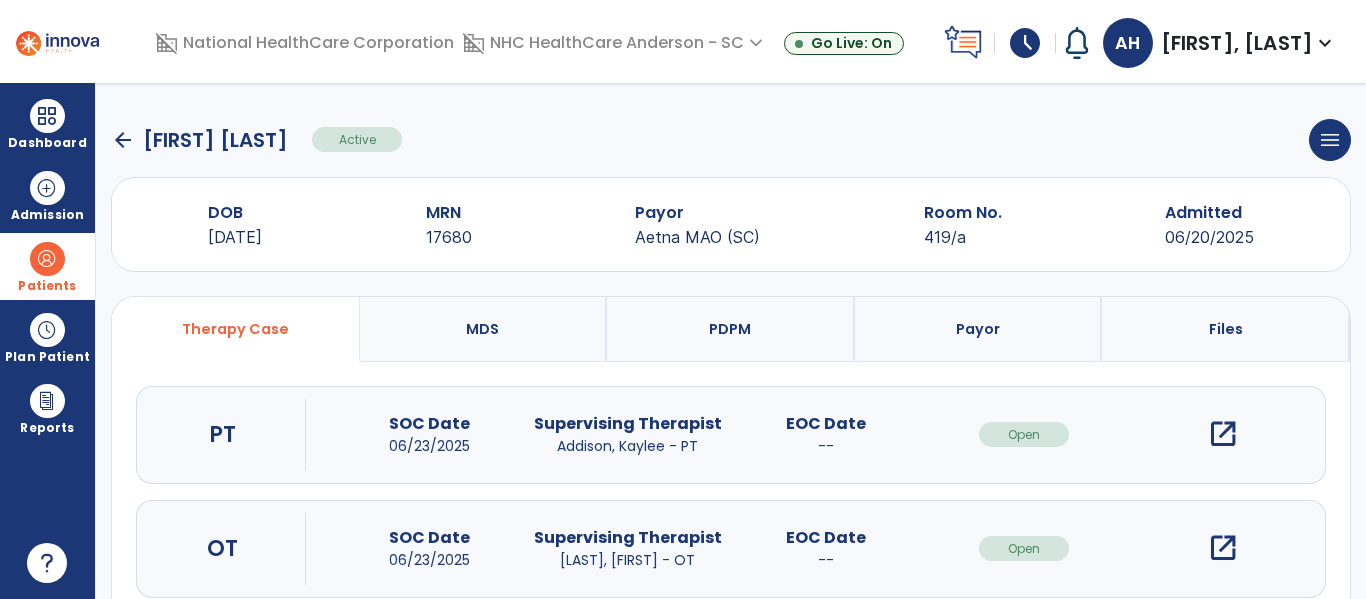 scroll, scrollTop: 162, scrollLeft: 0, axis: vertical 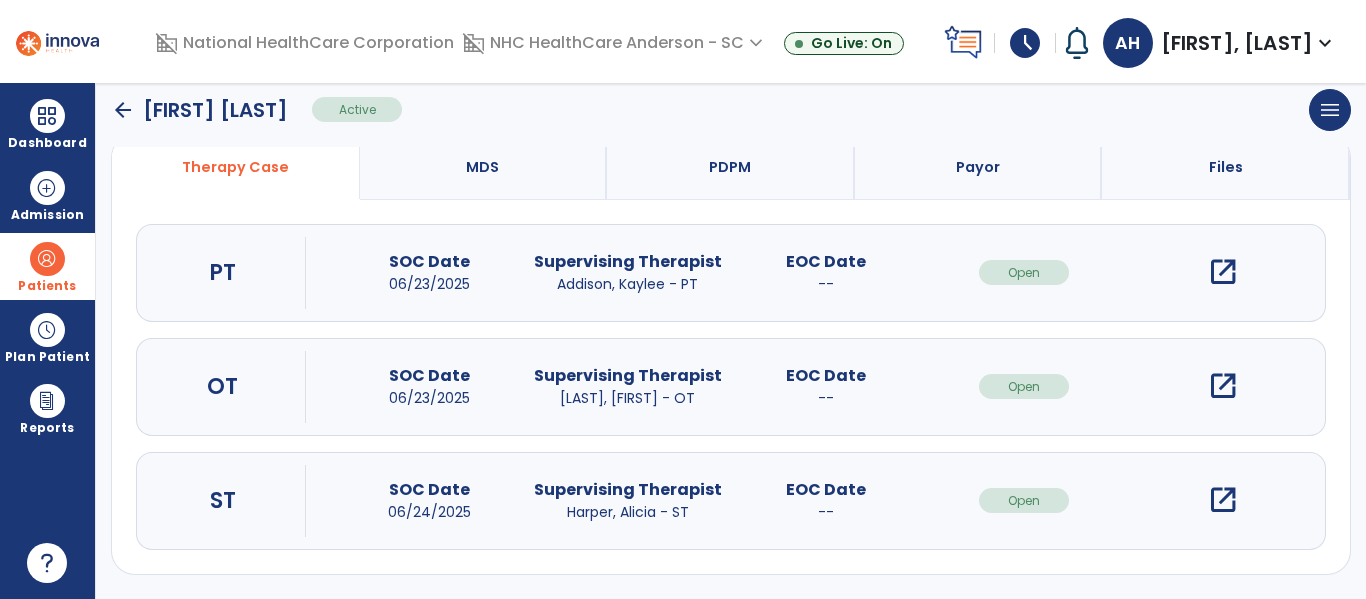 click on "open_in_new" at bounding box center (1223, 500) 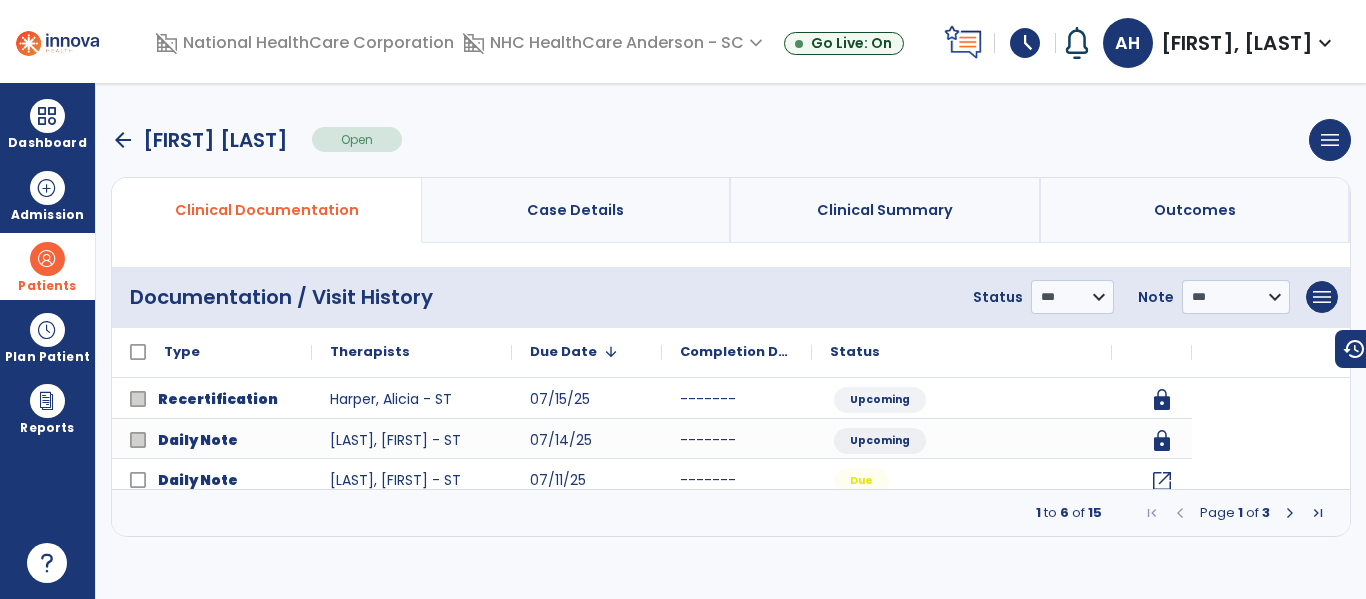 scroll, scrollTop: 0, scrollLeft: 0, axis: both 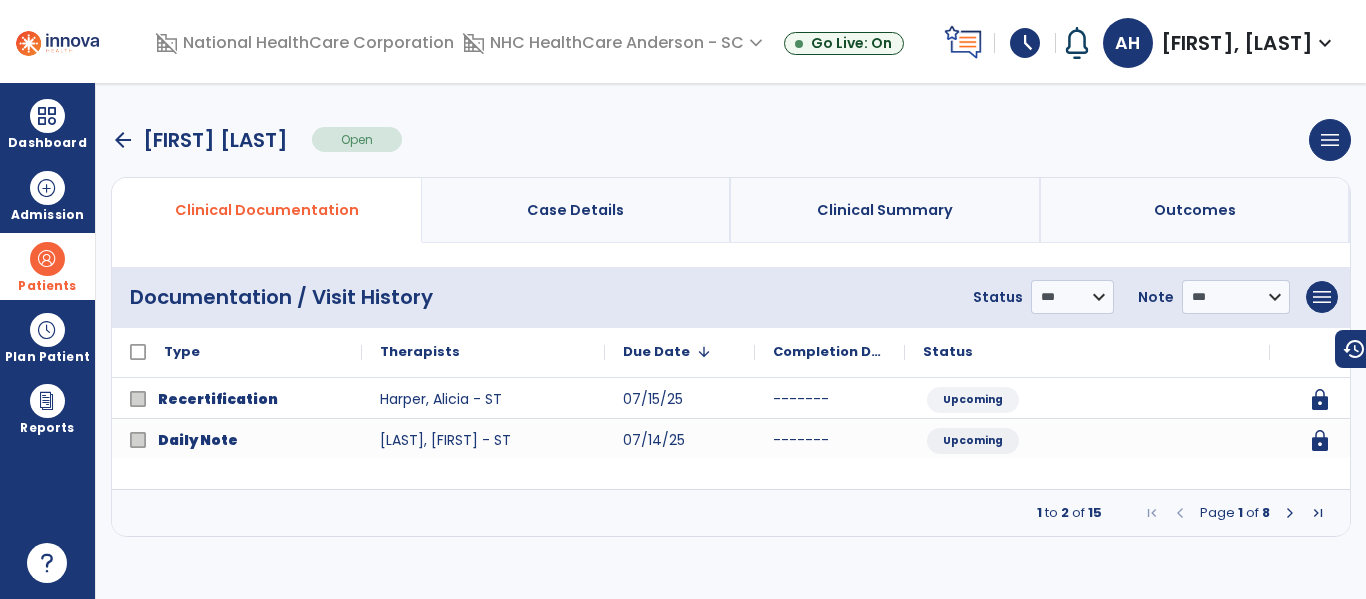 click at bounding box center (1290, 513) 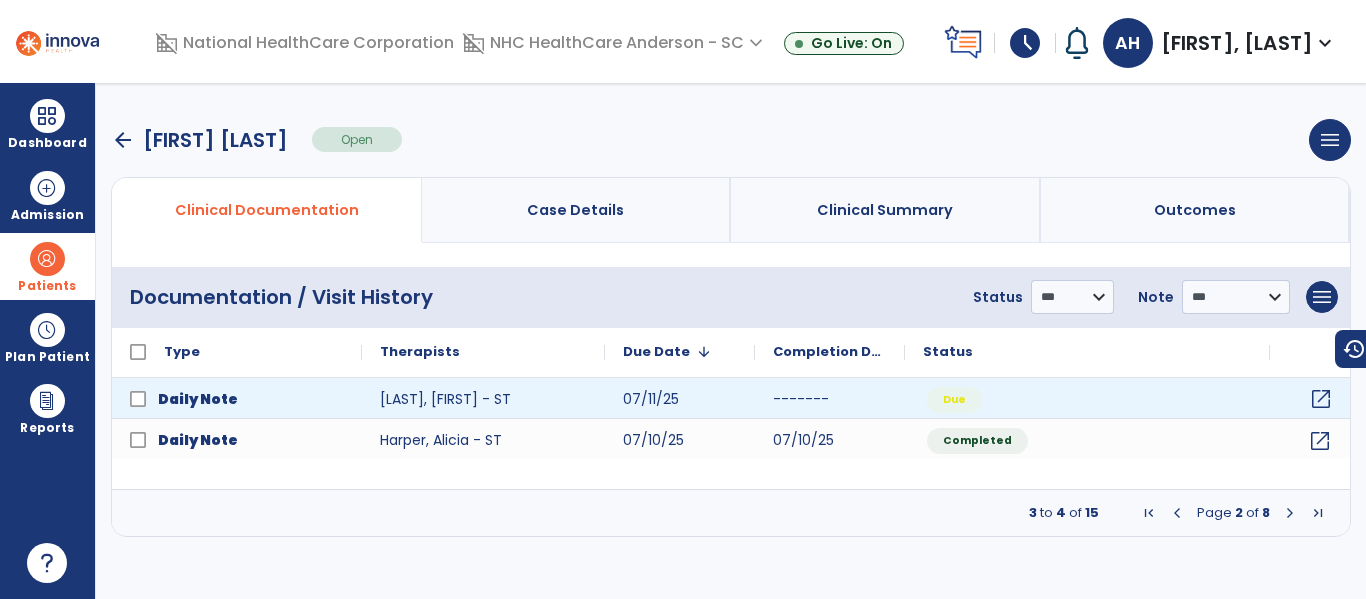 click on "open_in_new" 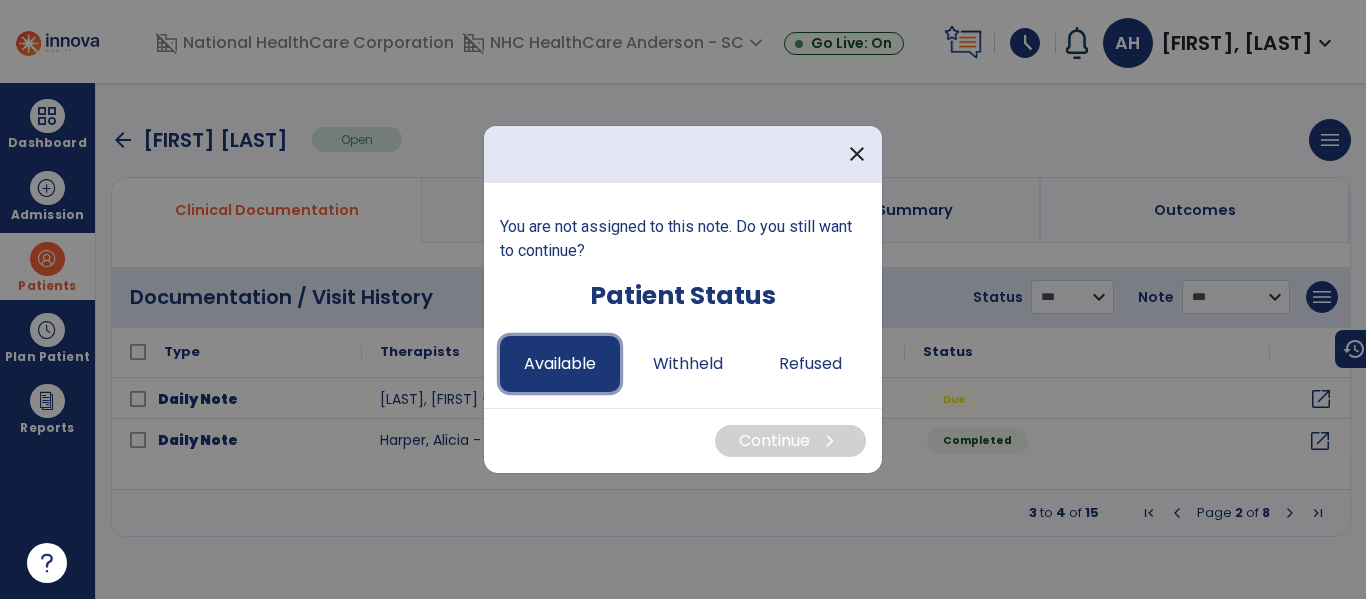 click on "Available" at bounding box center [560, 364] 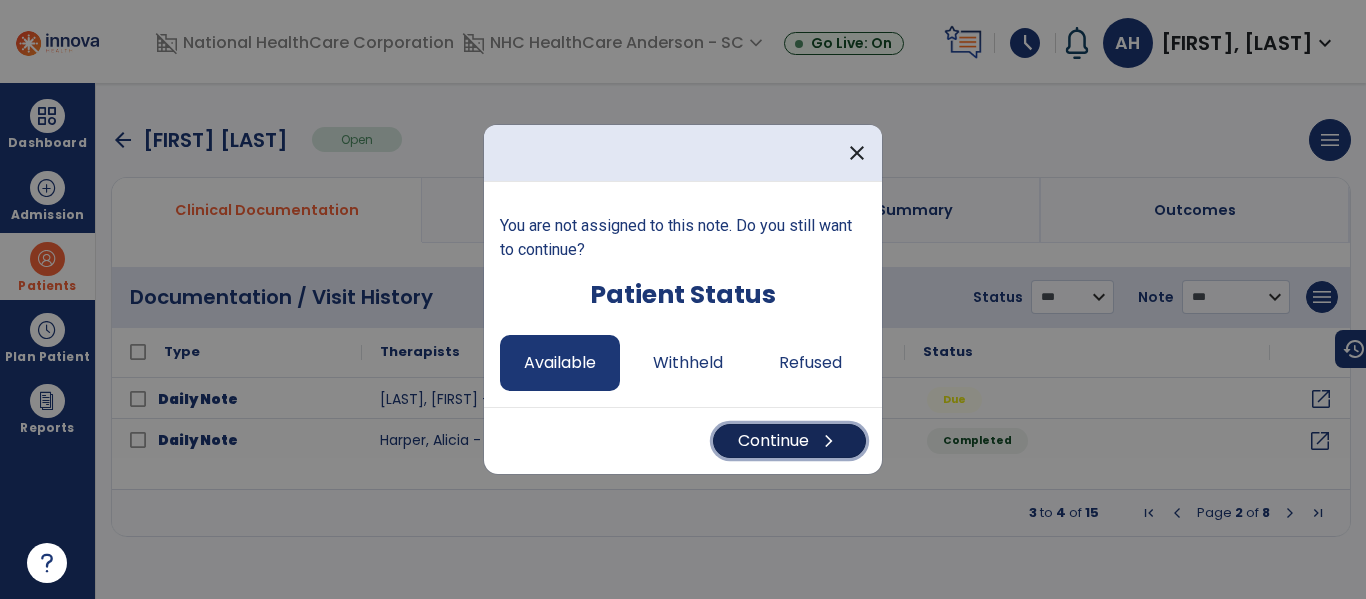 click on "Continue   chevron_right" at bounding box center [789, 441] 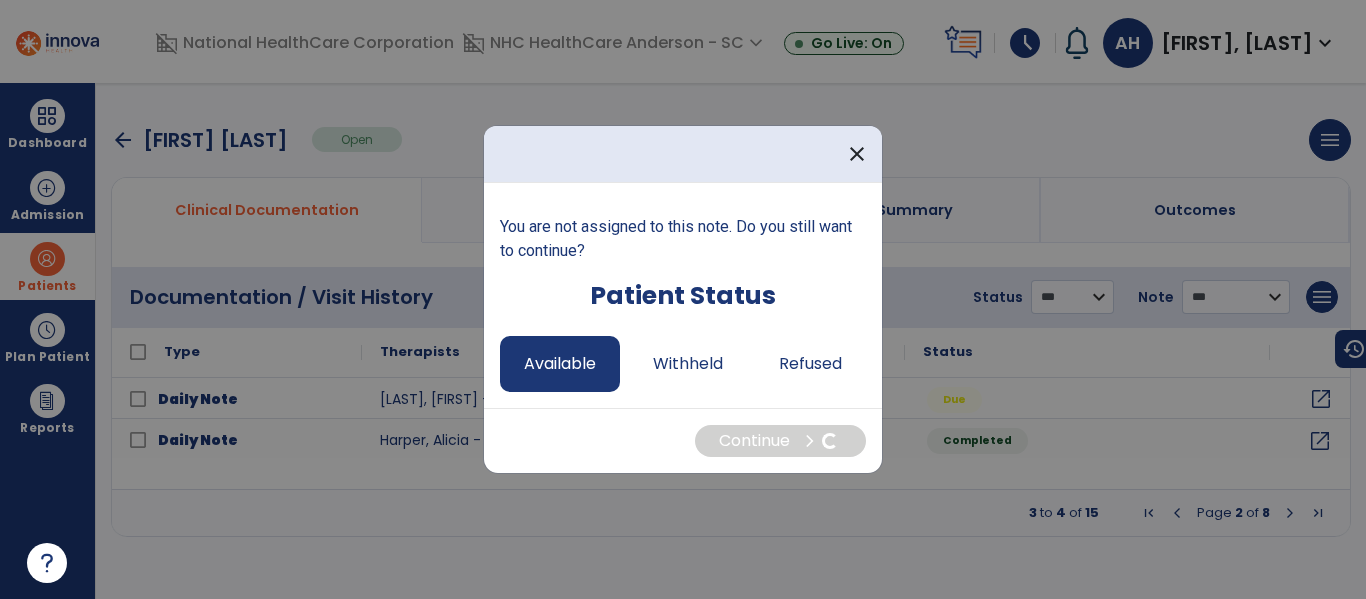 select on "*" 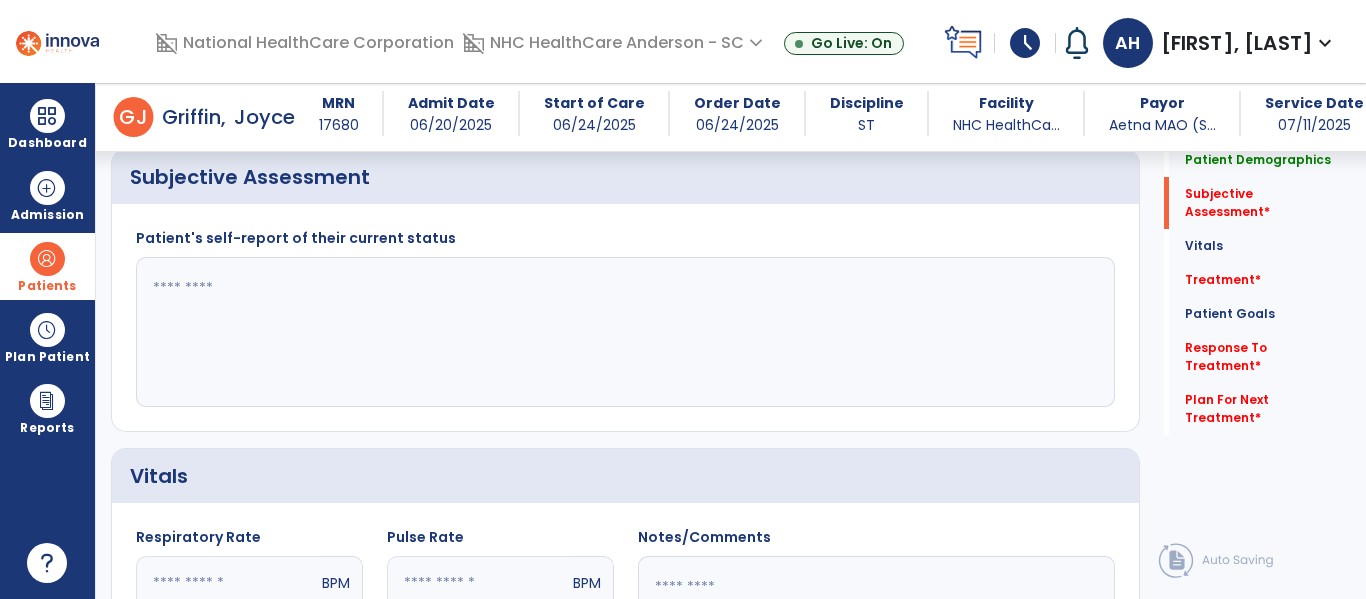 scroll, scrollTop: 465, scrollLeft: 0, axis: vertical 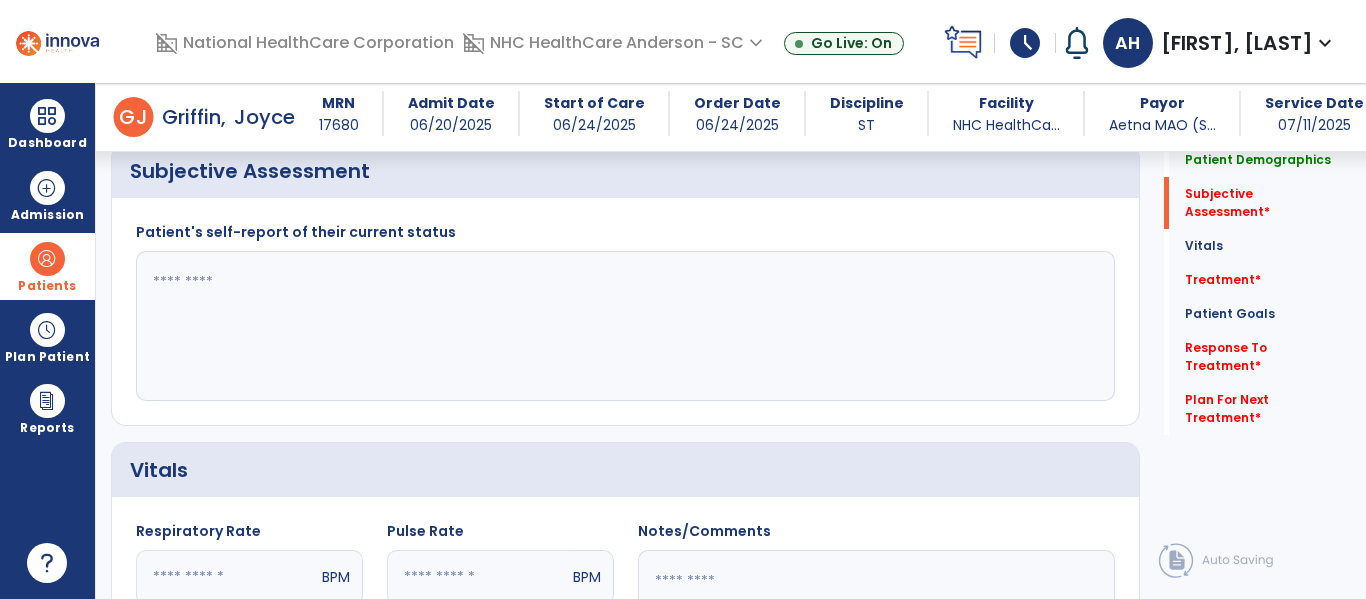 click 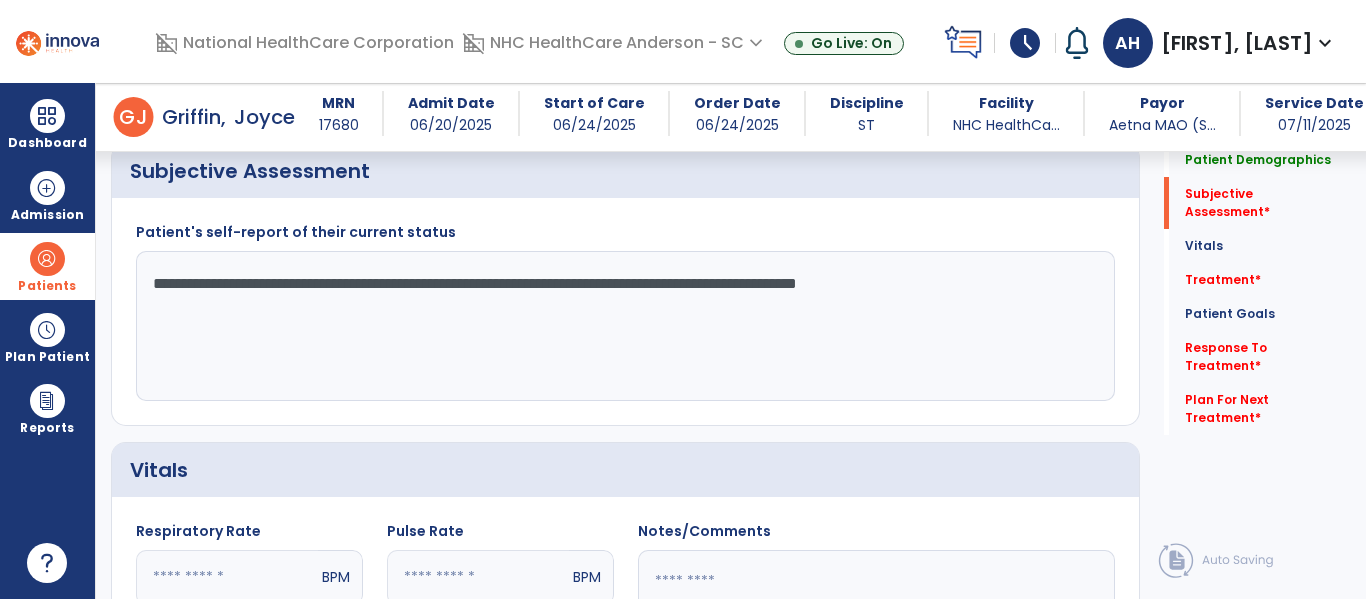 click 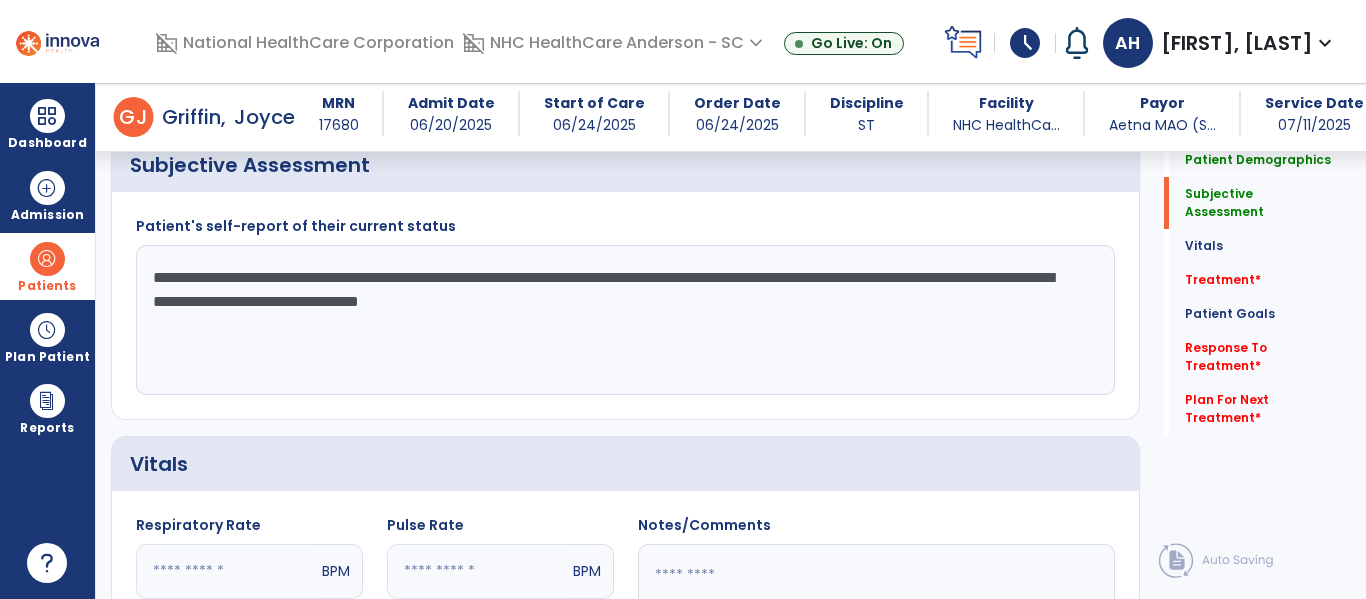 scroll, scrollTop: 458, scrollLeft: 0, axis: vertical 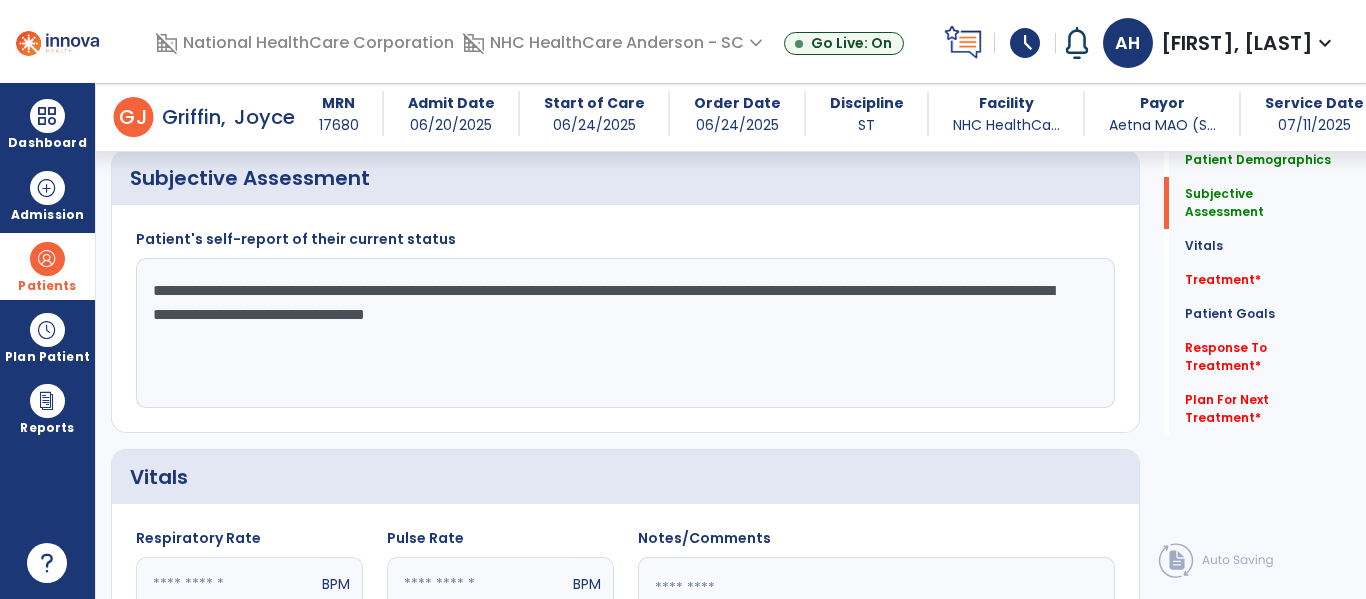 type on "**********" 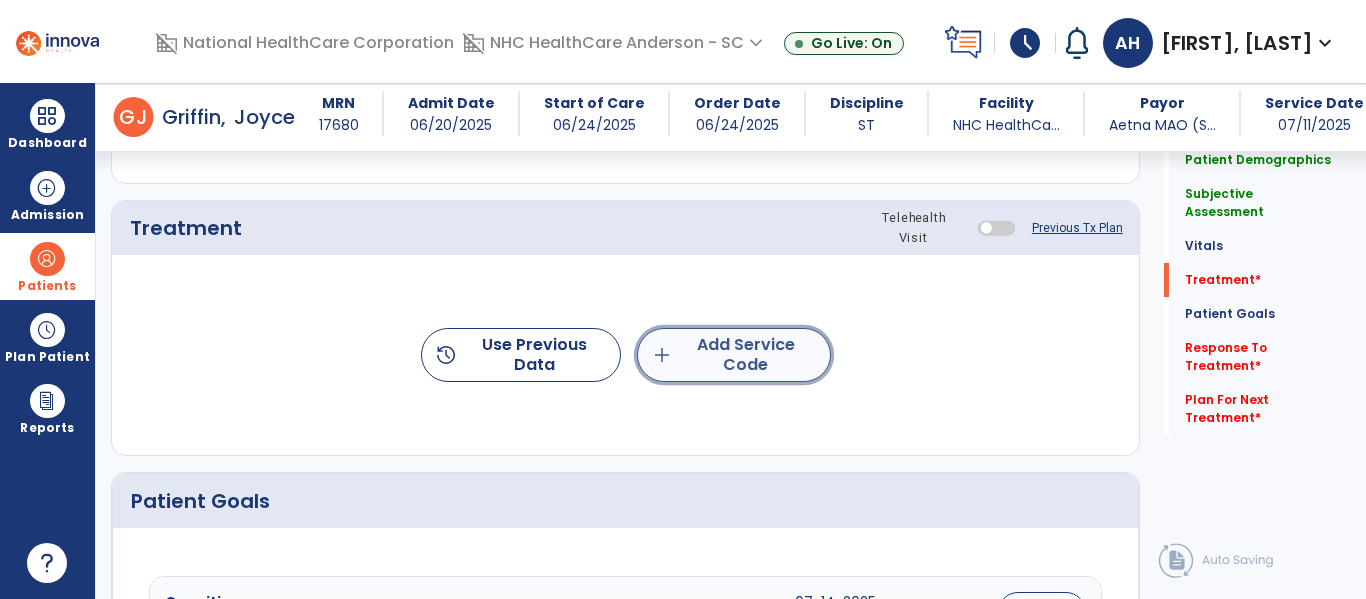 click on "add  Add Service Code" 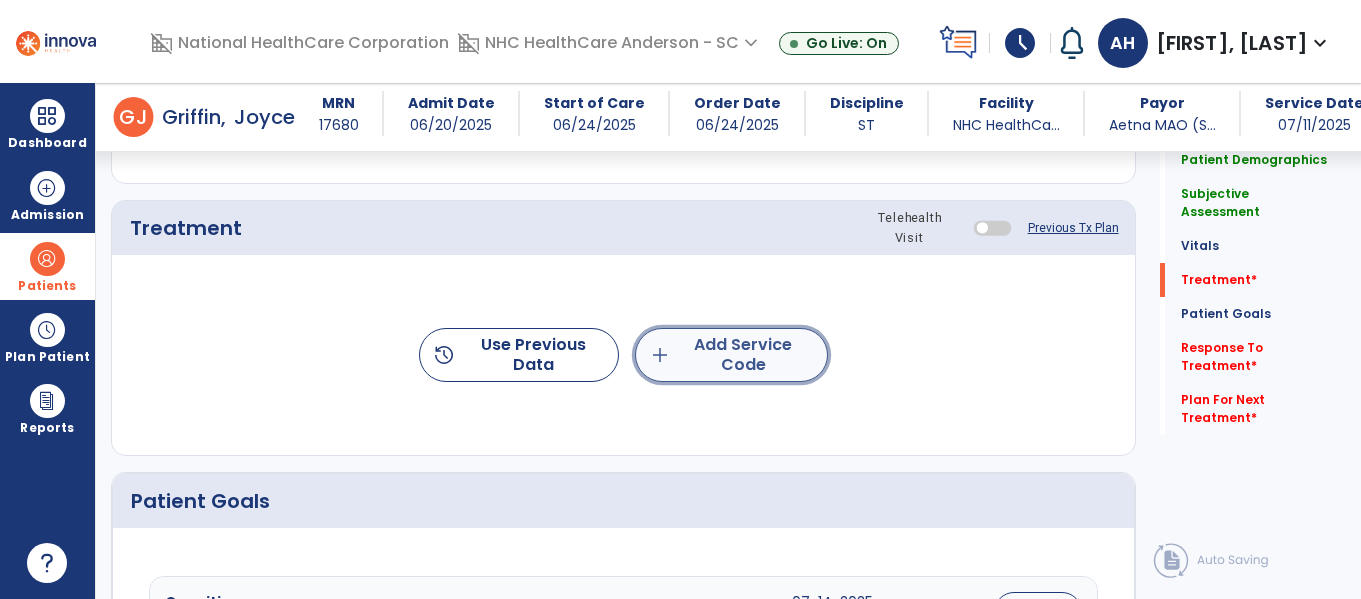 scroll, scrollTop: 1129, scrollLeft: 0, axis: vertical 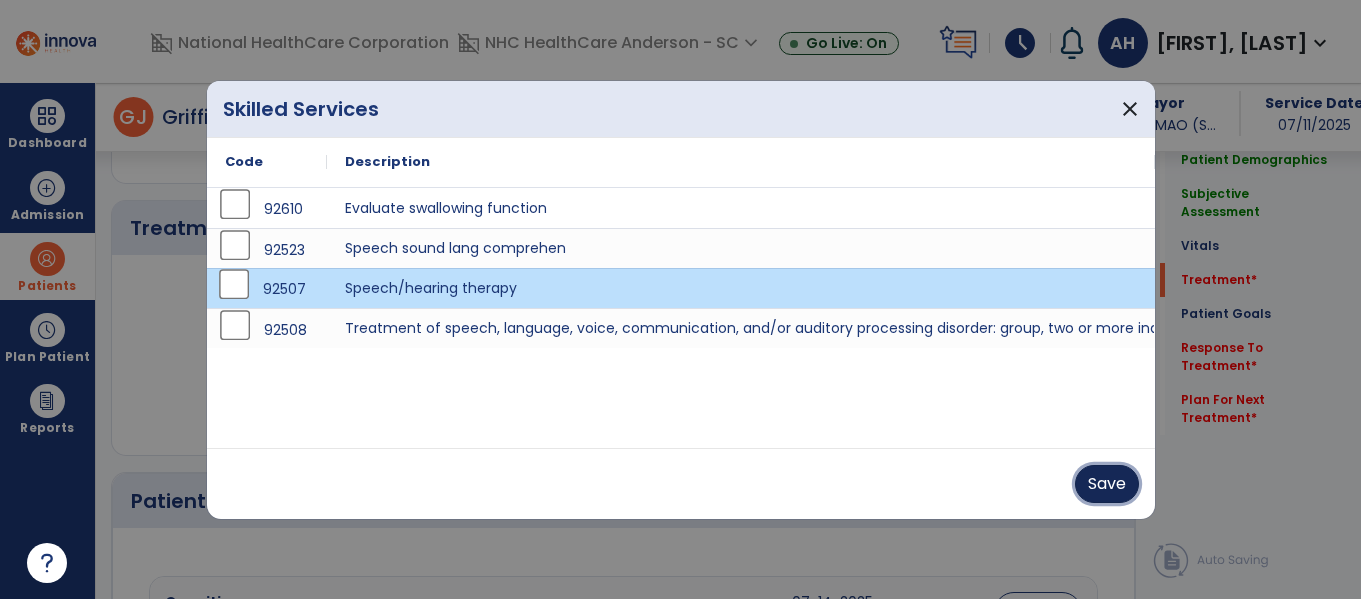 click on "Save" at bounding box center [1107, 484] 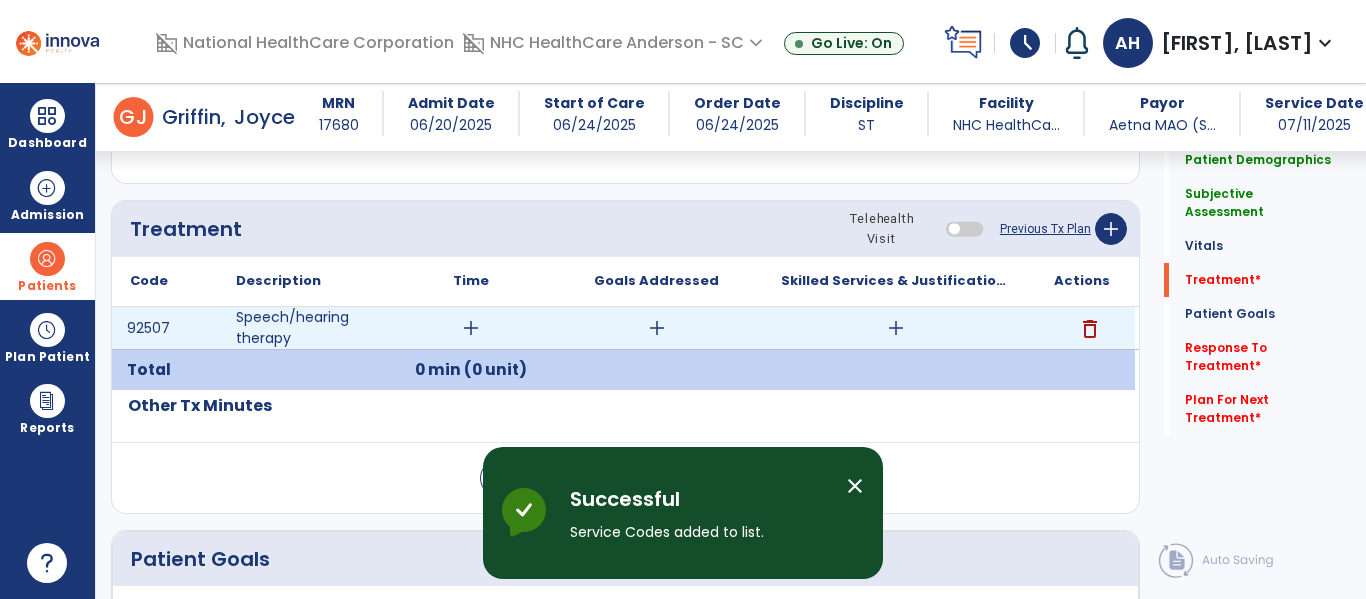 click on "add" at bounding box center (470, 328) 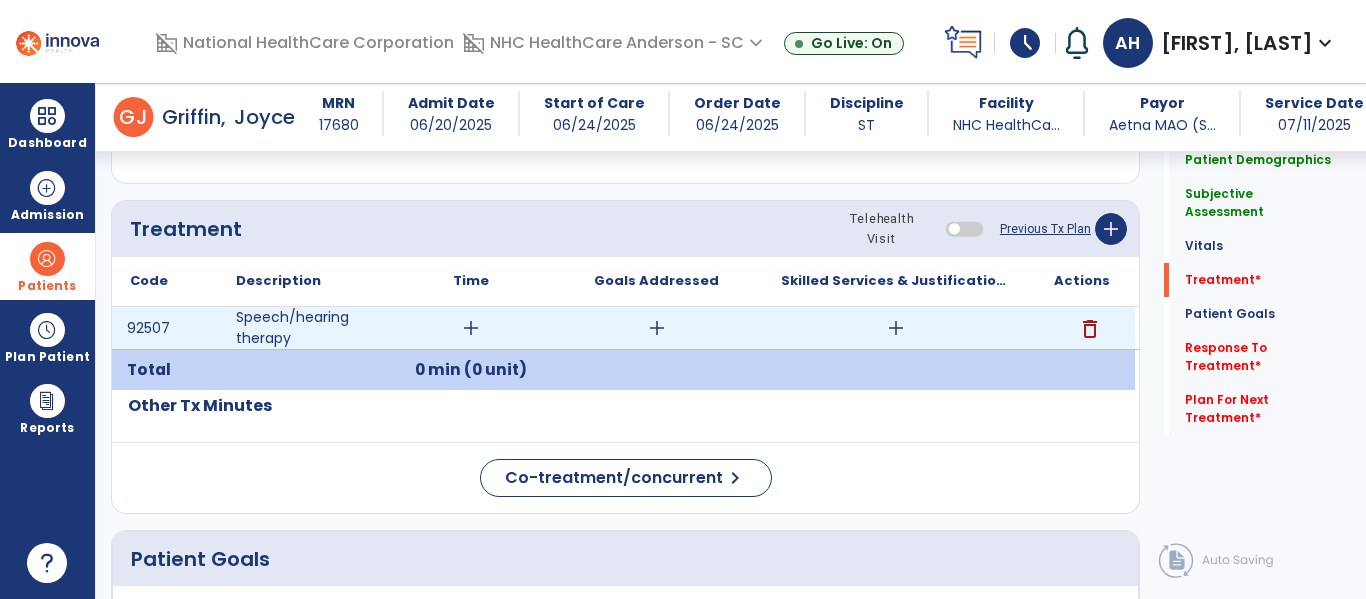 click on "add" at bounding box center [471, 328] 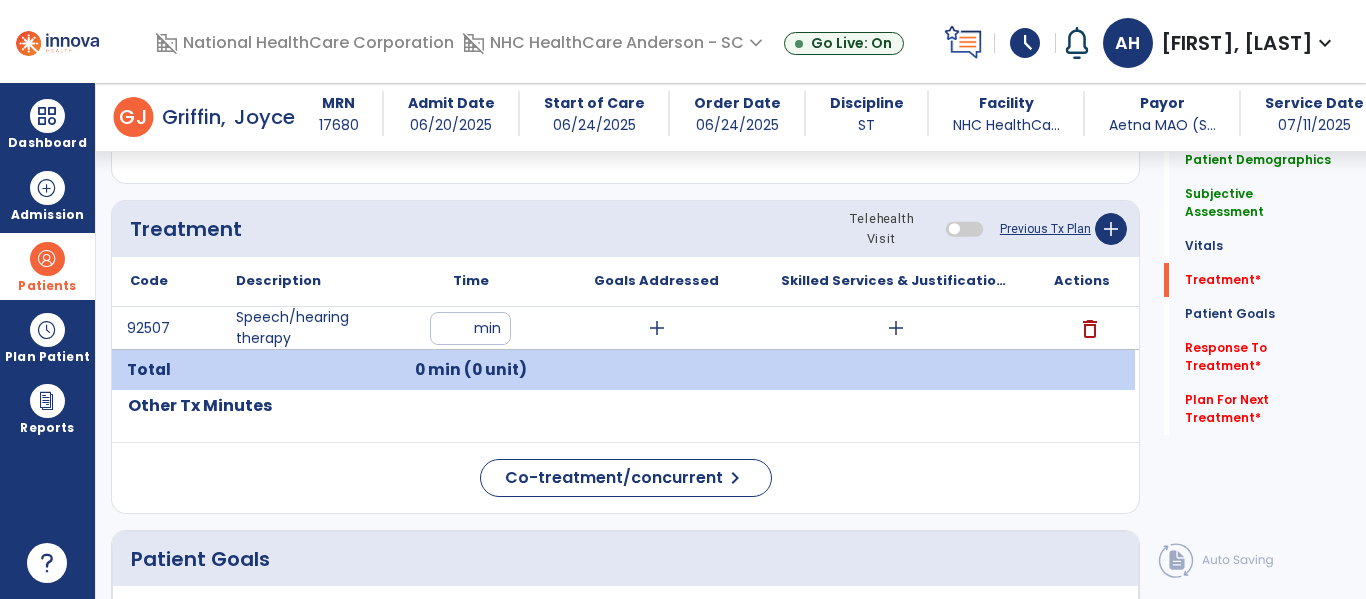 type on "**" 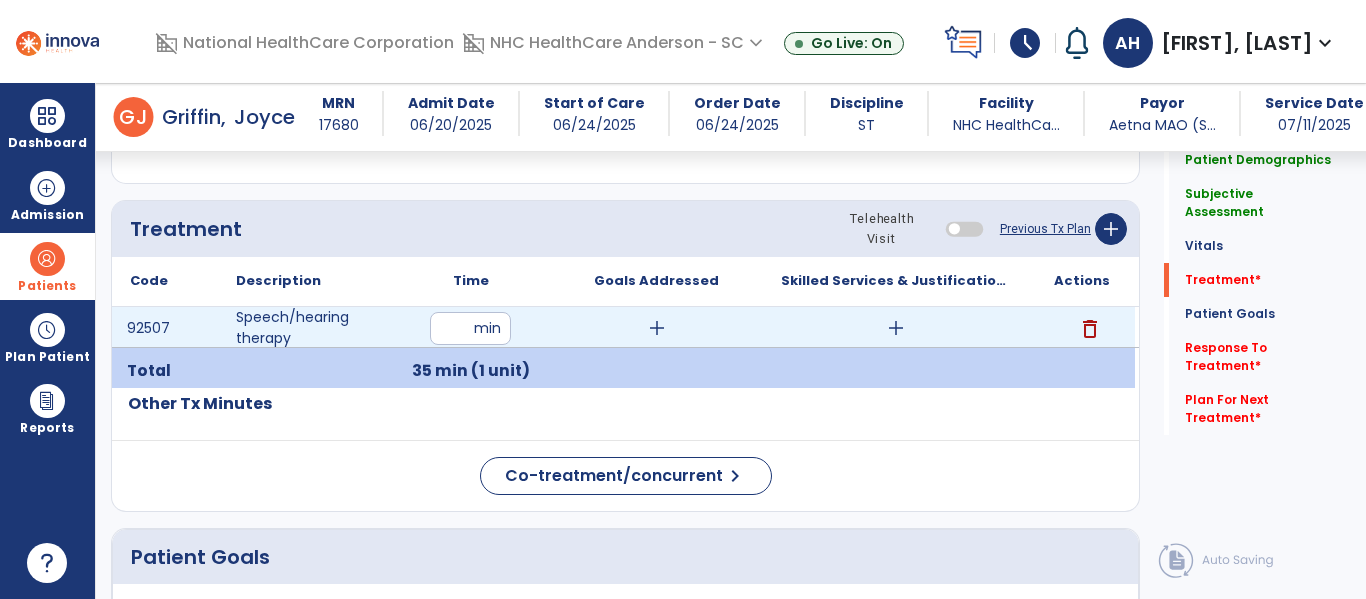 click on "add" at bounding box center (657, 328) 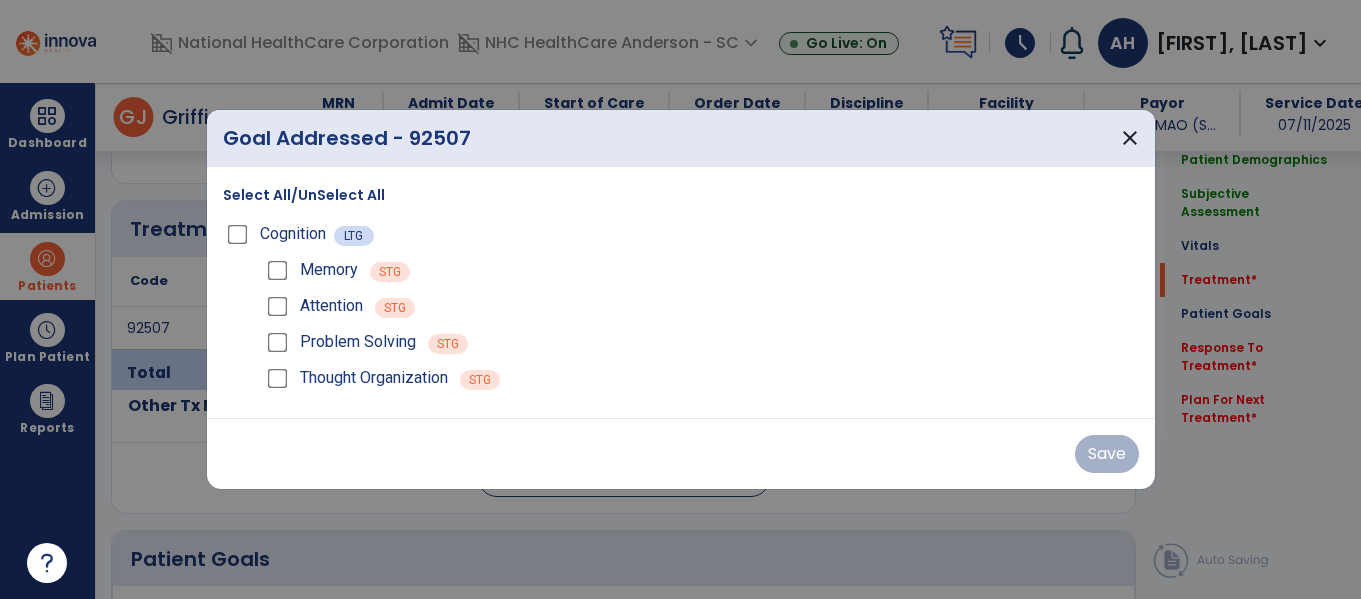 scroll, scrollTop: 1129, scrollLeft: 0, axis: vertical 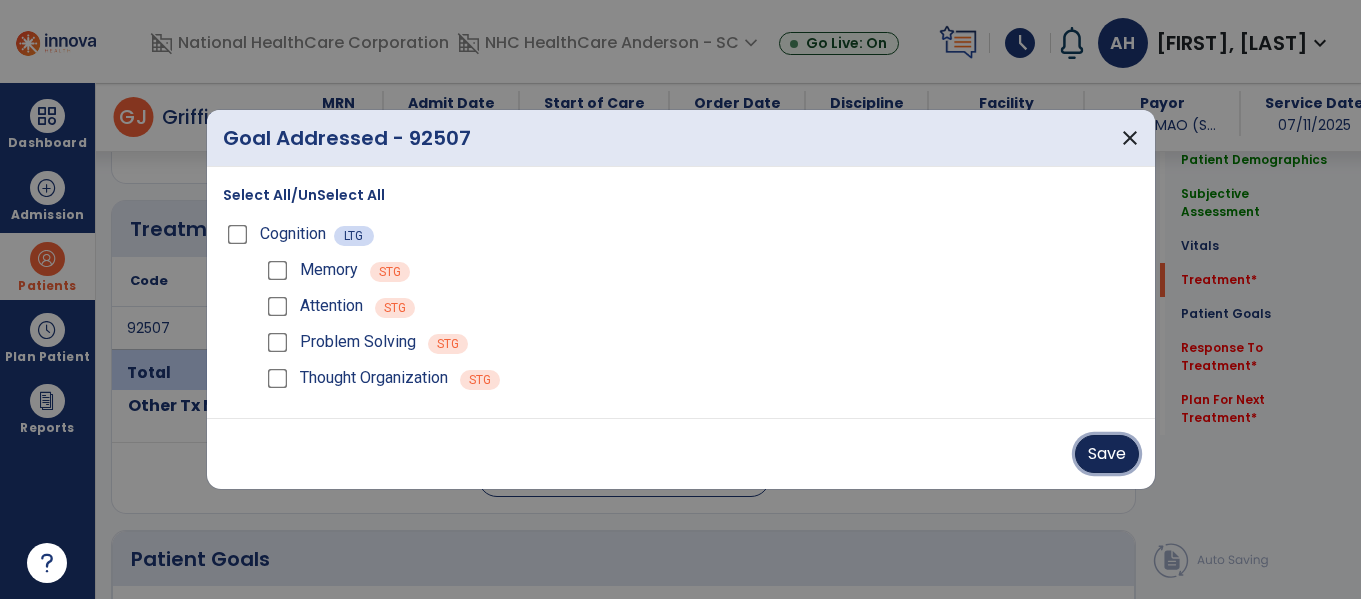 click on "Save" at bounding box center [1107, 454] 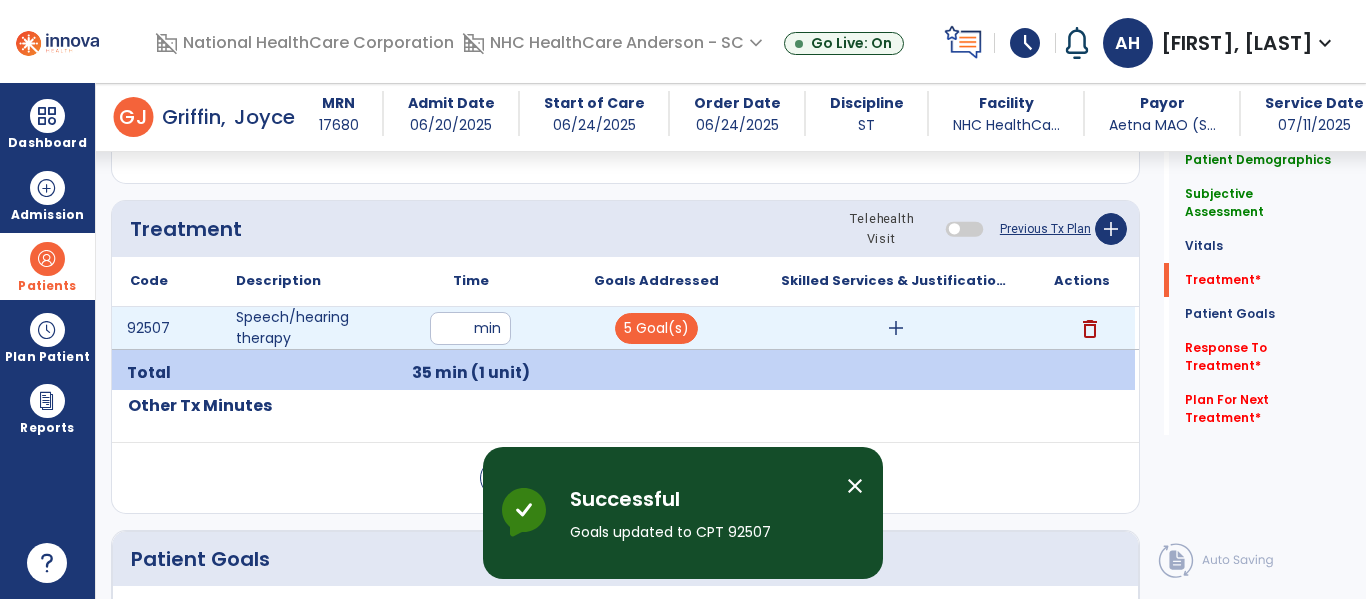 click on "add" at bounding box center [896, 328] 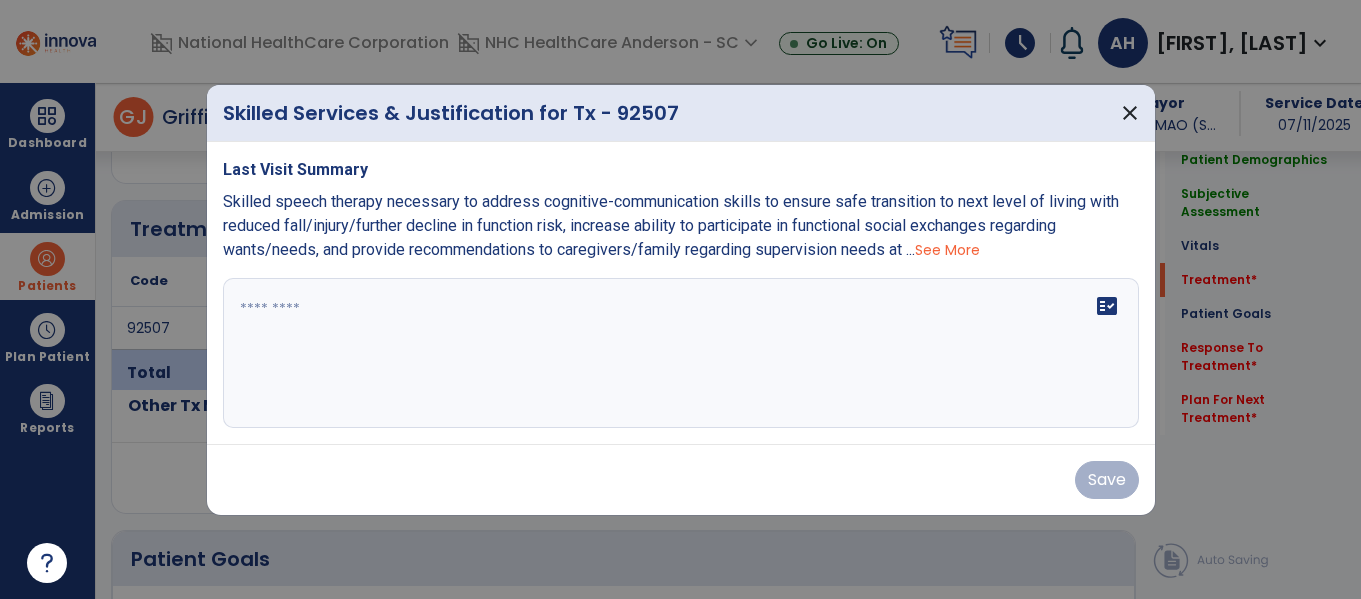 scroll, scrollTop: 1129, scrollLeft: 0, axis: vertical 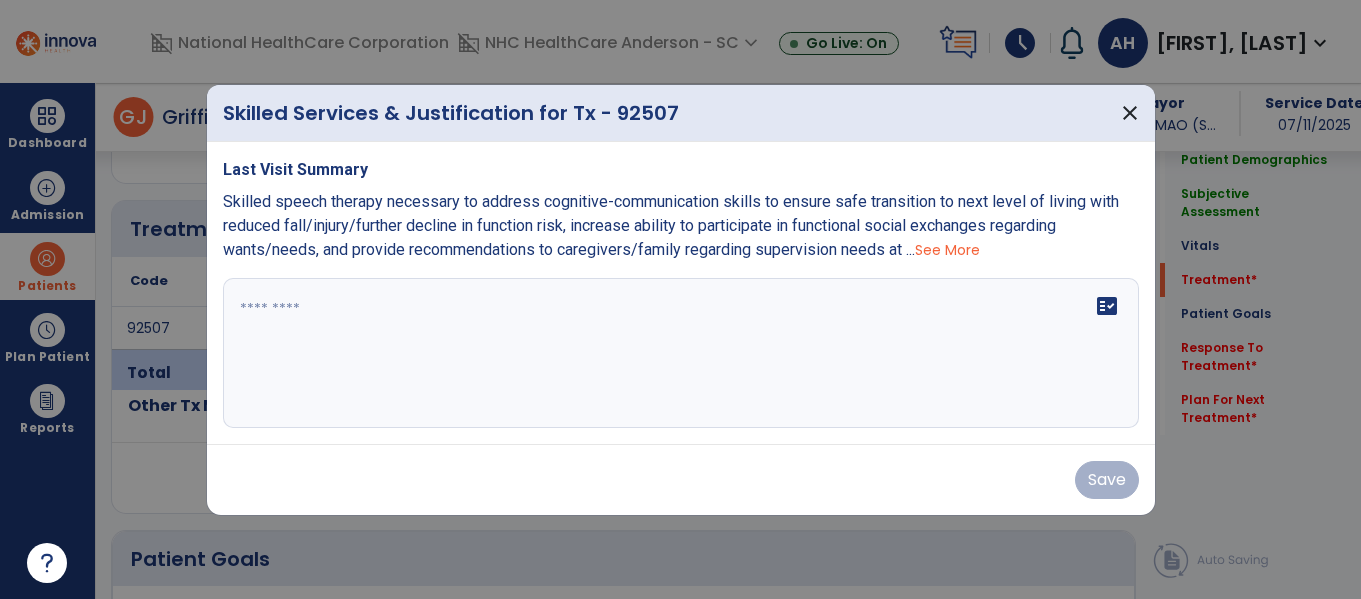 click on "See More" at bounding box center (947, 250) 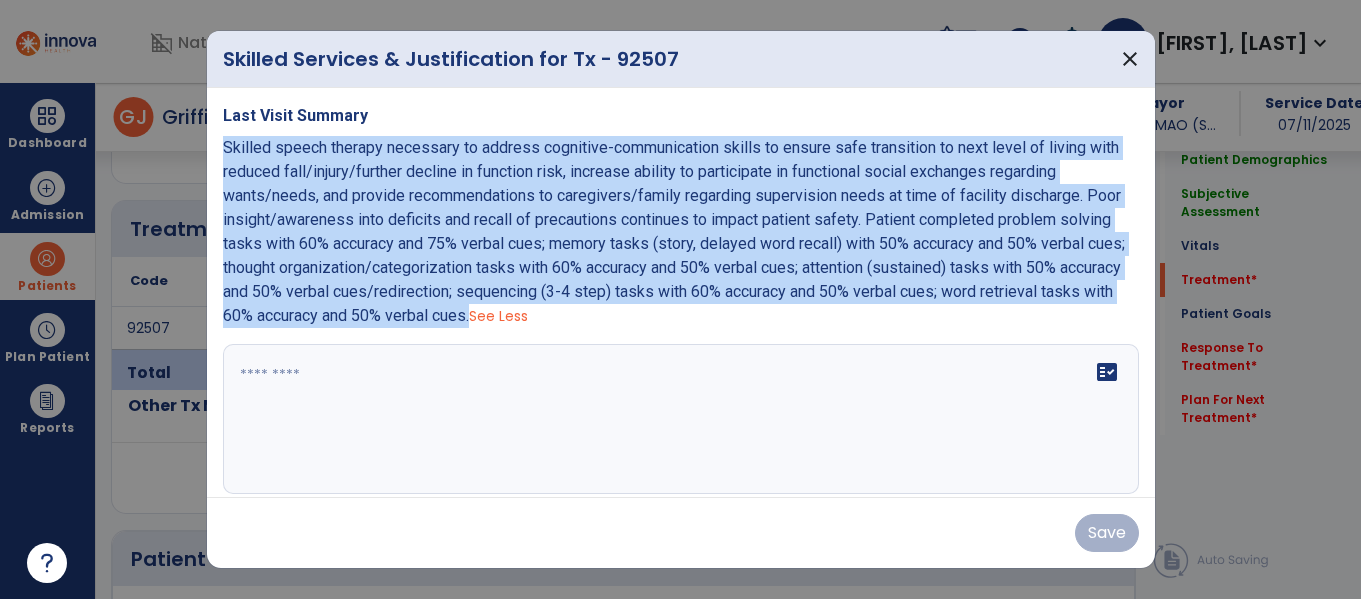 drag, startPoint x: 225, startPoint y: 144, endPoint x: 472, endPoint y: 315, distance: 300.41638 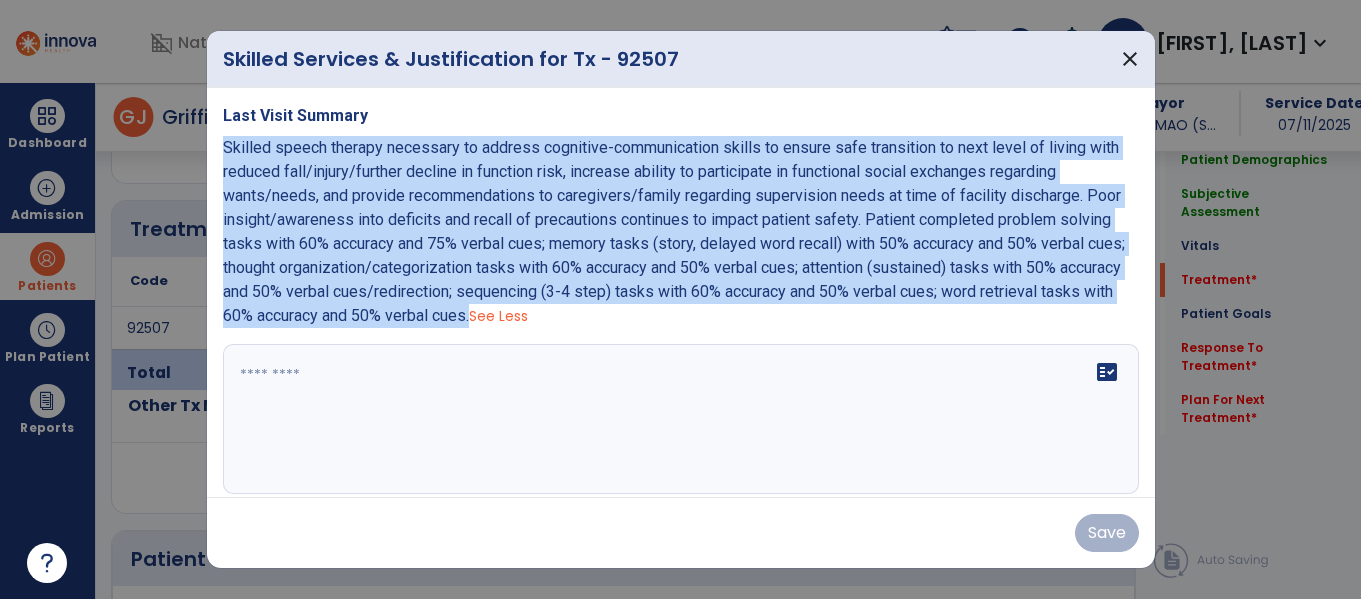 click on "Skilled speech therapy necessary to address cognitive-communication skills to ensure safe transition to next level of living with reduced fall/injury/further decline in function risk, increase ability to participate in functional social exchanges regarding wants/needs, and provide recommendations to caregivers/family regarding supervision needs at time of facility discharge. Poor insight/awareness into deficits and recall of precautions continues to impact patient safety. Patient completed problem solving tasks with 60% accuracy and 75% verbal cues; memory tasks (story, delayed word recall) with 50% accuracy and 50% verbal cues; thought organization/categorization tasks with 60% accuracy and 50% verbal cues; attention (sustained) tasks with 50% accuracy and 50% verbal cues/redirection; sequencing (3-4 step) tasks with 60% accuracy and 50% verbal cues; word retrieval tasks with 60% accuracy and 50% verbal cues. See Less" at bounding box center (681, 232) 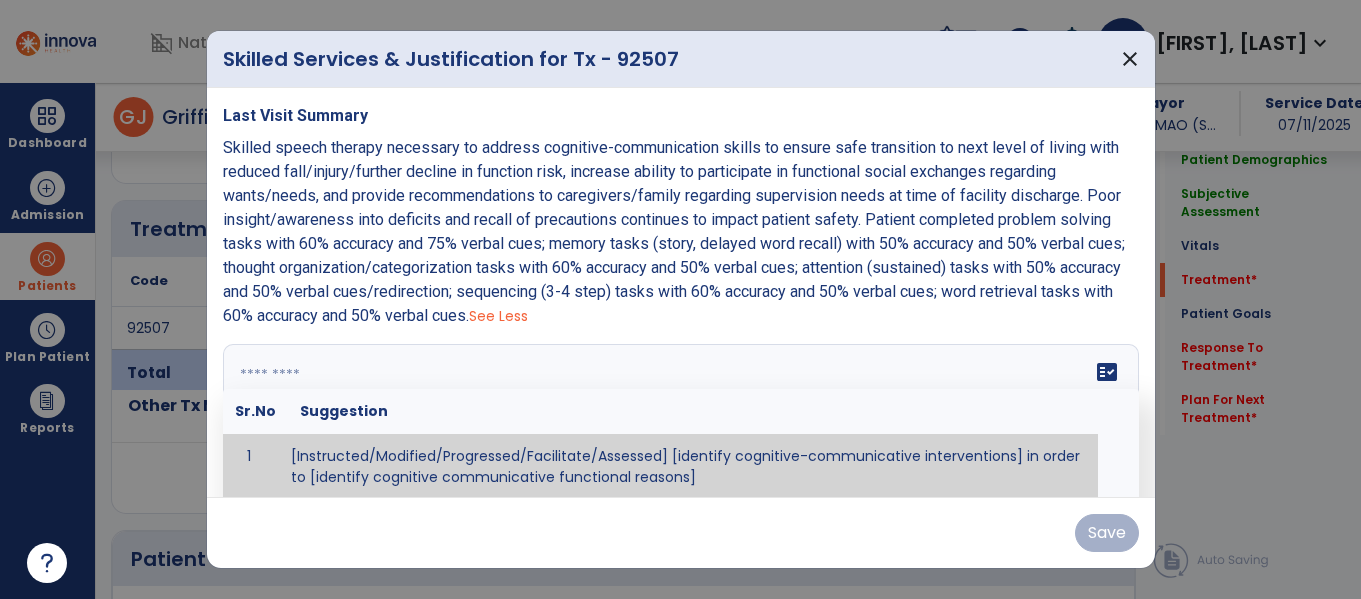click on "fact_check  Sr.No Suggestion 1 [Instructed/Modified/Progressed/Facilitate/Assessed] [identify cognitive-communicative interventions] in order to [identify cognitive communicative functional reasons] 2 Assessed cognitive-communicative skills using [identify test]." at bounding box center [681, 419] 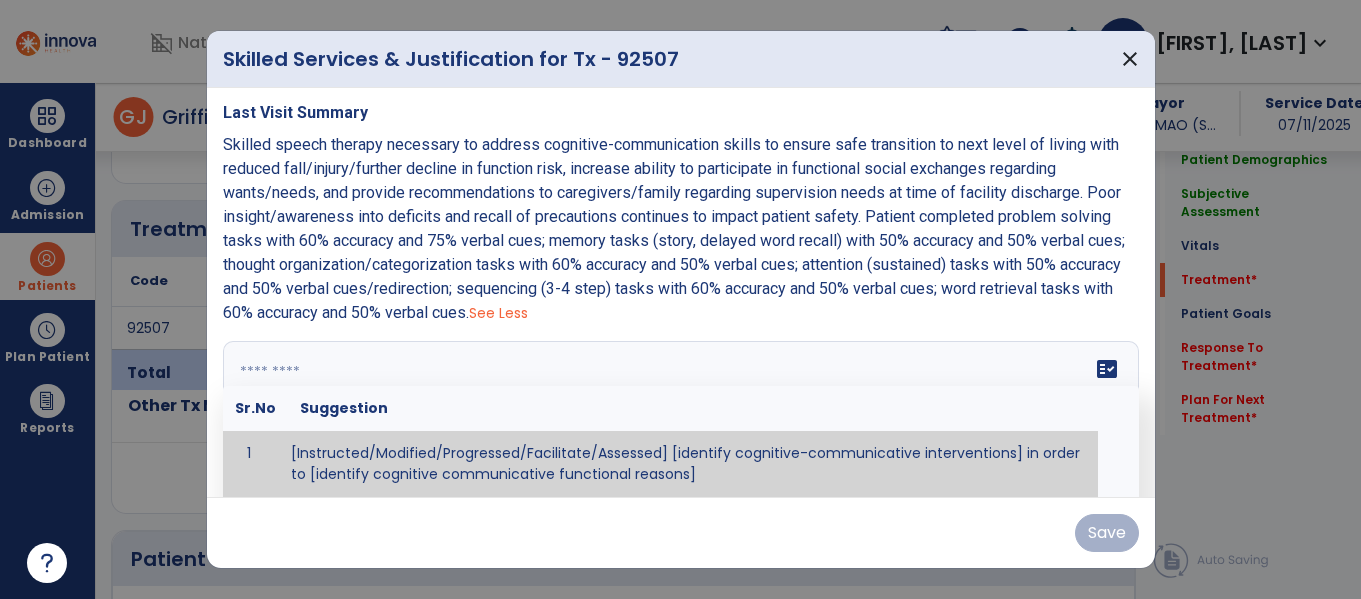 paste on "**********" 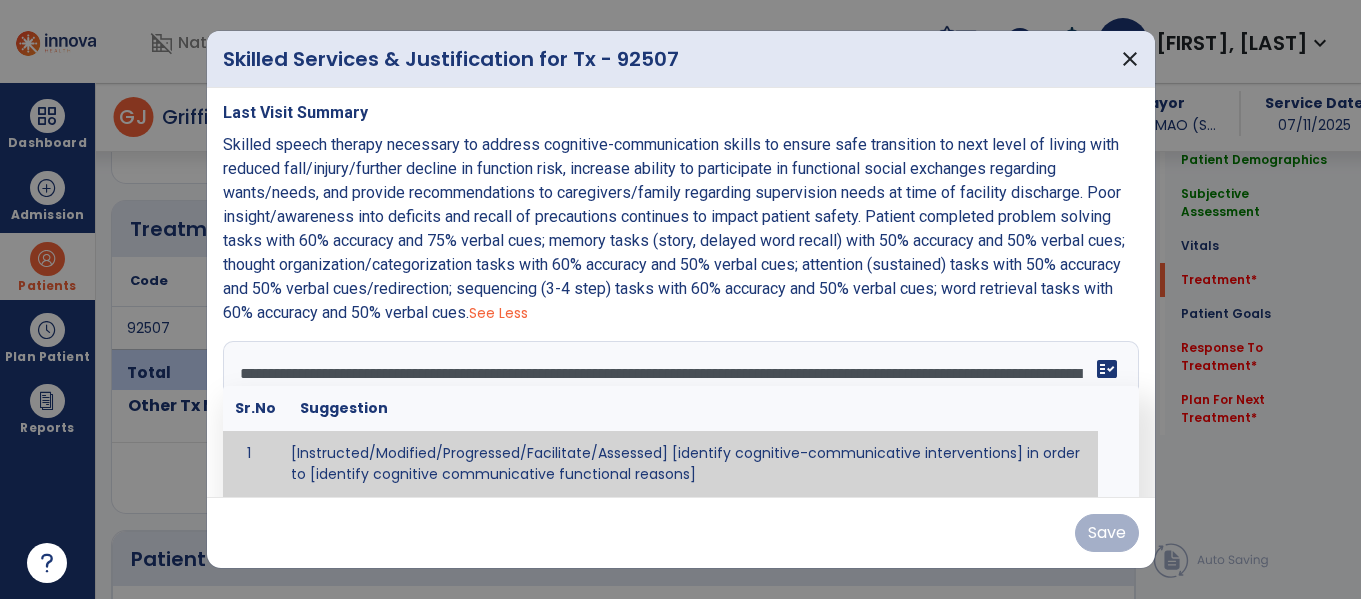scroll, scrollTop: 111, scrollLeft: 0, axis: vertical 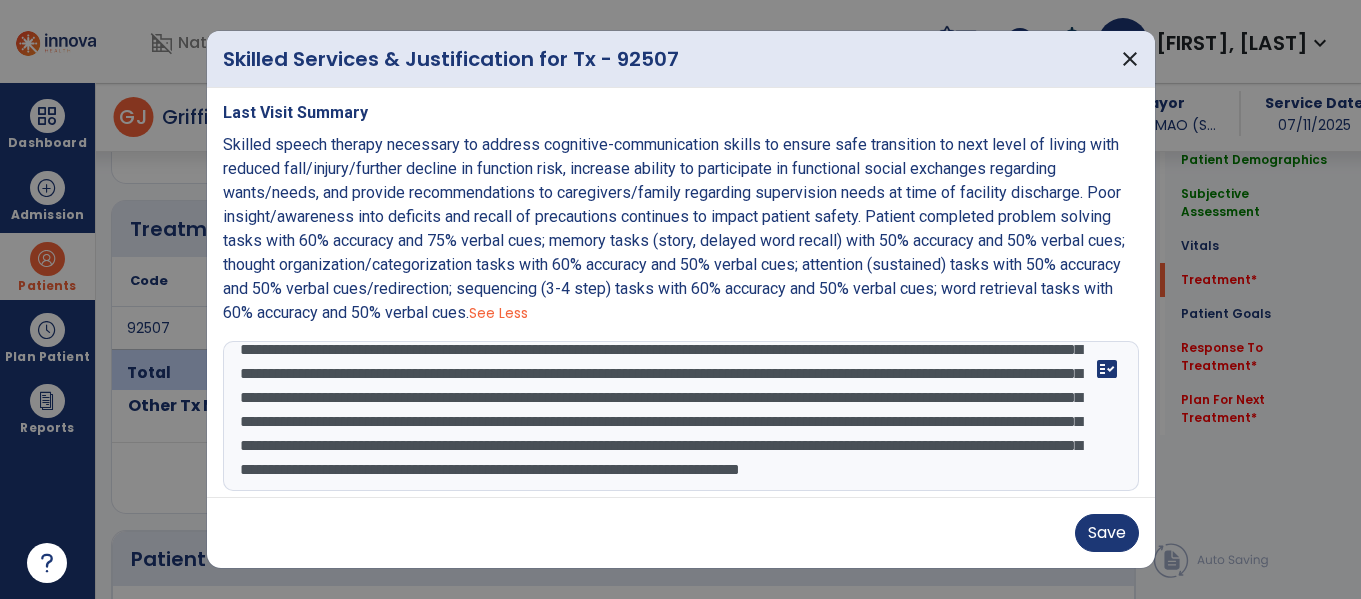 click on "**********" at bounding box center [678, 416] 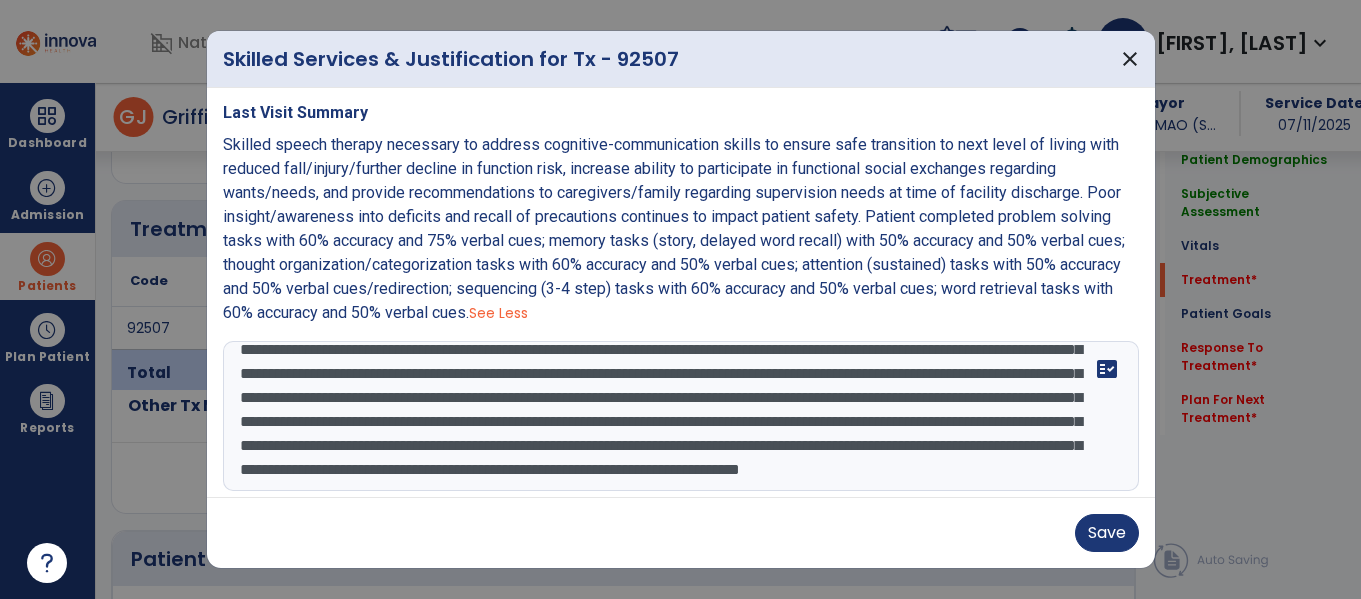 click on "**********" at bounding box center [678, 416] 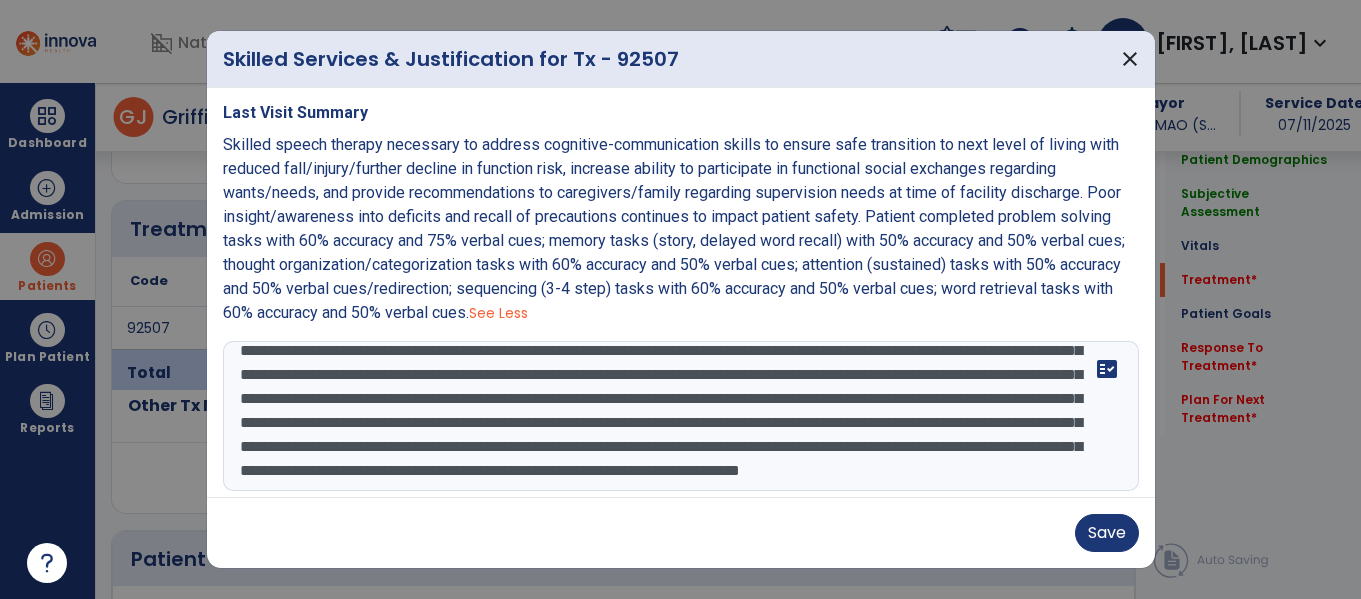 scroll, scrollTop: 44, scrollLeft: 0, axis: vertical 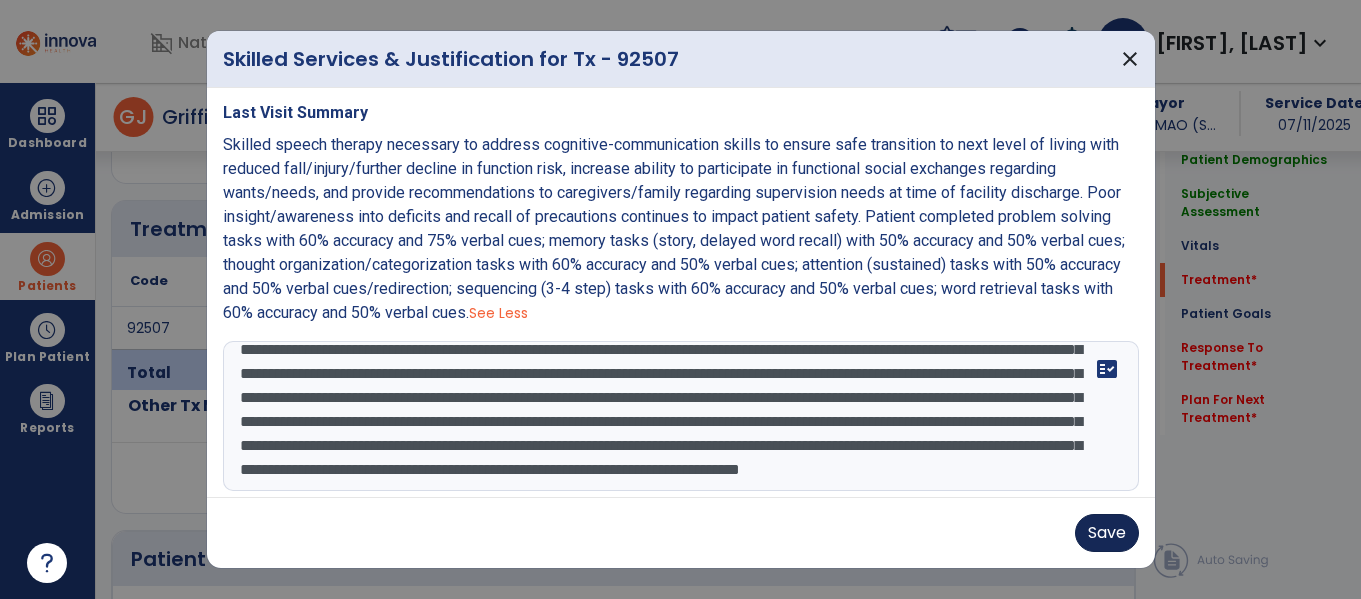 type on "**********" 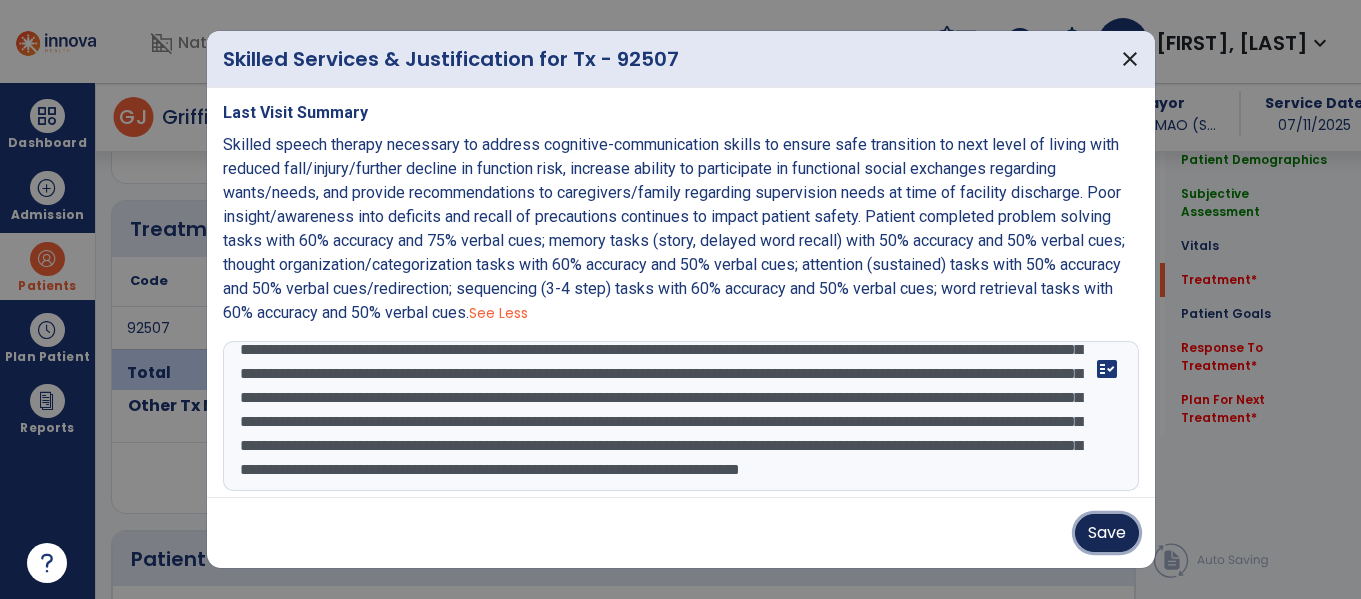 click on "Save" at bounding box center [1107, 533] 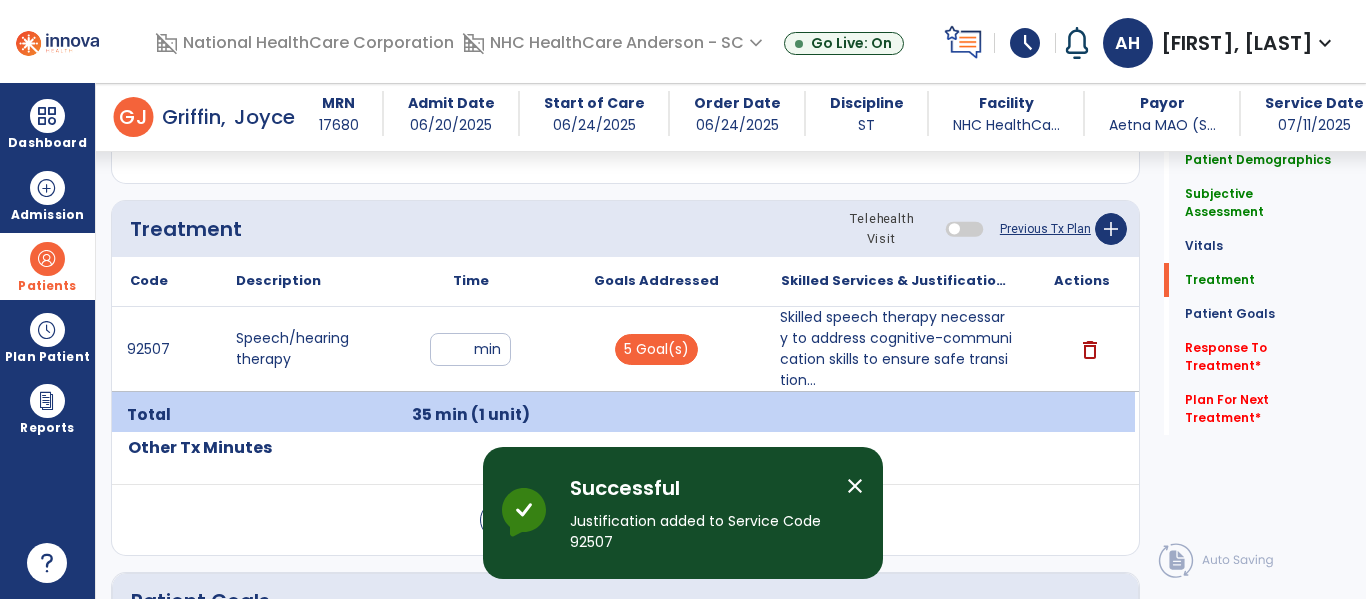click on "close" at bounding box center (855, 486) 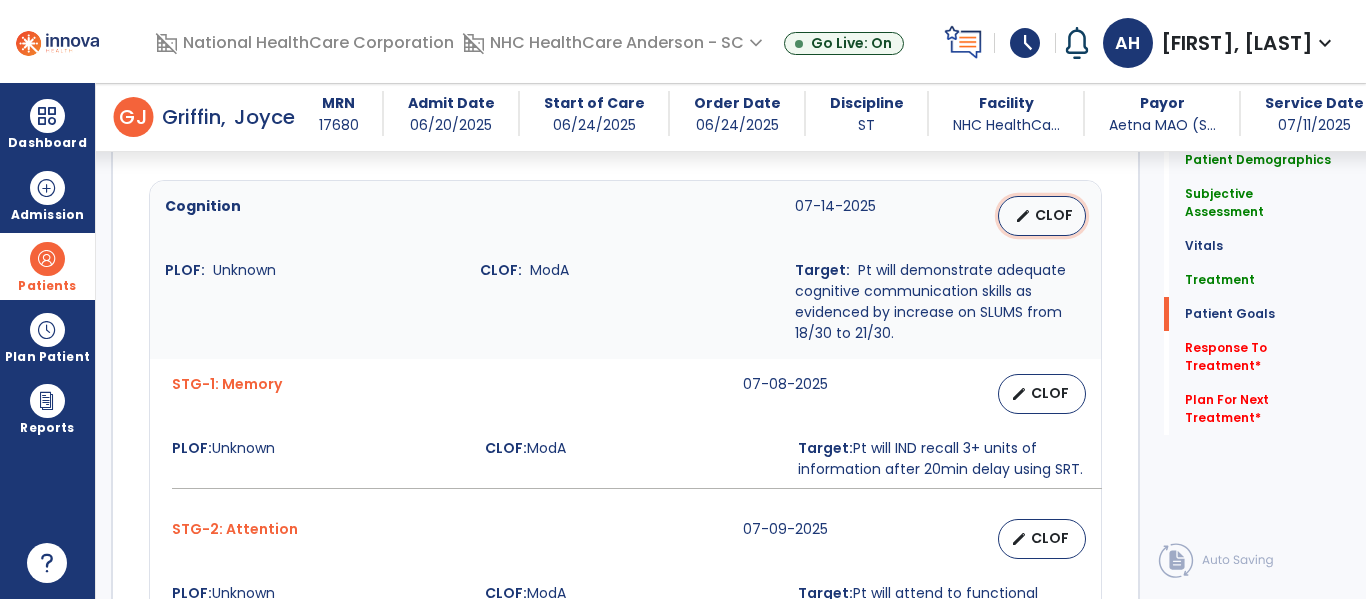 click on "CLOF" at bounding box center [1054, 215] 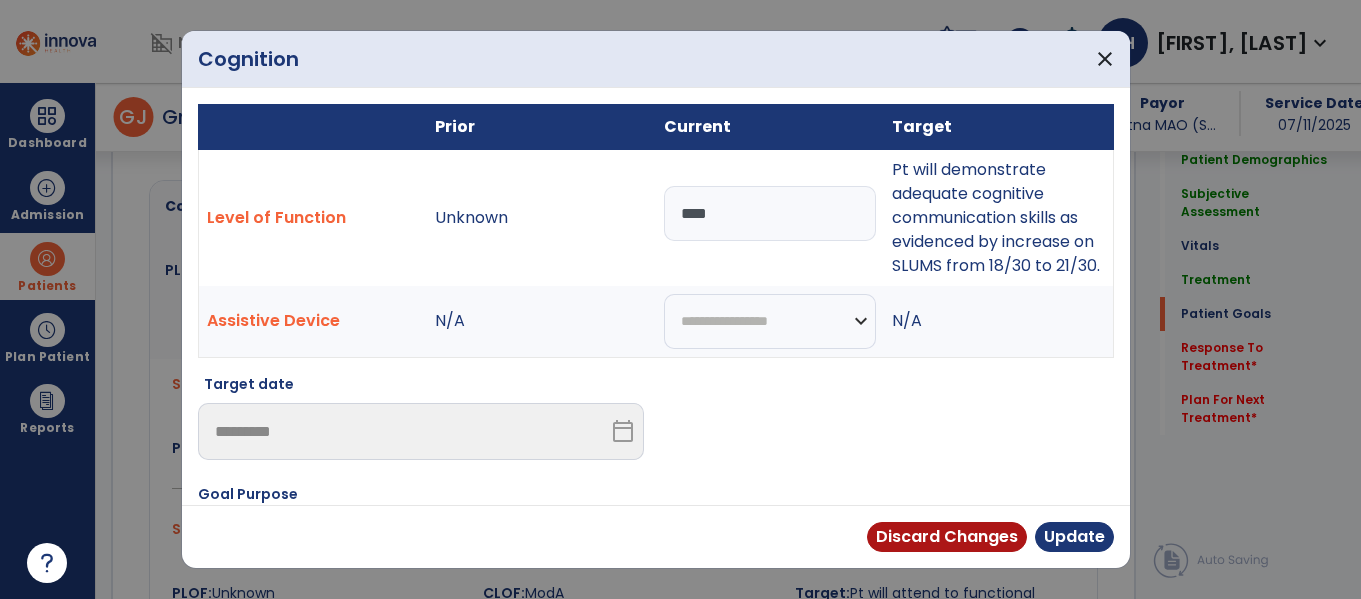 drag, startPoint x: 731, startPoint y: 219, endPoint x: 462, endPoint y: 165, distance: 274.36655 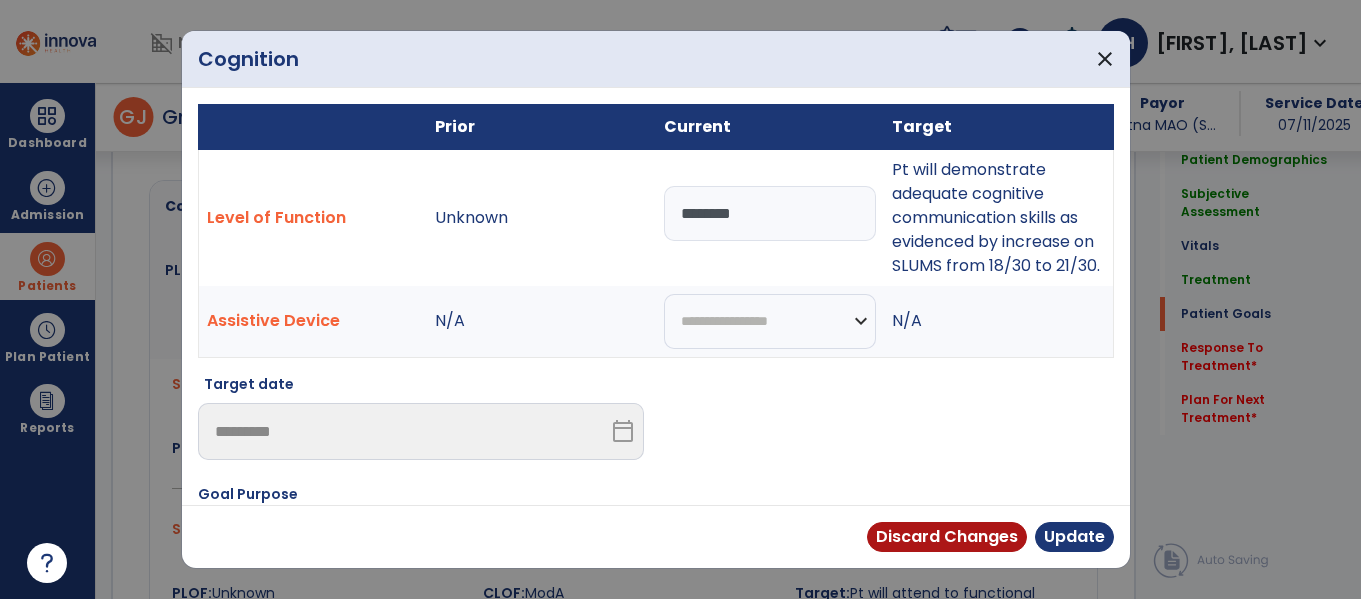 type on "********" 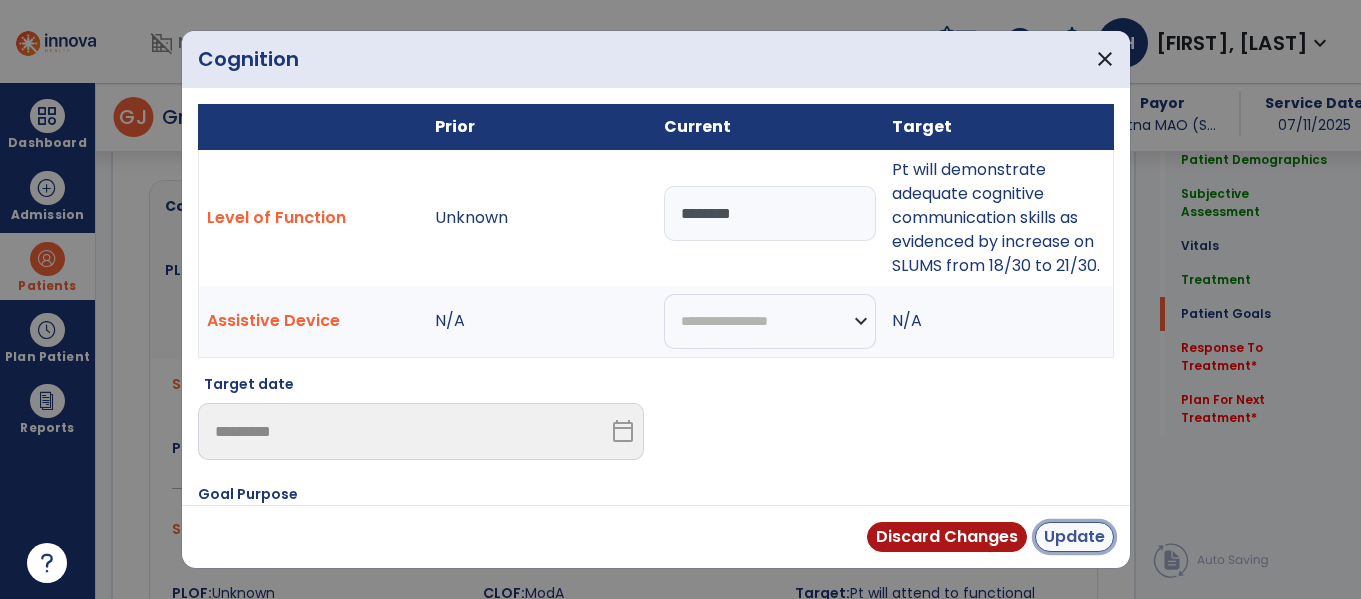 click on "Update" at bounding box center (1074, 537) 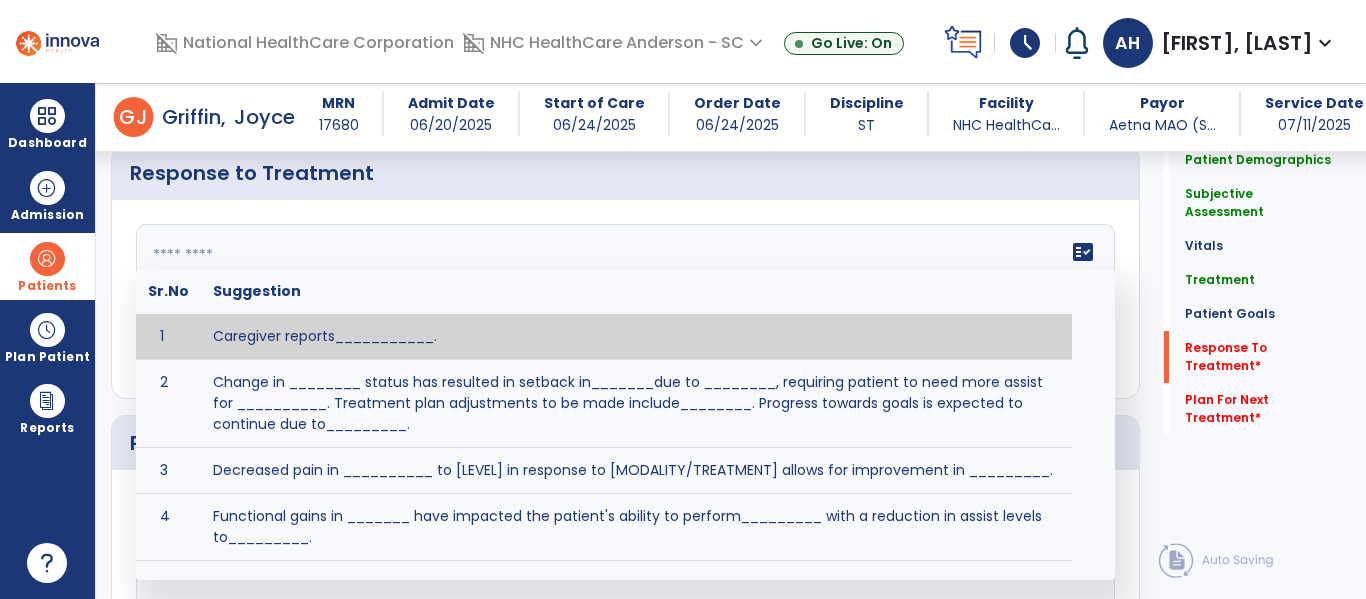 click 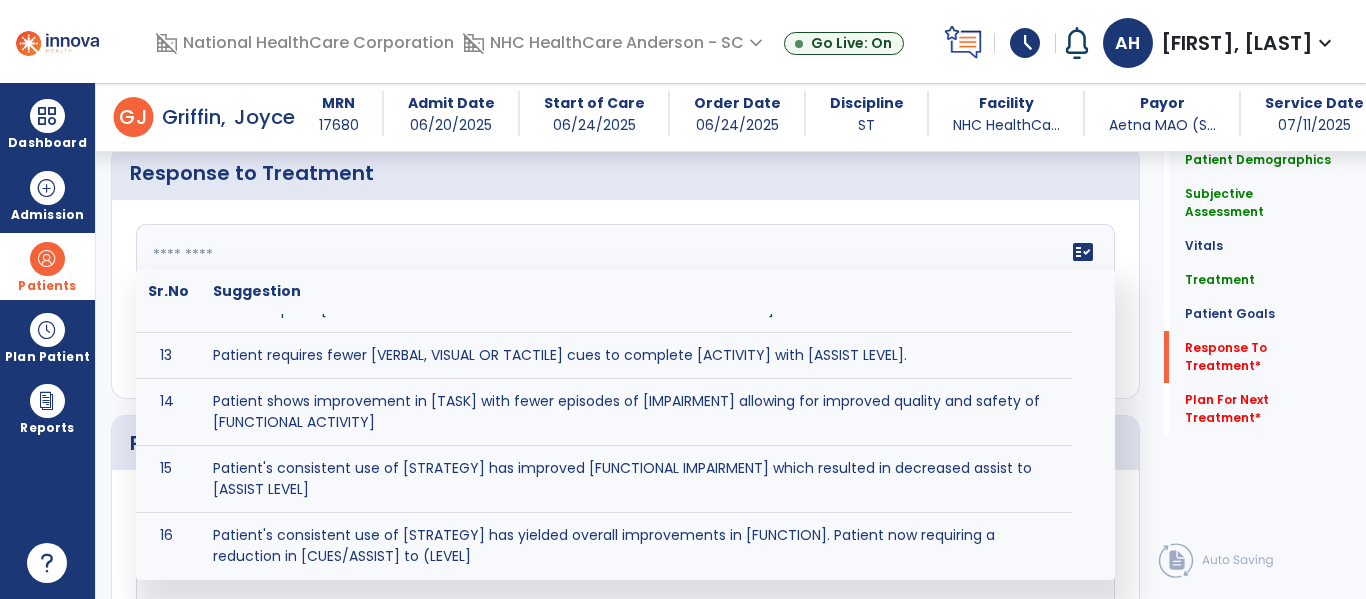 scroll, scrollTop: 643, scrollLeft: 0, axis: vertical 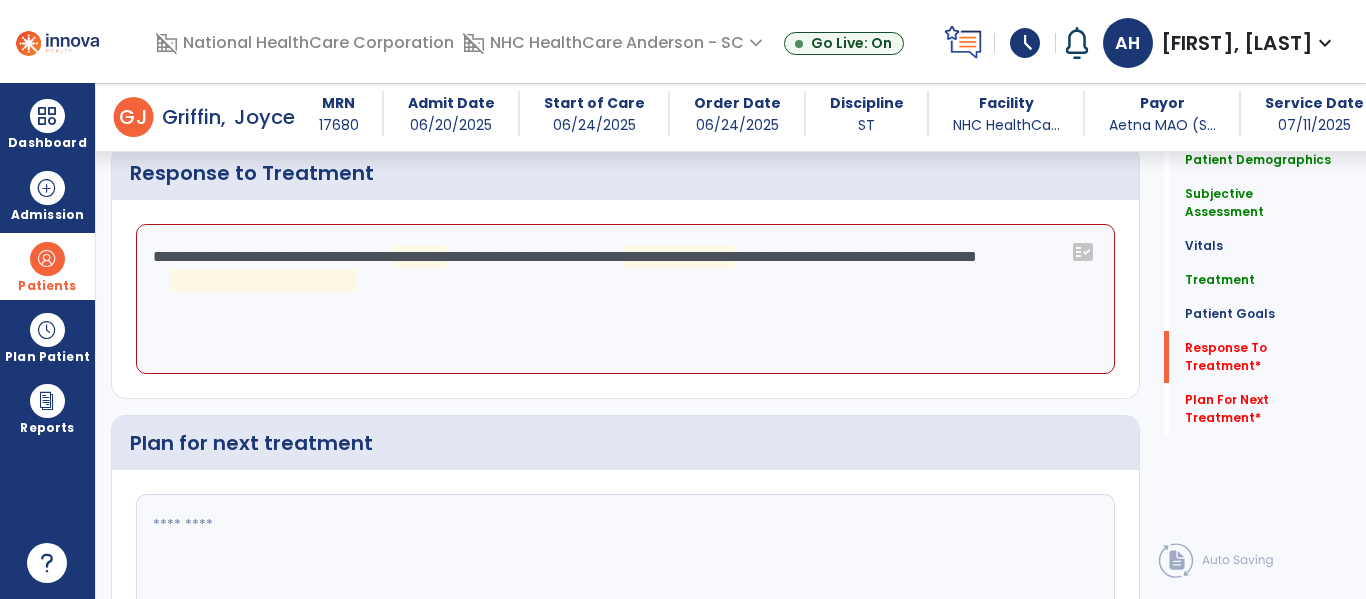 click on "**********" 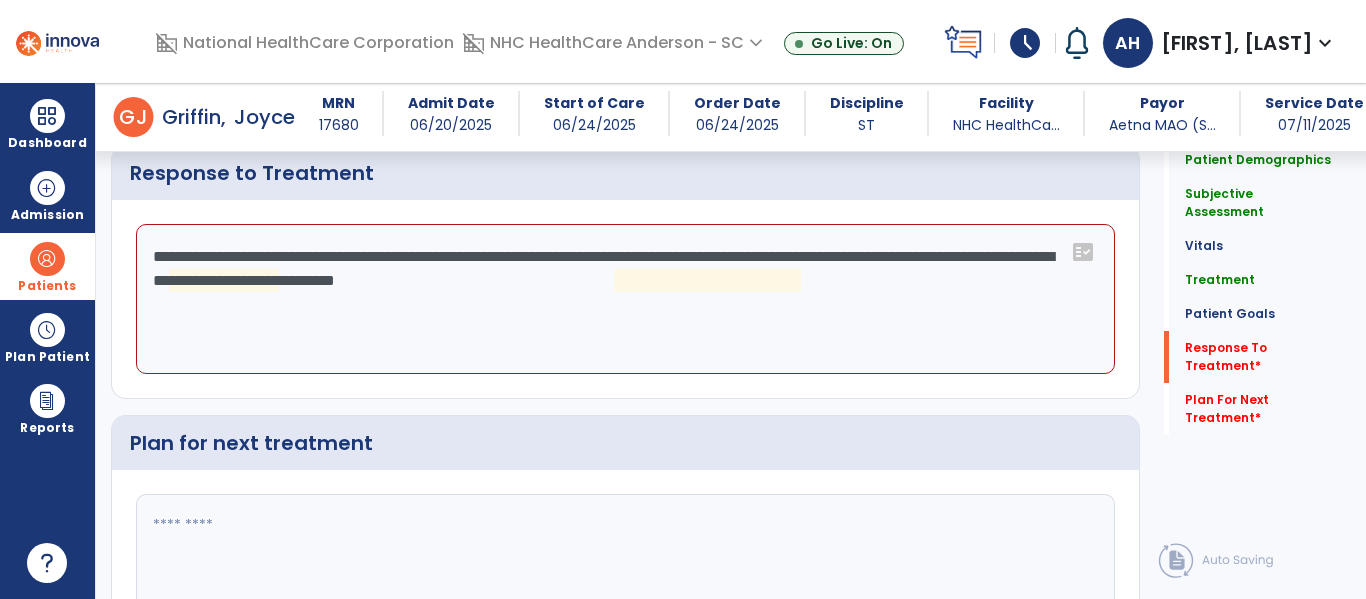 type on "**********" 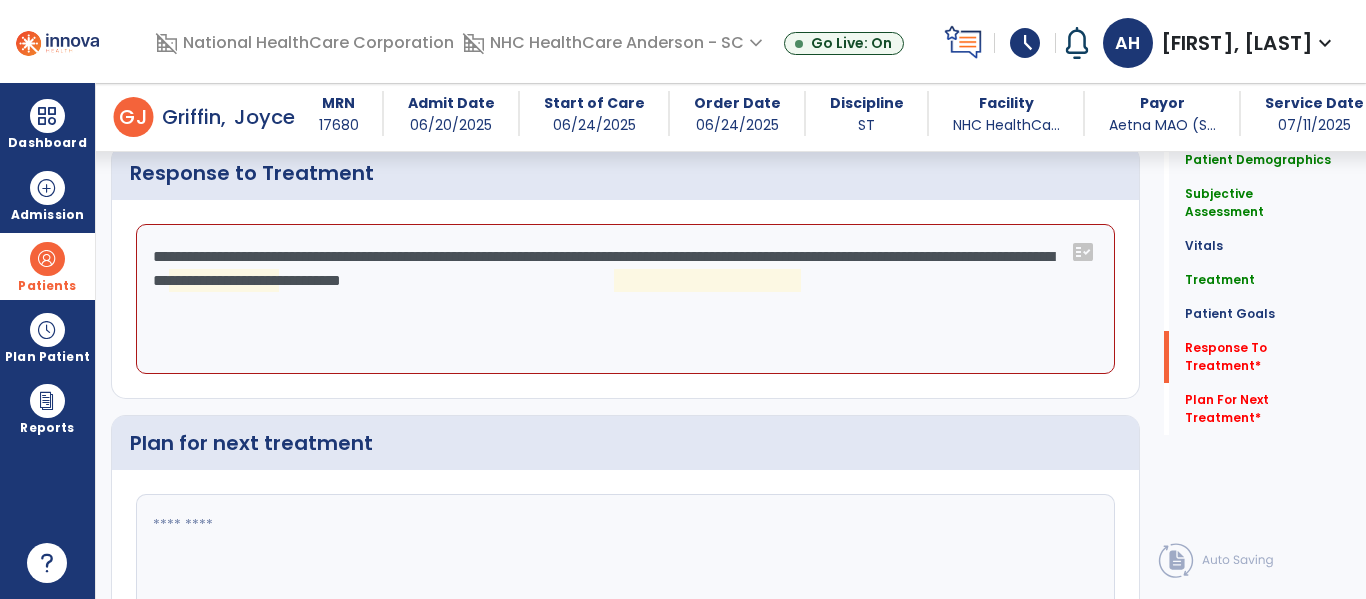 click on "**********" 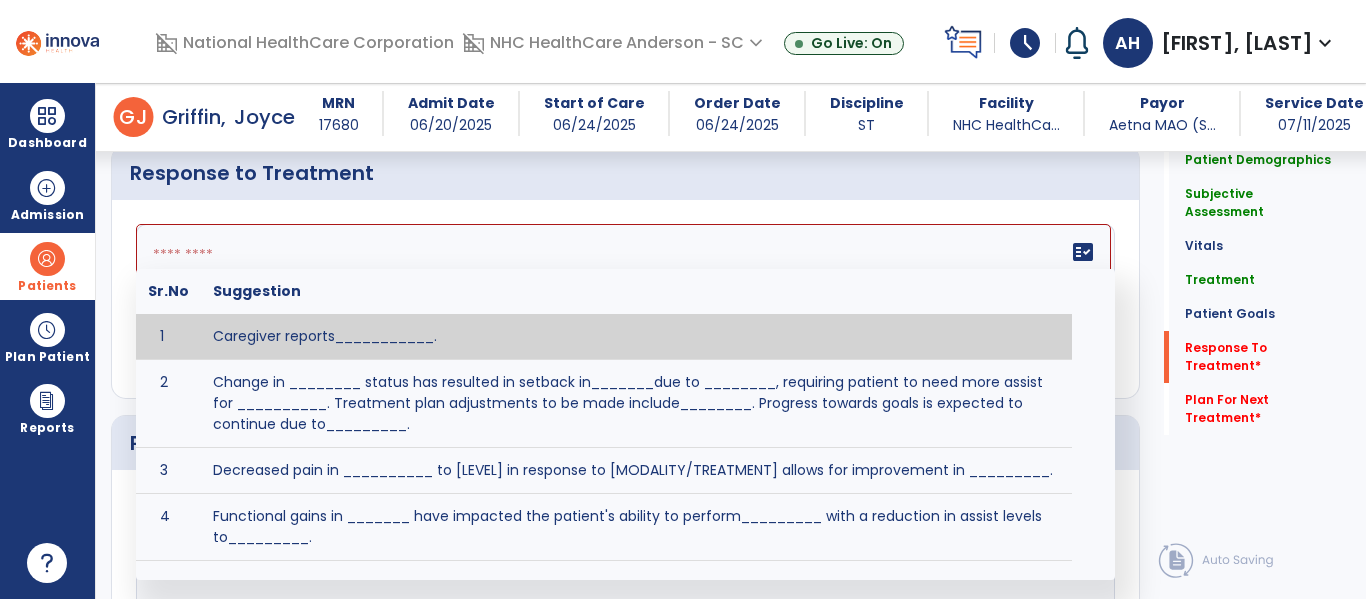 scroll, scrollTop: 2559, scrollLeft: 0, axis: vertical 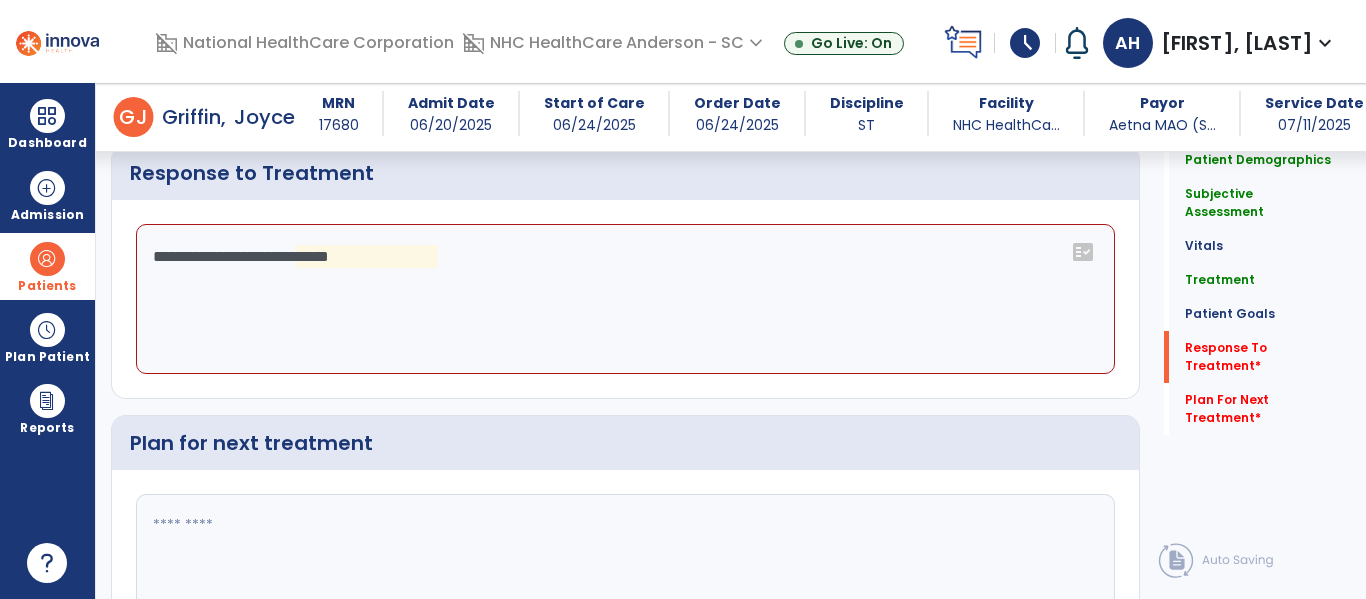 click on "**********" 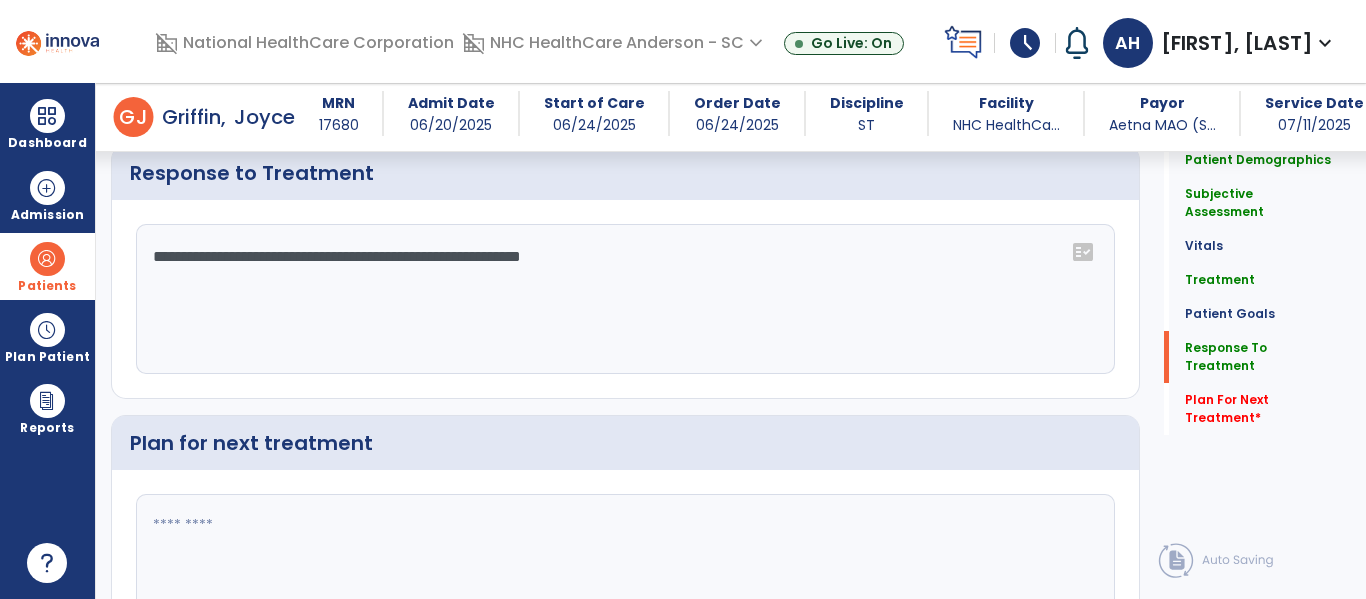 scroll, scrollTop: 2559, scrollLeft: 0, axis: vertical 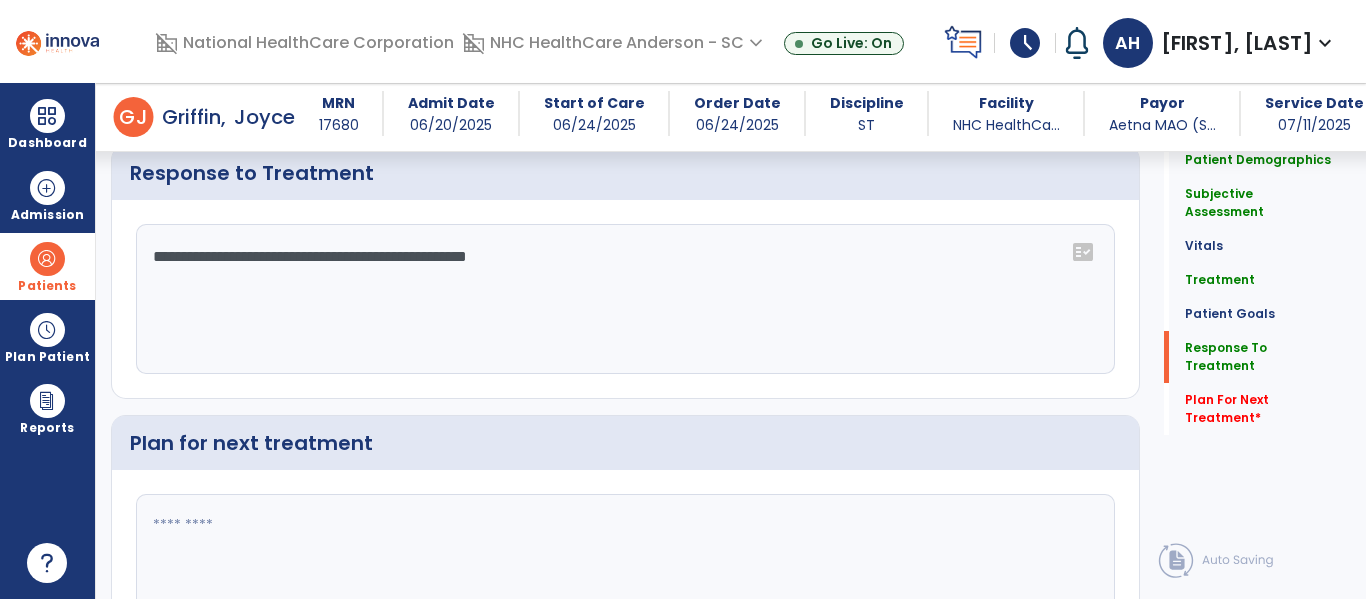 type on "**********" 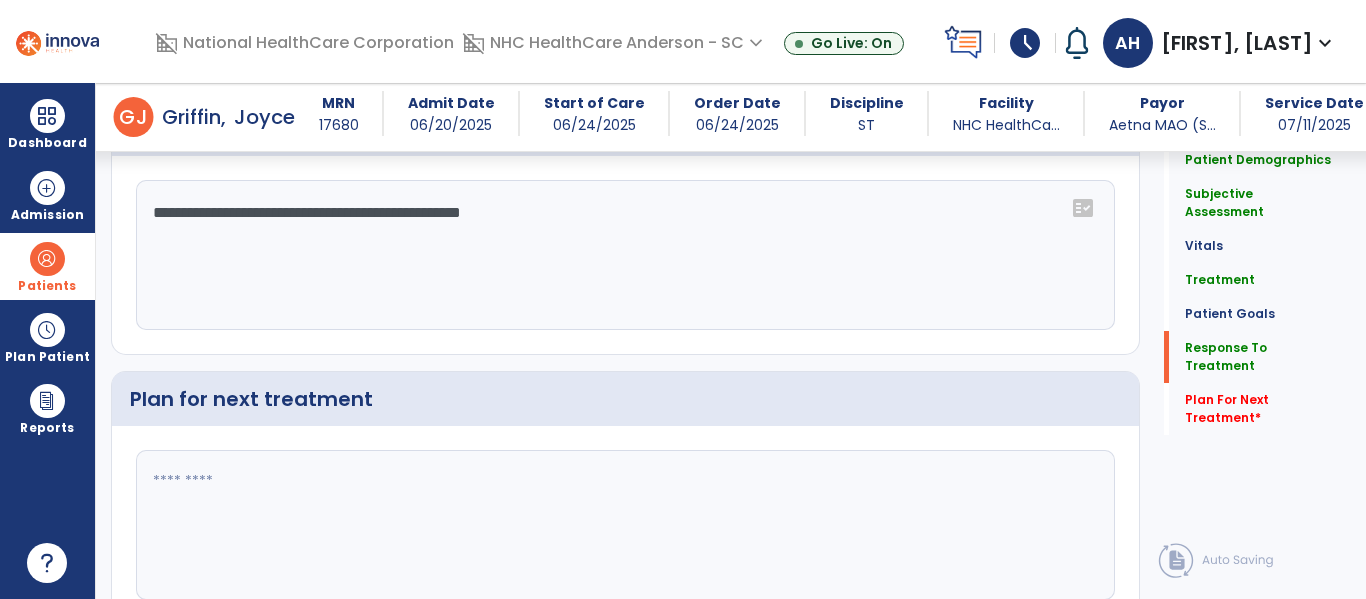 scroll, scrollTop: 2559, scrollLeft: 0, axis: vertical 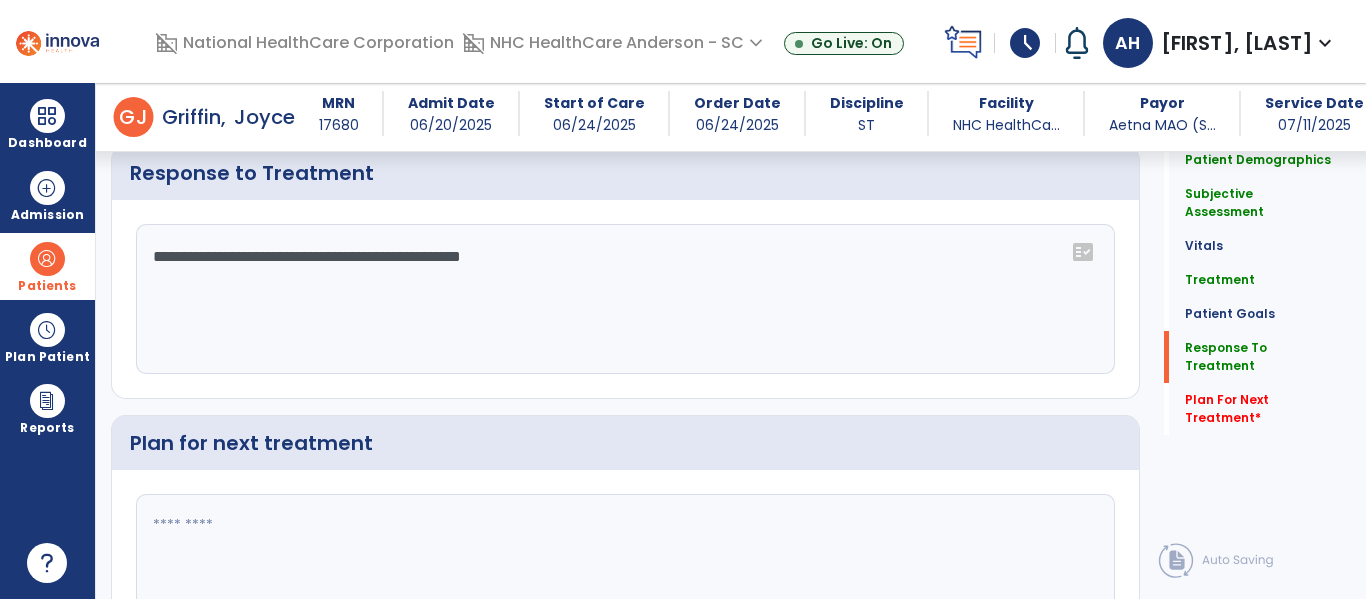 drag, startPoint x: 637, startPoint y: 251, endPoint x: 126, endPoint y: 196, distance: 513.95135 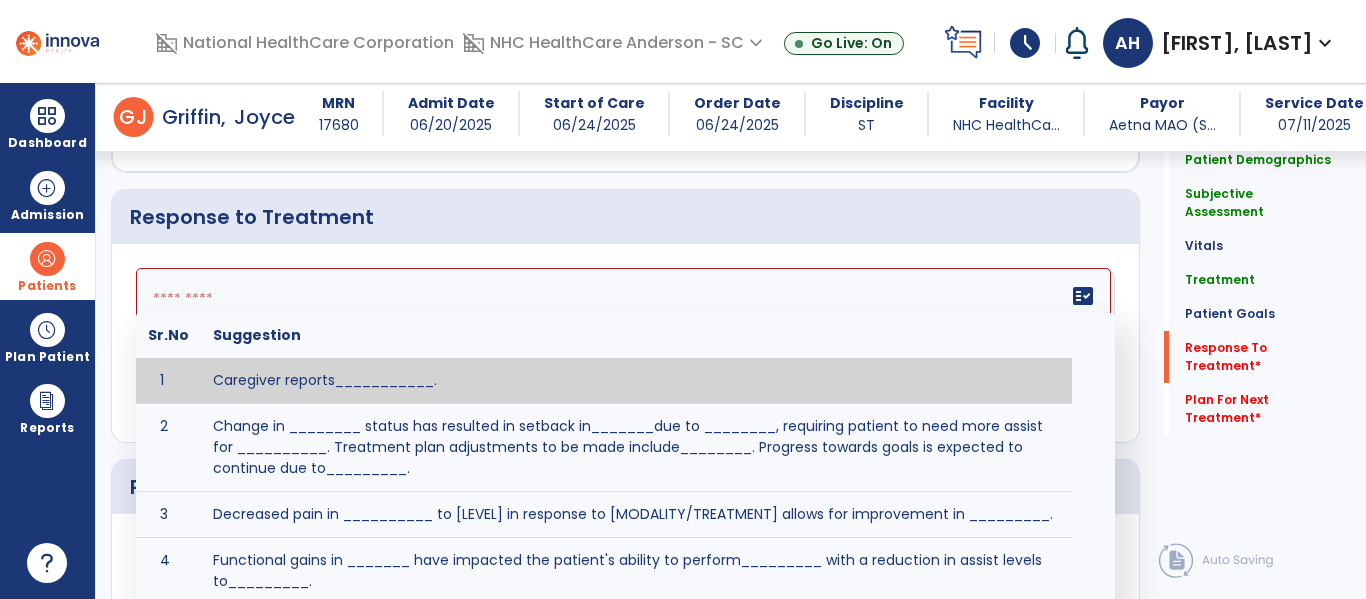 scroll, scrollTop: 2559, scrollLeft: 0, axis: vertical 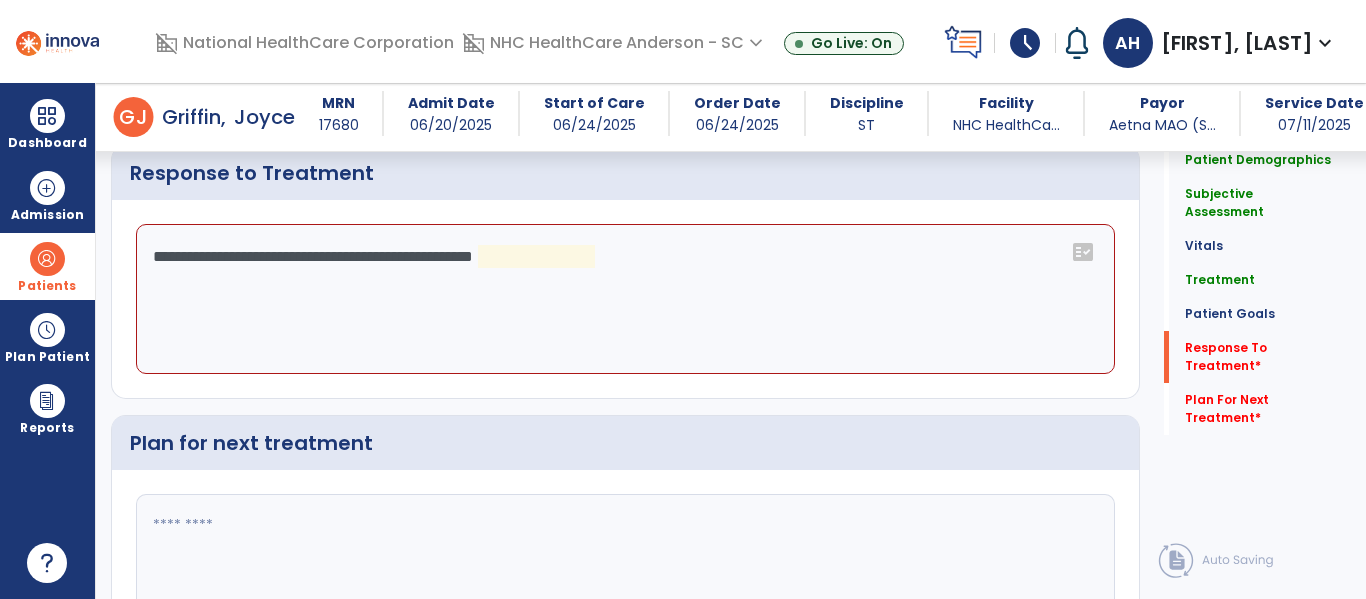 click on "**********" 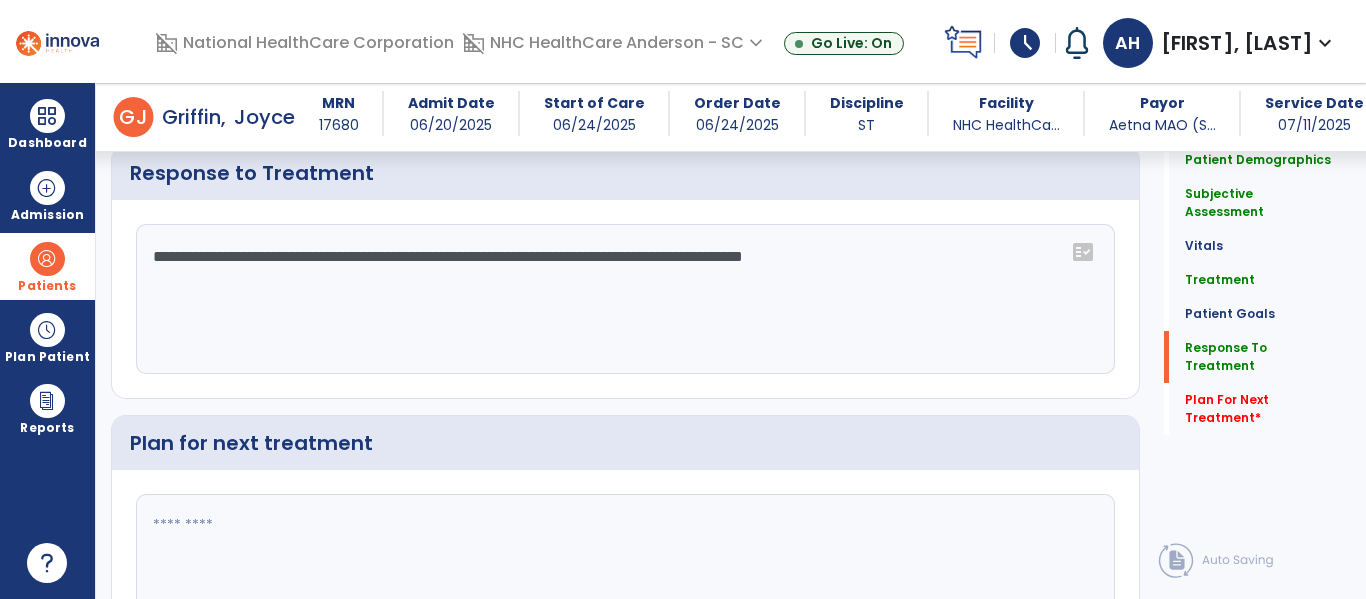 scroll, scrollTop: 2559, scrollLeft: 0, axis: vertical 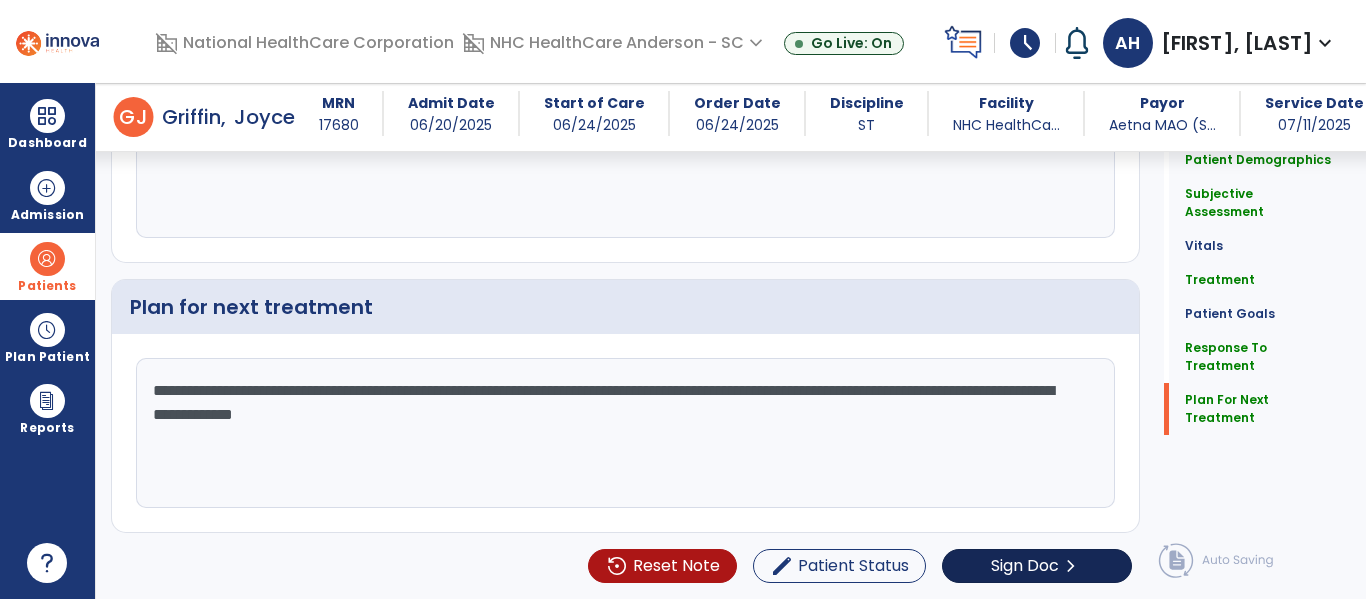 type on "**********" 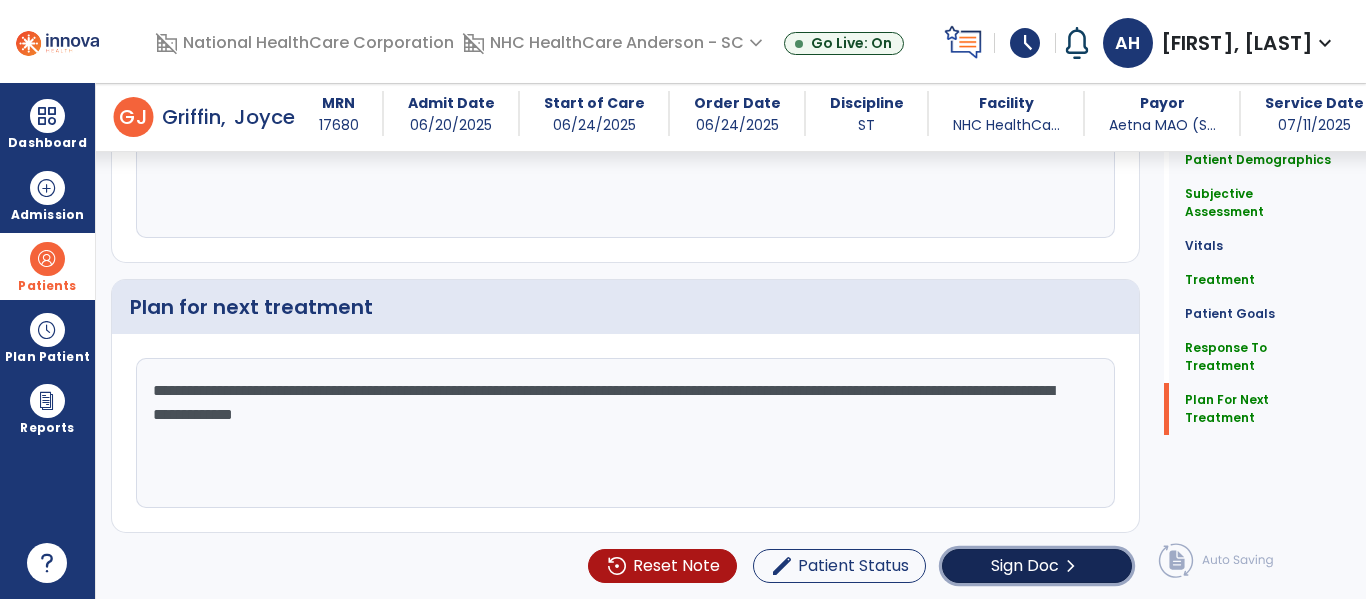 click on "chevron_right" 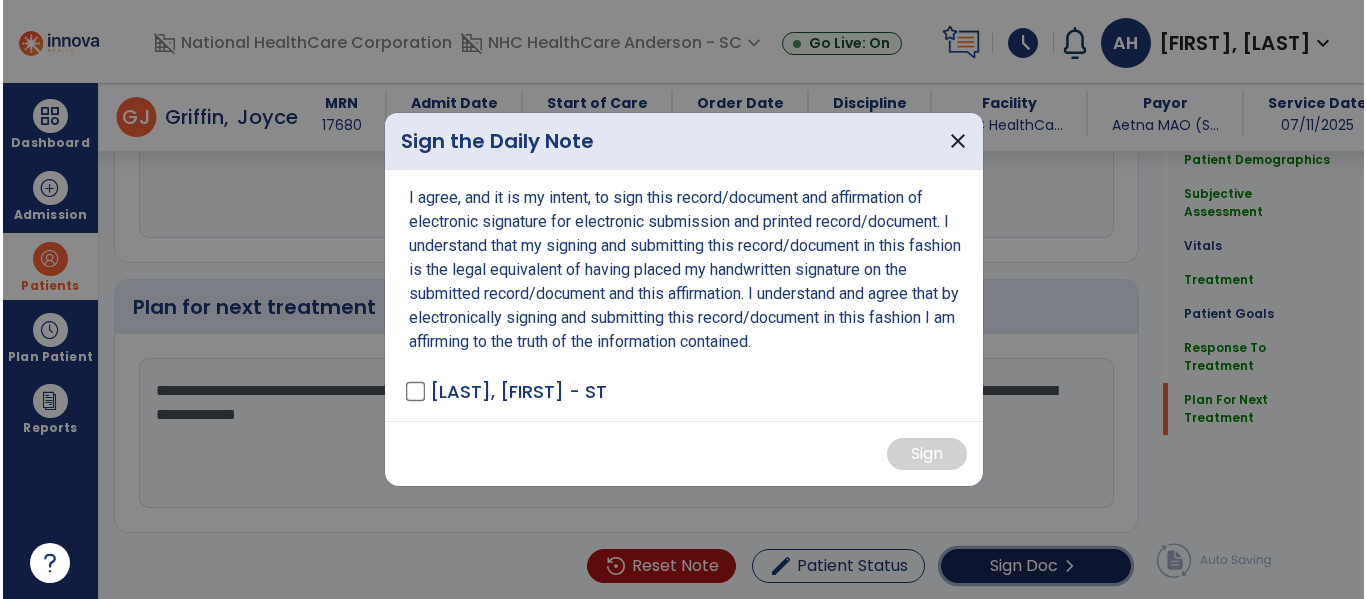 scroll, scrollTop: 2696, scrollLeft: 0, axis: vertical 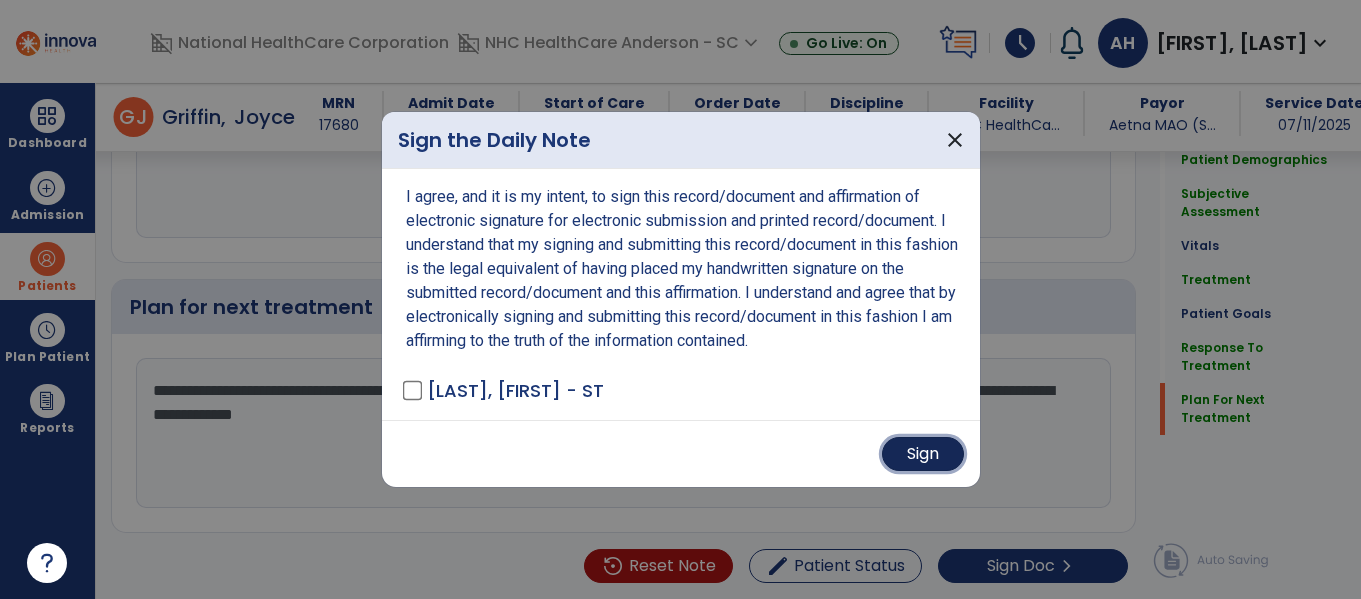 click on "Sign" at bounding box center (923, 454) 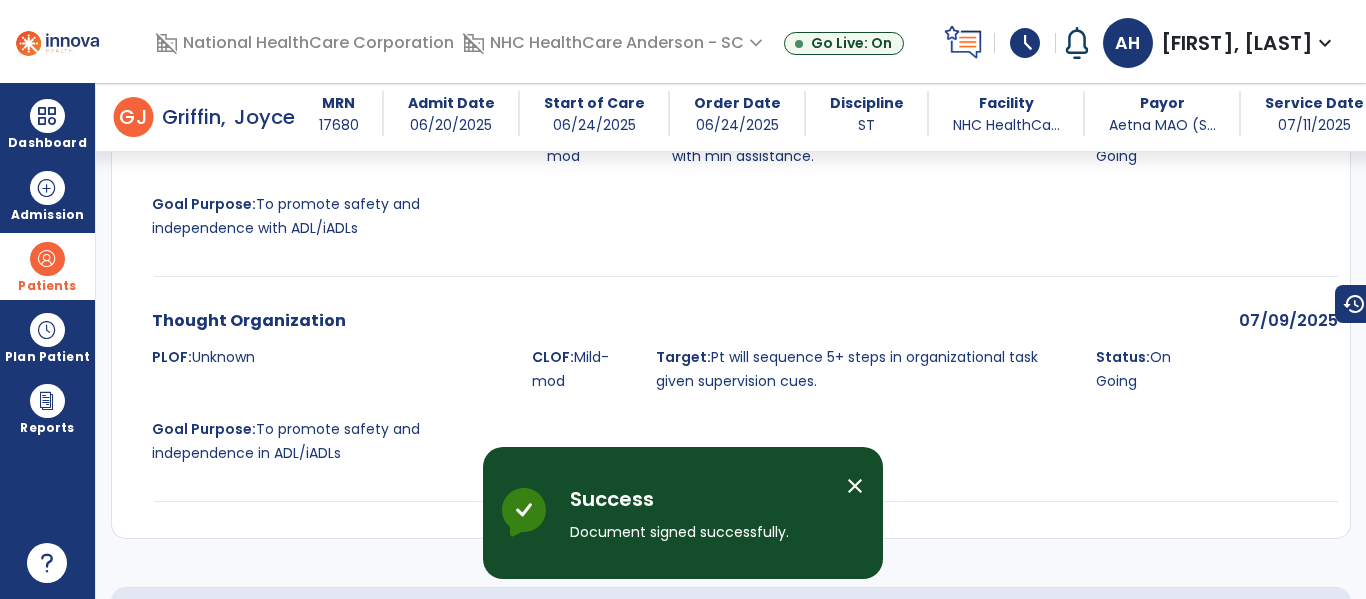 scroll, scrollTop: 4330, scrollLeft: 0, axis: vertical 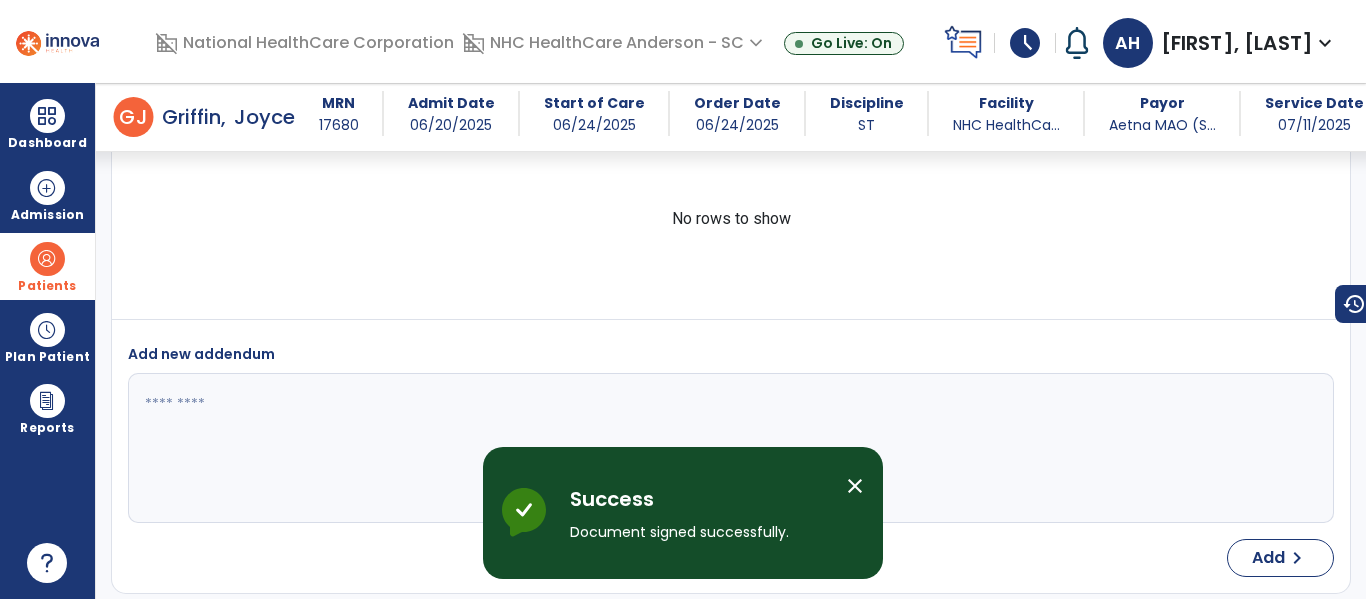 click on "close" at bounding box center (855, 486) 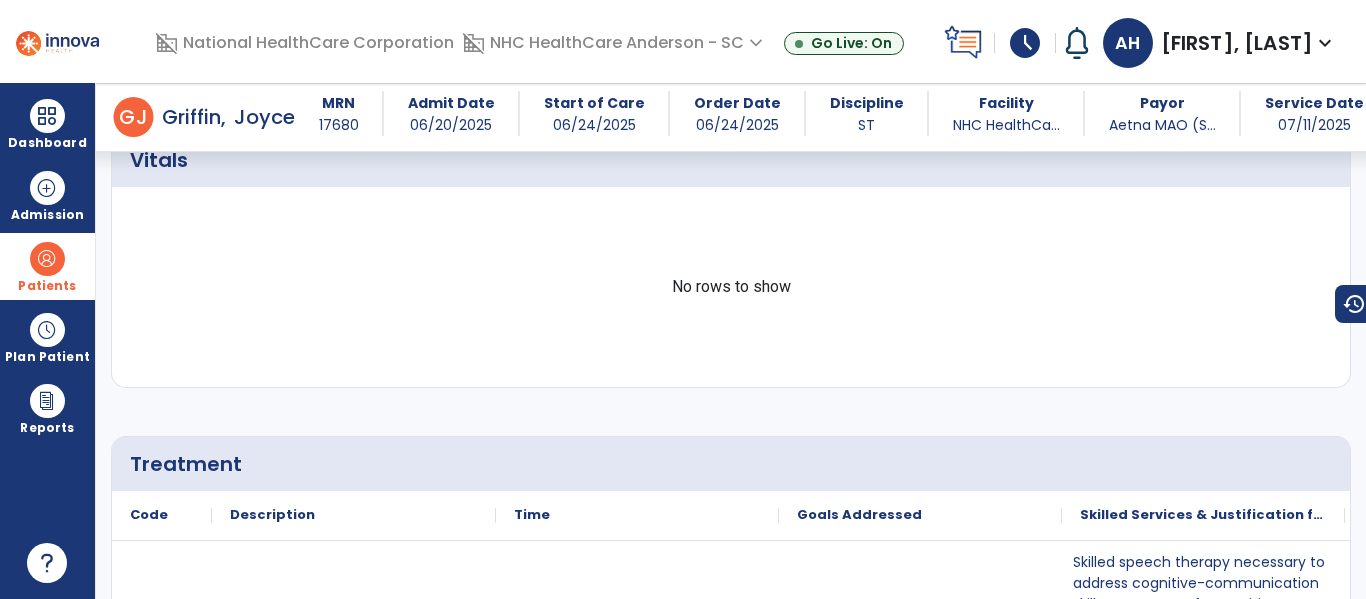 scroll, scrollTop: 0, scrollLeft: 0, axis: both 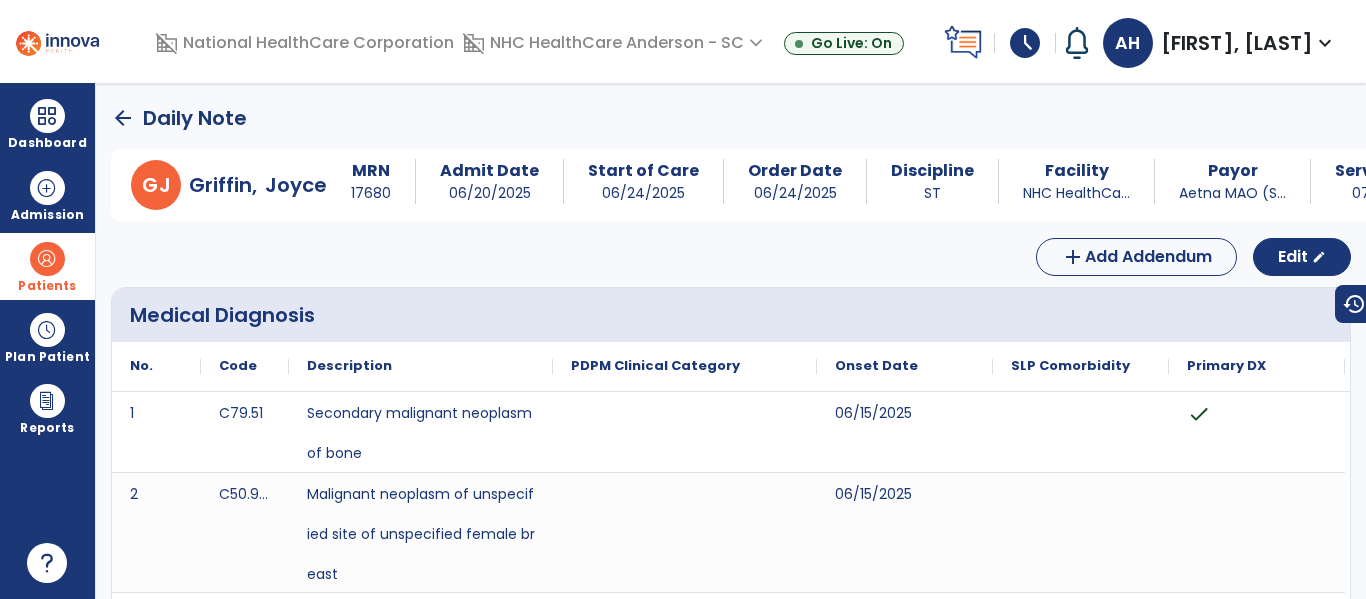 click on "arrow_back" 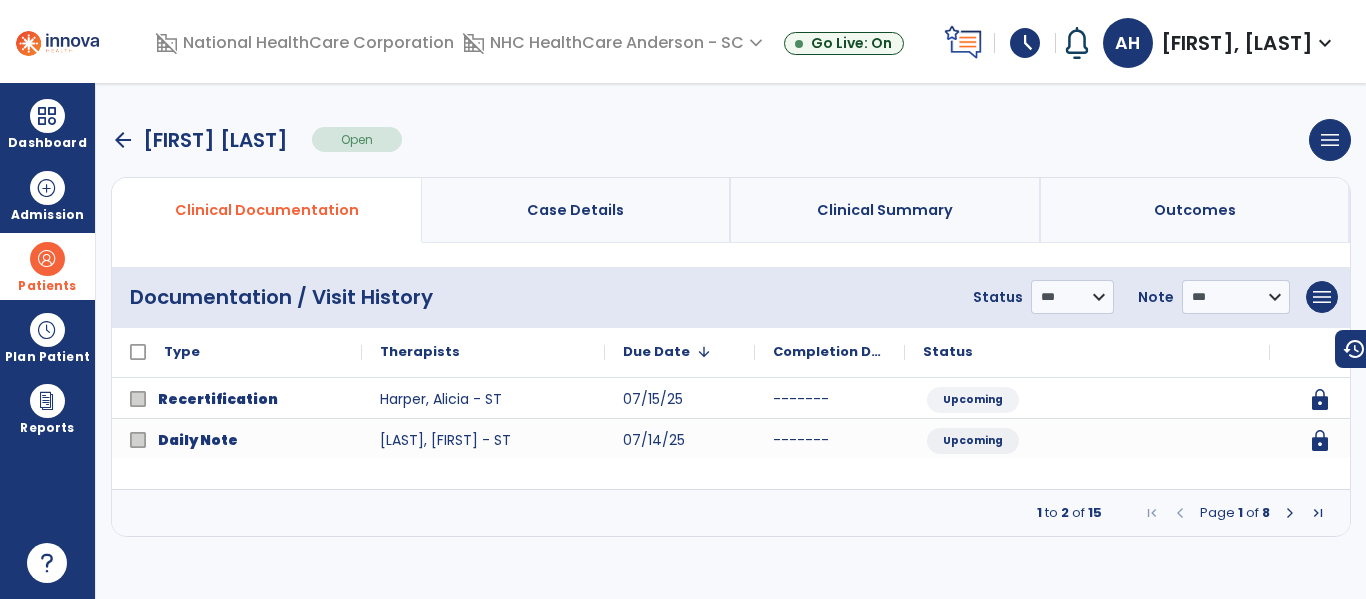 click on "arrow_back" at bounding box center [123, 140] 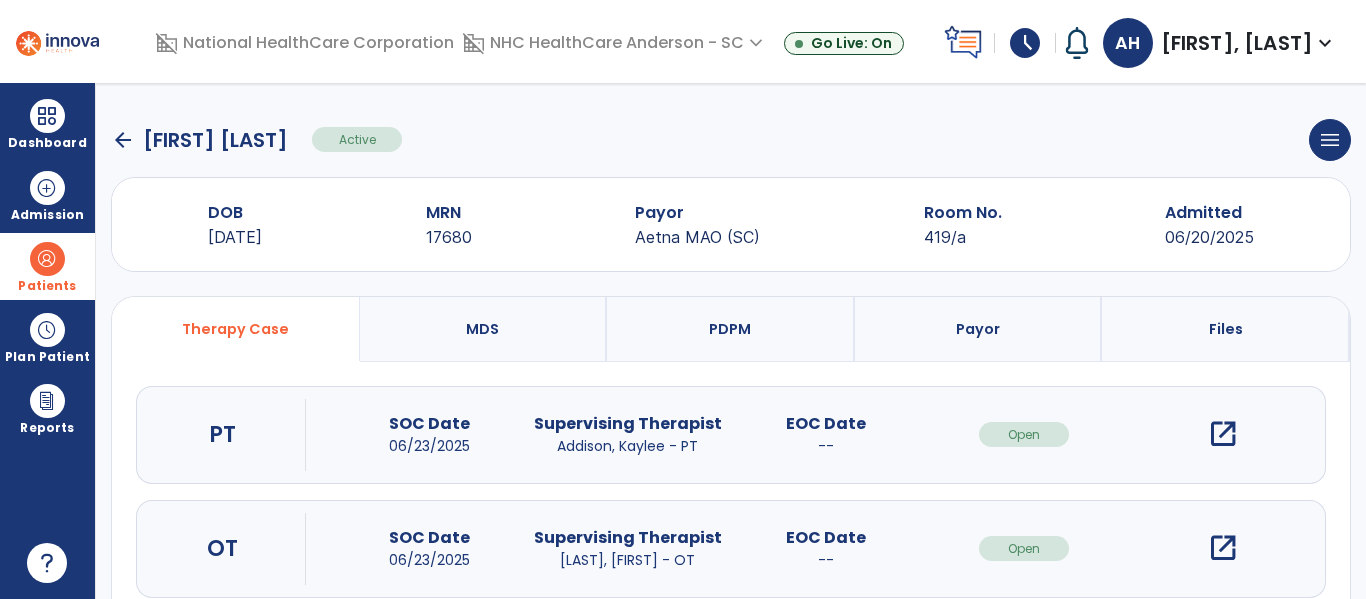 click on "arrow_back" 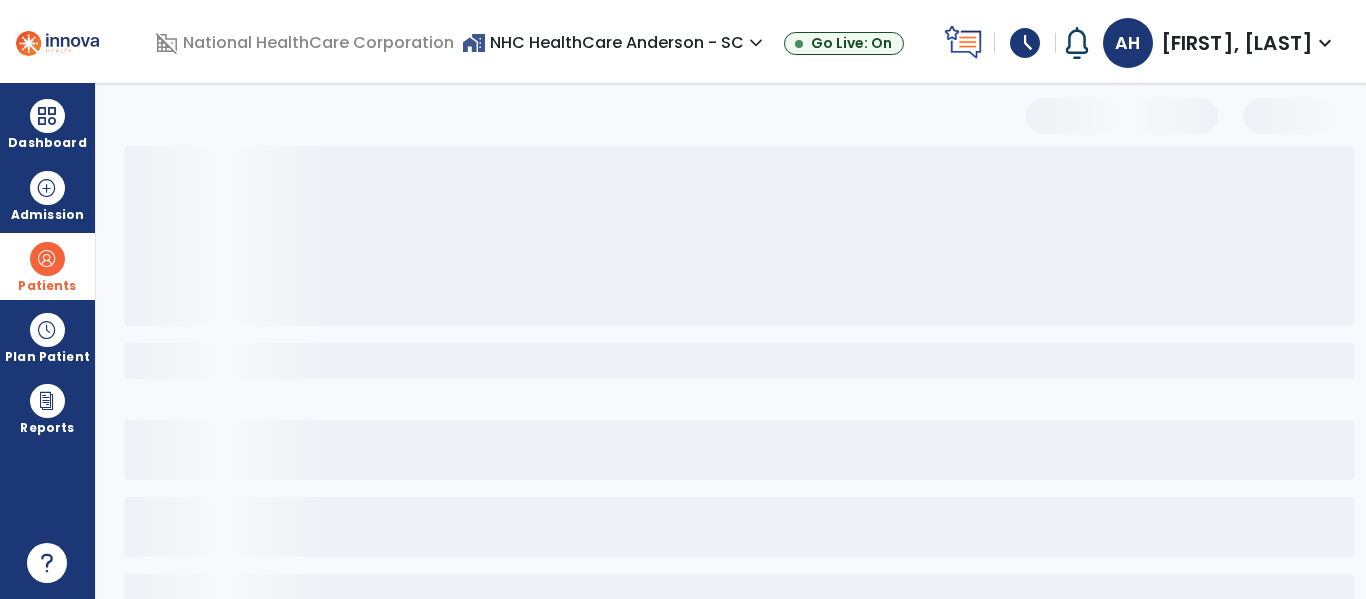 select on "***" 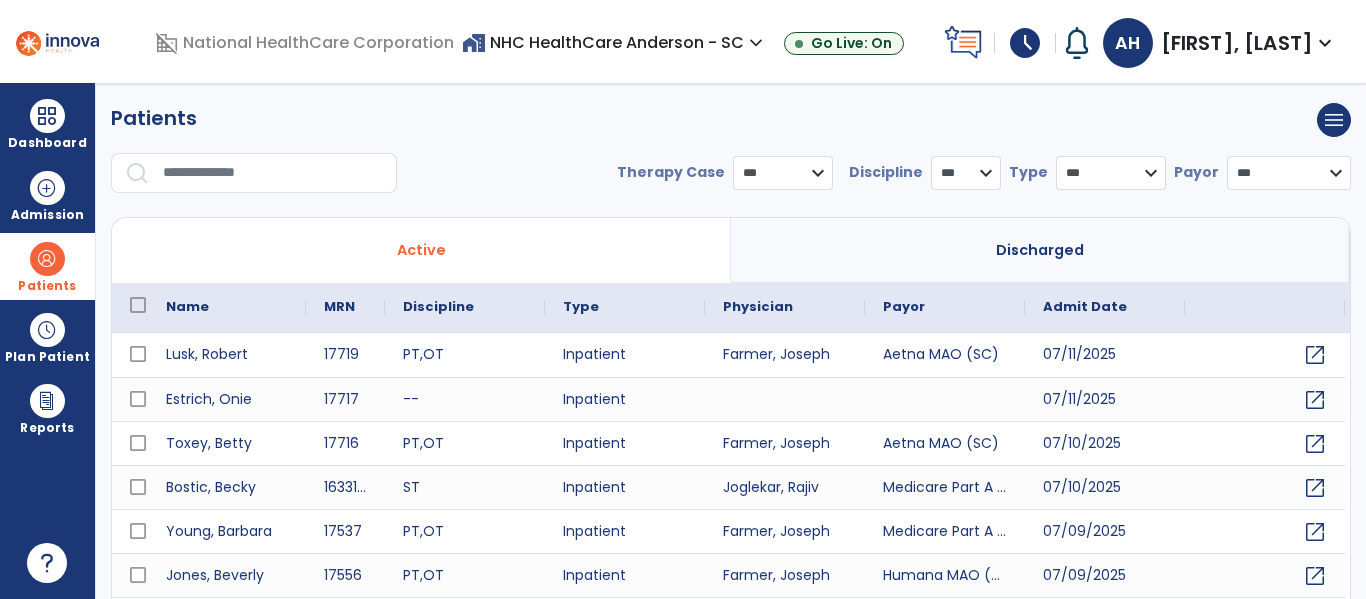 click at bounding box center [273, 173] 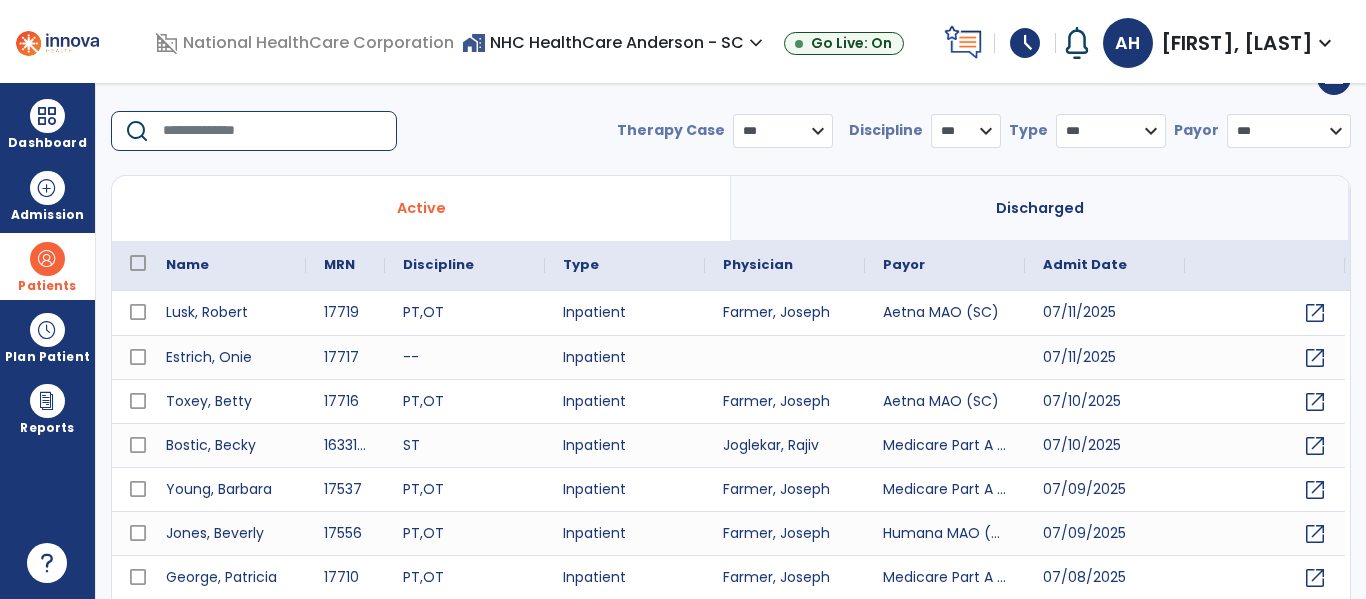 scroll, scrollTop: 0, scrollLeft: 0, axis: both 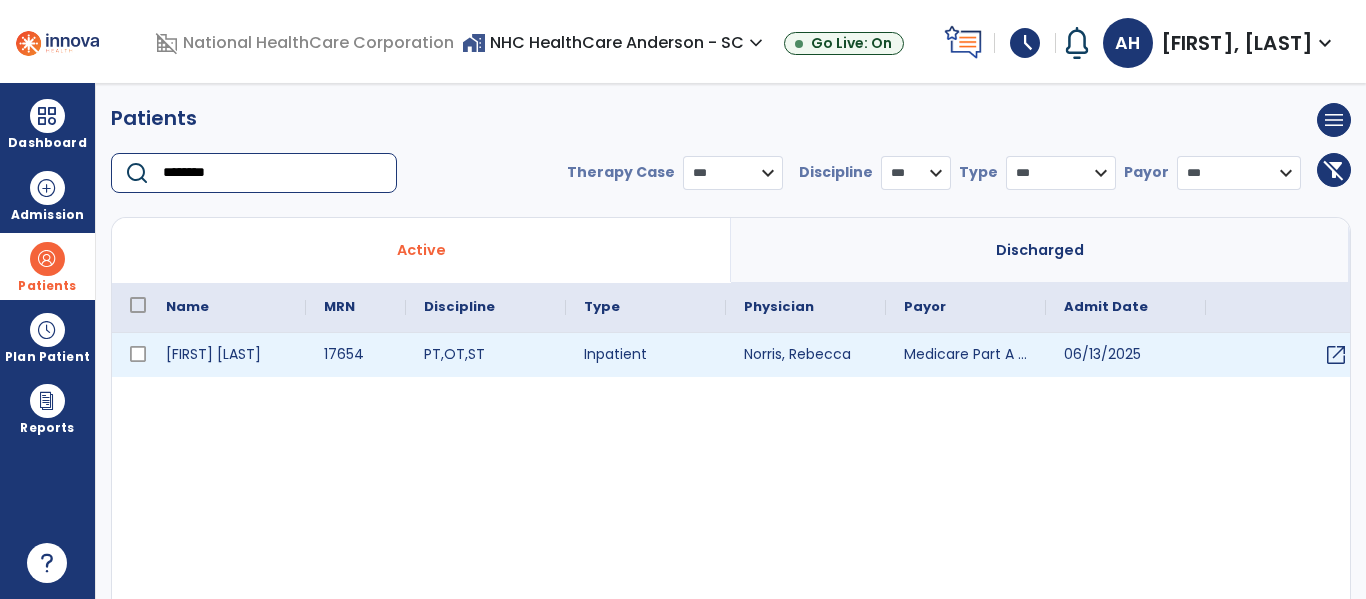 type on "********" 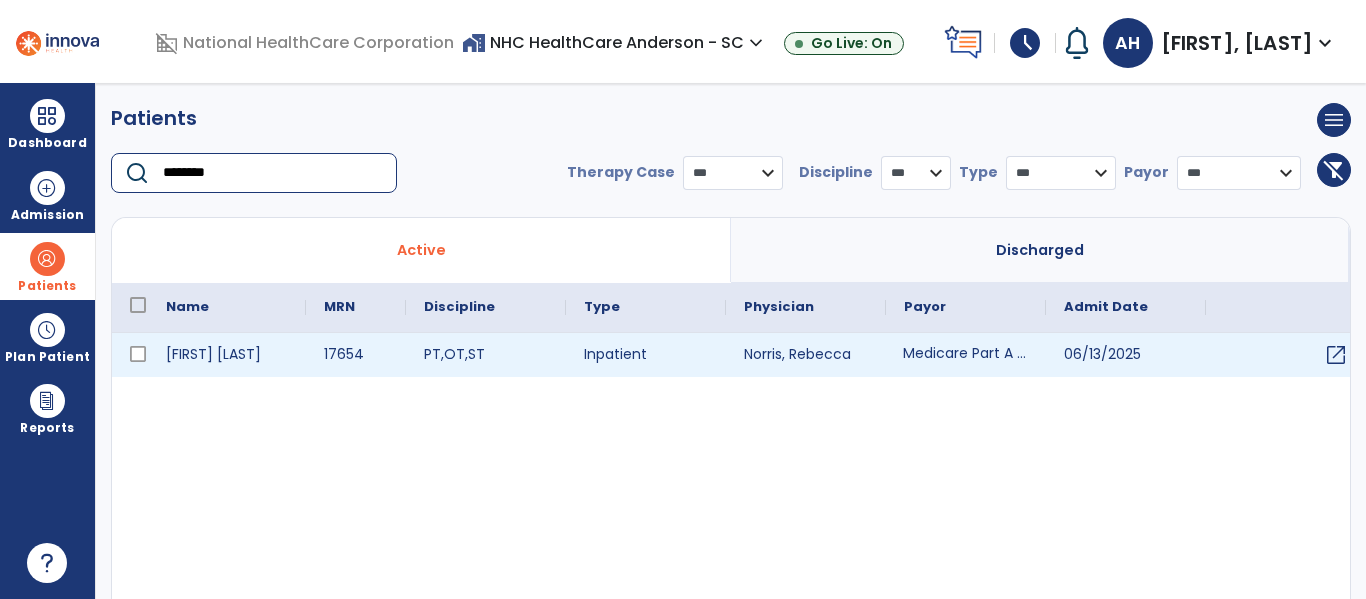 click on "Medicare Part A (SC)" at bounding box center (966, 355) 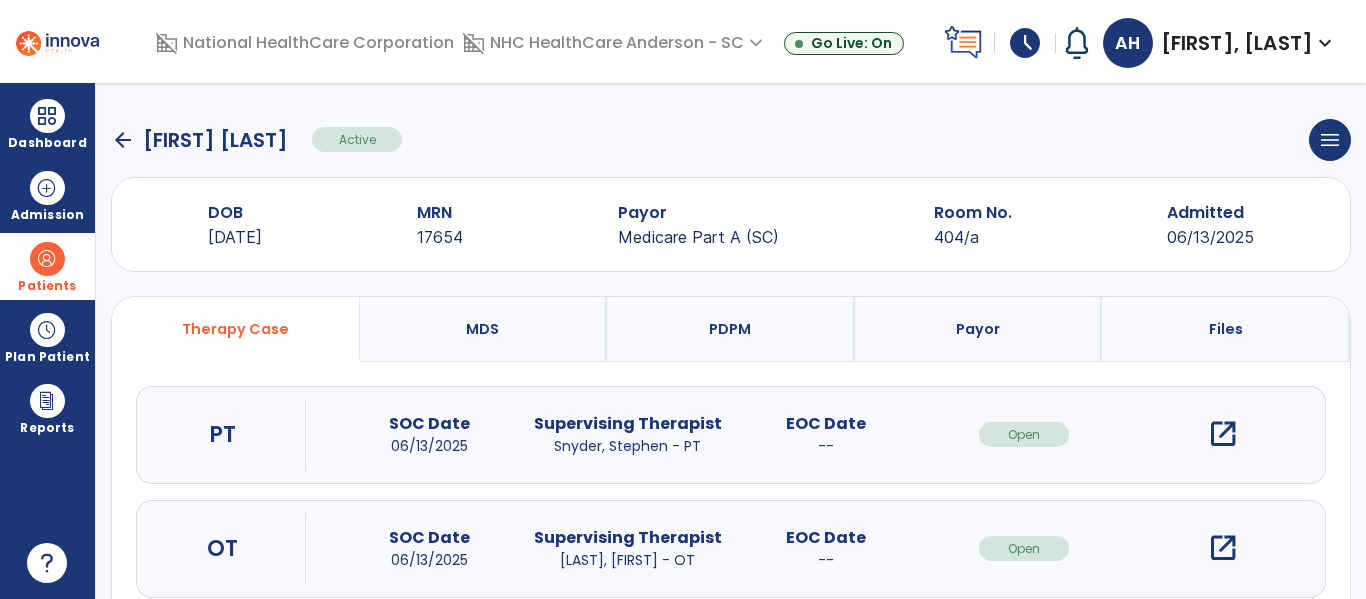 scroll, scrollTop: 162, scrollLeft: 0, axis: vertical 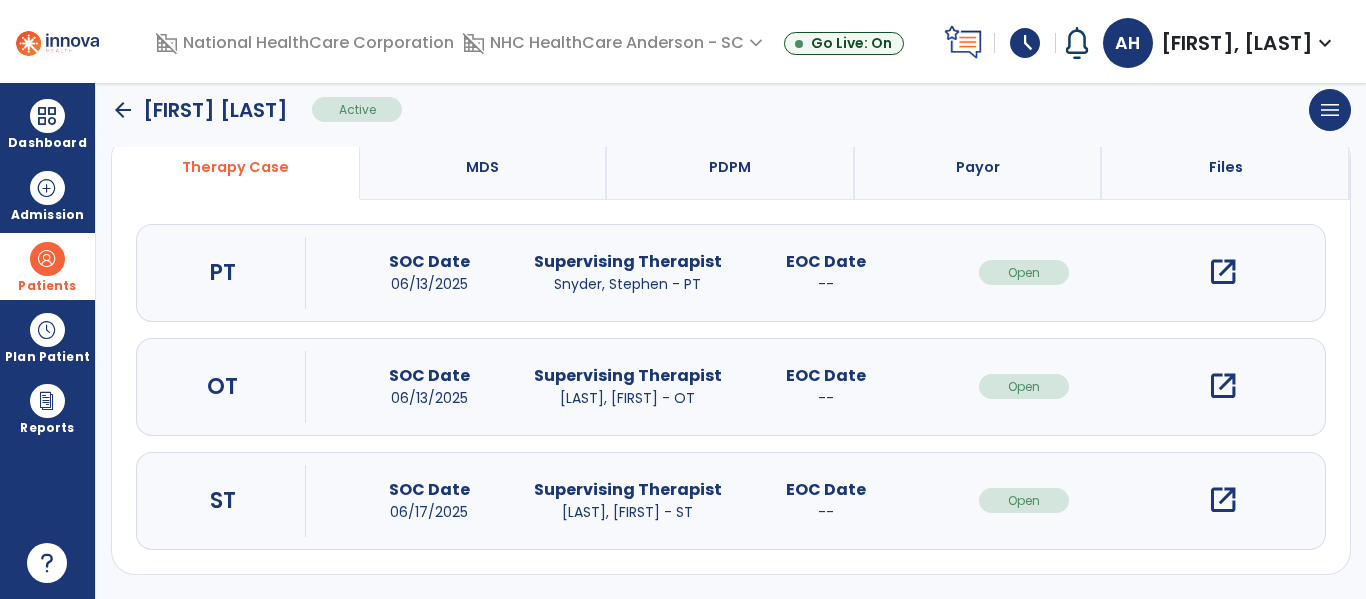click on "open_in_new" at bounding box center (1223, 500) 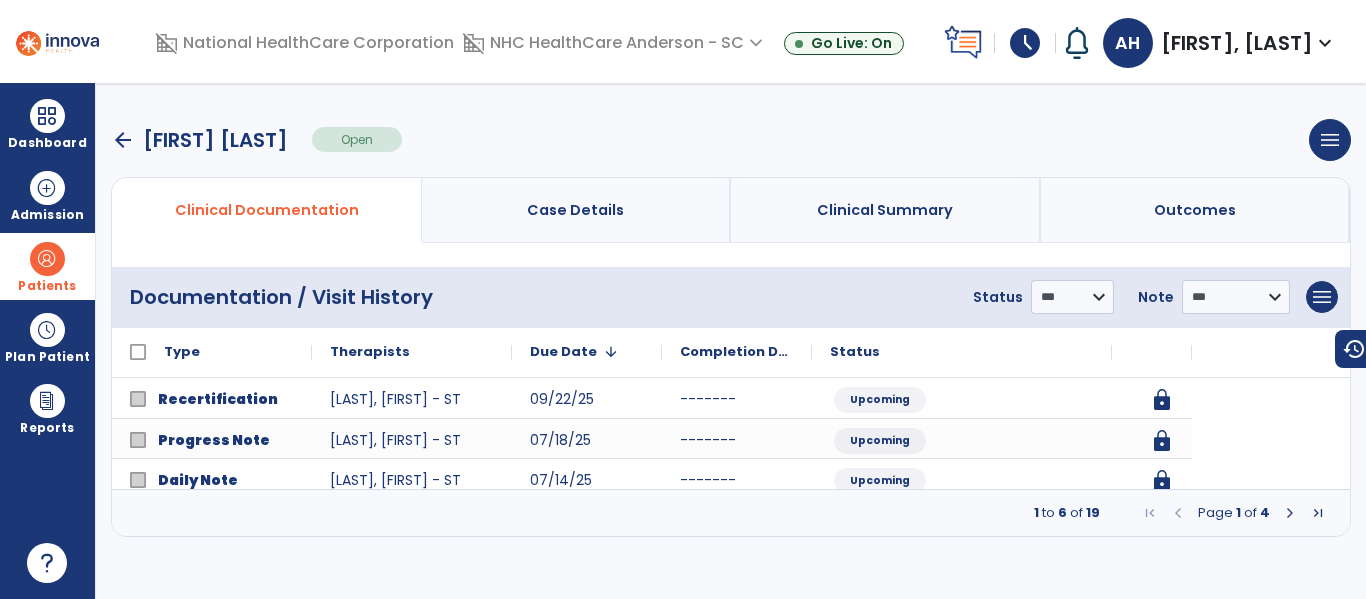 scroll, scrollTop: 0, scrollLeft: 0, axis: both 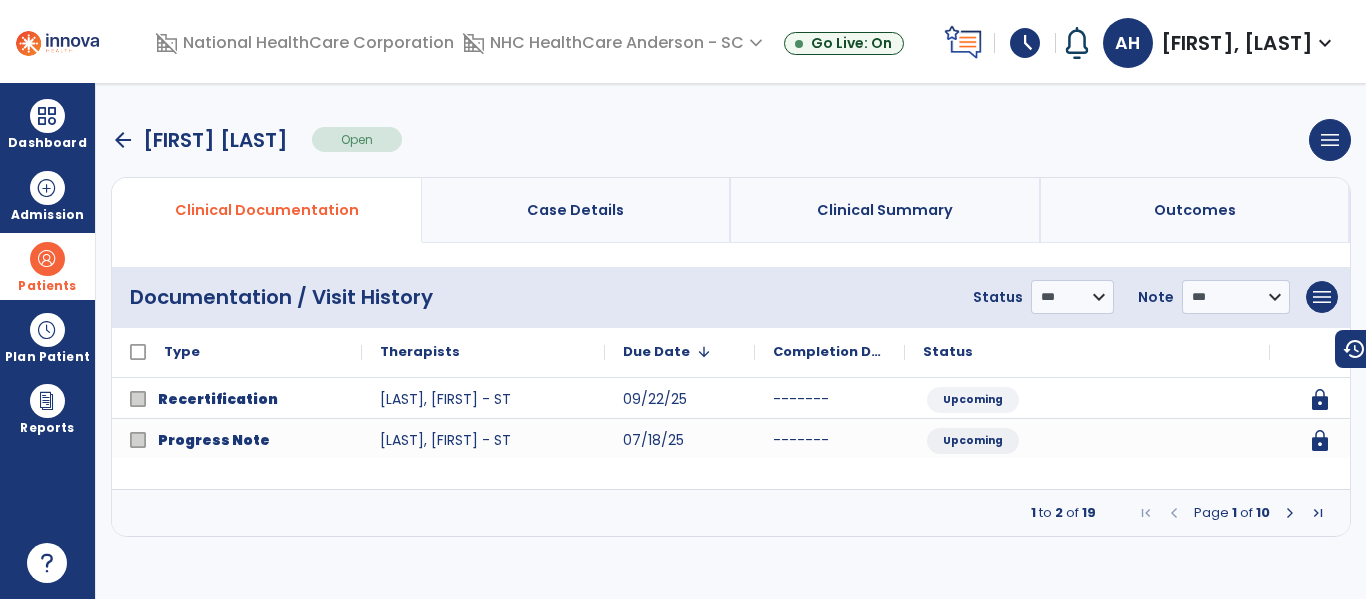 click at bounding box center [1290, 513] 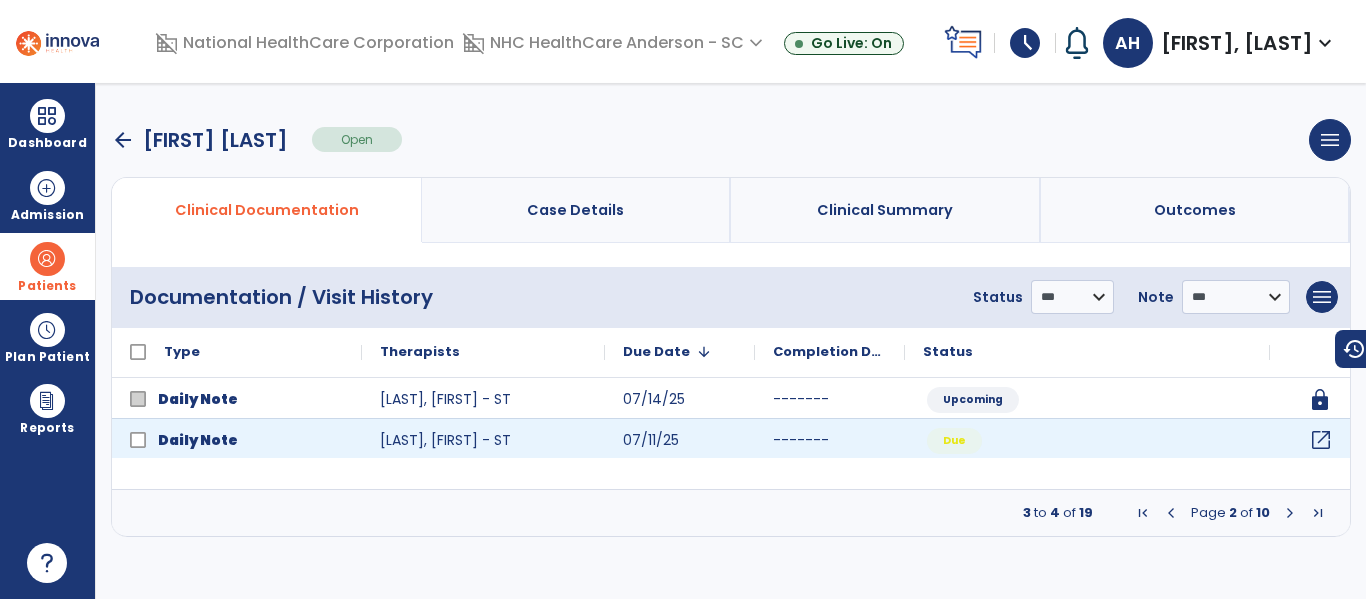 click on "open_in_new" 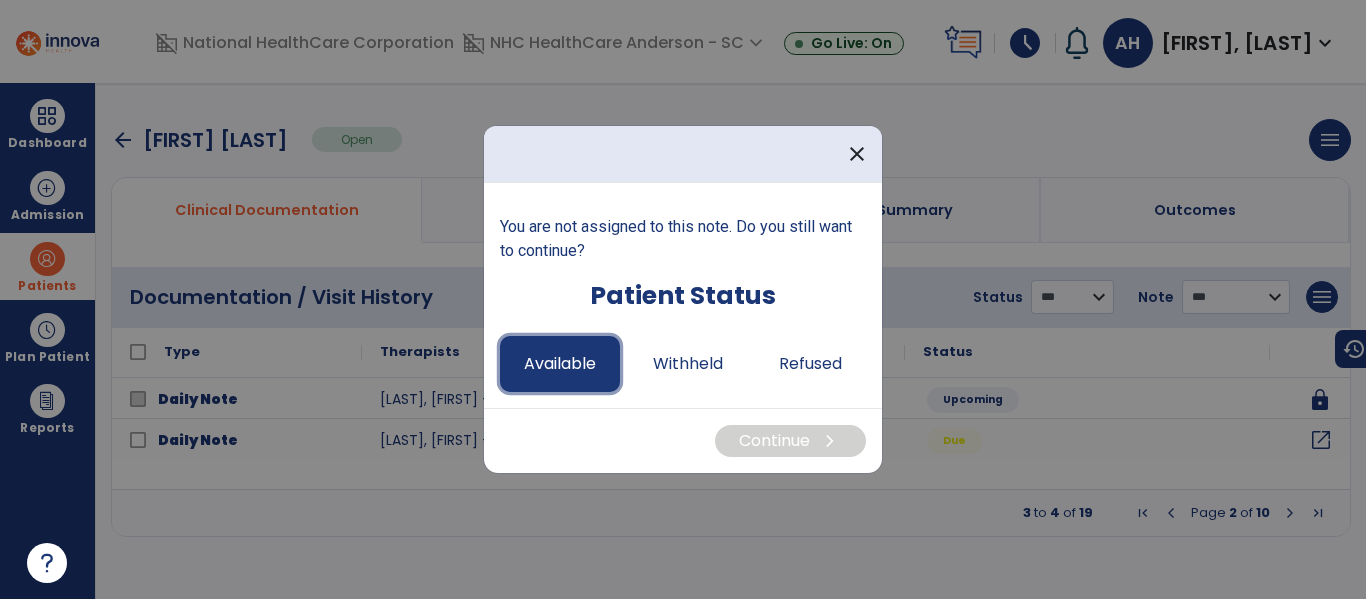 click on "Available" at bounding box center (560, 364) 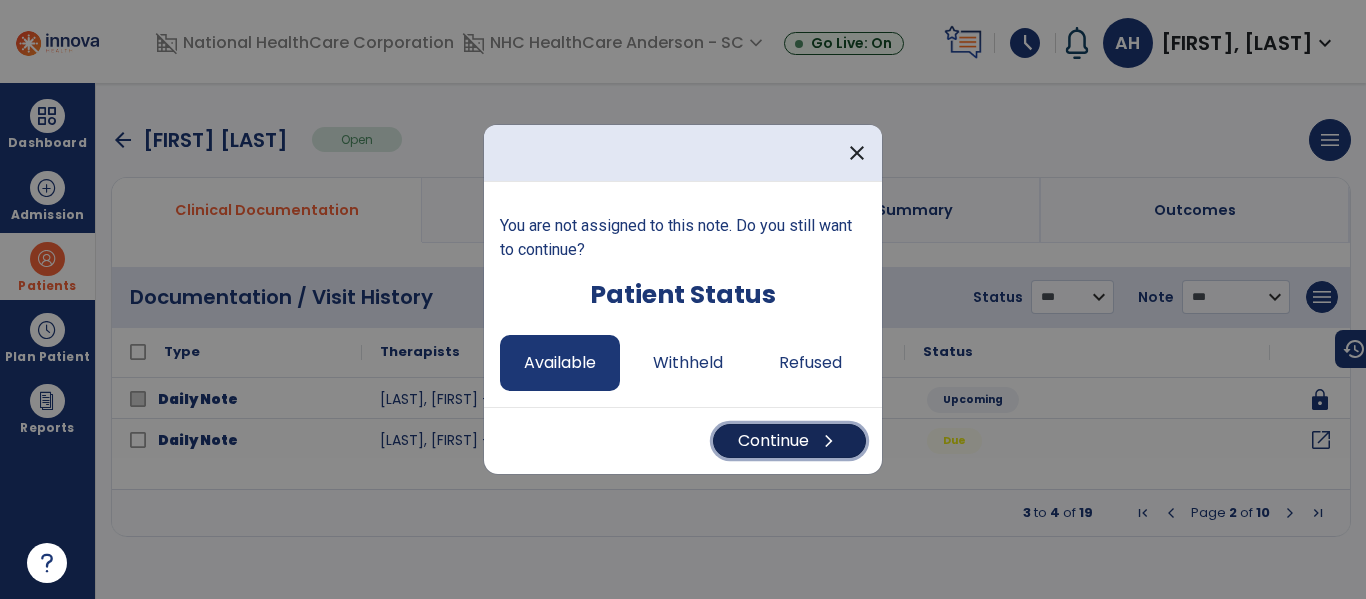 click on "Continue   chevron_right" at bounding box center (789, 441) 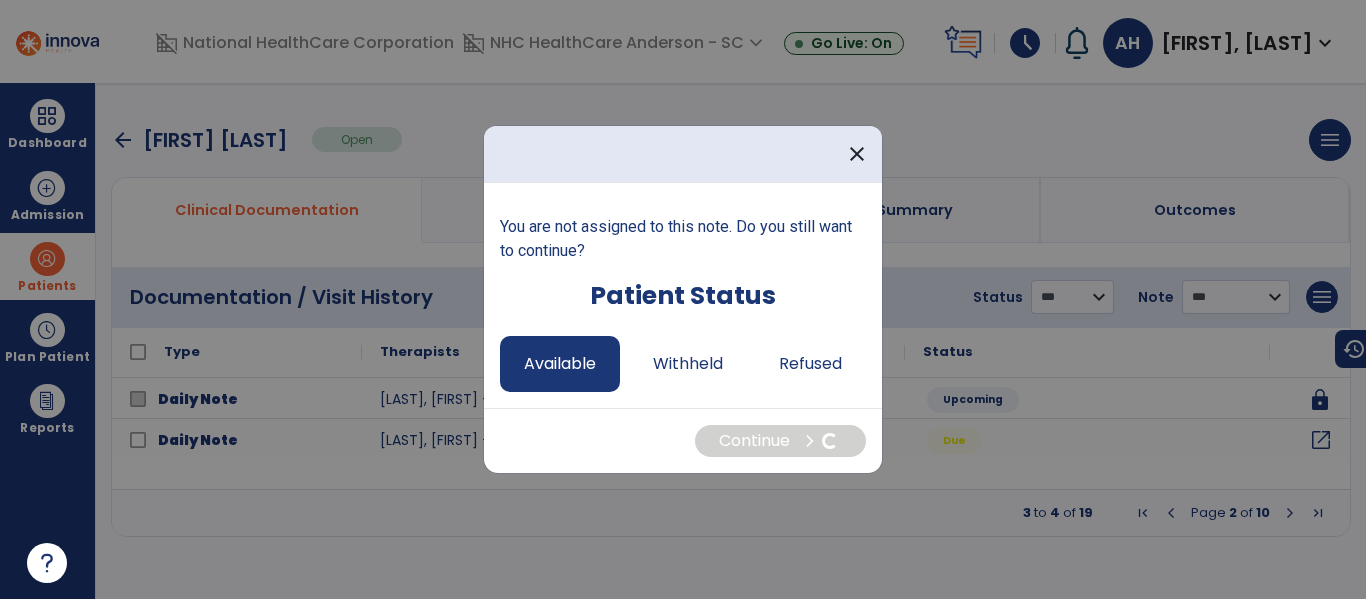select on "*" 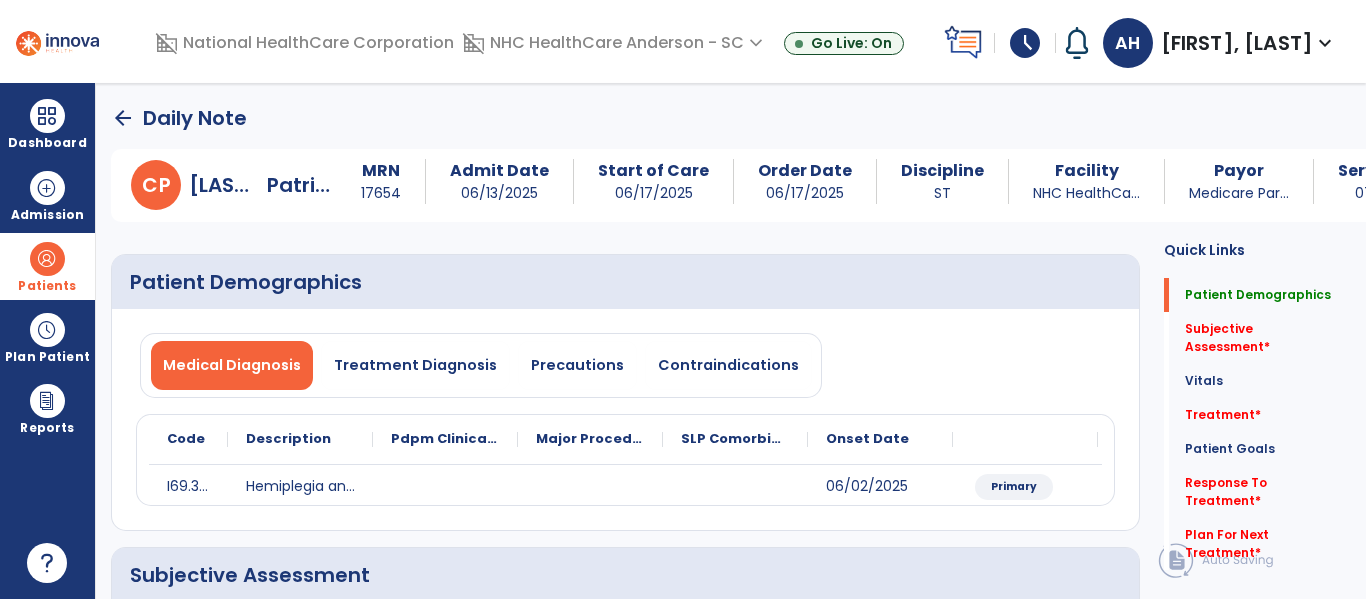 click on "arrow_back" 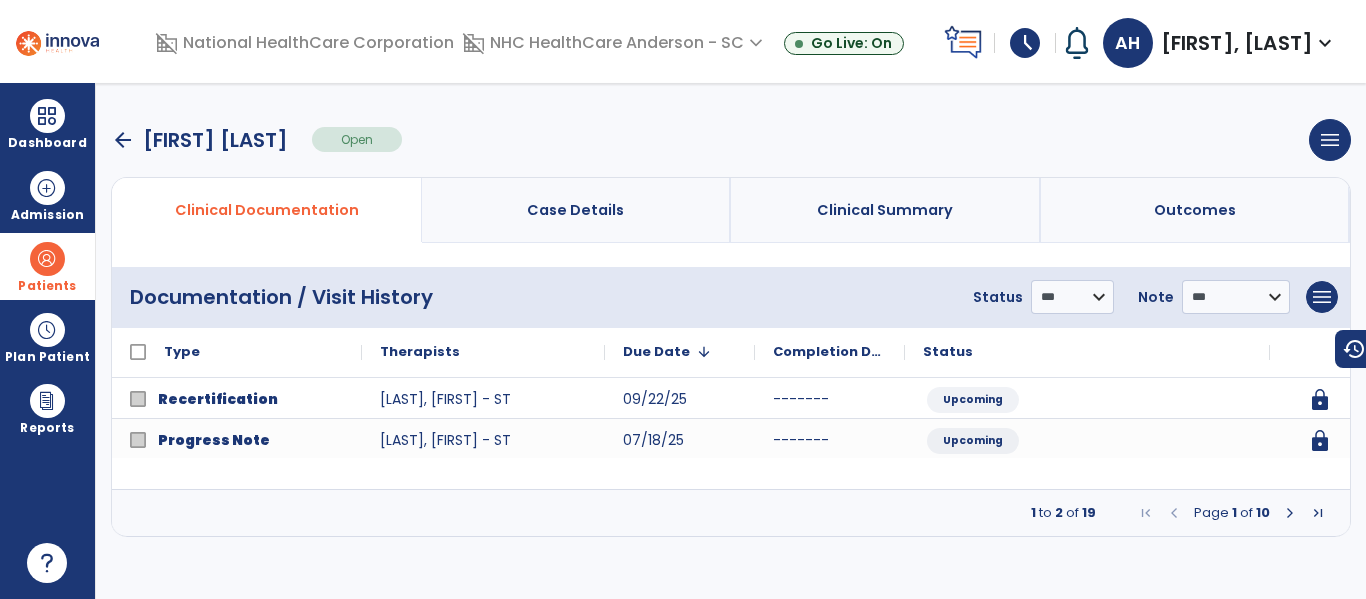 click at bounding box center [1290, 513] 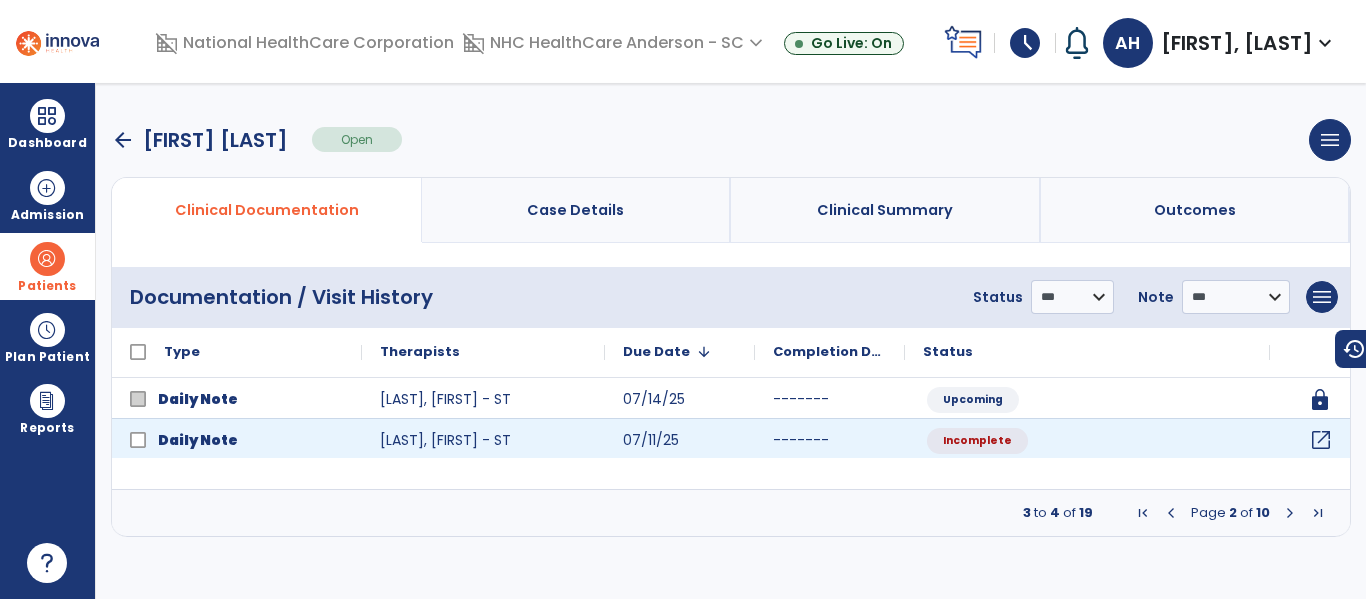 click on "open_in_new" 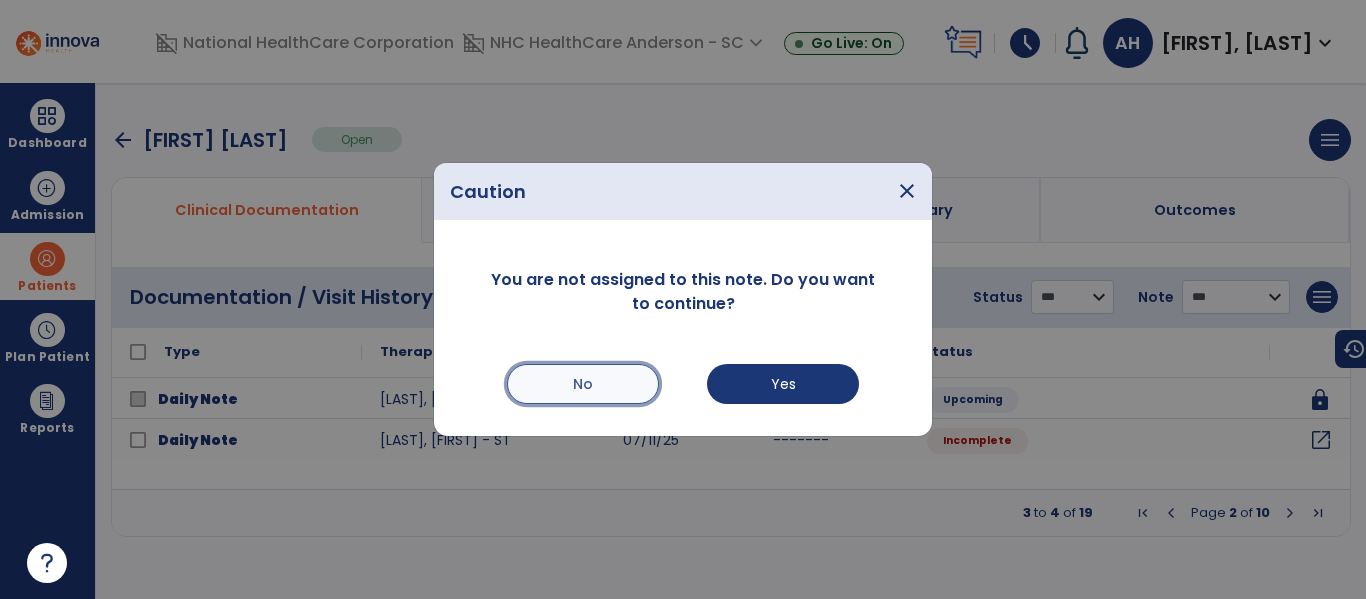 click on "No" at bounding box center [583, 384] 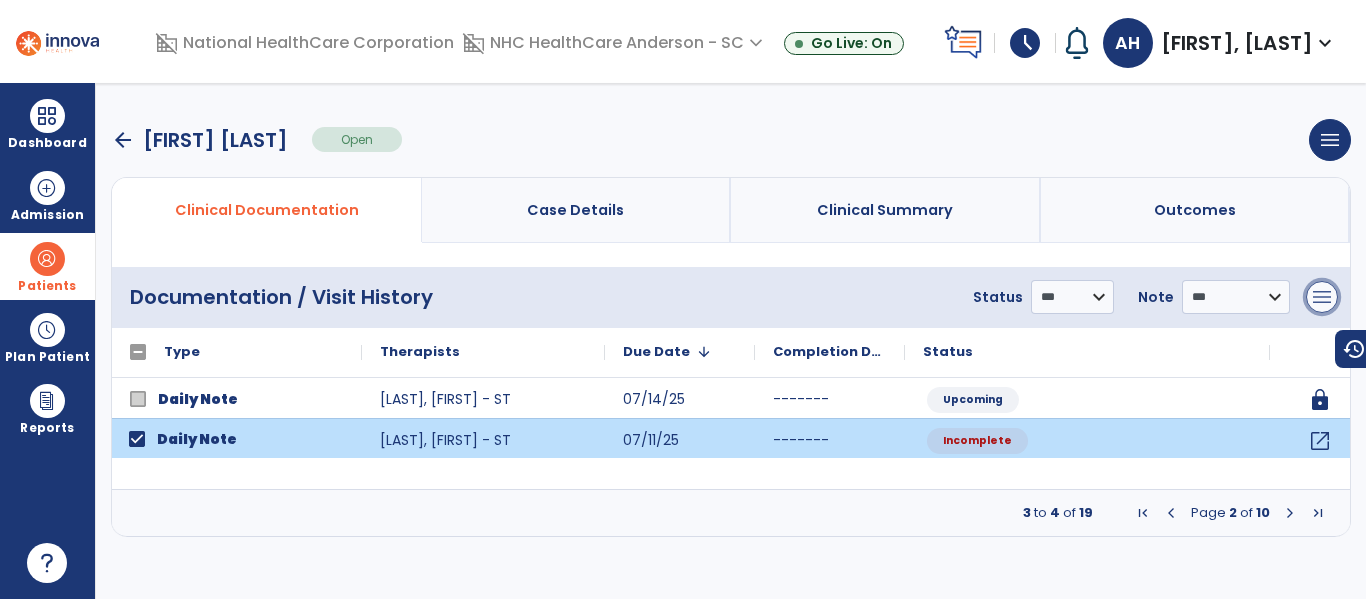 click on "menu" at bounding box center (1322, 297) 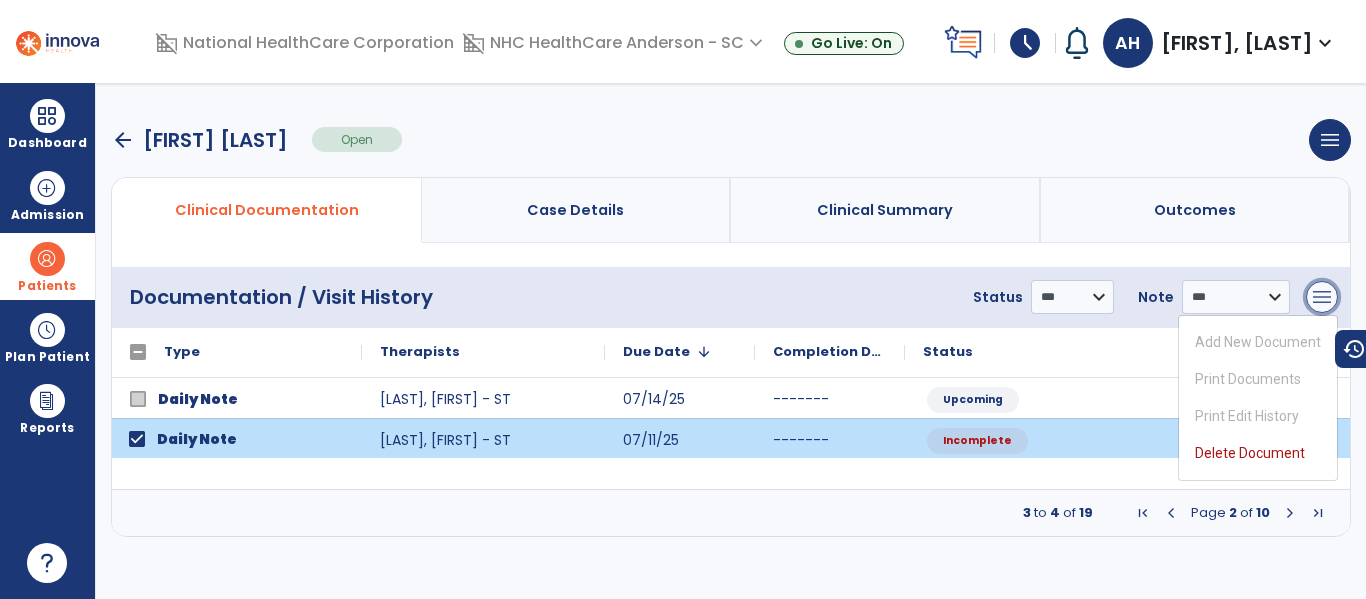 click on "menu" at bounding box center [1322, 297] 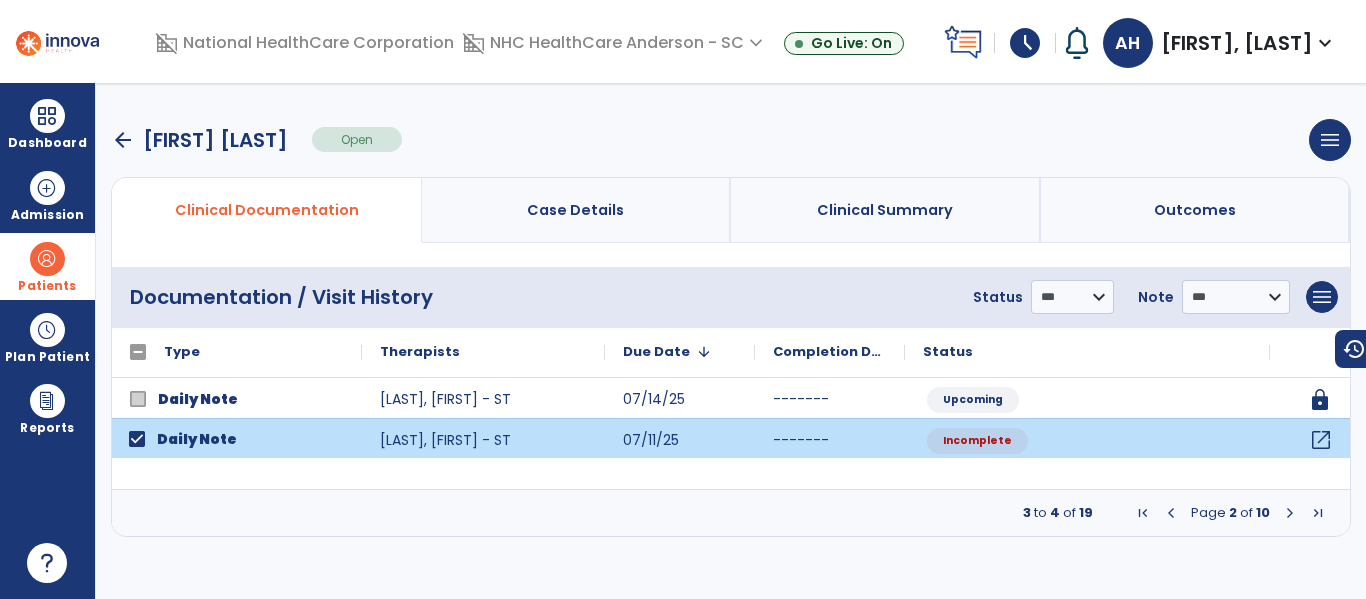 click on "open_in_new" 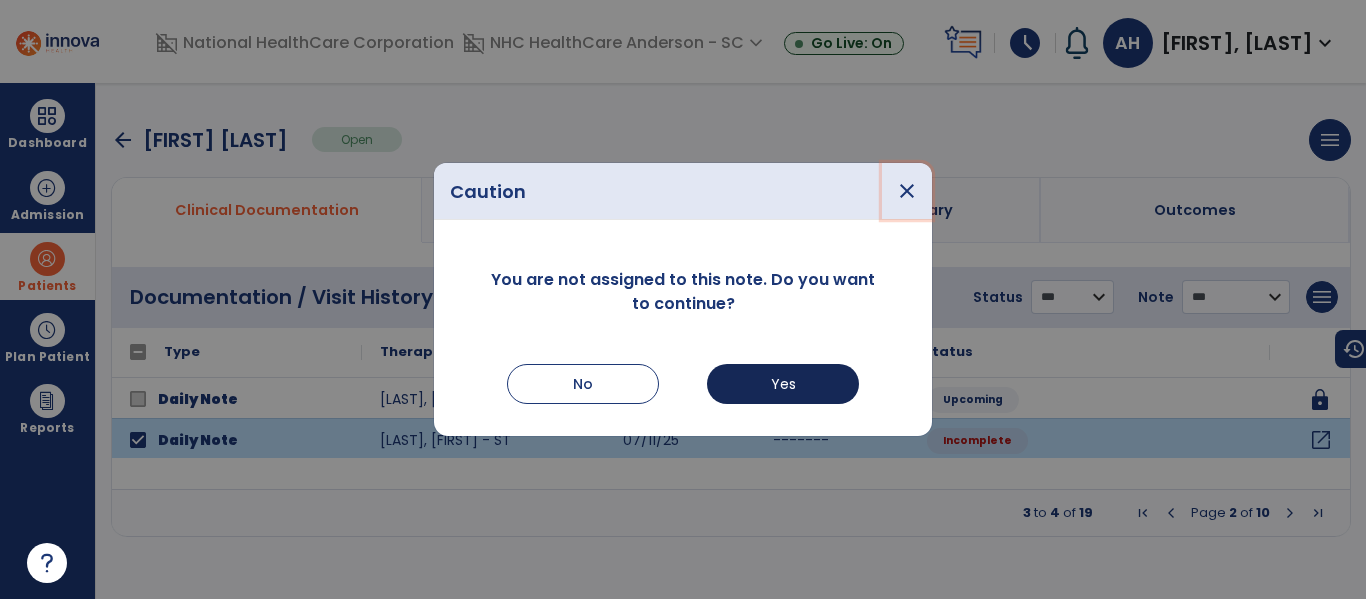 drag, startPoint x: 906, startPoint y: 185, endPoint x: 820, endPoint y: 394, distance: 226.00221 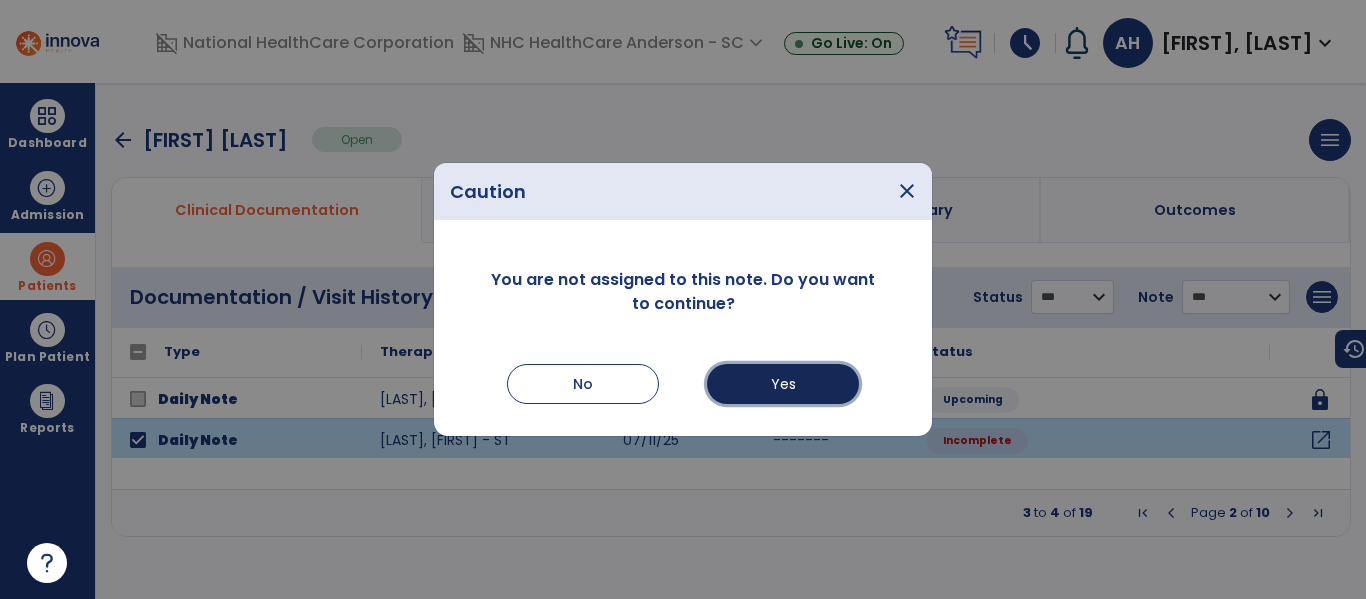 click on "Yes" at bounding box center (783, 384) 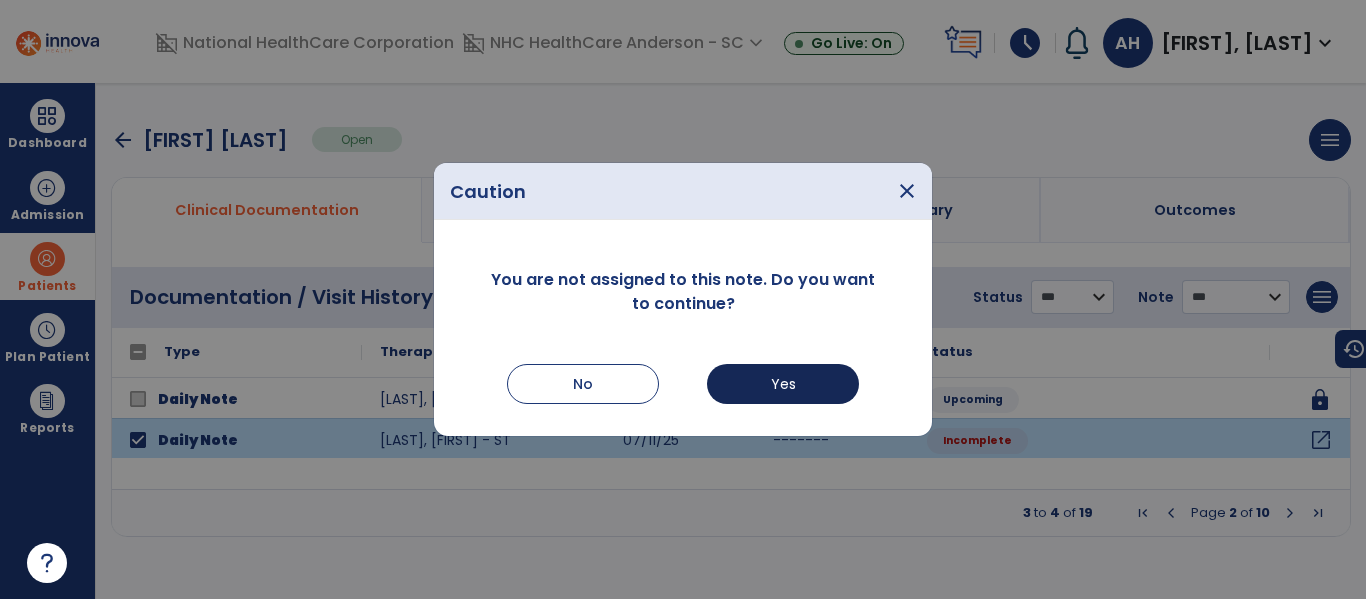 select on "*" 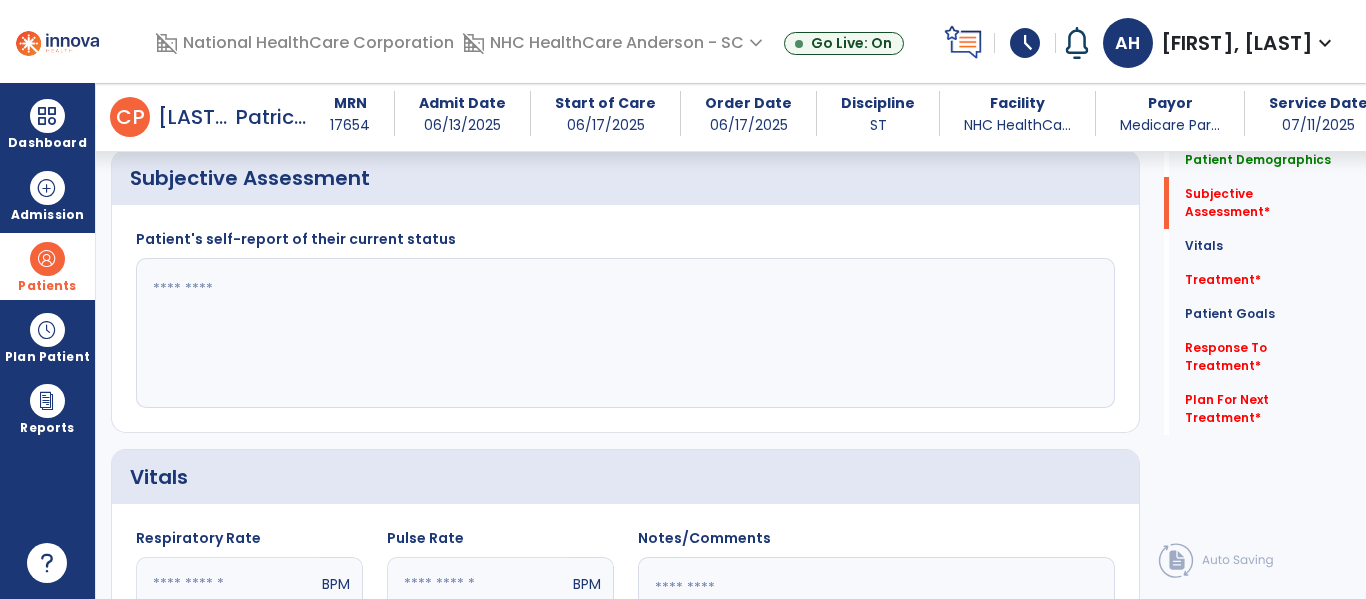 scroll, scrollTop: 385, scrollLeft: 0, axis: vertical 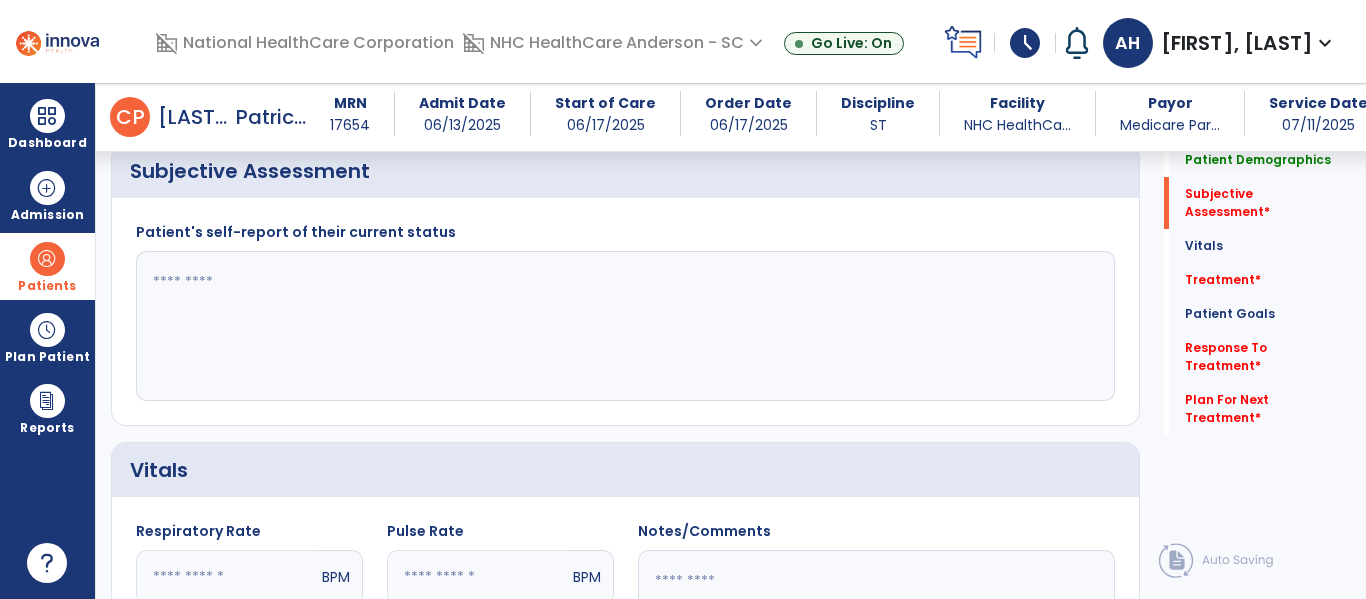click 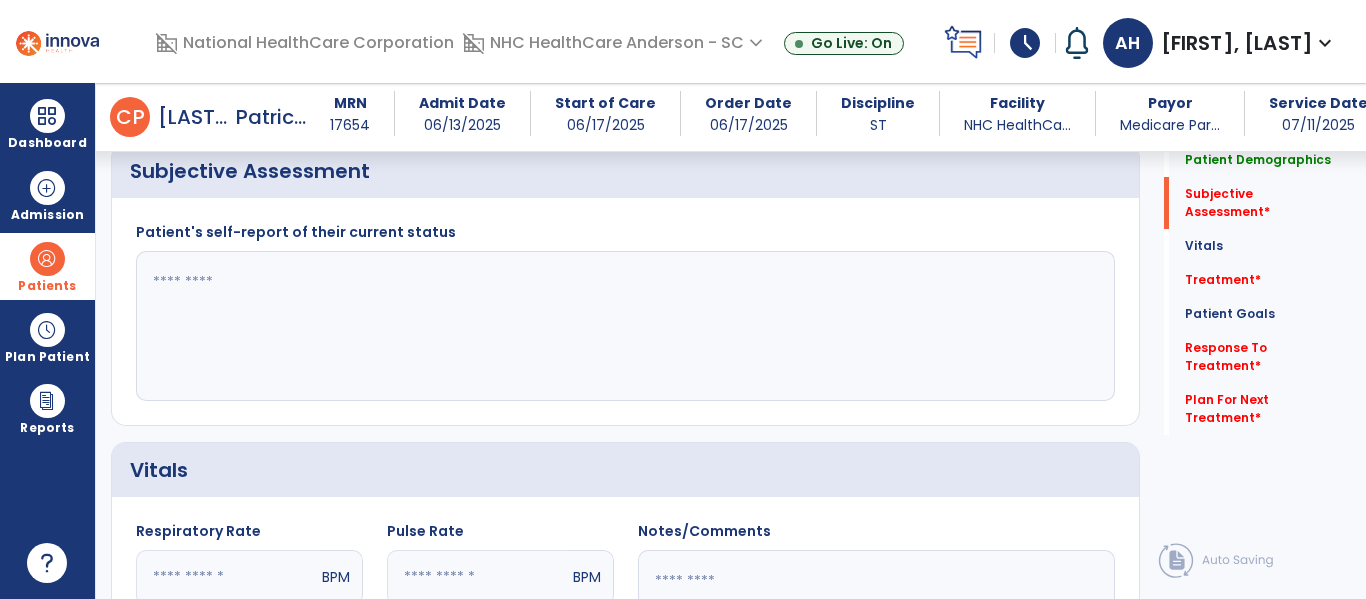 paste on "**********" 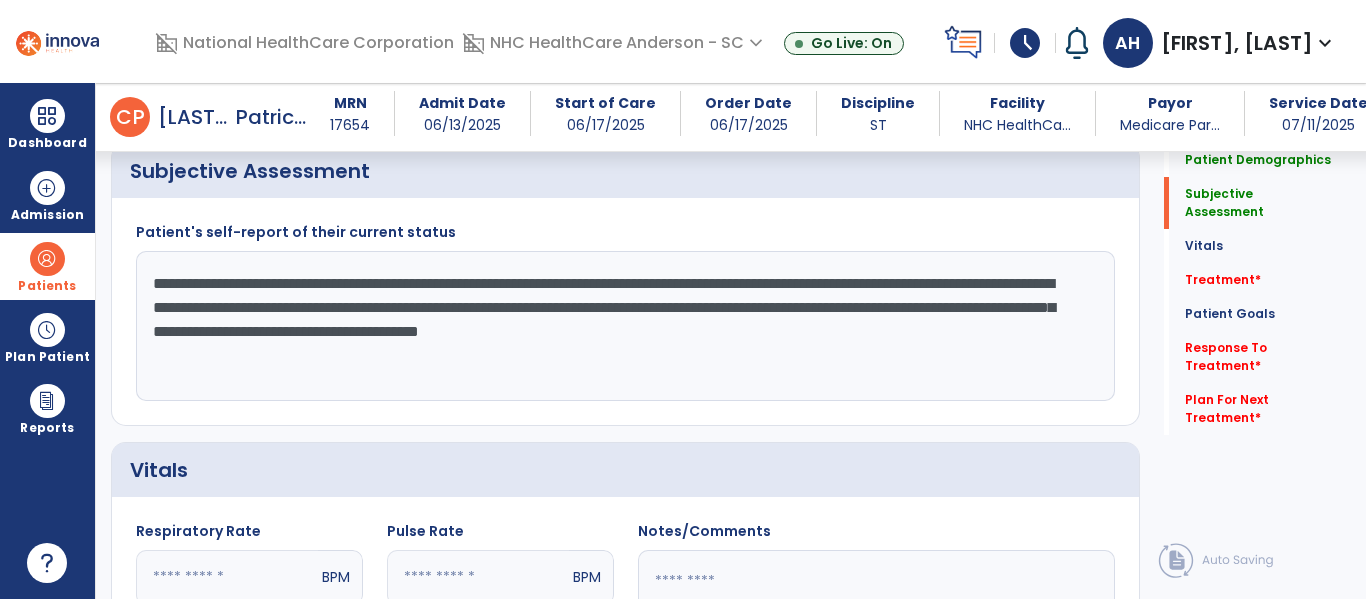 scroll, scrollTop: 386, scrollLeft: 0, axis: vertical 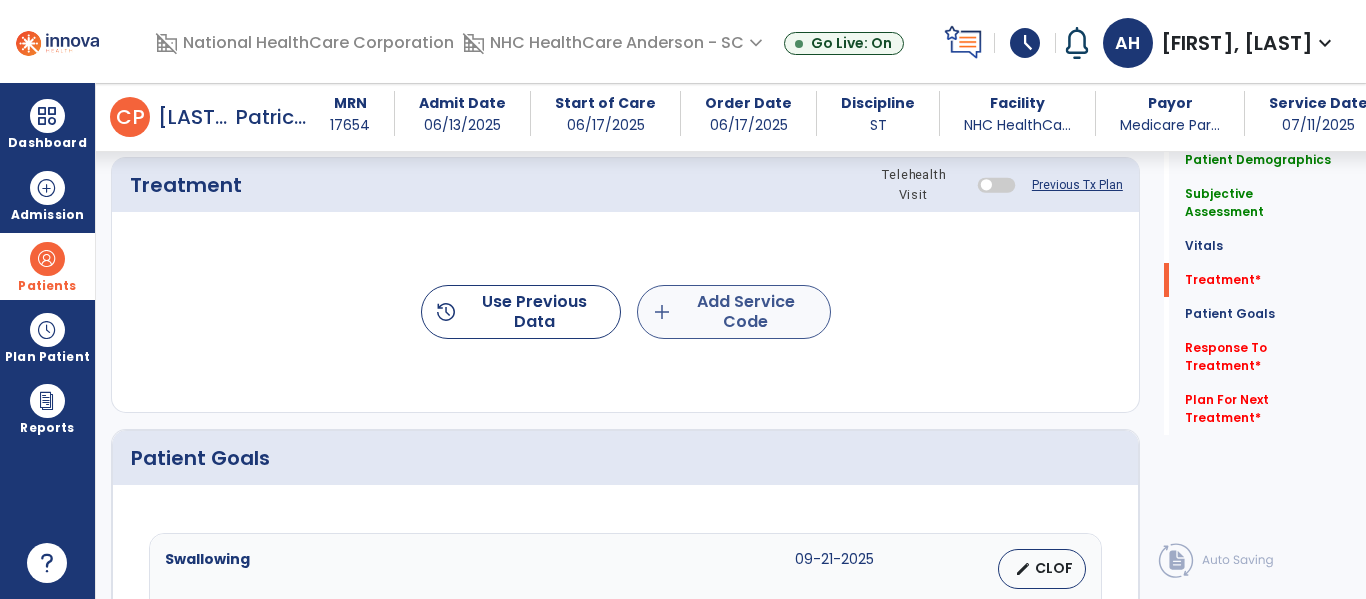 type on "**********" 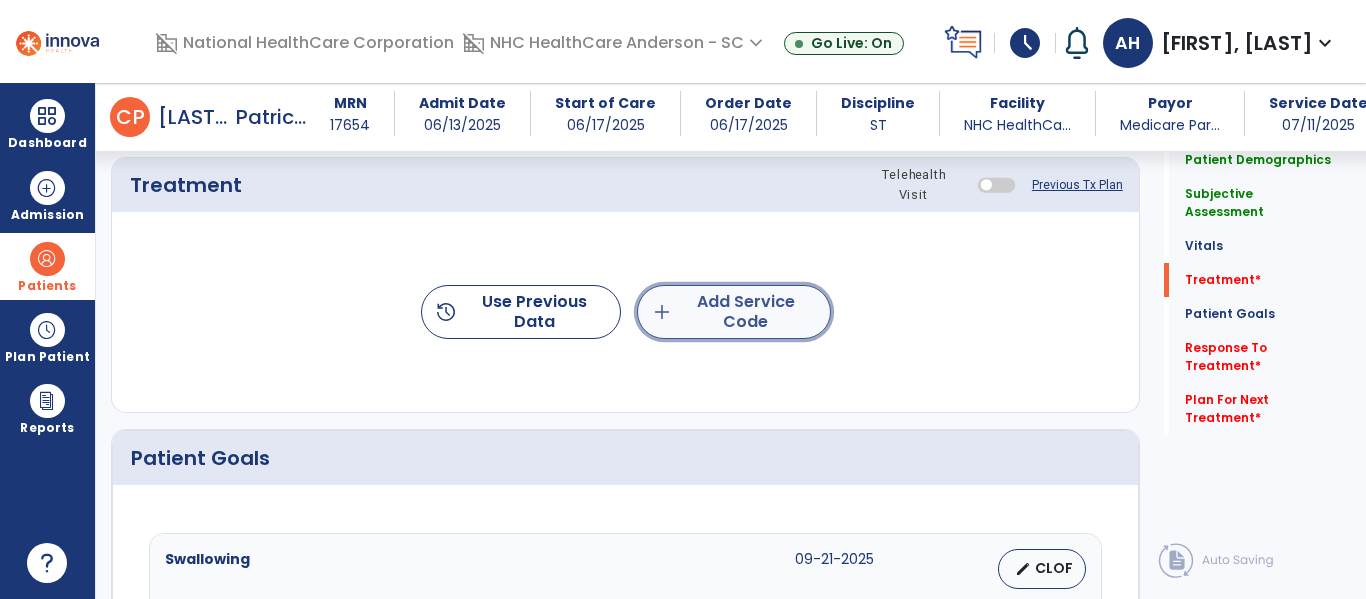 click on "add  Add Service Code" 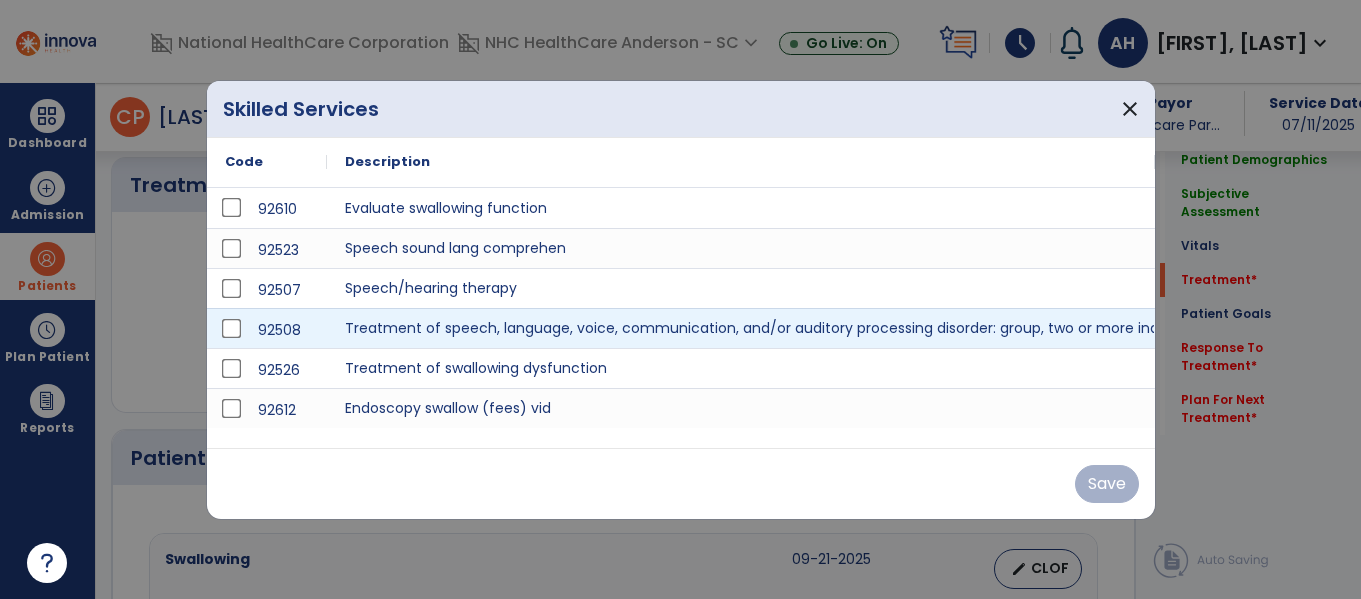 scroll, scrollTop: 1092, scrollLeft: 0, axis: vertical 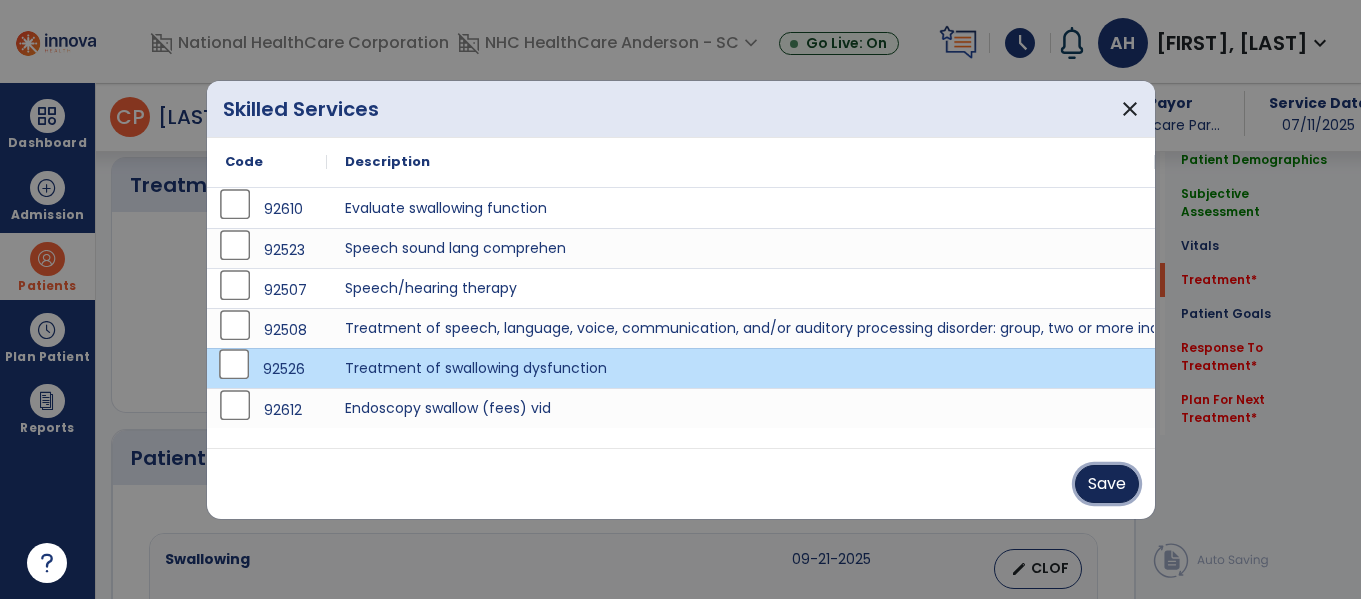 click on "Save" at bounding box center [1107, 484] 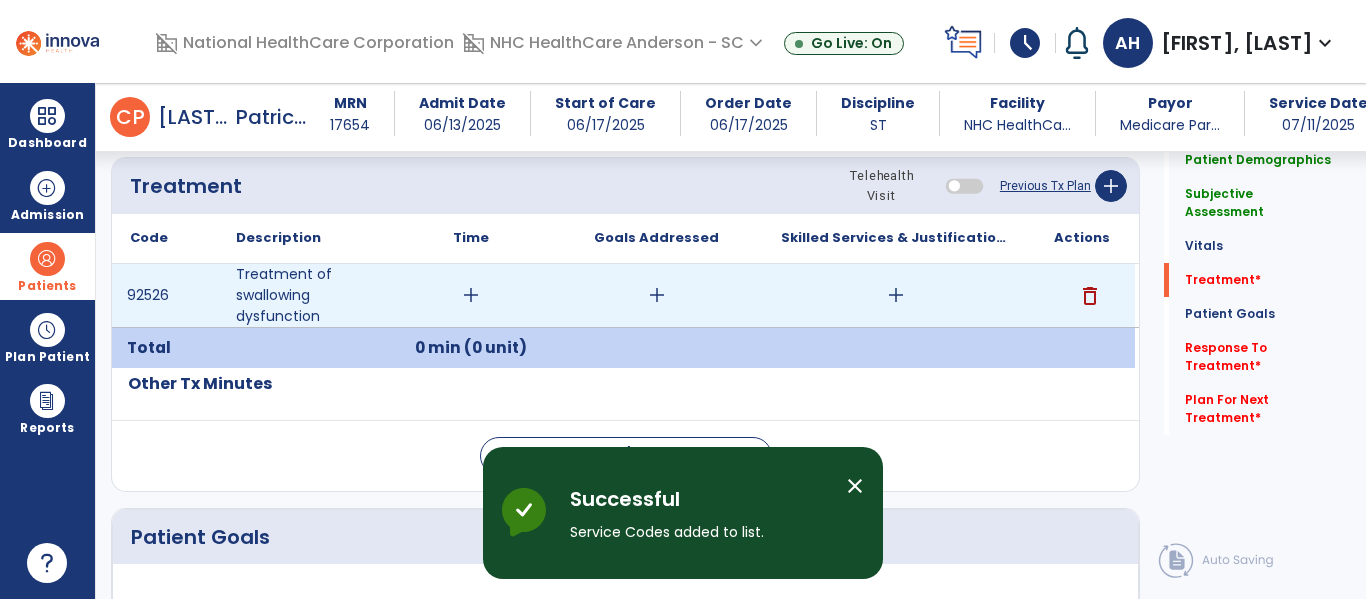 click on "add" at bounding box center (470, 295) 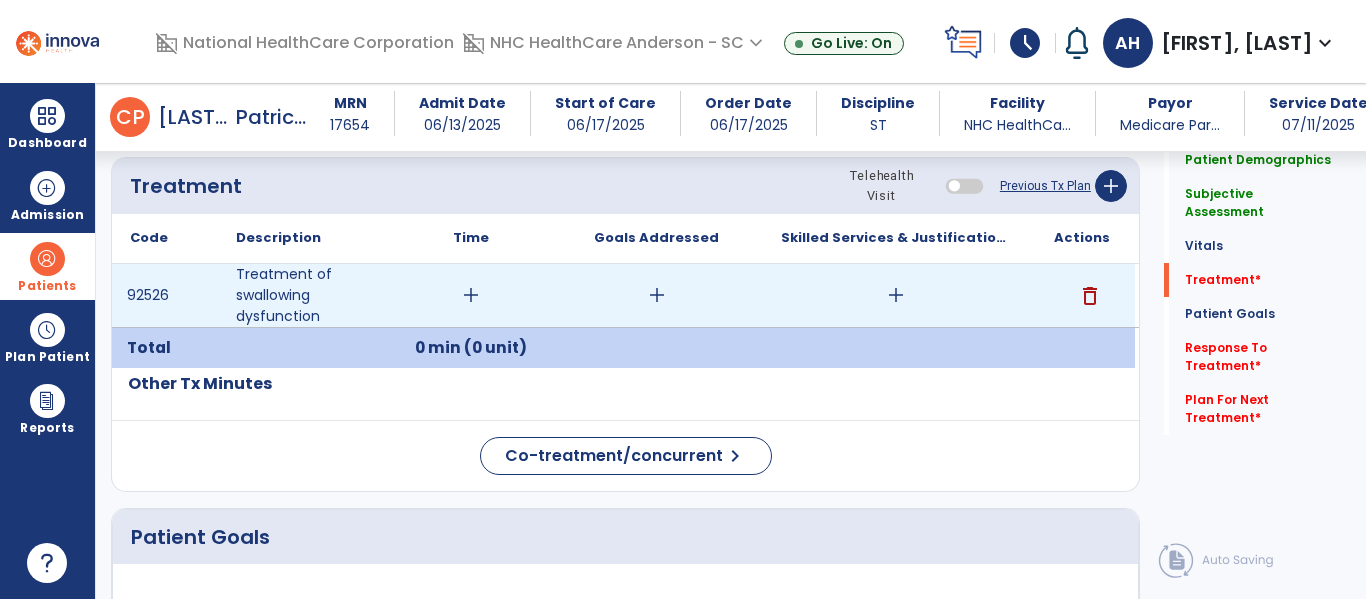 click on "add" at bounding box center (471, 295) 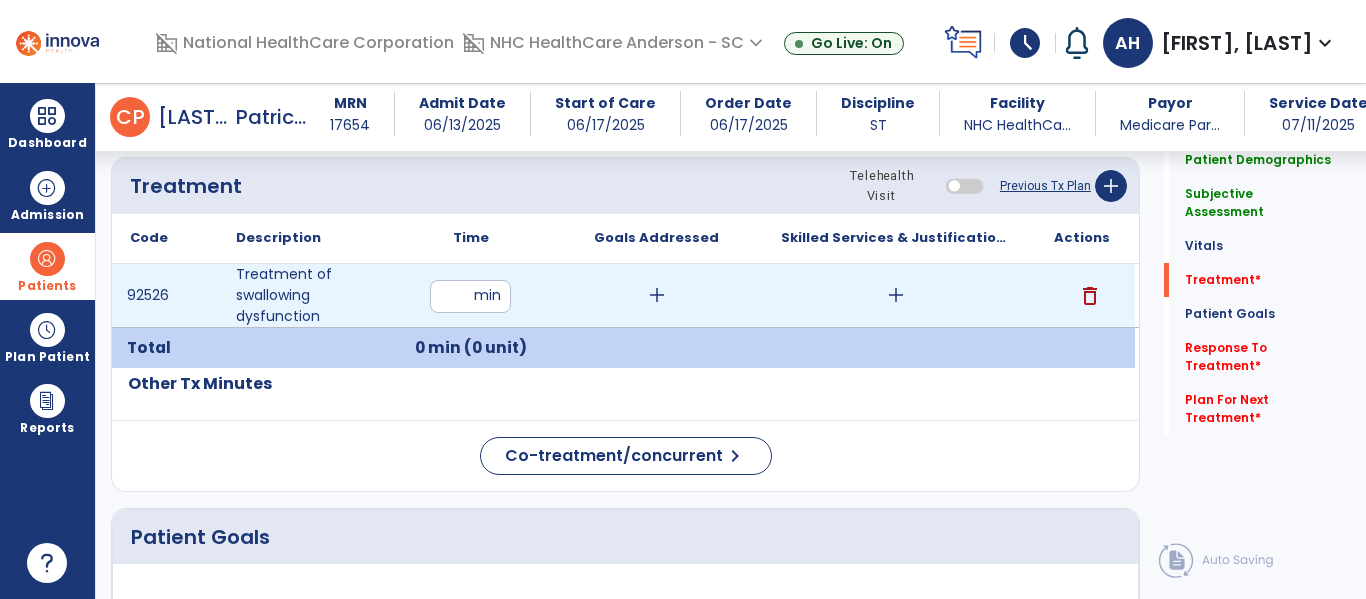 type on "**" 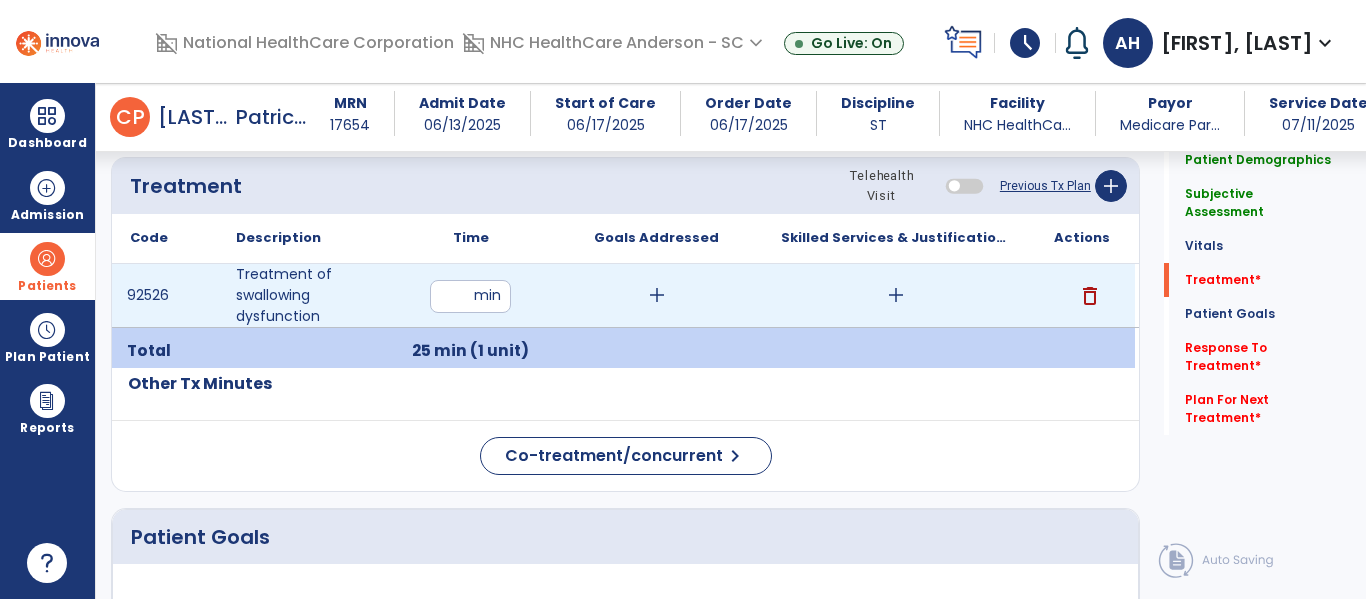 click on "add" at bounding box center [657, 295] 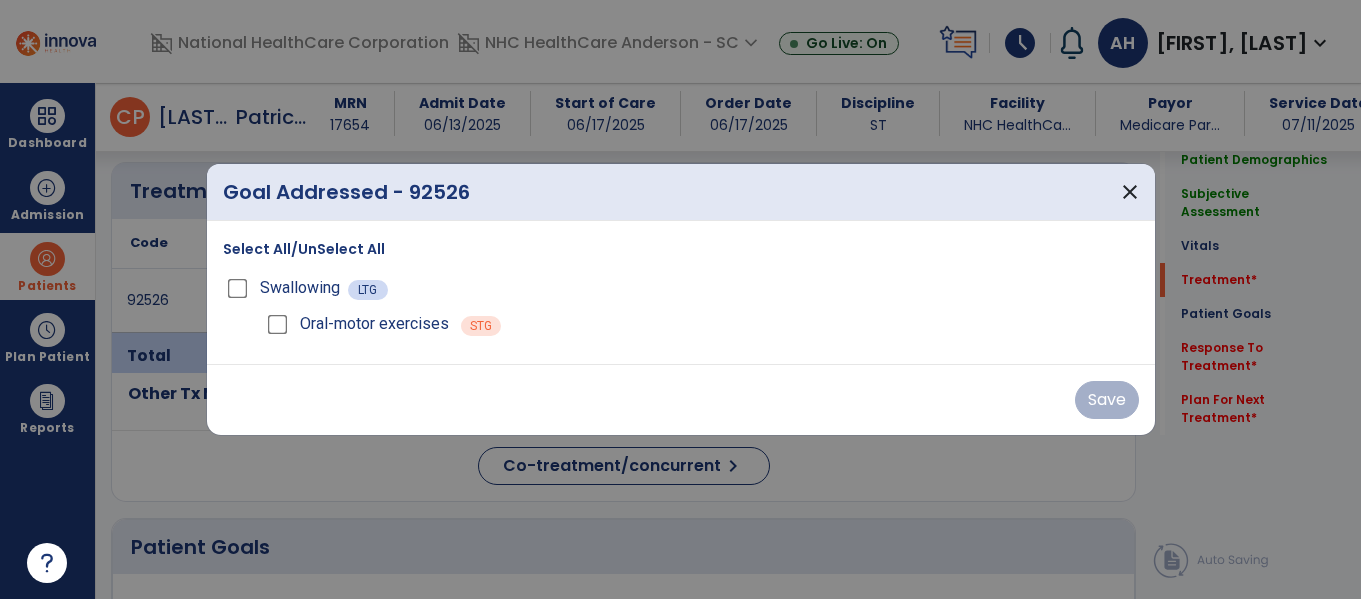 scroll, scrollTop: 1092, scrollLeft: 0, axis: vertical 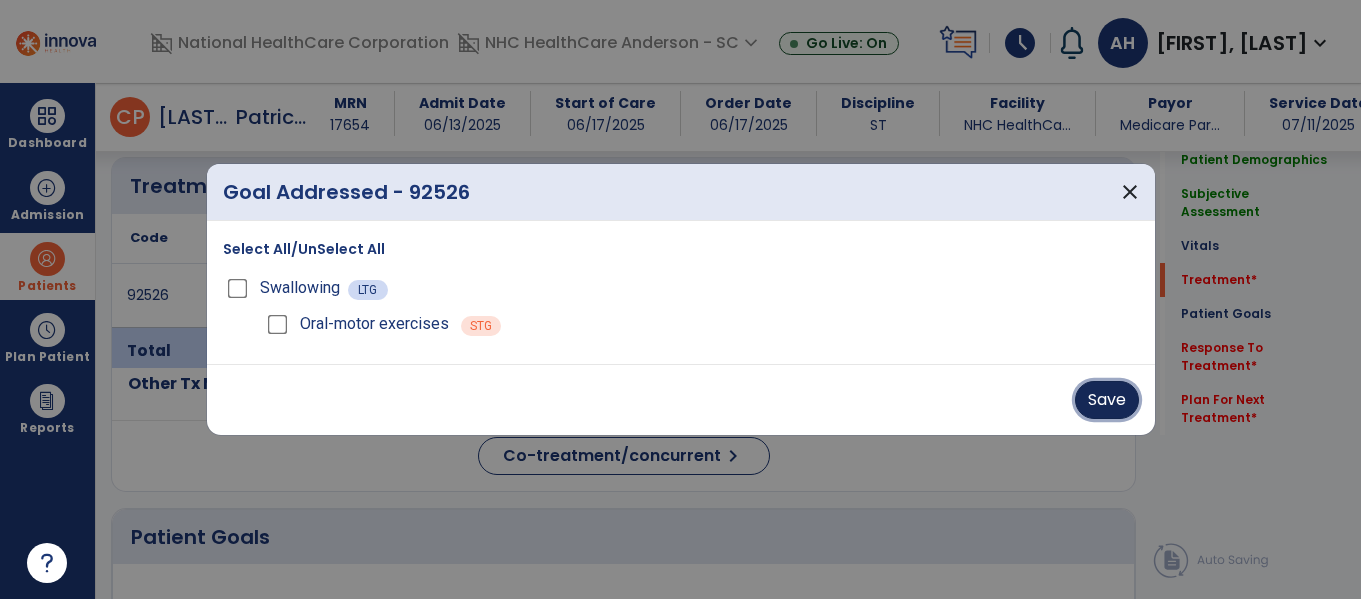 click on "Save" at bounding box center (1107, 400) 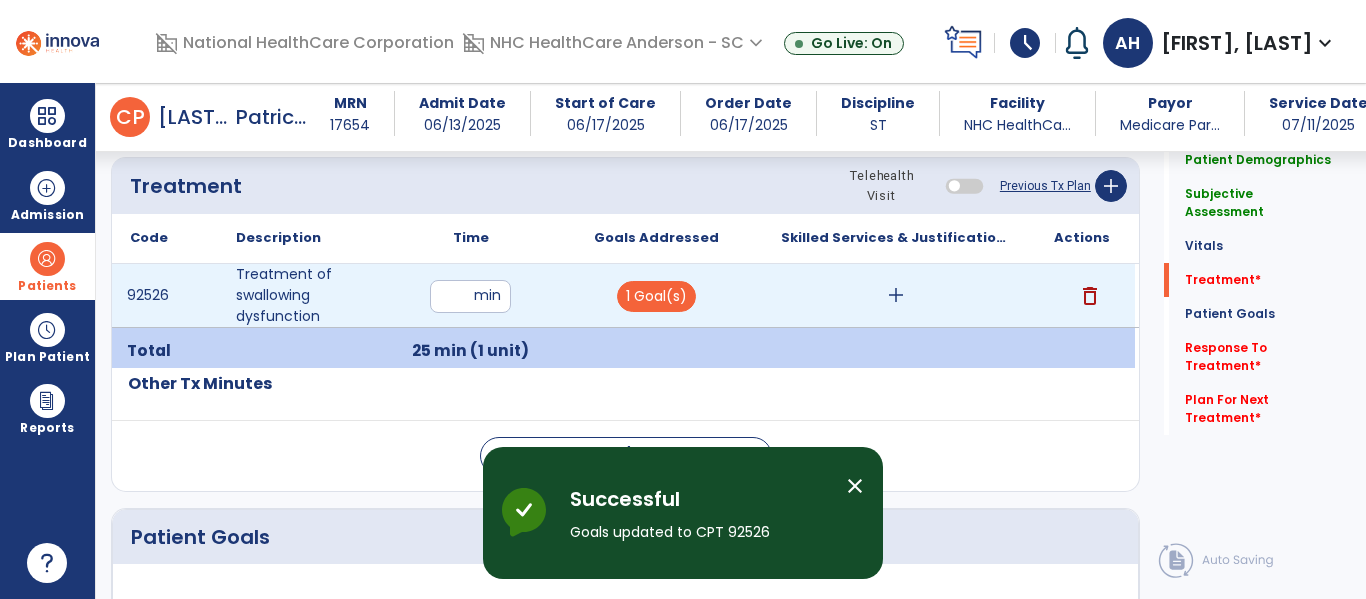 click on "add" at bounding box center (896, 295) 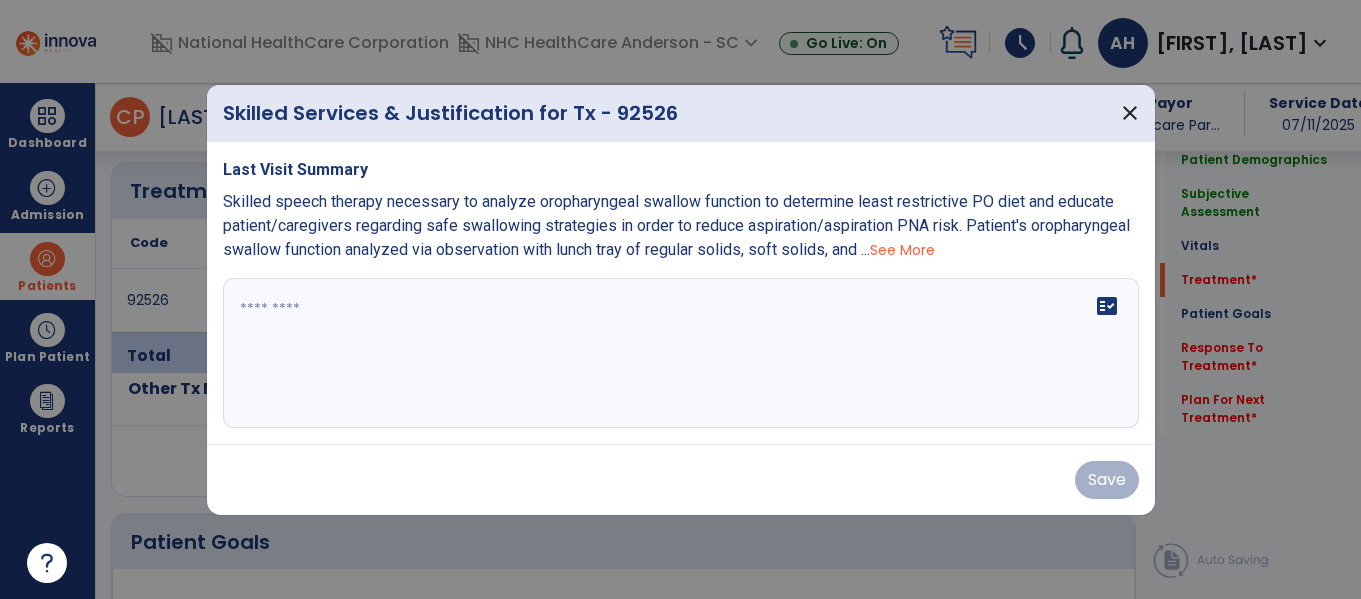scroll, scrollTop: 1092, scrollLeft: 0, axis: vertical 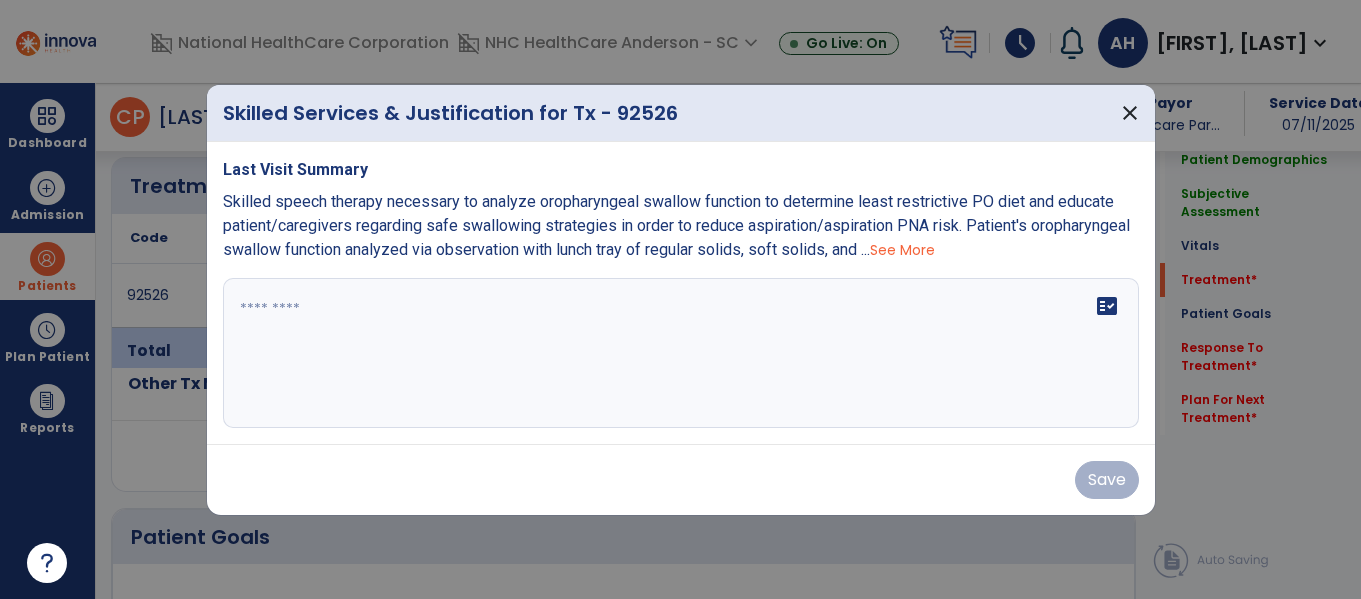 click on "See More" at bounding box center (902, 250) 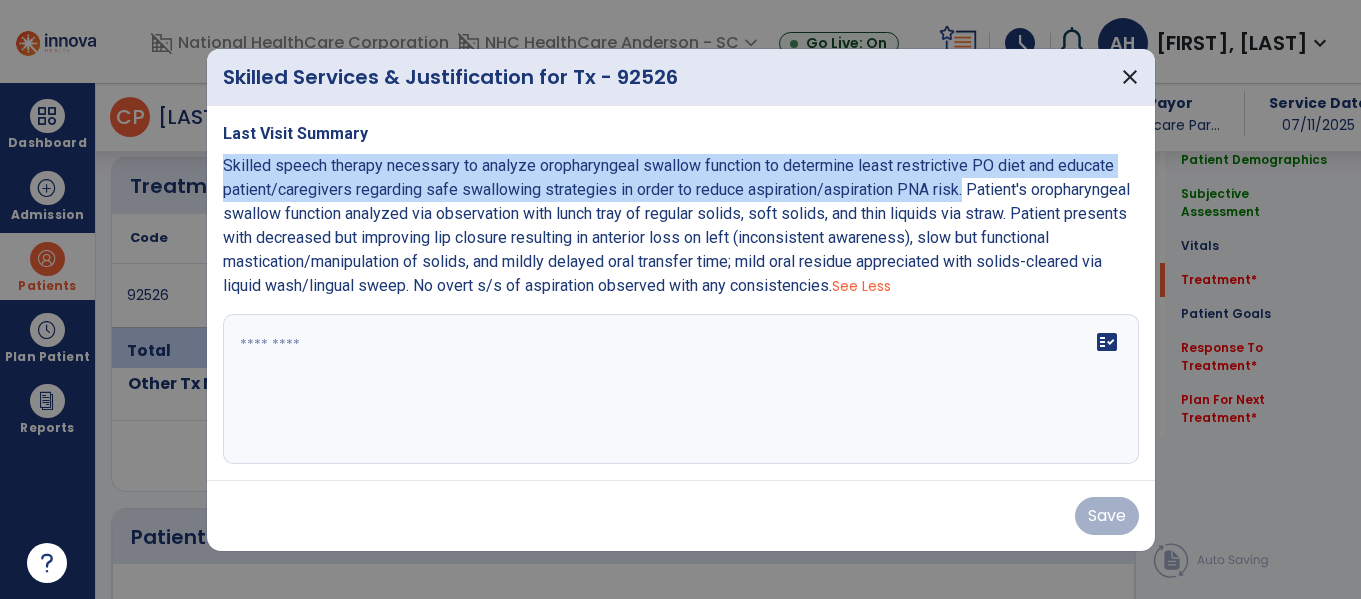drag, startPoint x: 958, startPoint y: 194, endPoint x: 222, endPoint y: 163, distance: 736.6526 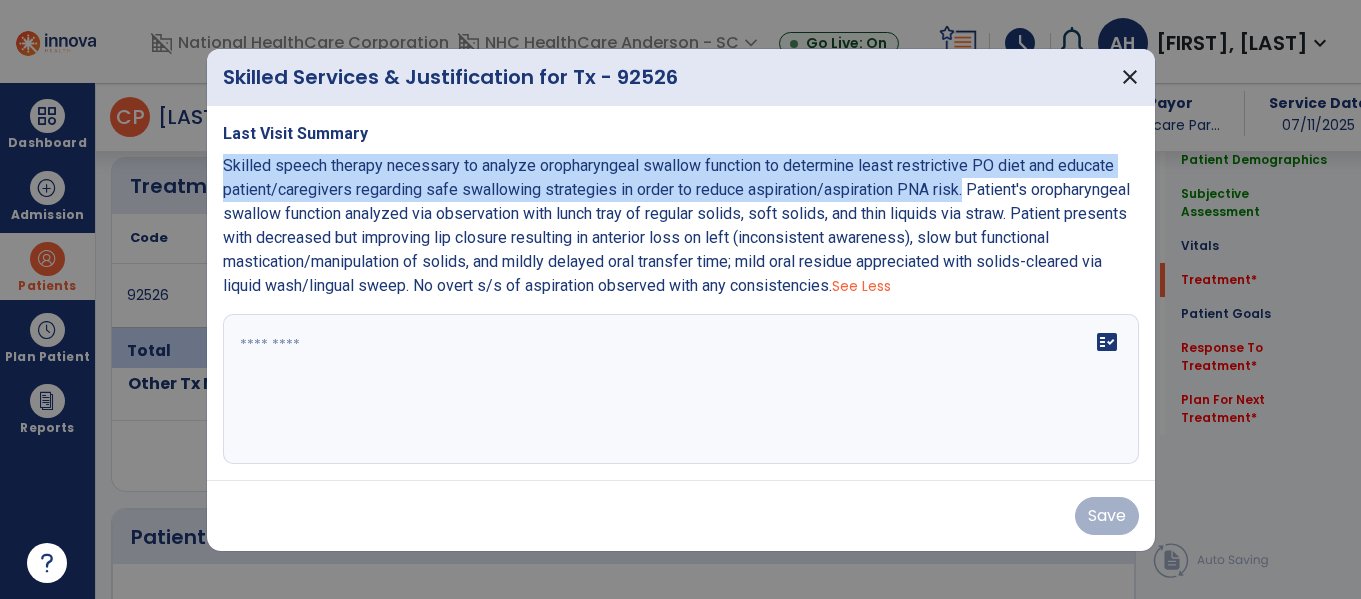 click on "Skilled speech therapy necessary to analyze oropharyngeal swallow function to determine least restrictive PO diet and educate patient/caregivers regarding safe swallowing strategies in order to reduce aspiration/aspiration PNA risk. Patient's oropharyngeal swallow function analyzed via observation with lunch tray of regular solids, soft solids, and thin liquids via straw. Patient presents with decreased but improving lip closure resulting in anterior loss on left (inconsistent awareness), slow but functional mastication/manipulation of solids, and mildly delayed oral transfer time; mild oral residue appreciated with solids-cleared via liquid wash/lingual sweep. No overt s/s of aspiration observed with any consistencies." at bounding box center [676, 225] 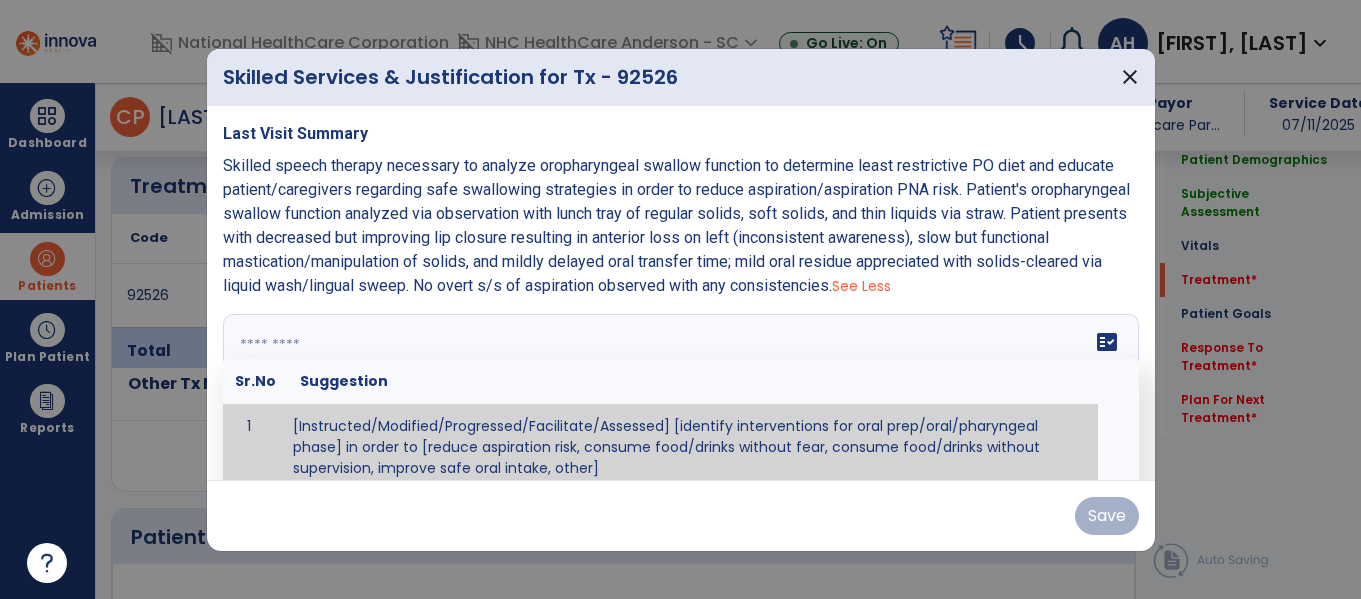 scroll, scrollTop: 12, scrollLeft: 0, axis: vertical 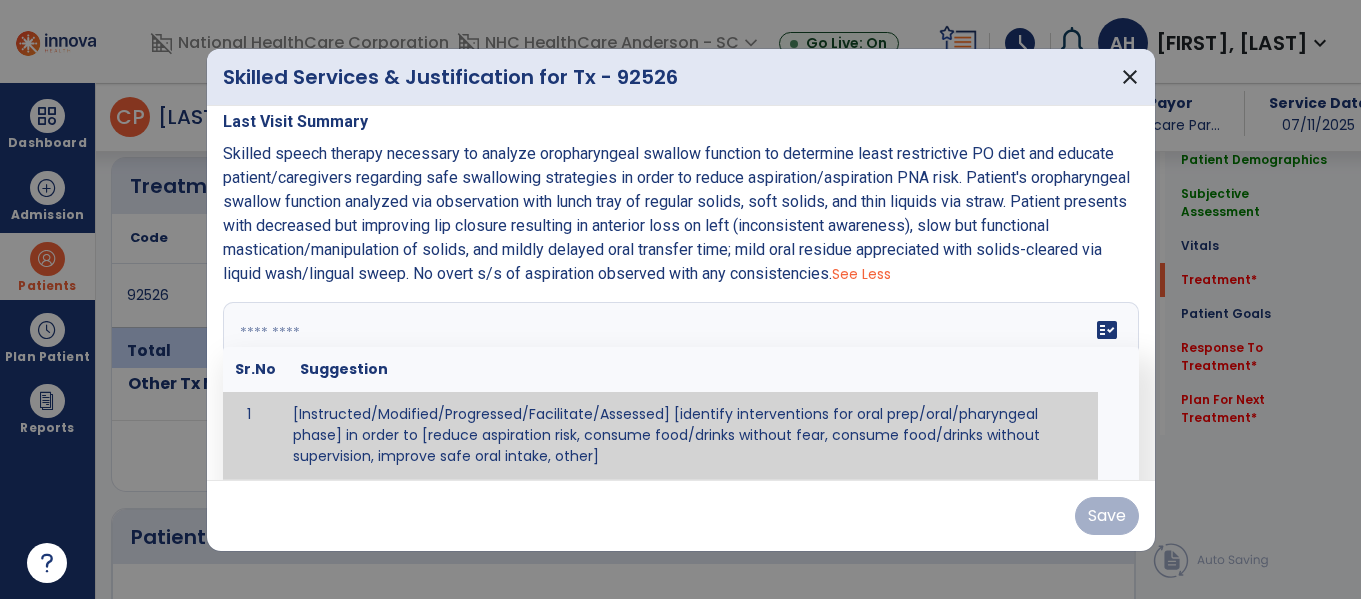 paste on "**********" 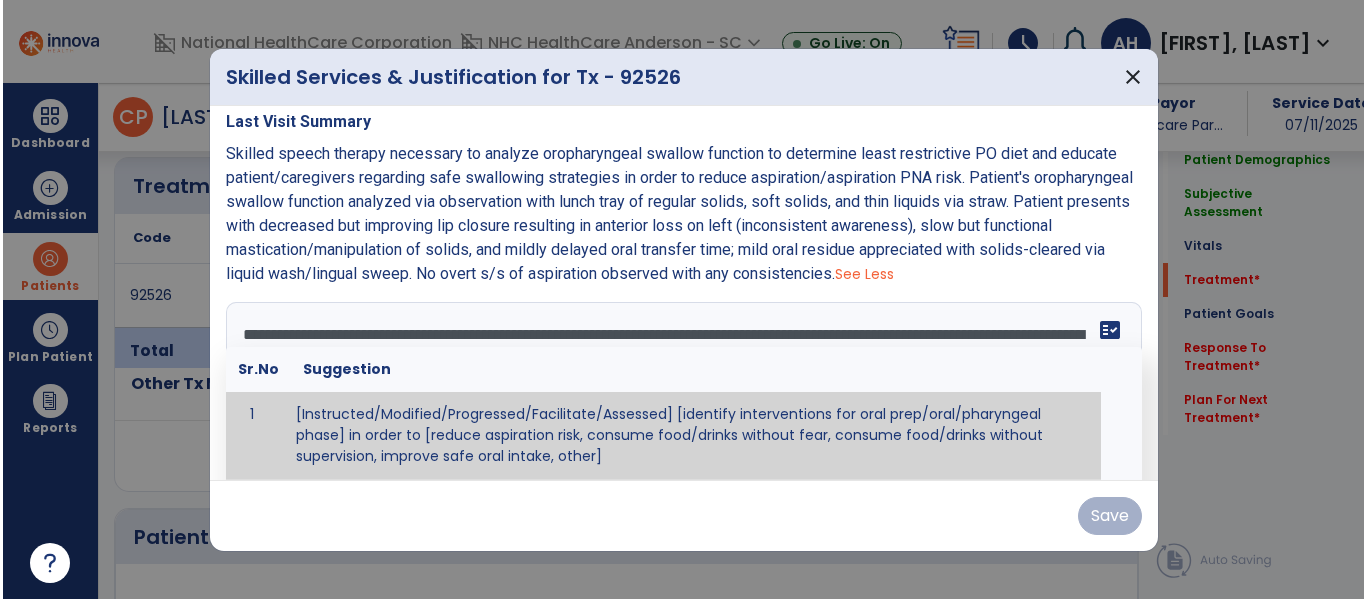 scroll, scrollTop: 0, scrollLeft: 0, axis: both 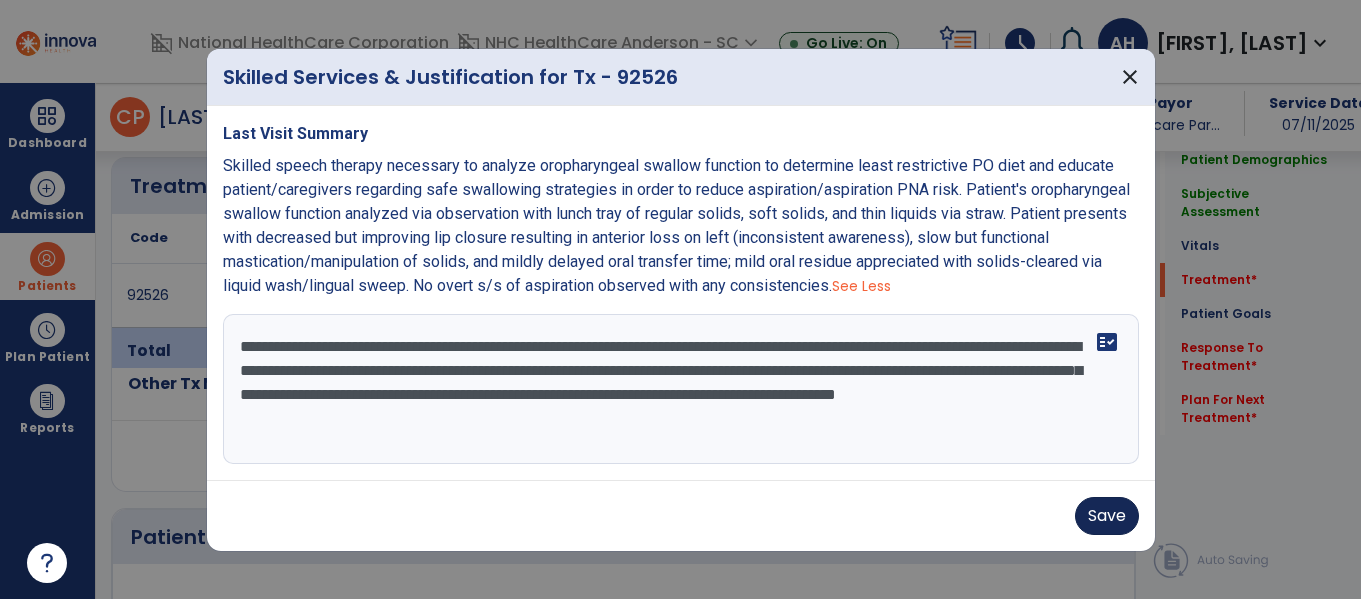 type on "**********" 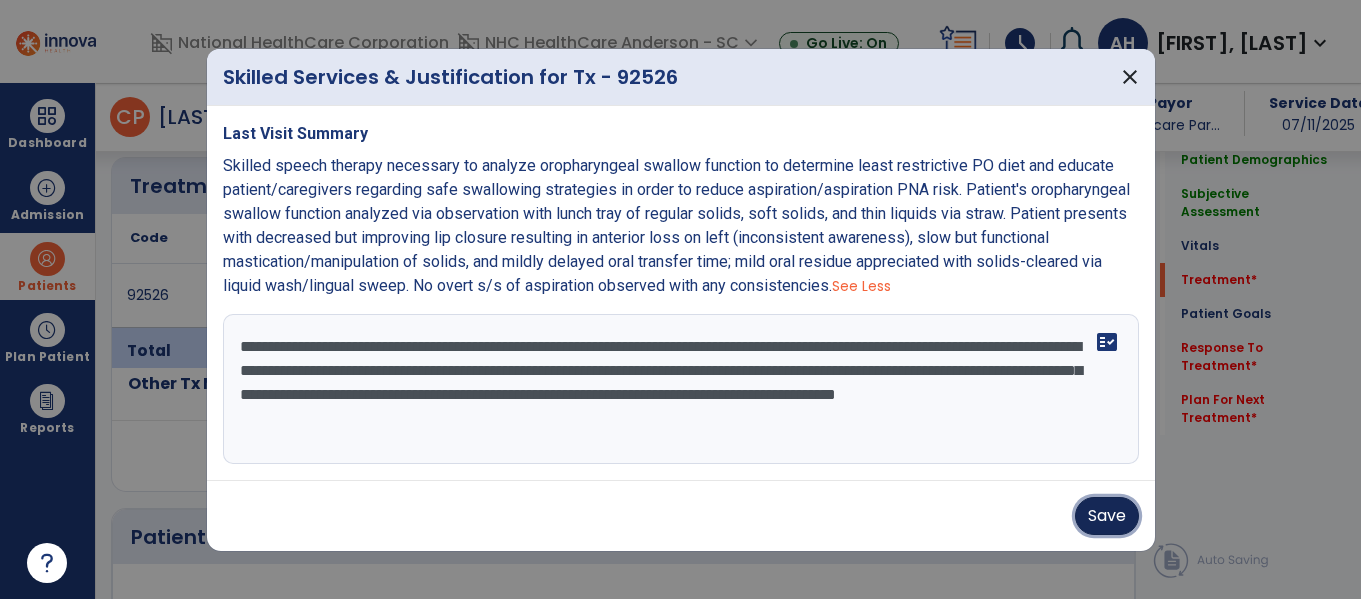 click on "Save" at bounding box center [1107, 516] 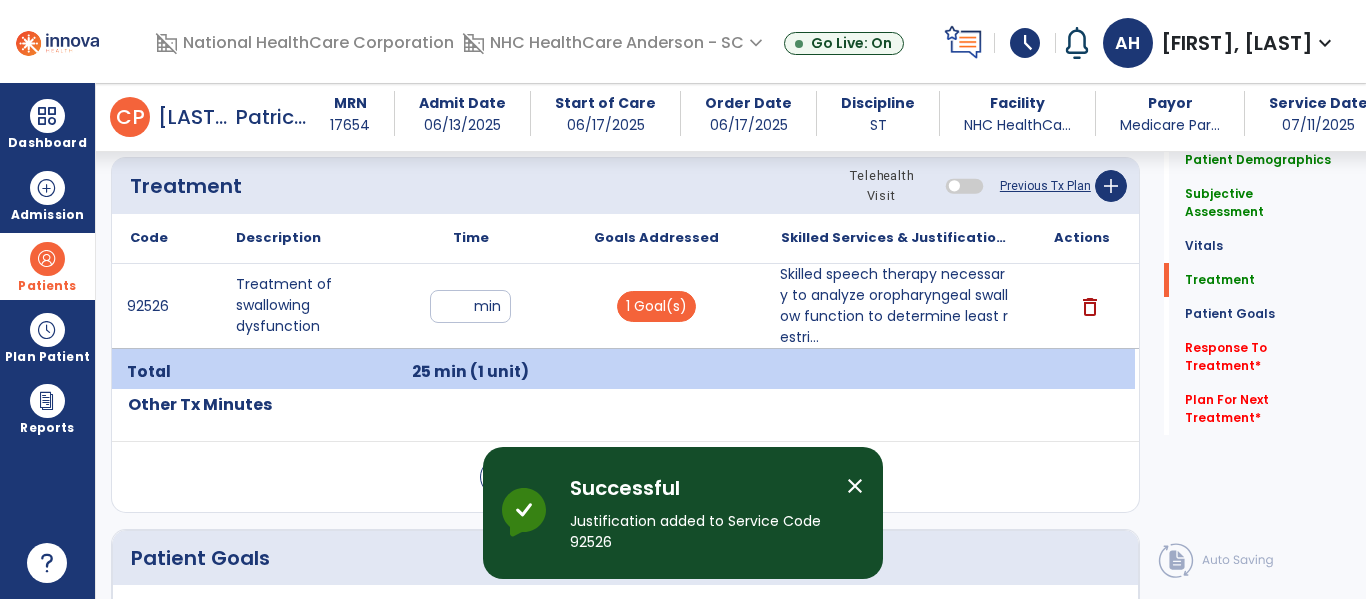 click on "close" at bounding box center [855, 486] 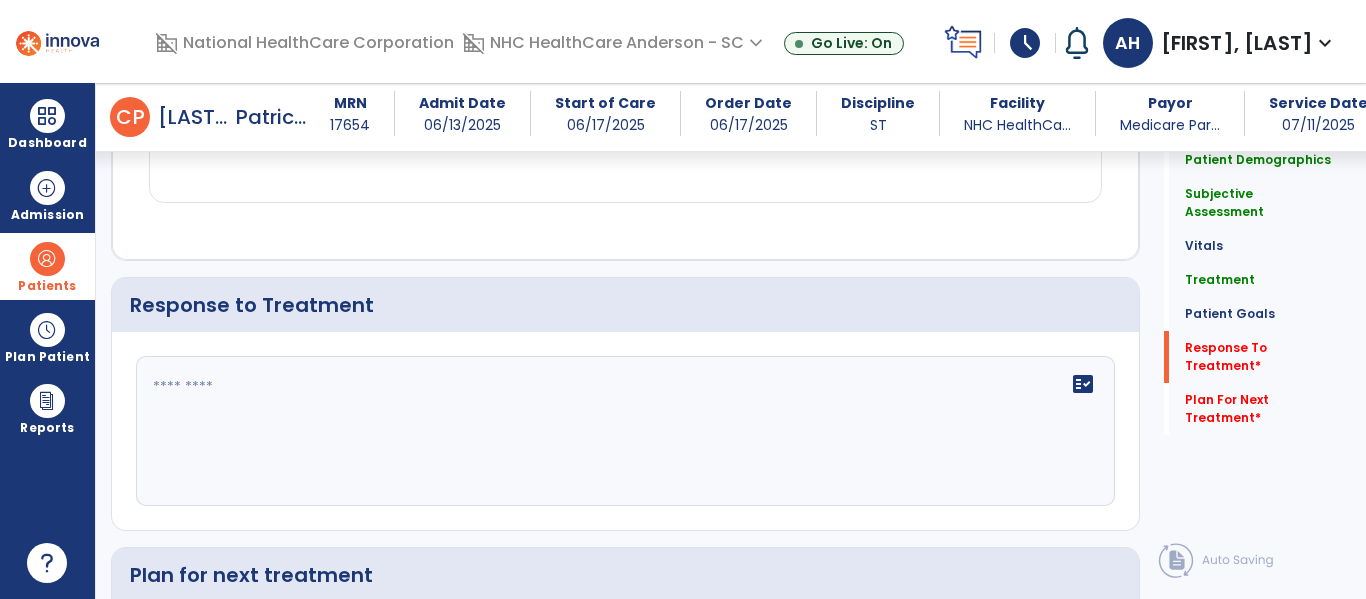 scroll, scrollTop: 2575, scrollLeft: 0, axis: vertical 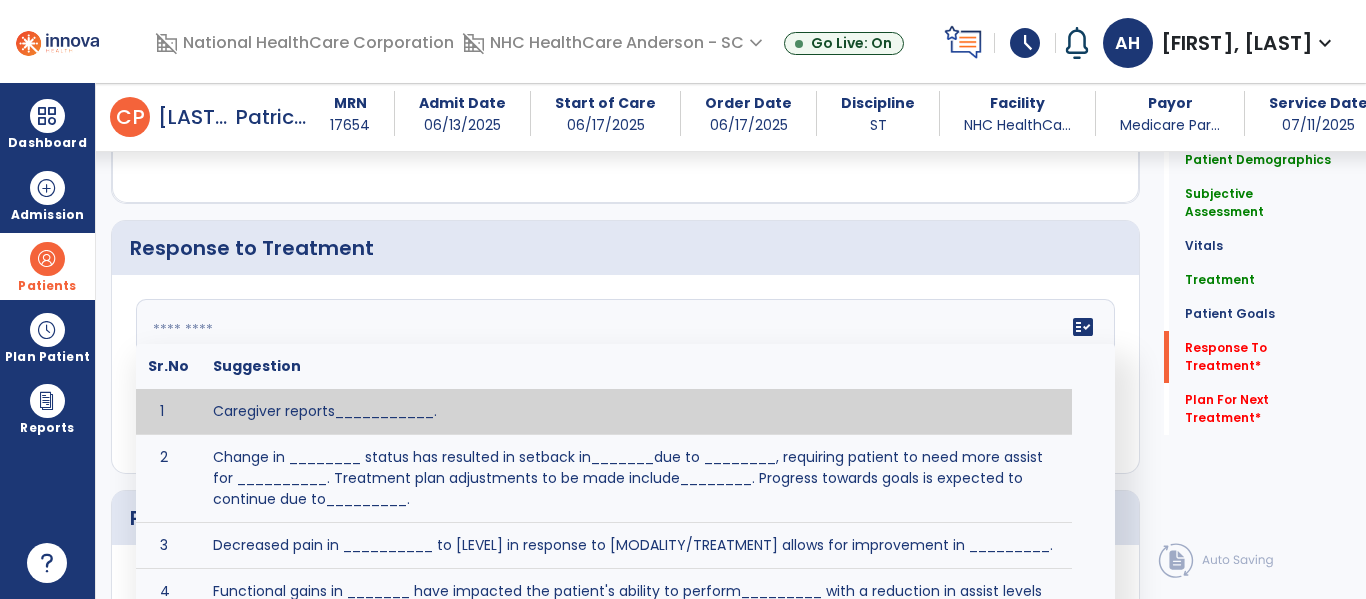 click on "fact_check  Sr.No Suggestion 1 Caregiver reports___________. 2 Change in ________ status has resulted in setback in_______due to ________, requiring patient to need more assist for __________.   Treatment plan adjustments to be made include________.  Progress towards goals is expected to continue due to_________. 3 Decreased pain in __________ to [LEVEL] in response to [MODALITY/TREATMENT] allows for improvement in _________. 4 Functional gains in _______ have impacted the patient's ability to perform_________ with a reduction in assist levels to_________. 5 Functional progress this week has been significant due to__________. 6 Gains in ________ have improved the patient's ability to perform ______with decreased levels of assist to___________. 7 Improvement in ________allows patient to tolerate higher levels of challenges in_________. 8 Pain in [AREA] has decreased to [LEVEL] in response to [TREATMENT/MODALITY], allowing fore ease in completing__________. 9 10 11 12 13 14 15 16 17 18 19 20 21" 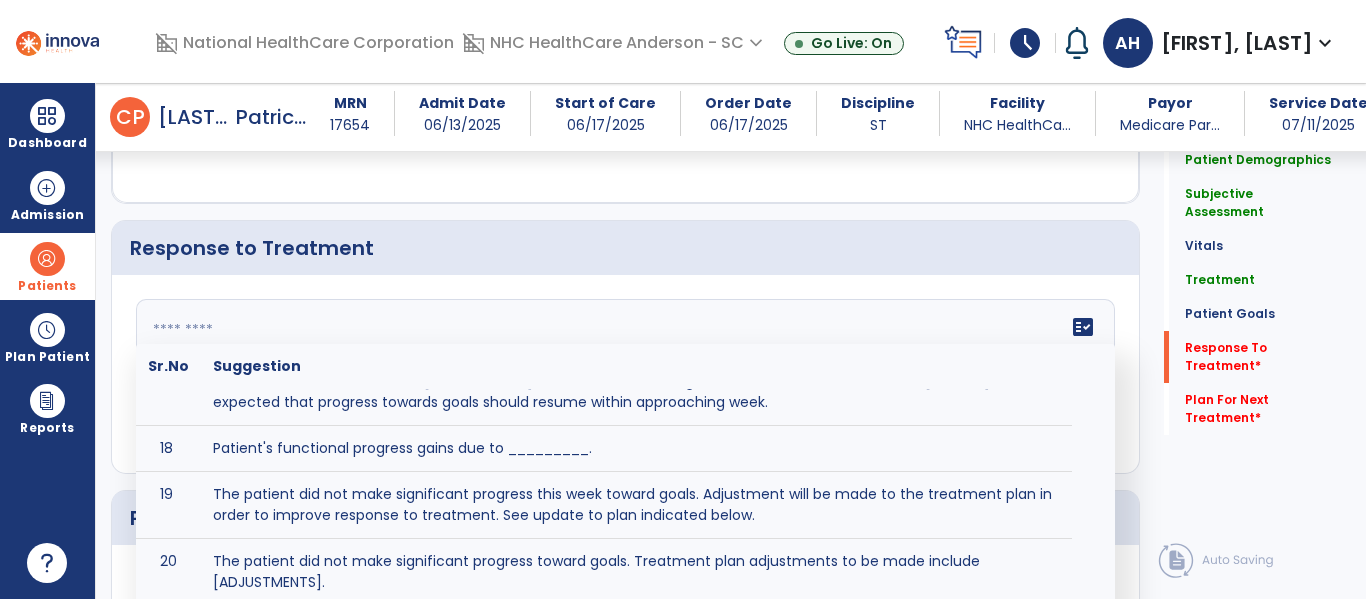 scroll, scrollTop: 989, scrollLeft: 0, axis: vertical 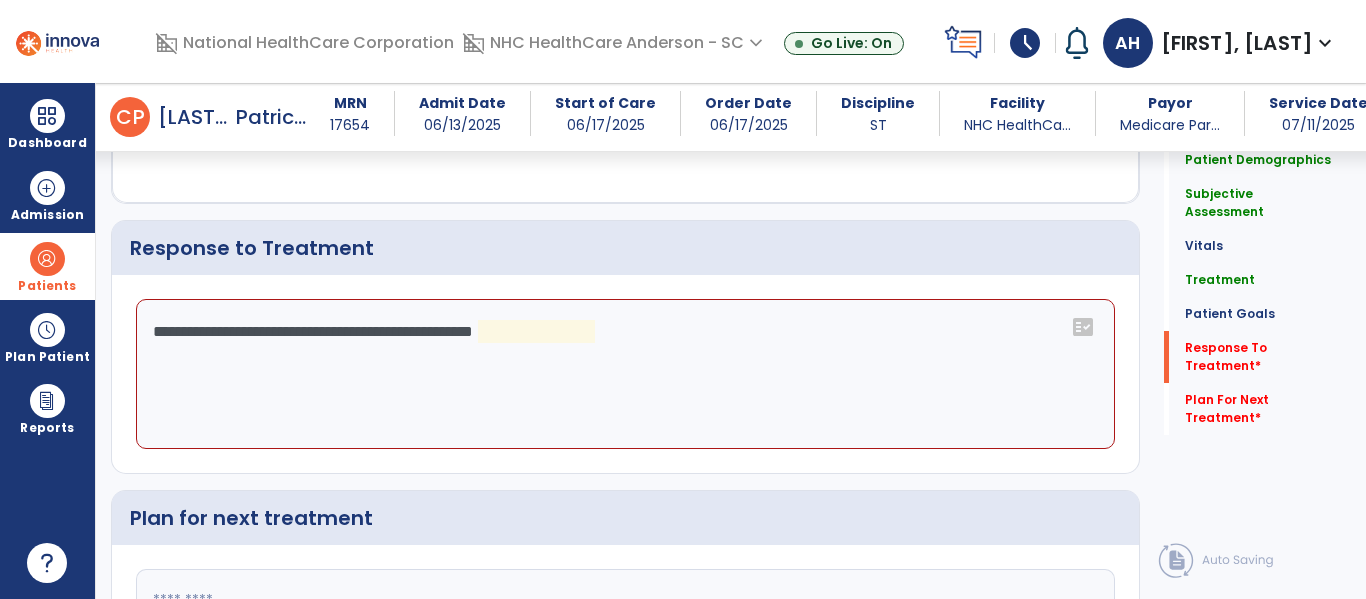click on "**********" 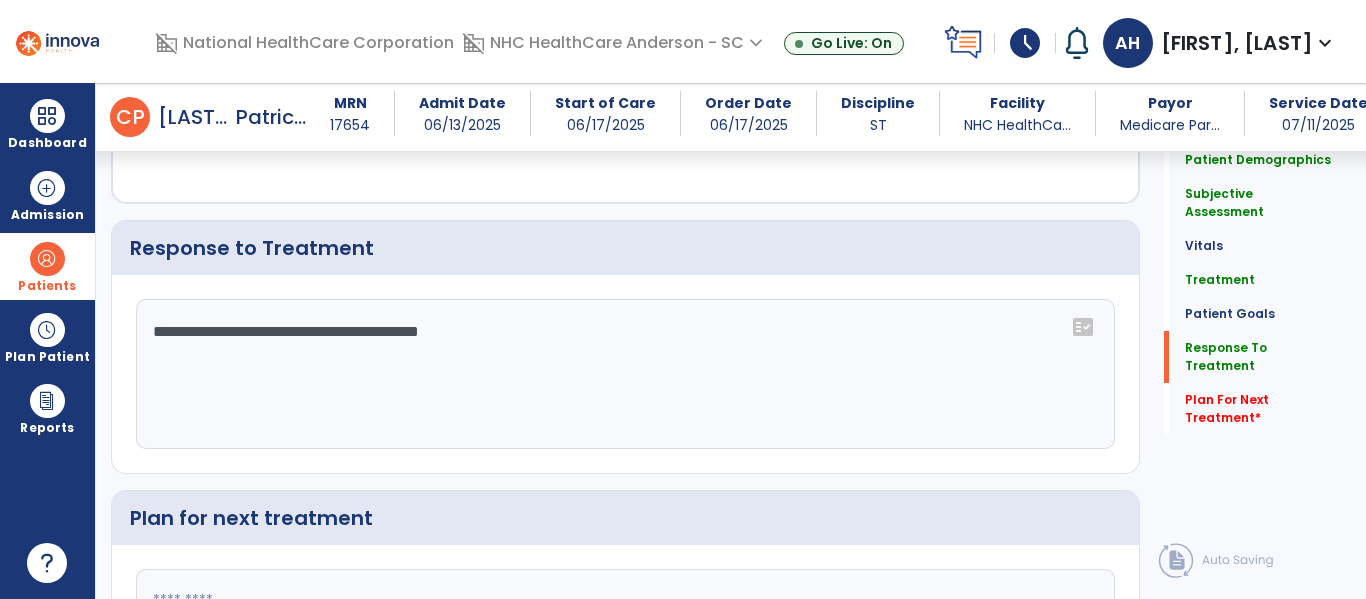 scroll, scrollTop: 2575, scrollLeft: 0, axis: vertical 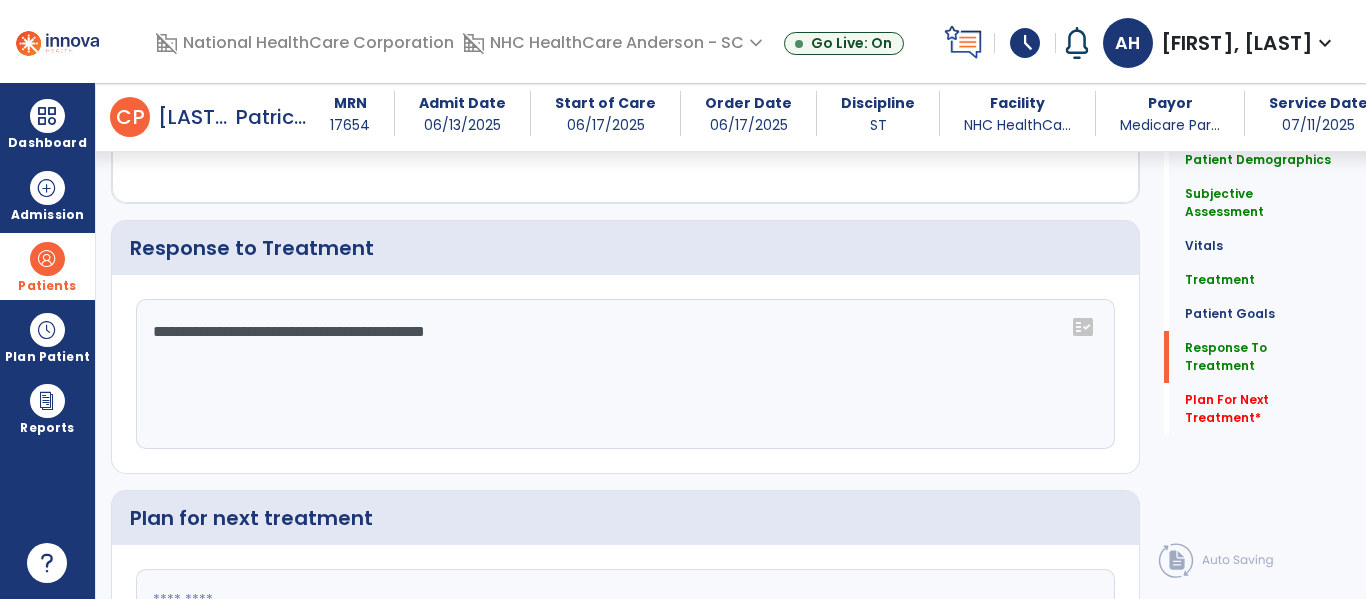 click on "**********" 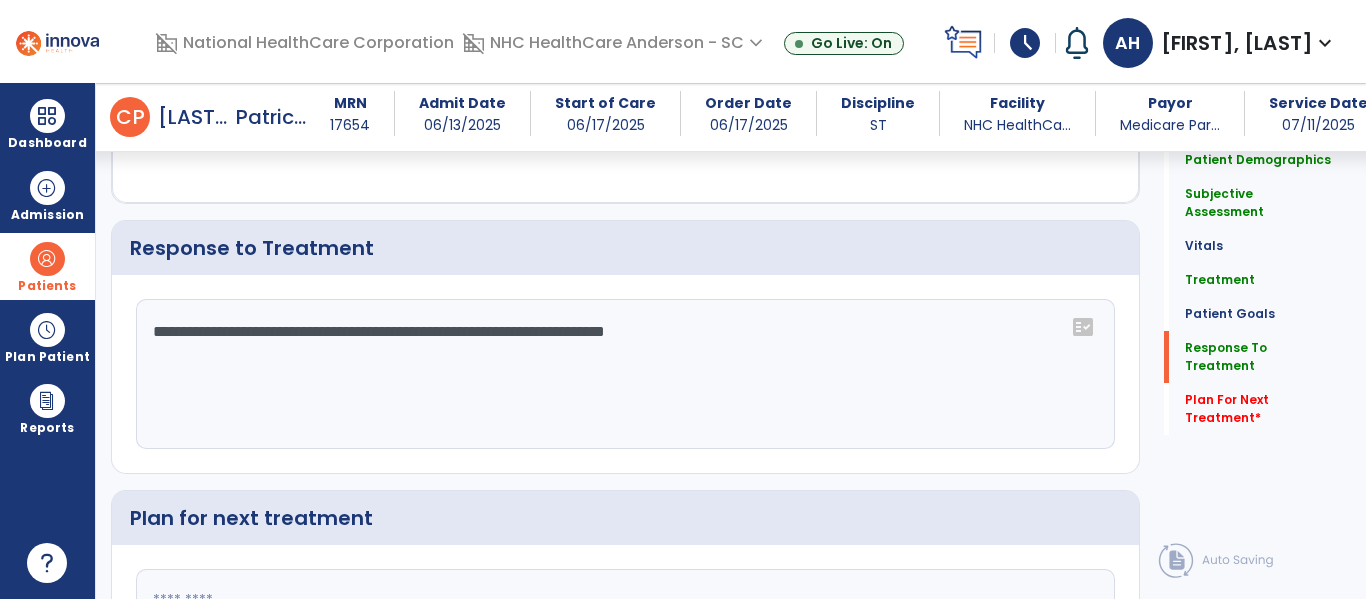 scroll, scrollTop: 2698, scrollLeft: 0, axis: vertical 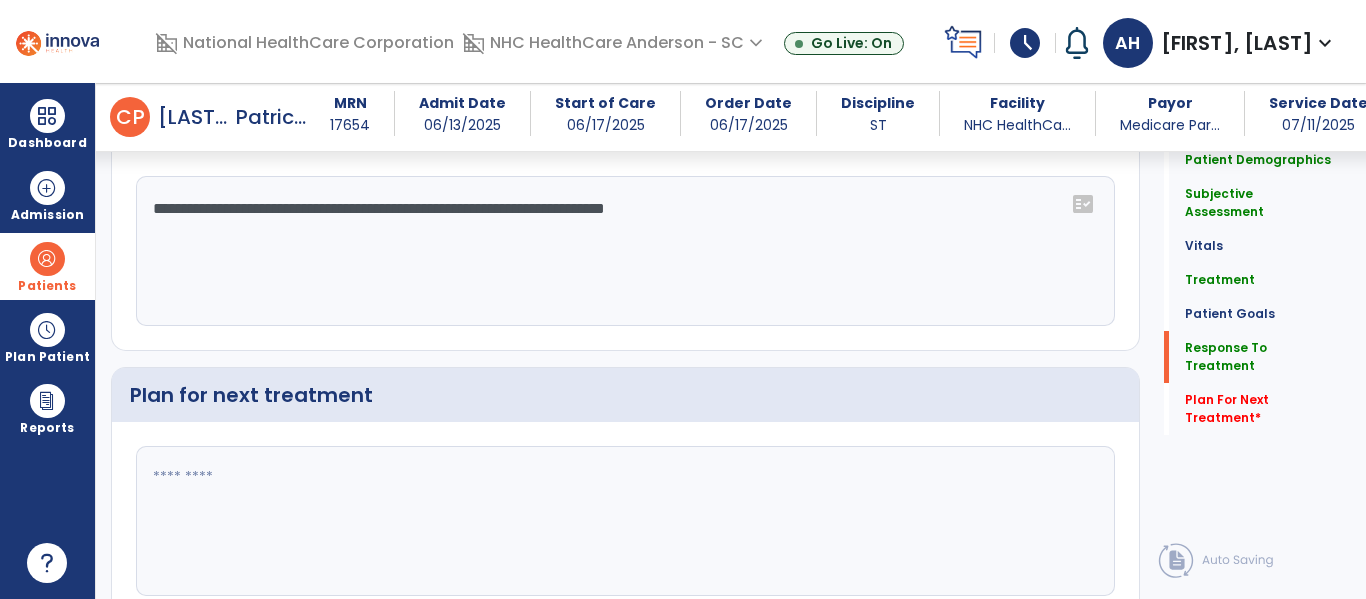 type on "**********" 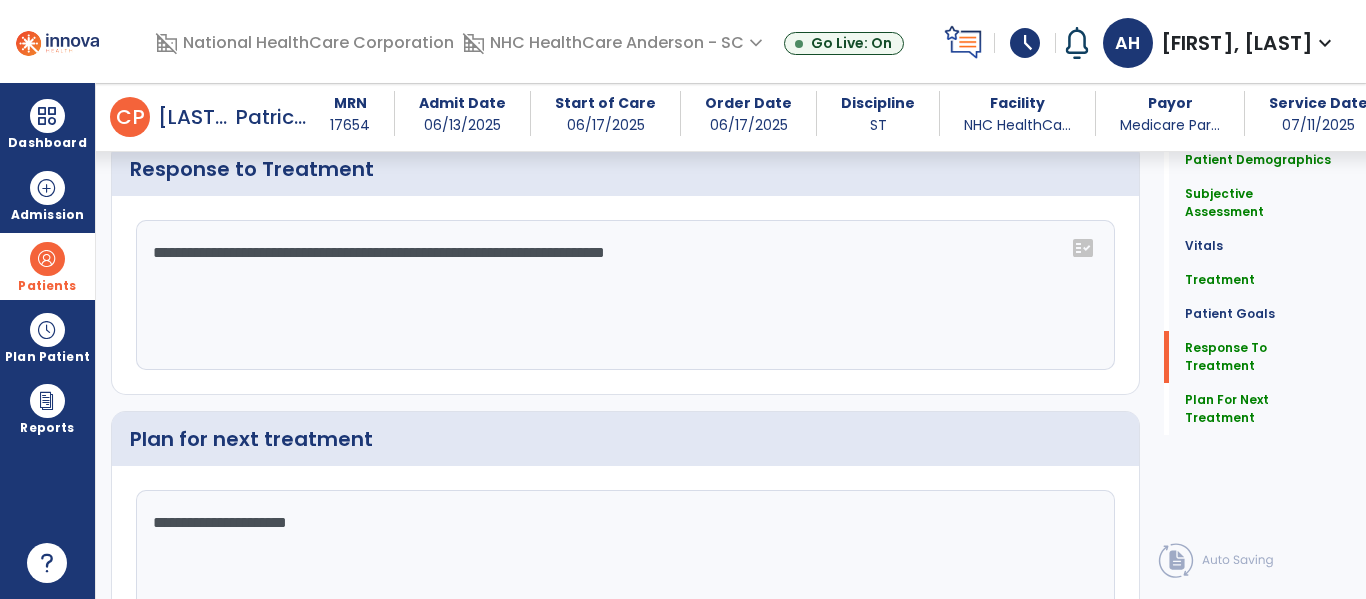 scroll, scrollTop: 2698, scrollLeft: 0, axis: vertical 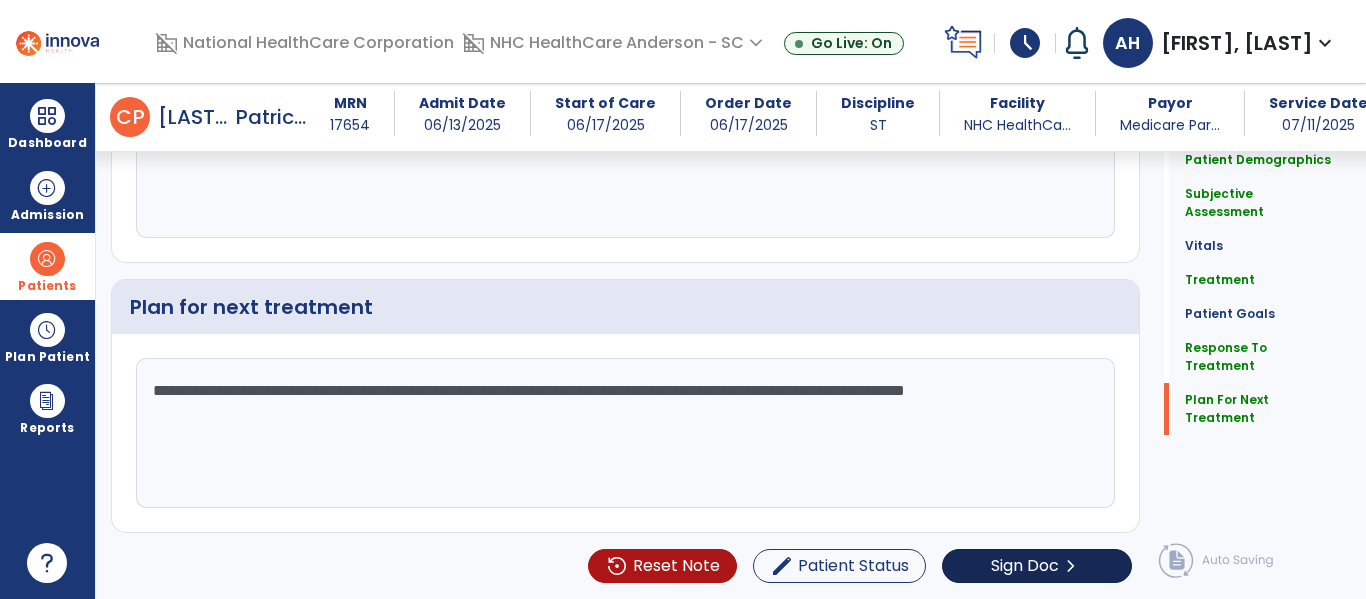 type on "**********" 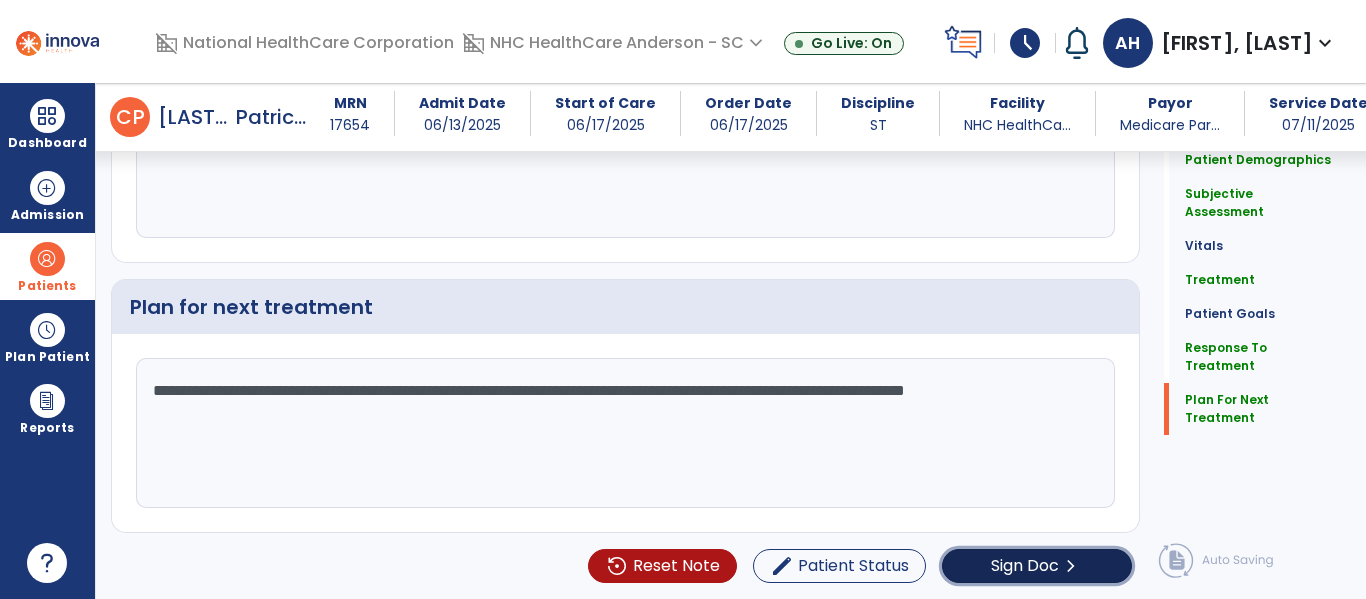 click on "Sign Doc  chevron_right" 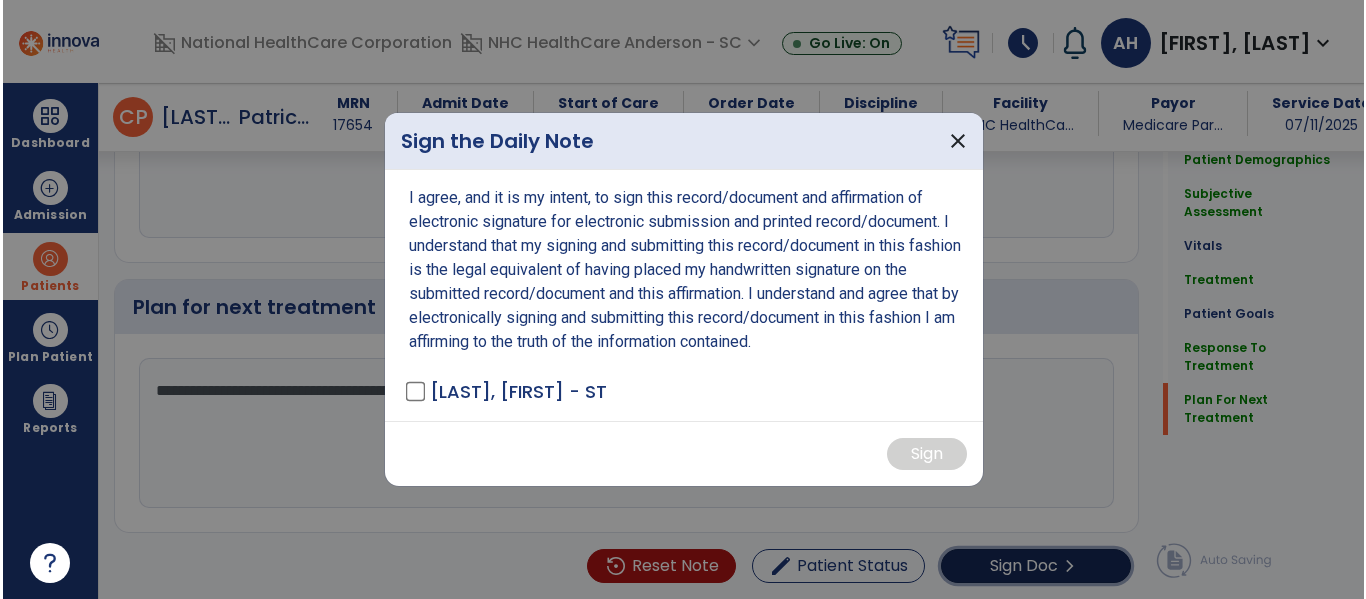 scroll, scrollTop: 2787, scrollLeft: 0, axis: vertical 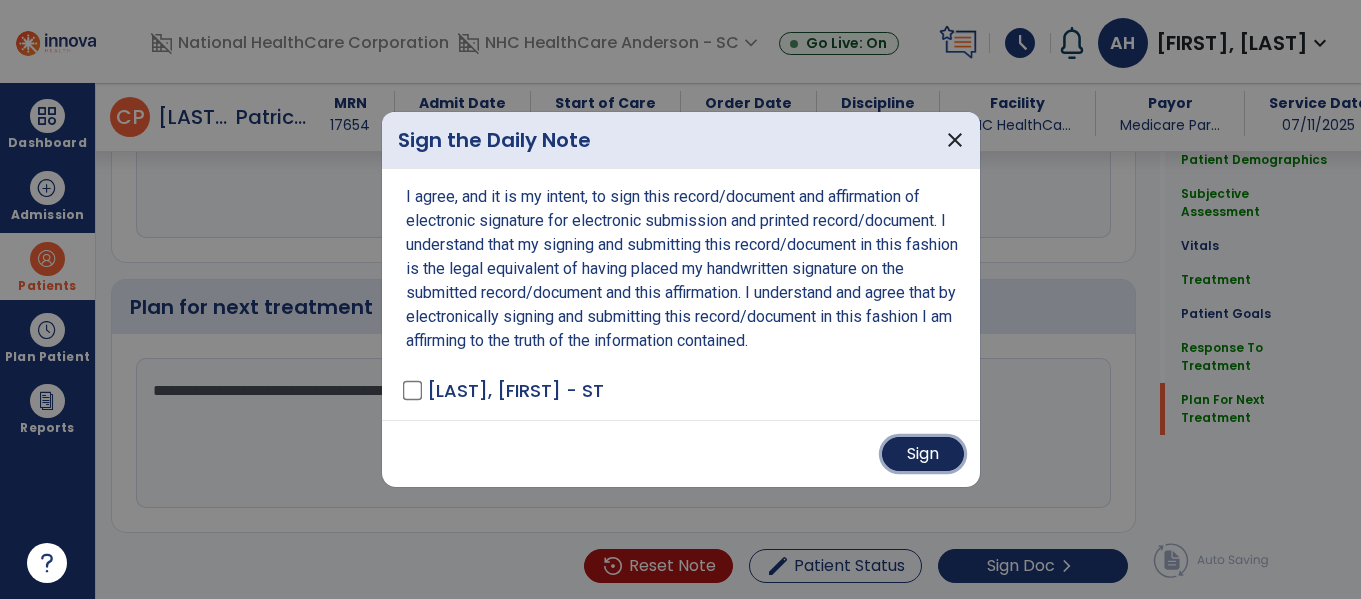 click on "Sign" at bounding box center (923, 454) 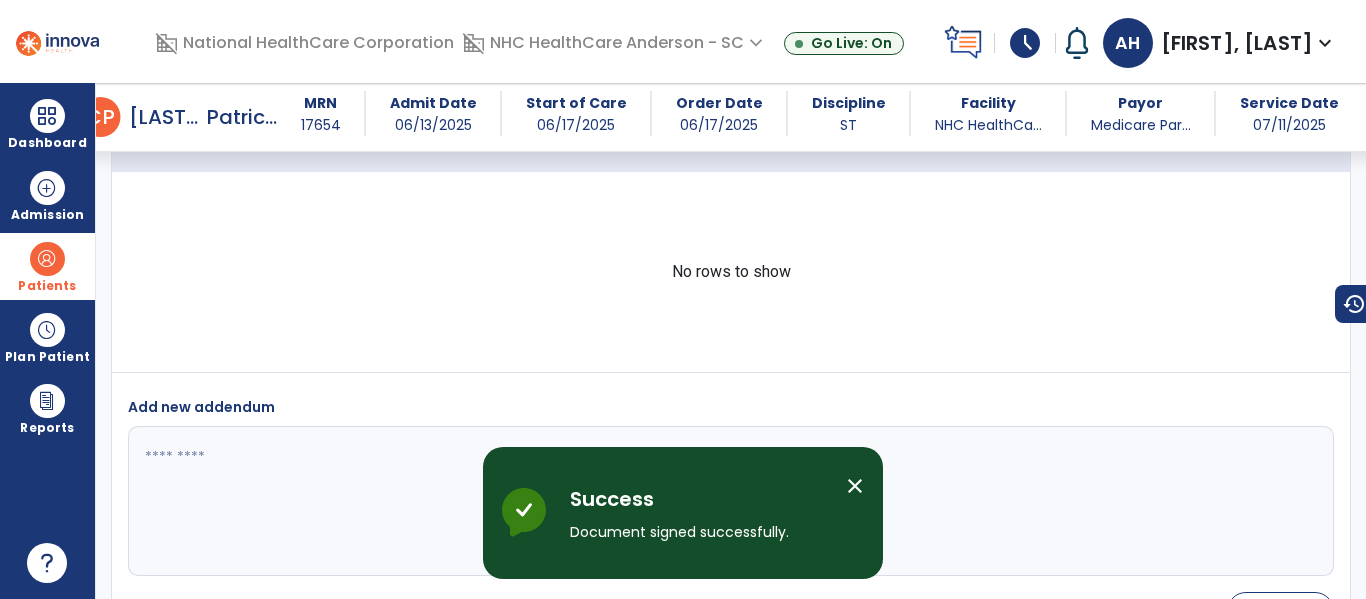 scroll, scrollTop: 4261, scrollLeft: 0, axis: vertical 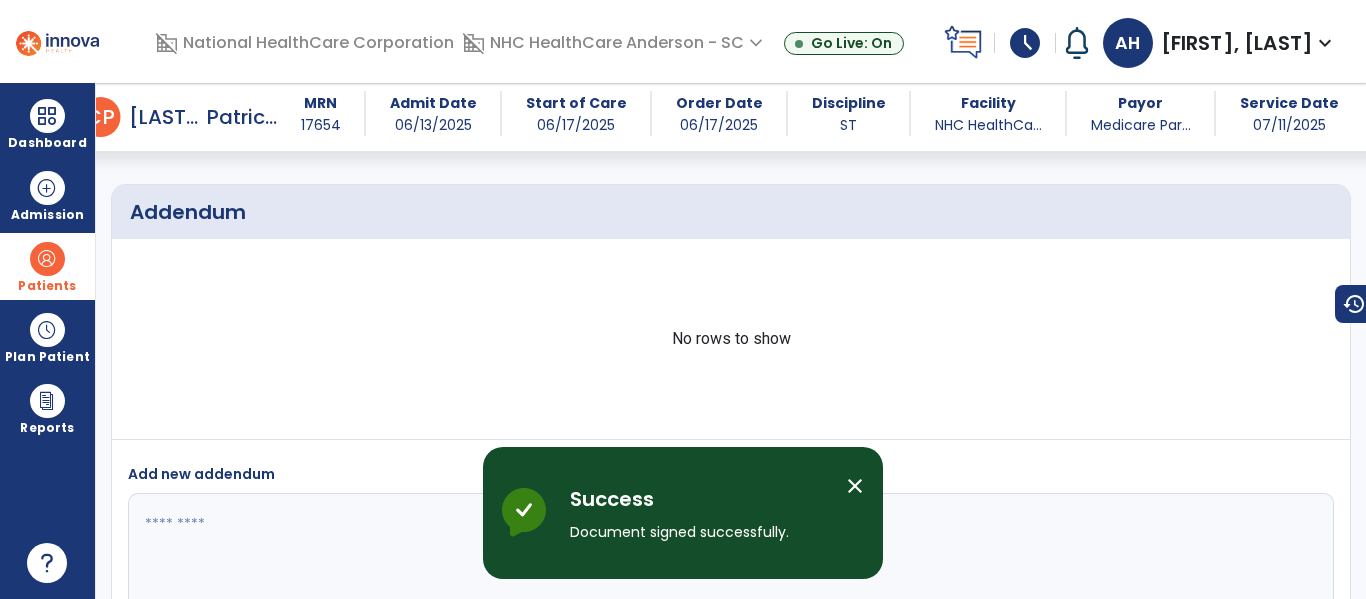 click on "close" at bounding box center [855, 486] 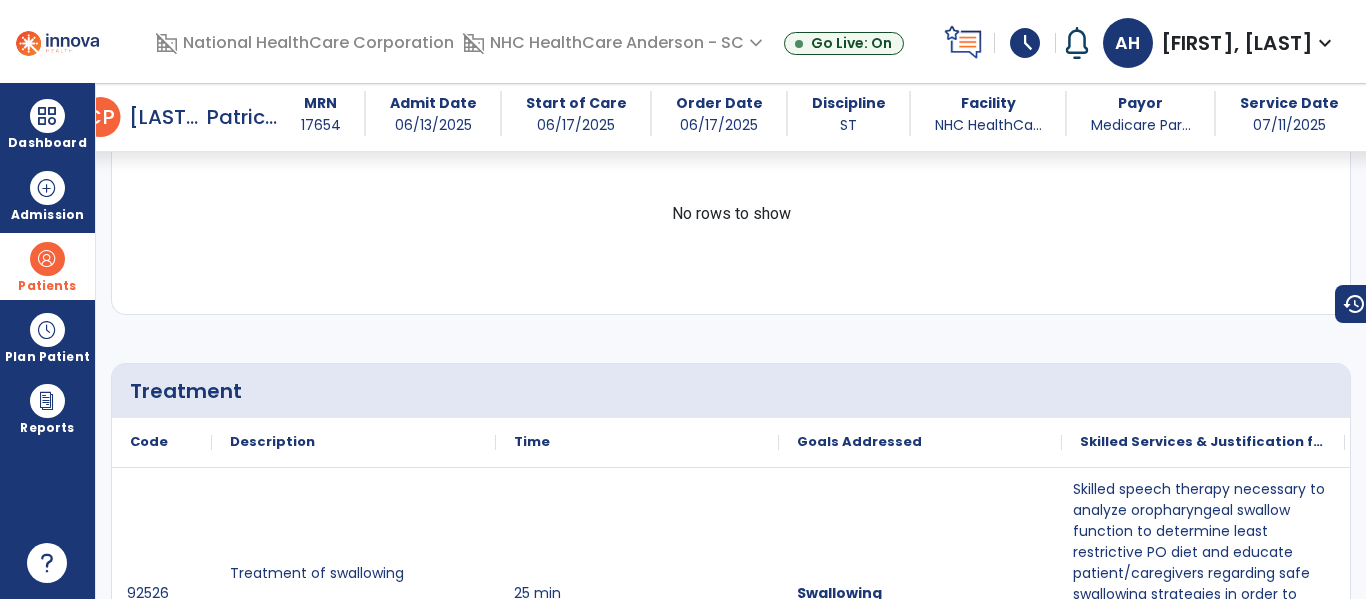 scroll, scrollTop: 0, scrollLeft: 0, axis: both 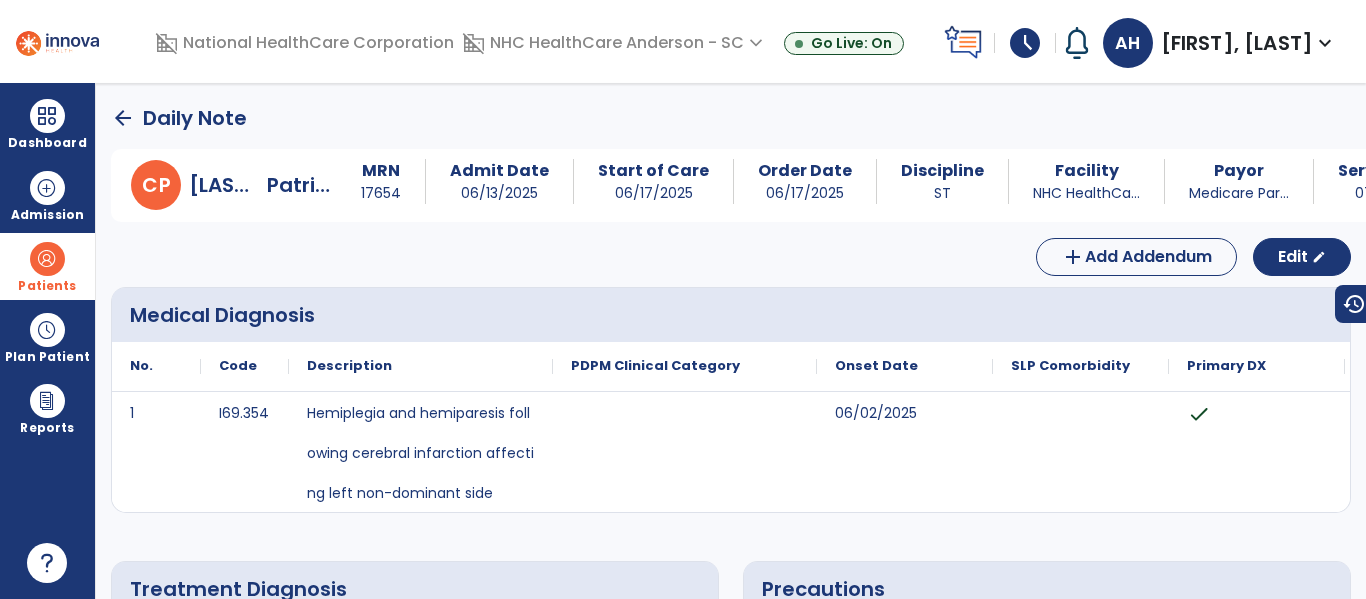 click on "arrow_back" 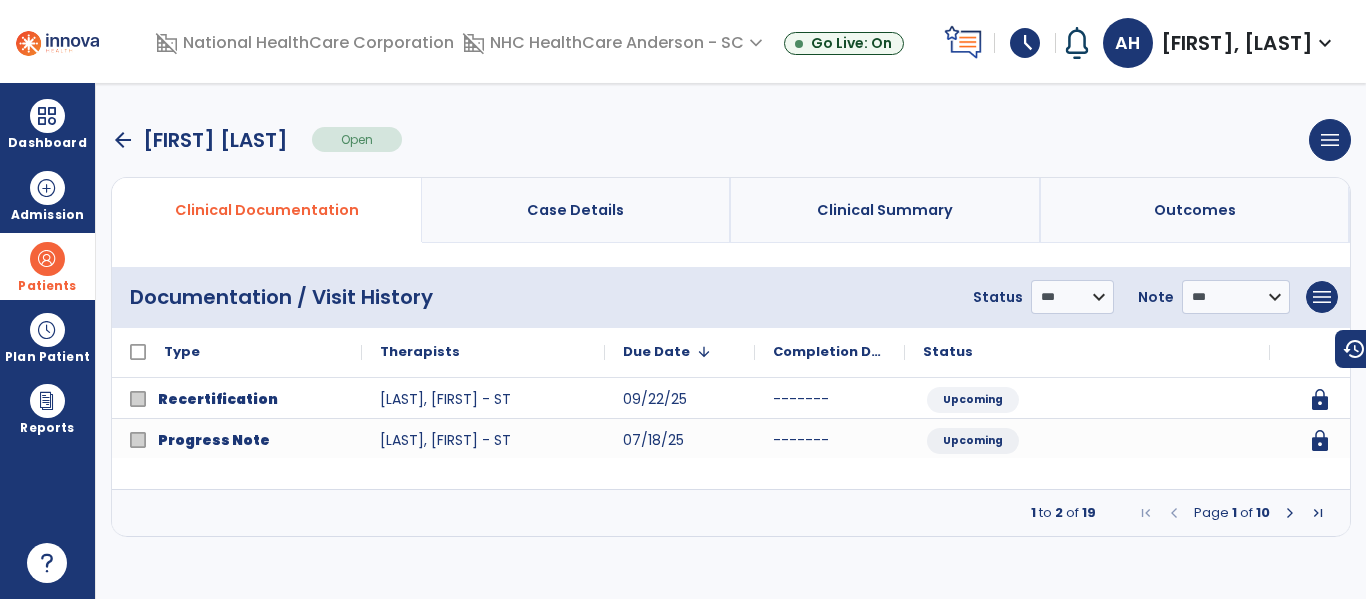 click on "arrow_back" at bounding box center (123, 140) 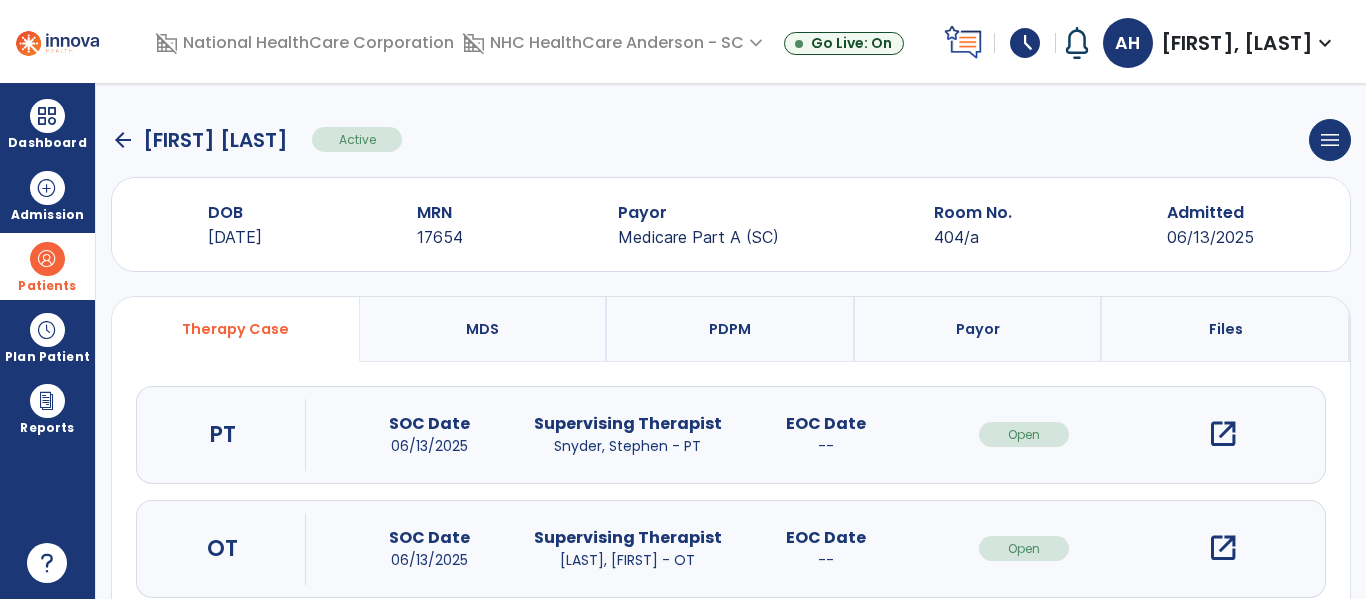 click on "Patients" at bounding box center [47, 266] 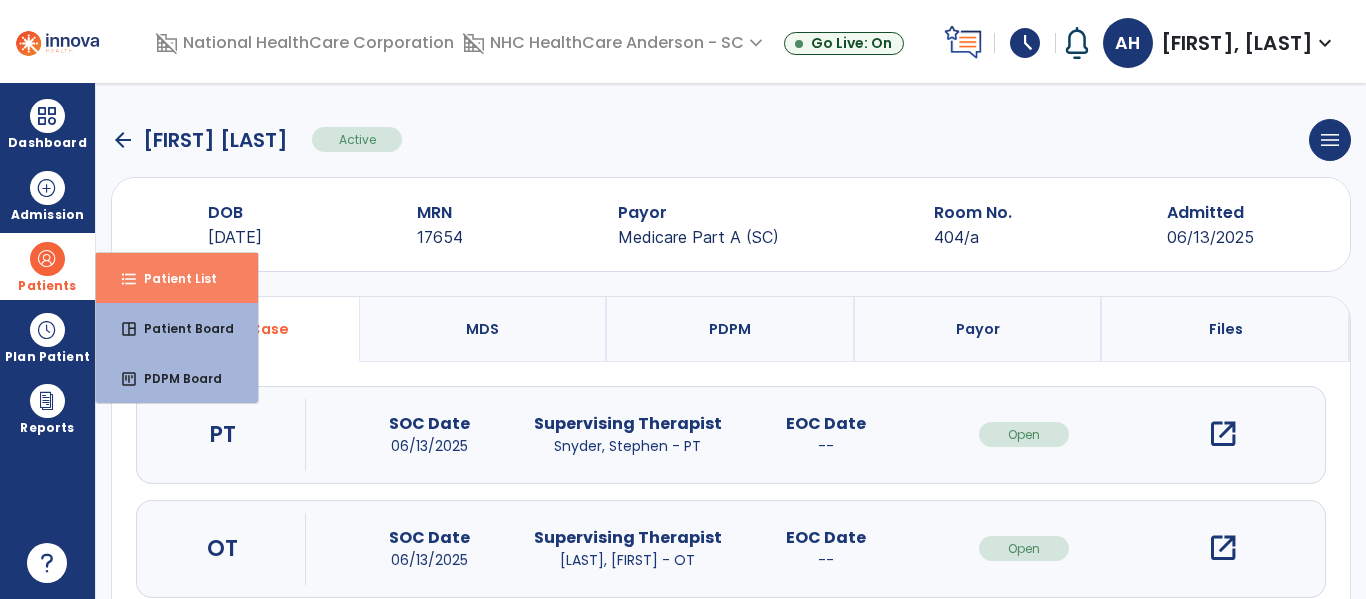 click on "format_list_bulleted  Patient List" at bounding box center [177, 278] 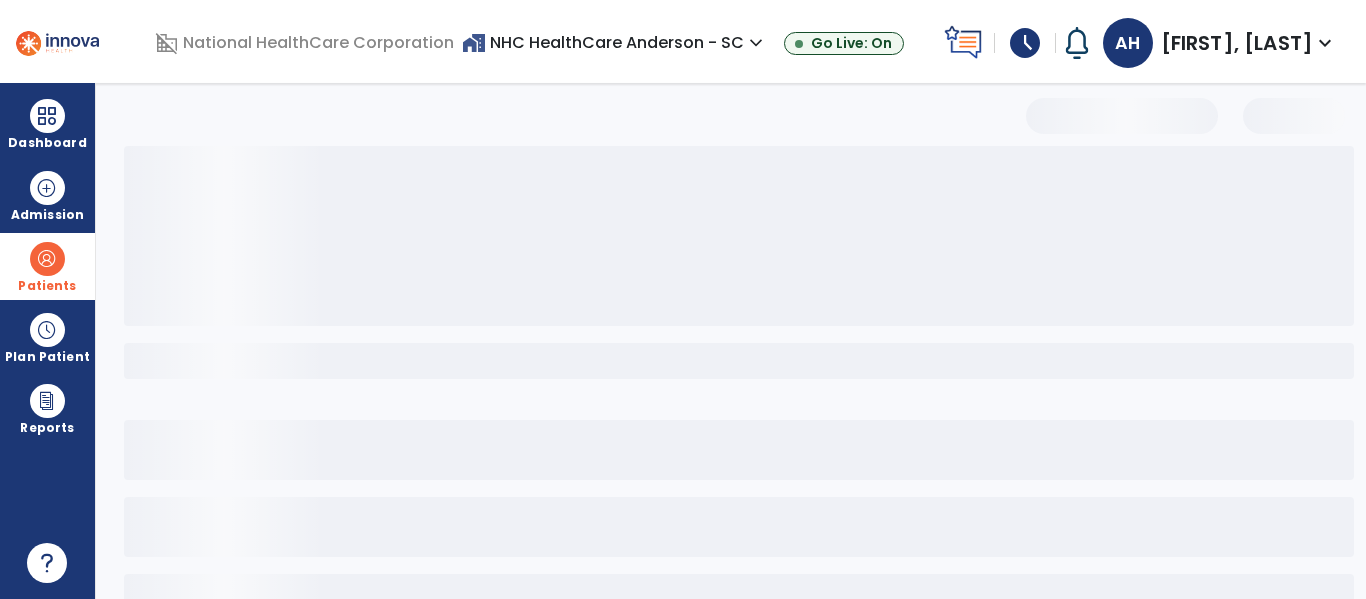 select on "***" 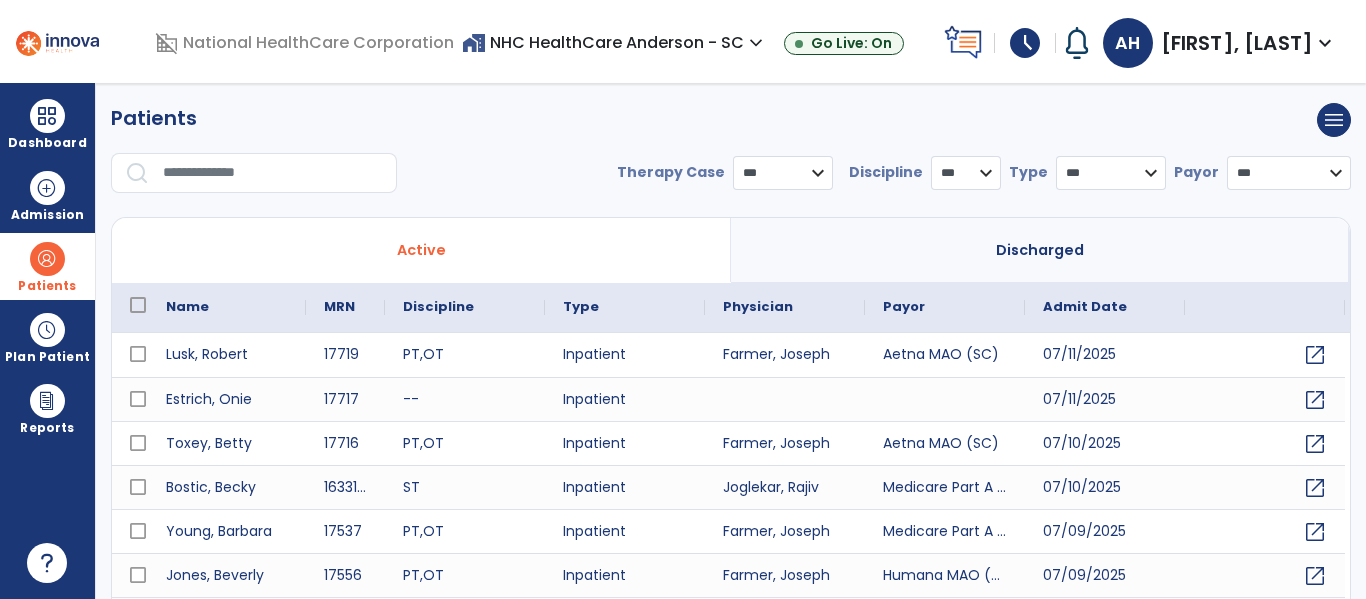 click at bounding box center (273, 173) 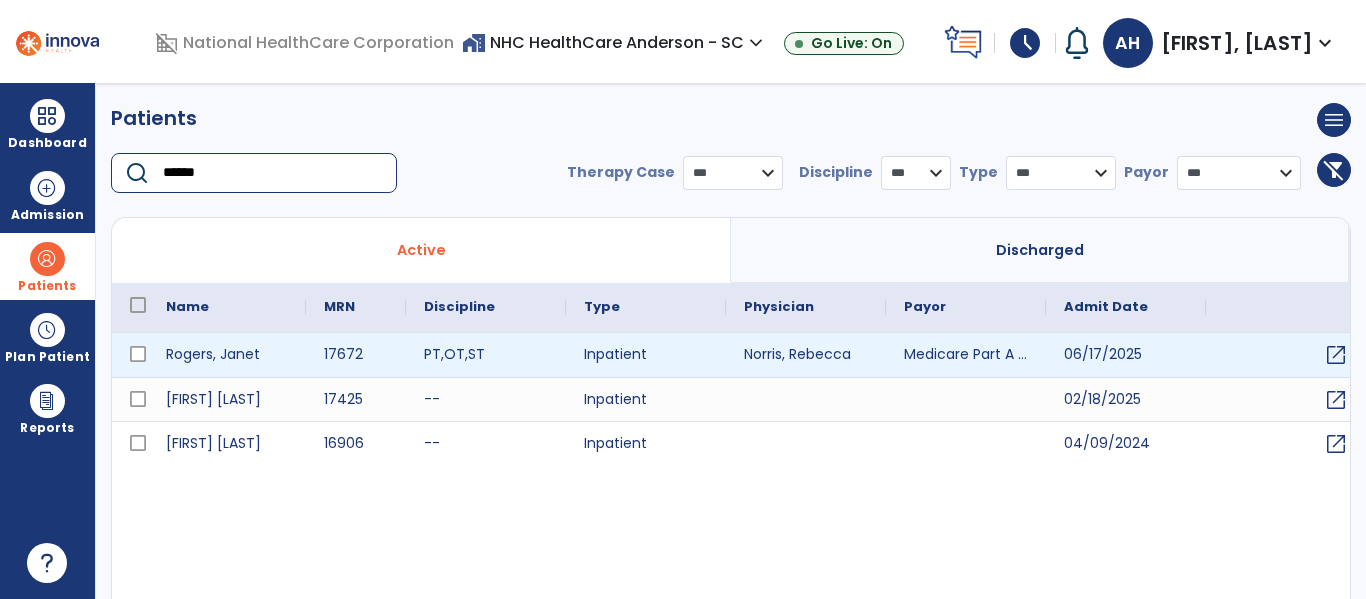 type on "******" 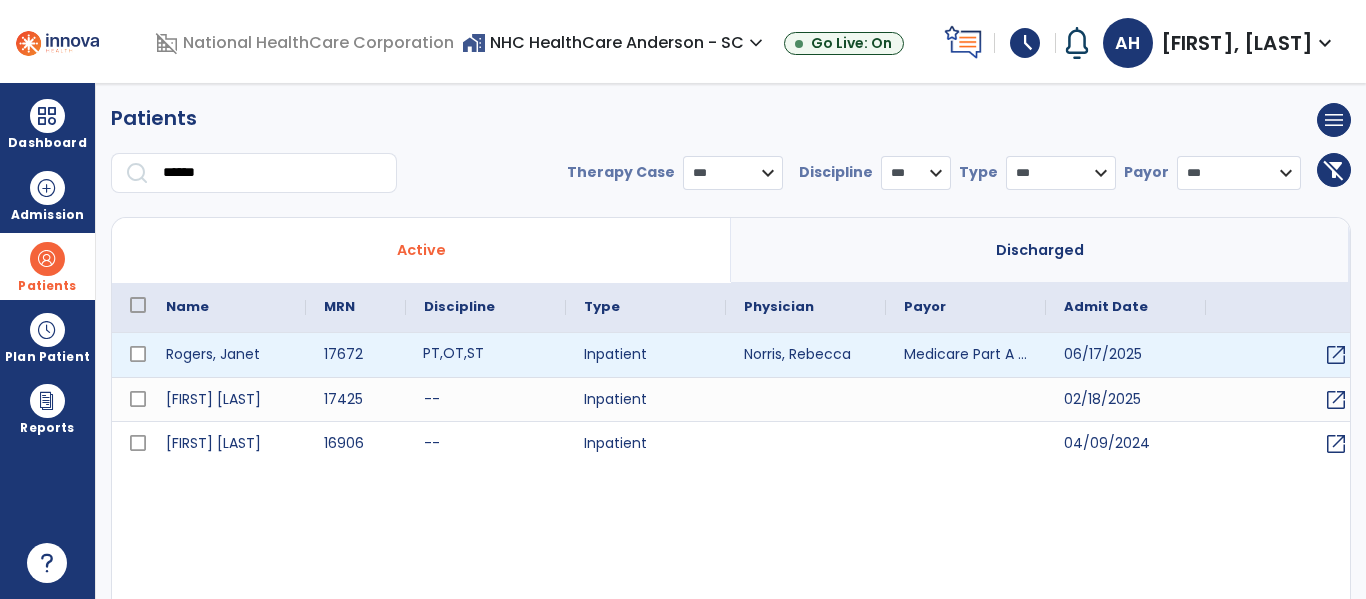 click on "PT , OT , ST" at bounding box center [486, 355] 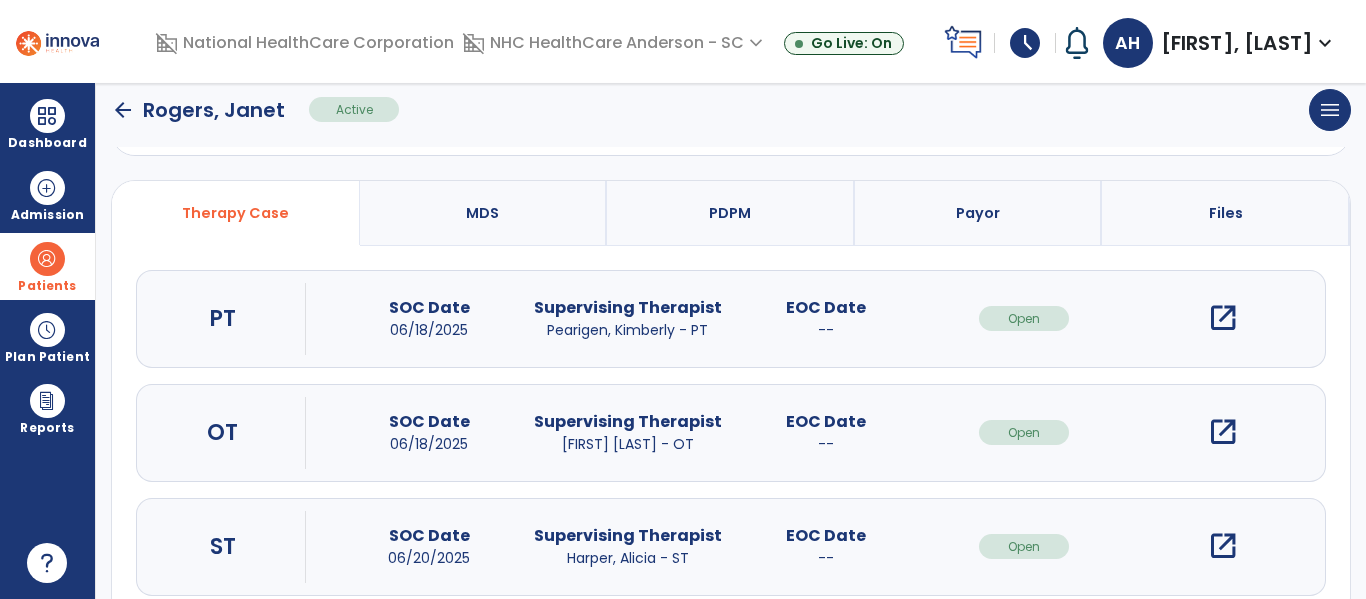 scroll, scrollTop: 162, scrollLeft: 0, axis: vertical 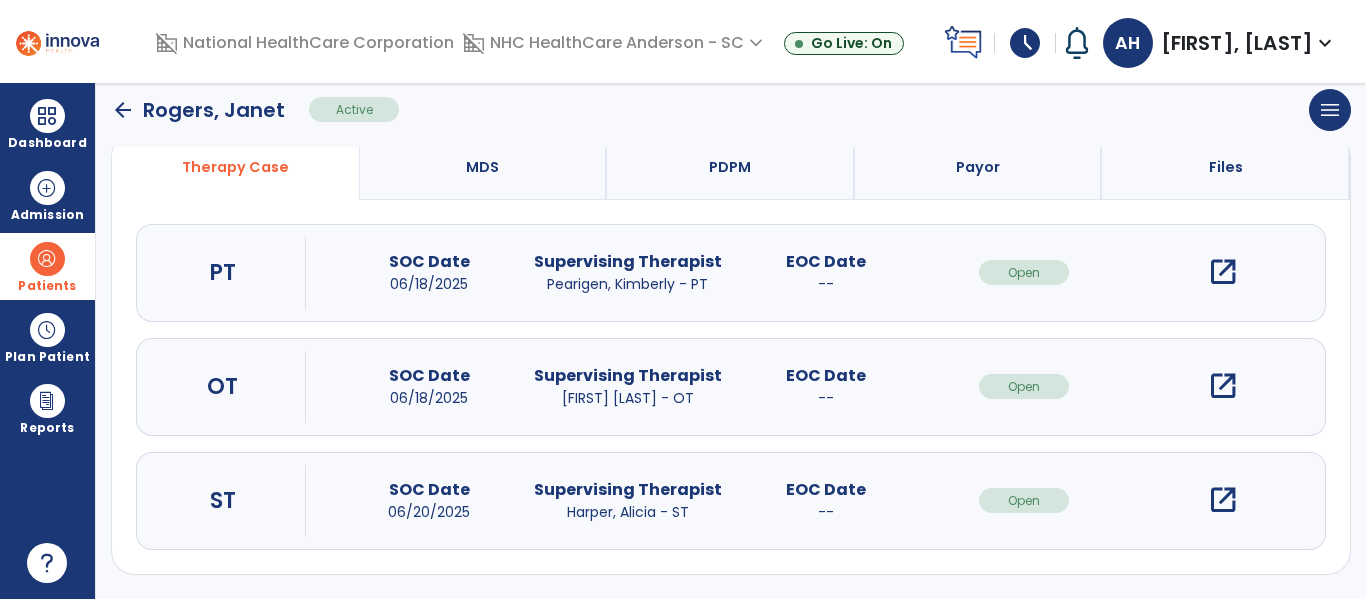 click on "open_in_new" at bounding box center (1223, 500) 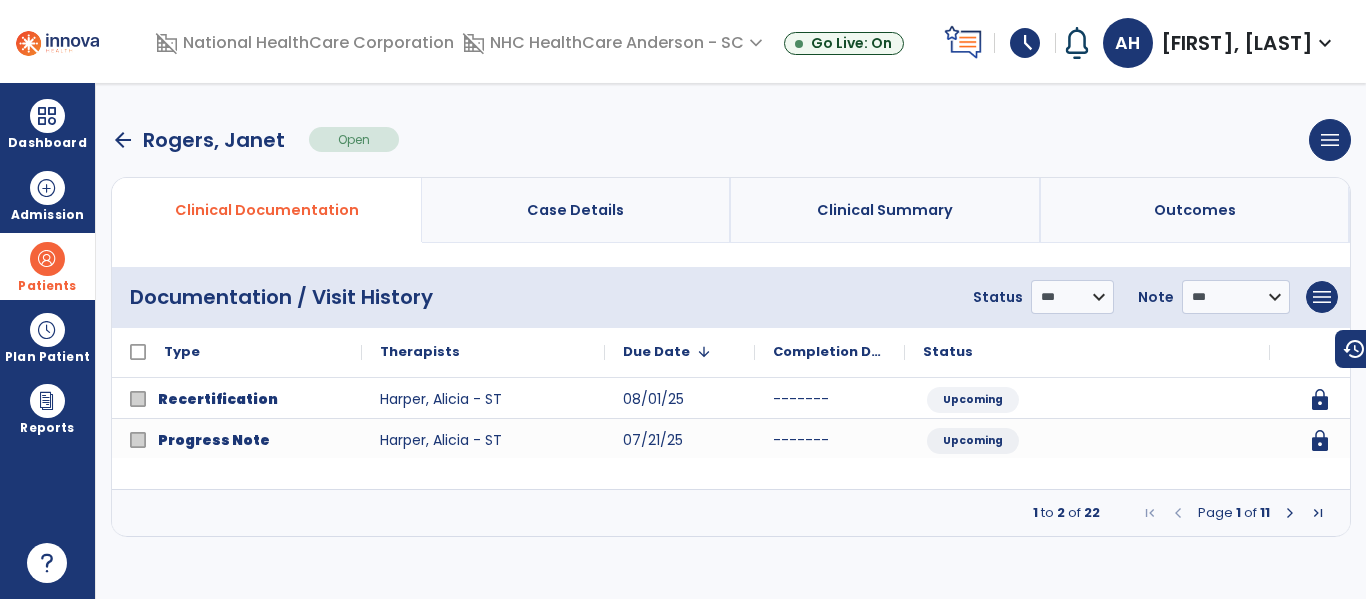 click at bounding box center [1290, 513] 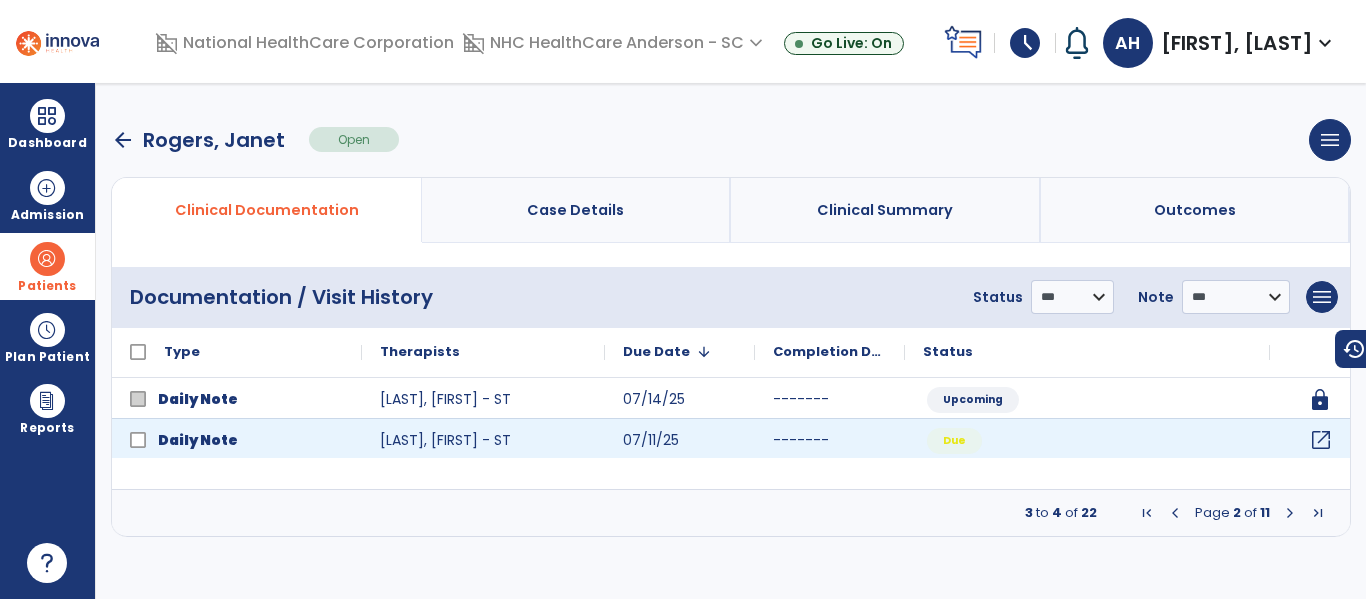 click on "open_in_new" 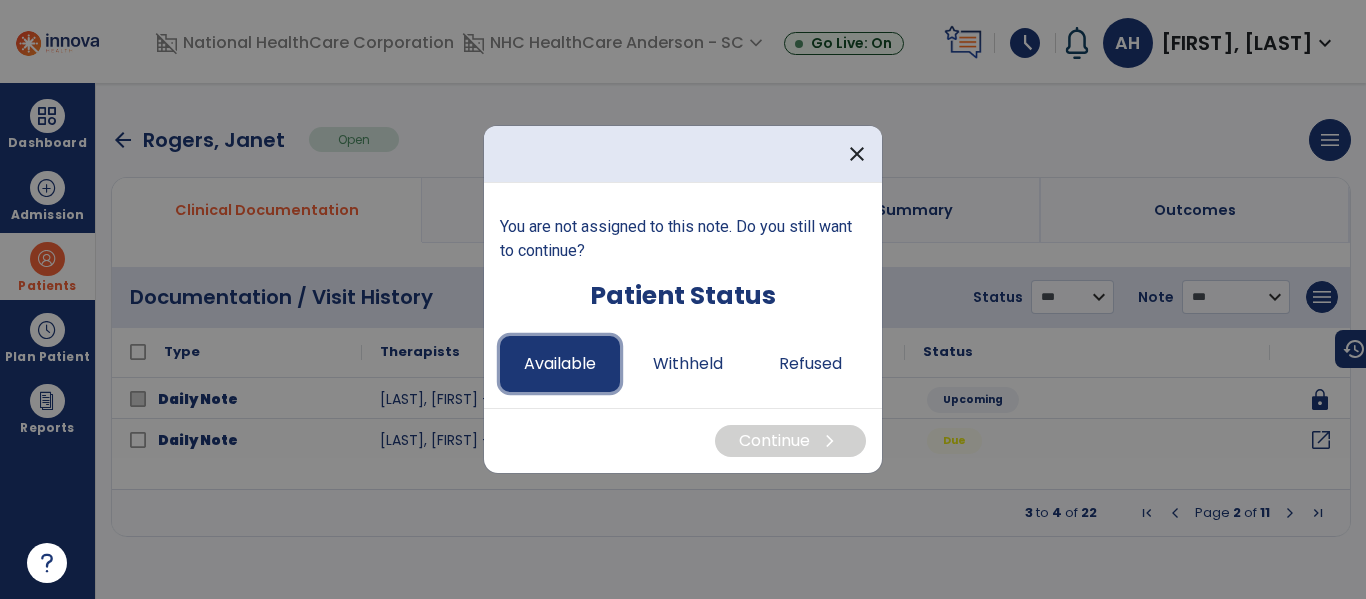 click on "Available" at bounding box center (560, 364) 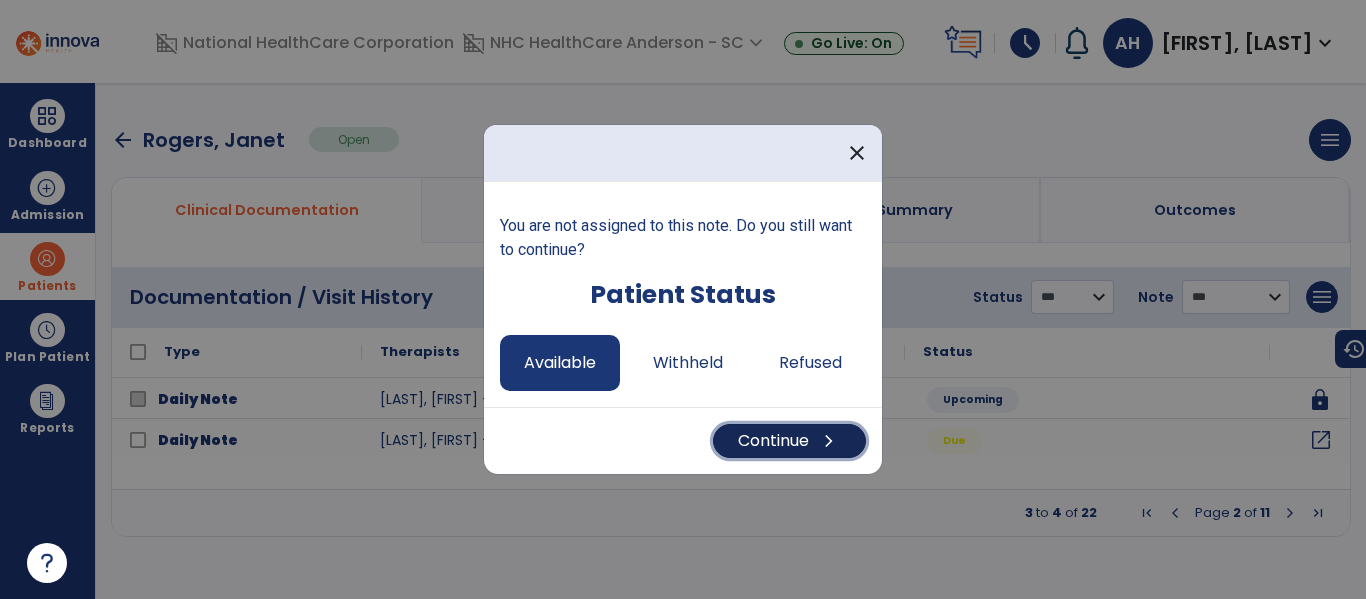 click on "Continue   chevron_right" at bounding box center (789, 441) 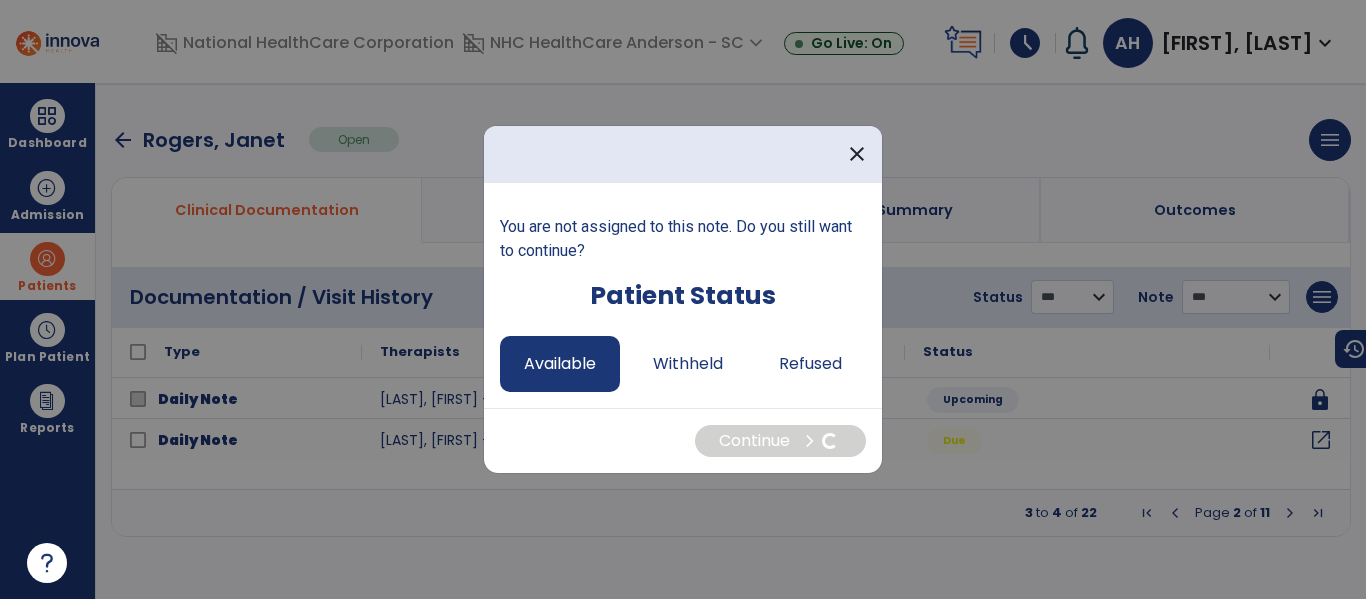 select on "*" 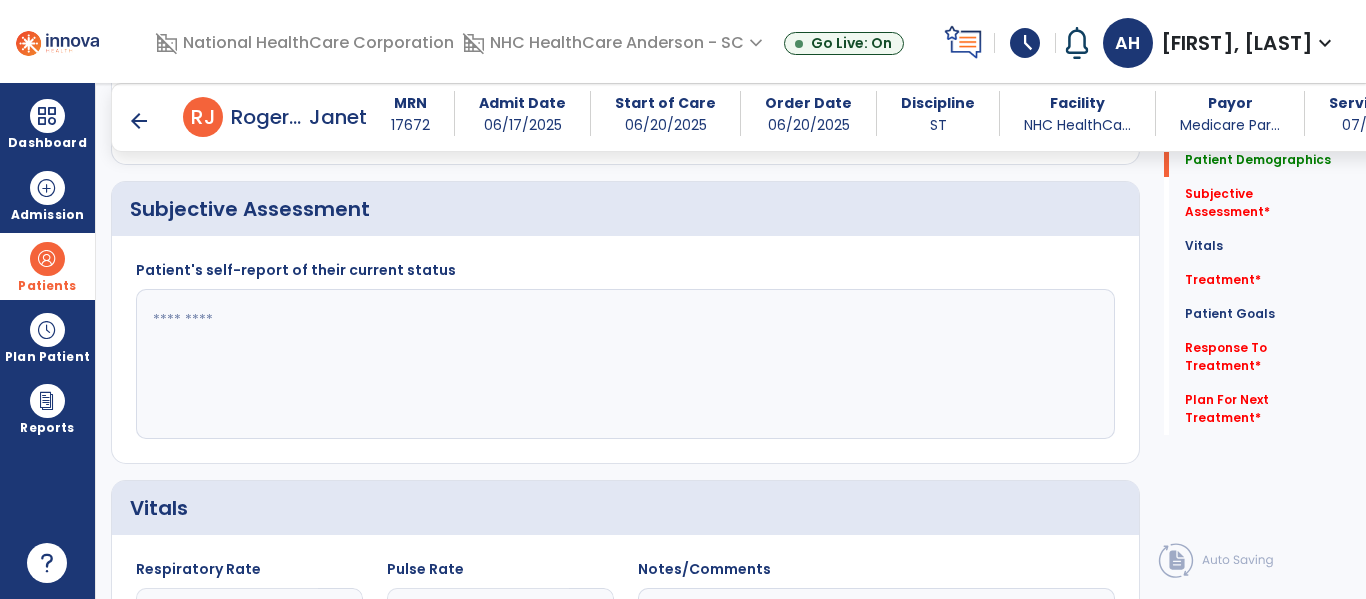 scroll, scrollTop: 485, scrollLeft: 0, axis: vertical 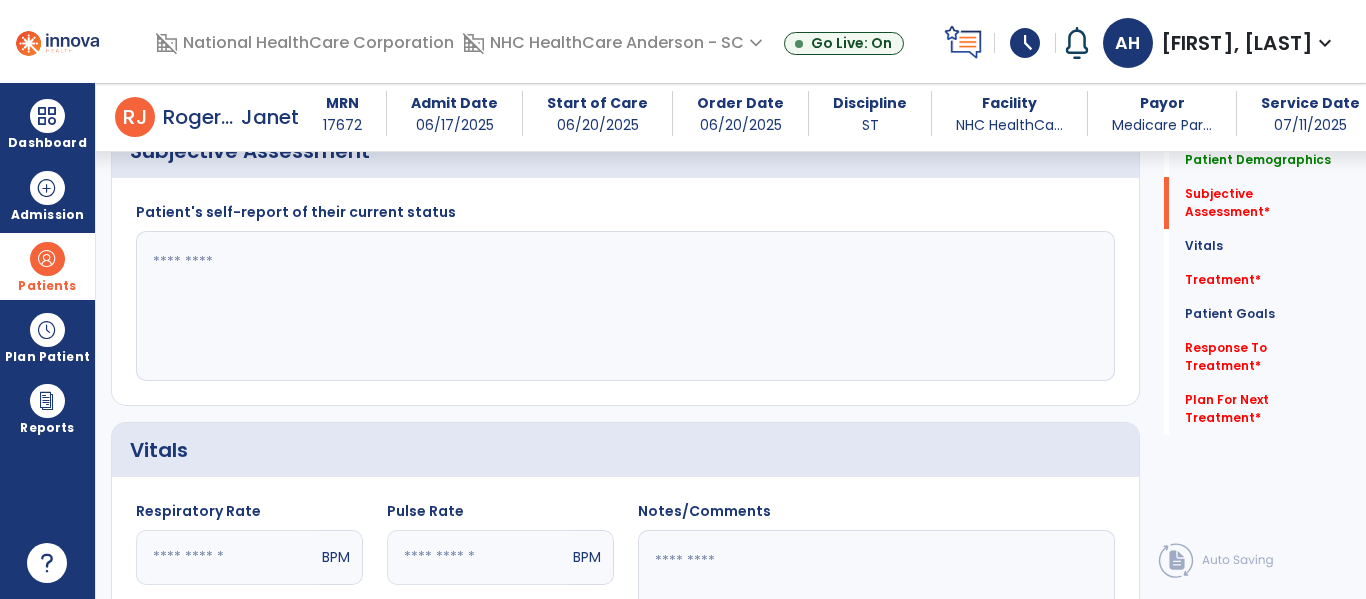 click 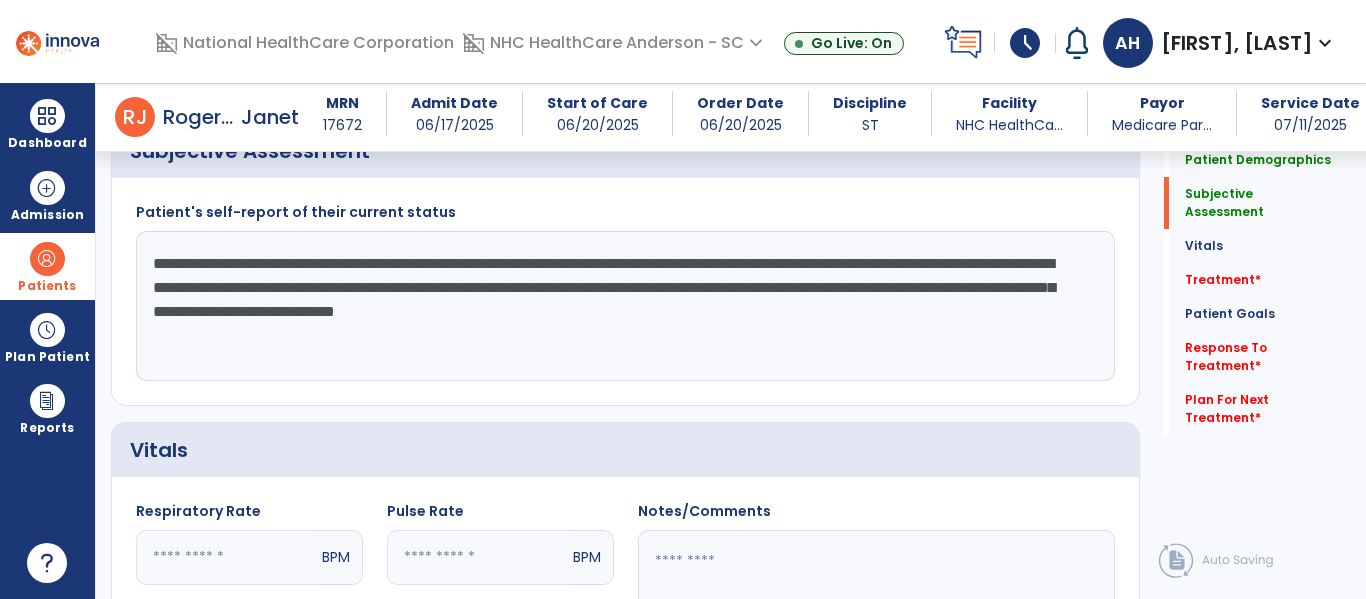 type on "**********" 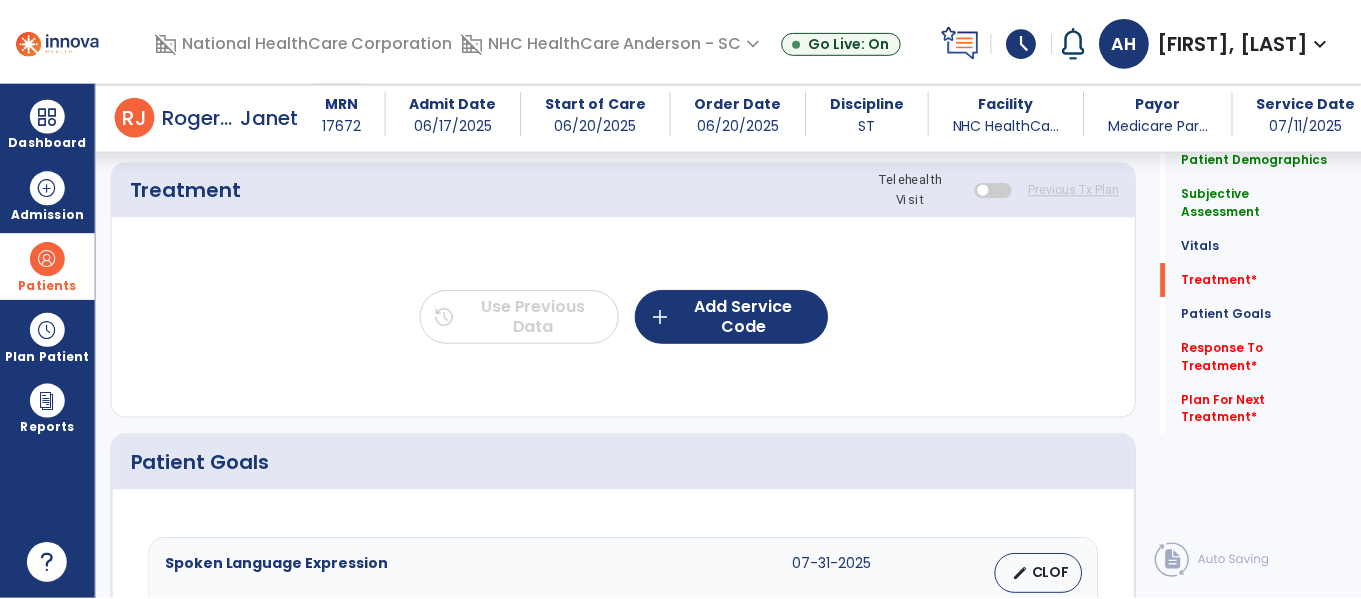 scroll, scrollTop: 1184, scrollLeft: 0, axis: vertical 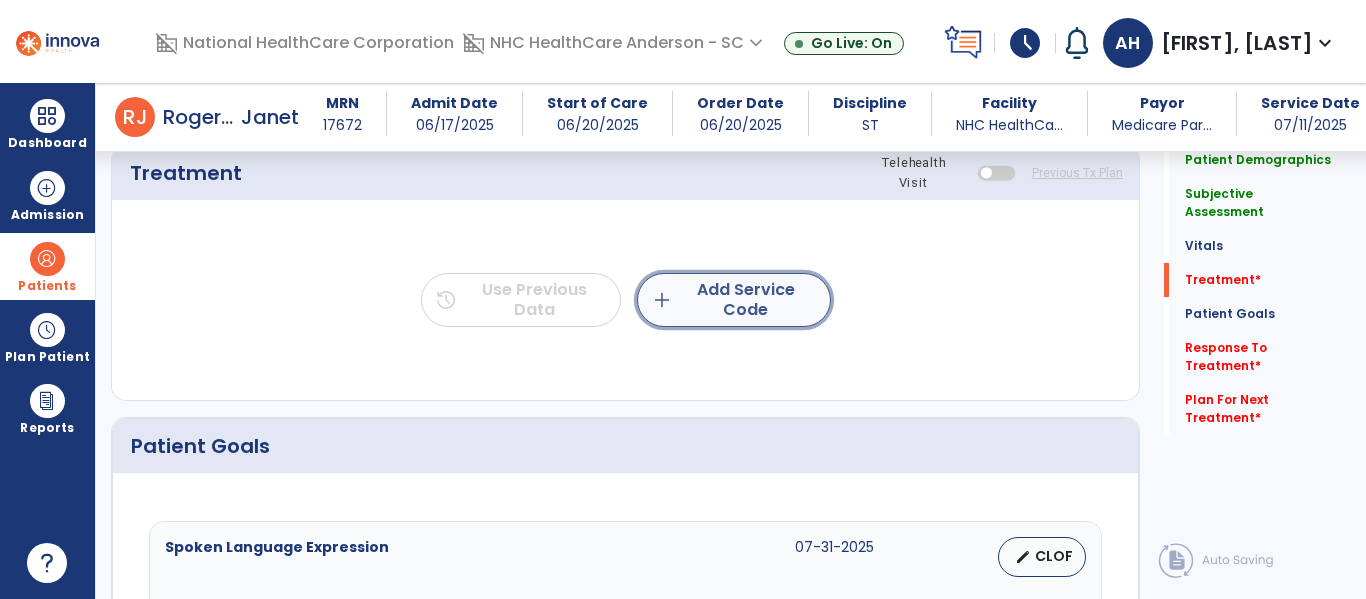 click on "add  Add Service Code" 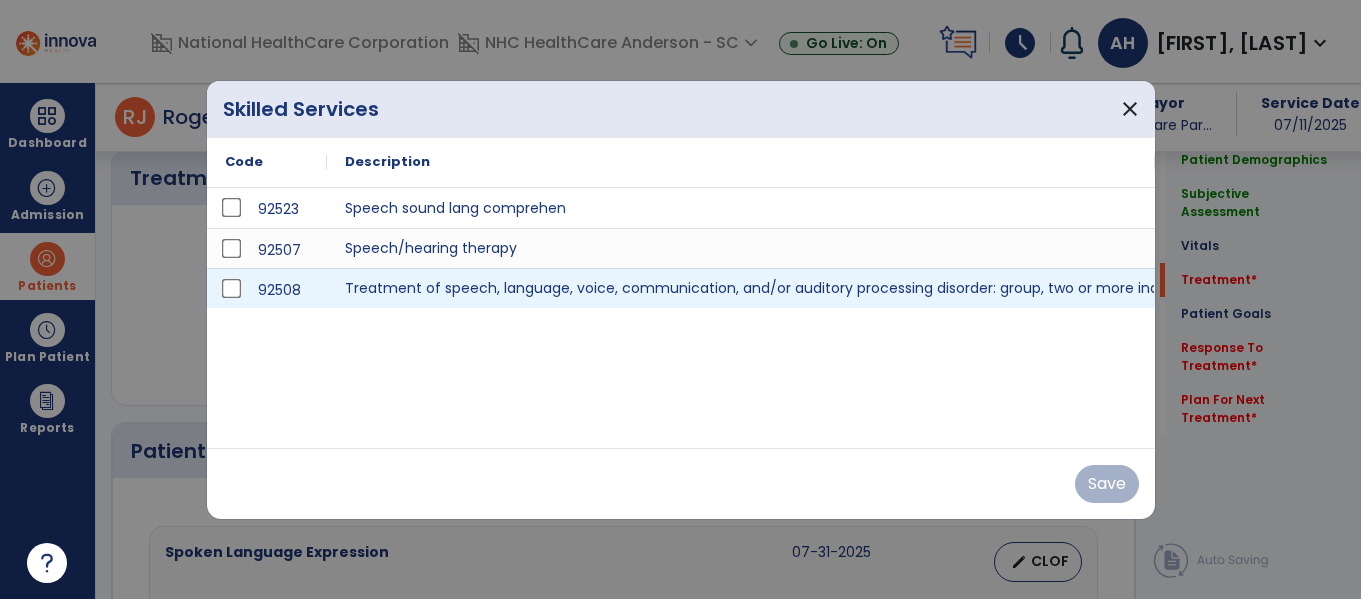 scroll, scrollTop: 1184, scrollLeft: 0, axis: vertical 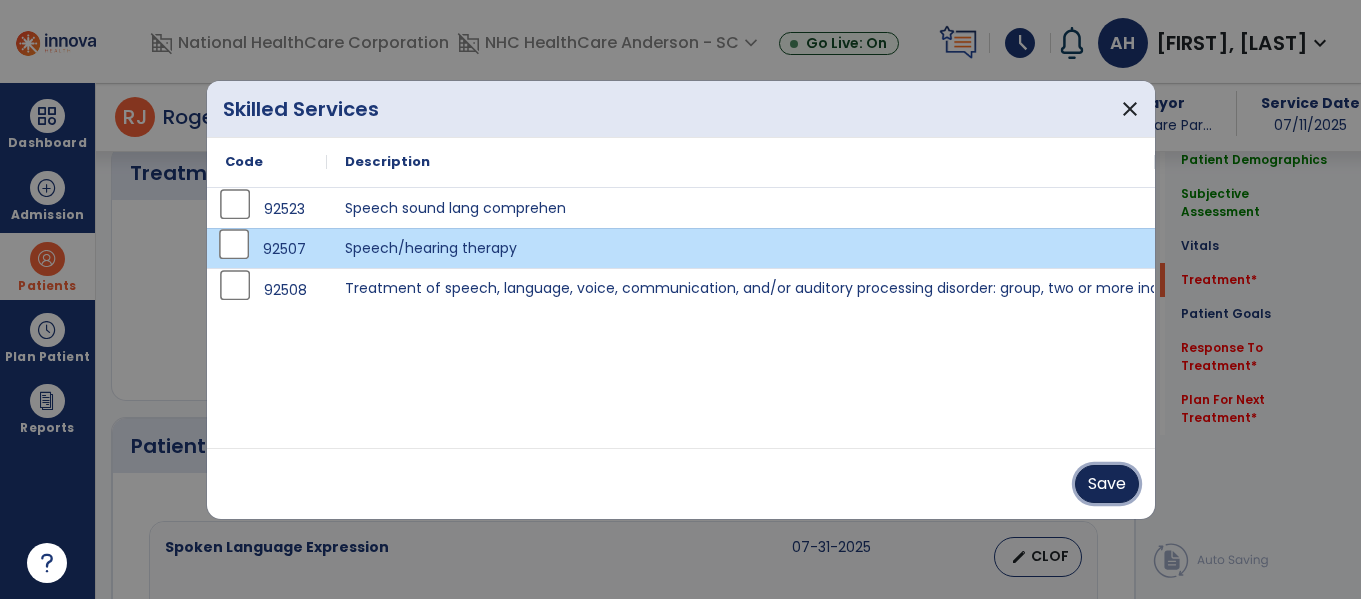 click on "Save" at bounding box center [1107, 484] 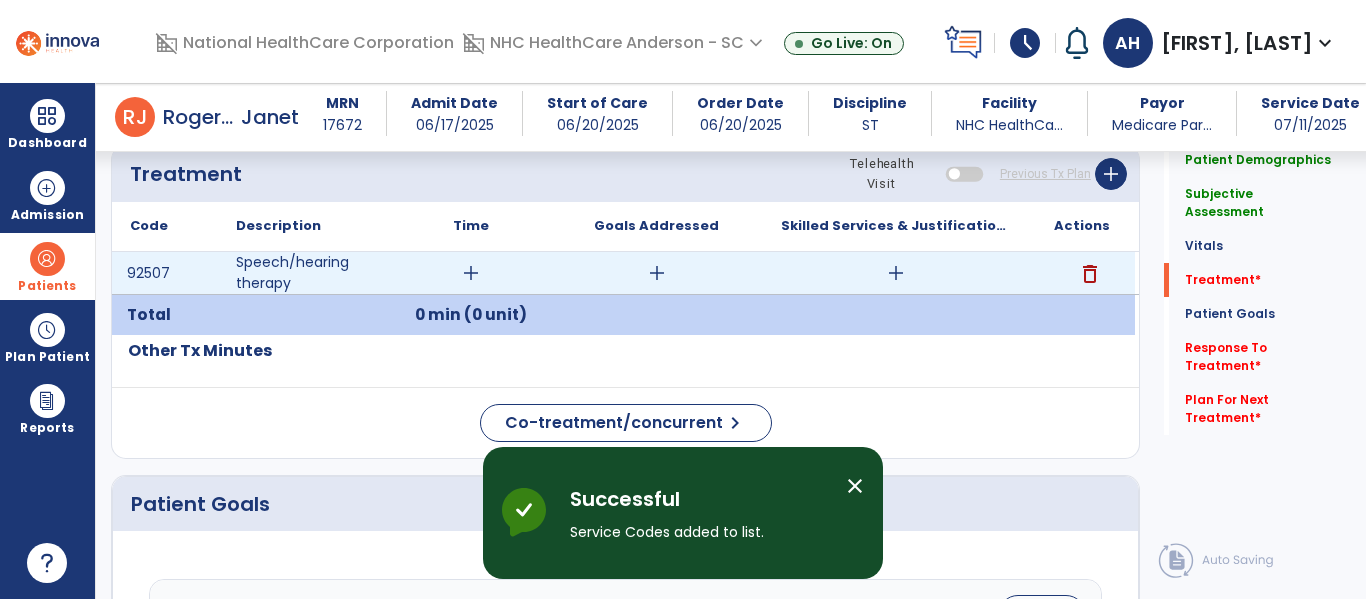 click on "add" at bounding box center (471, 273) 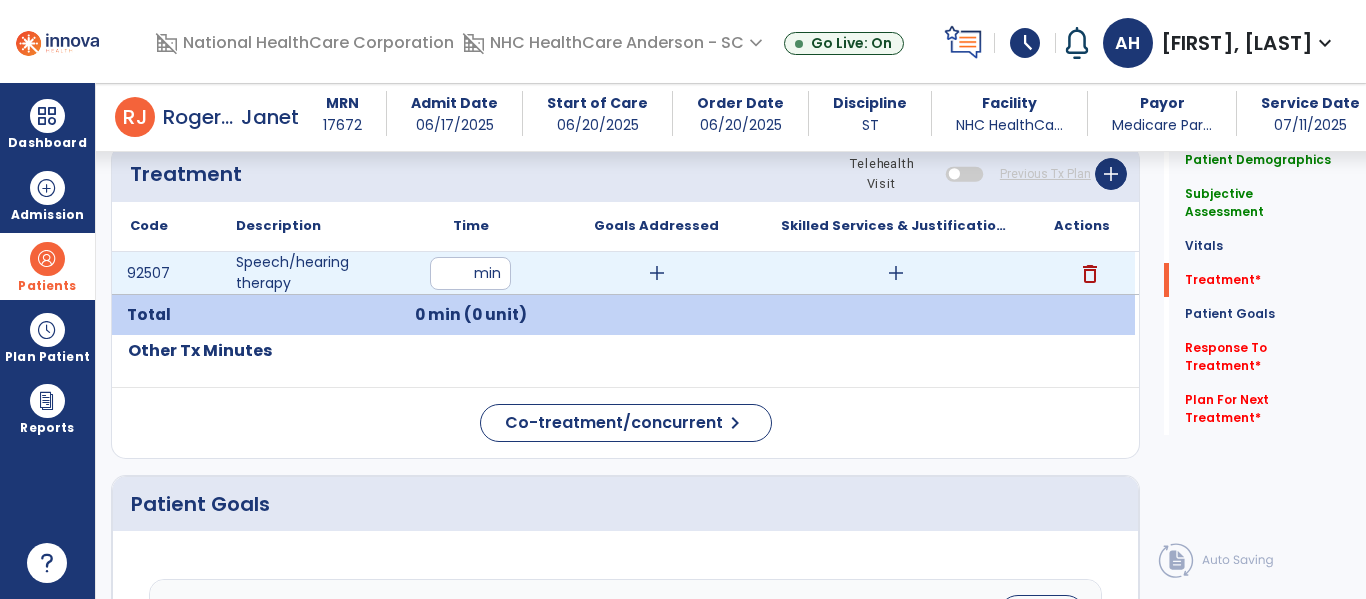 type on "**" 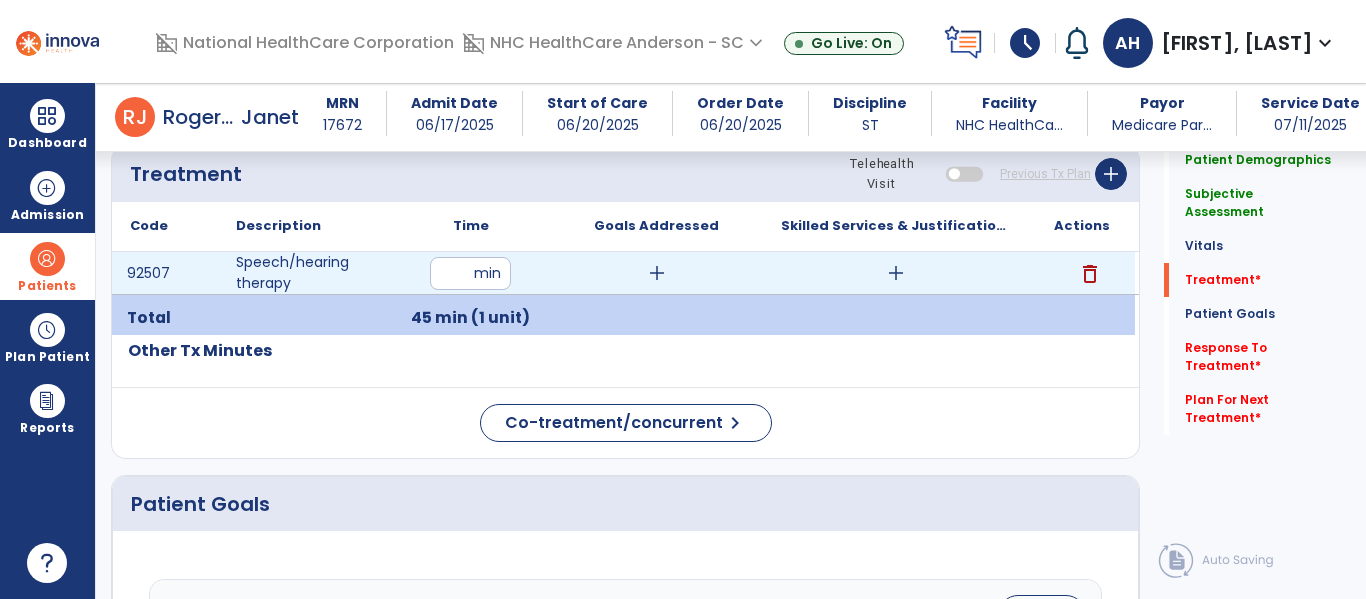 click on "add" at bounding box center (657, 273) 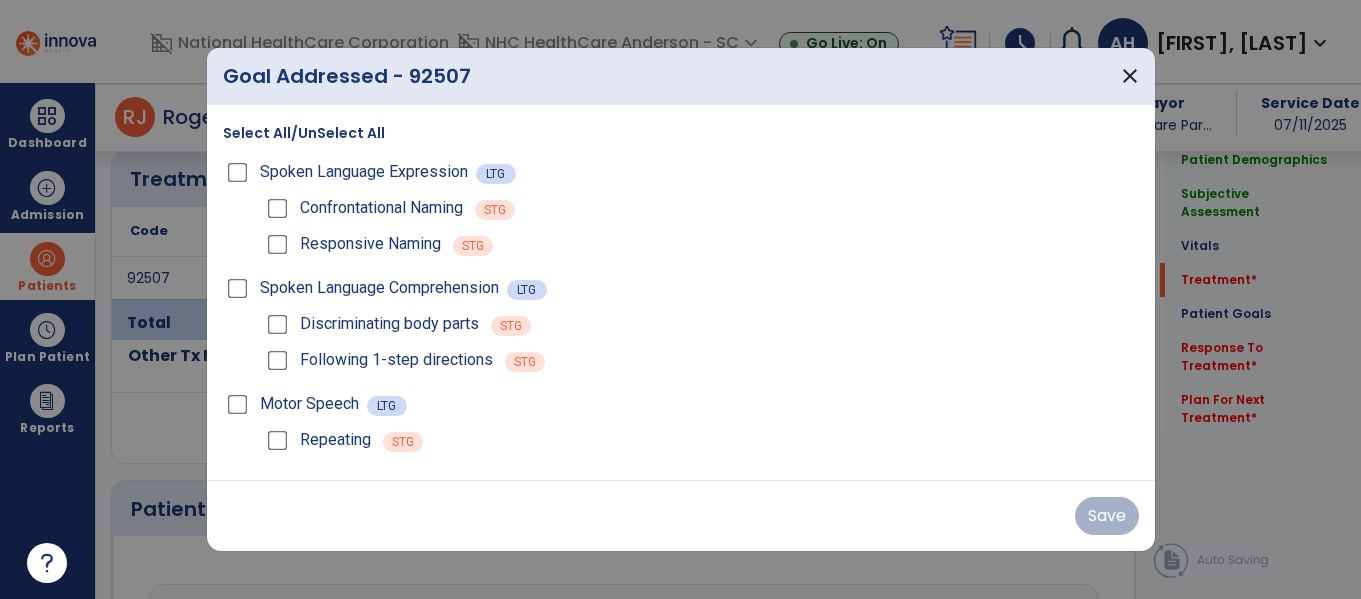 scroll, scrollTop: 1184, scrollLeft: 0, axis: vertical 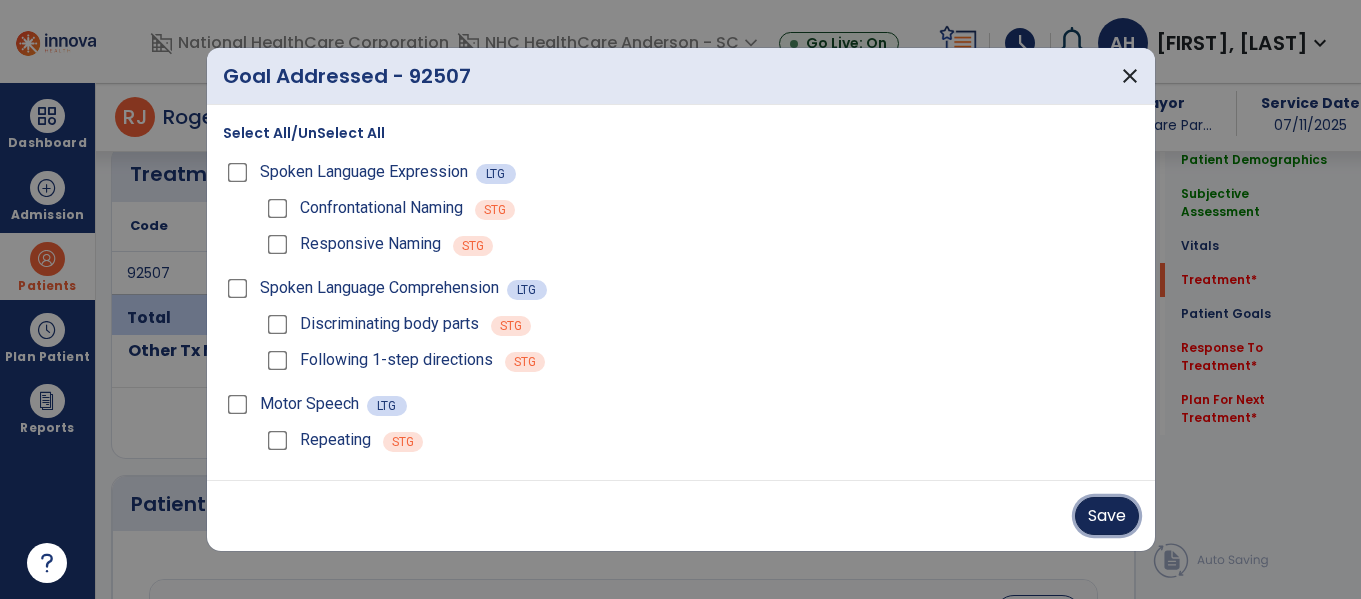 click on "Save" at bounding box center [1107, 516] 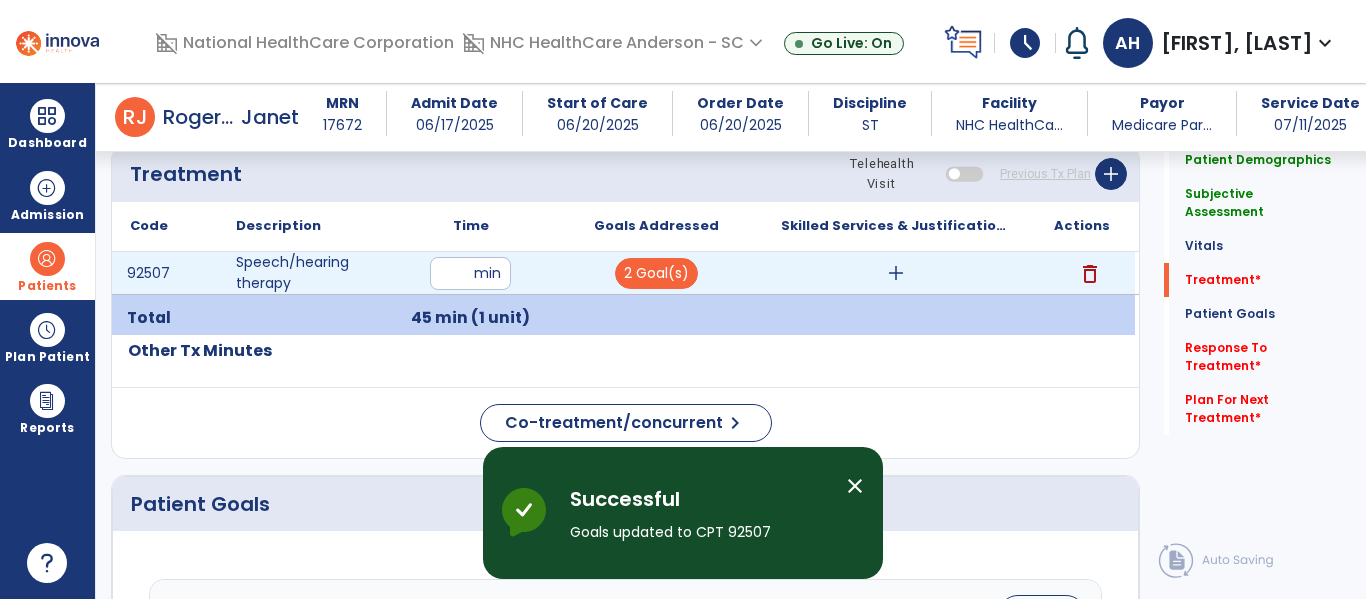 click on "add" at bounding box center [896, 273] 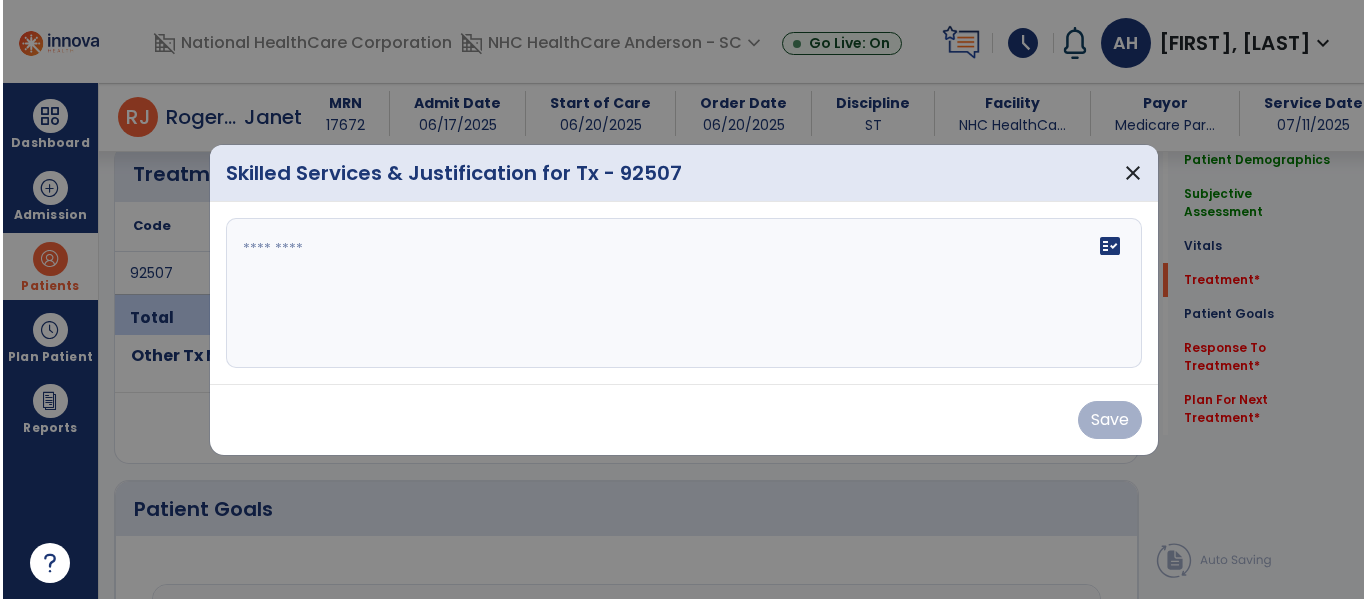 scroll, scrollTop: 1184, scrollLeft: 0, axis: vertical 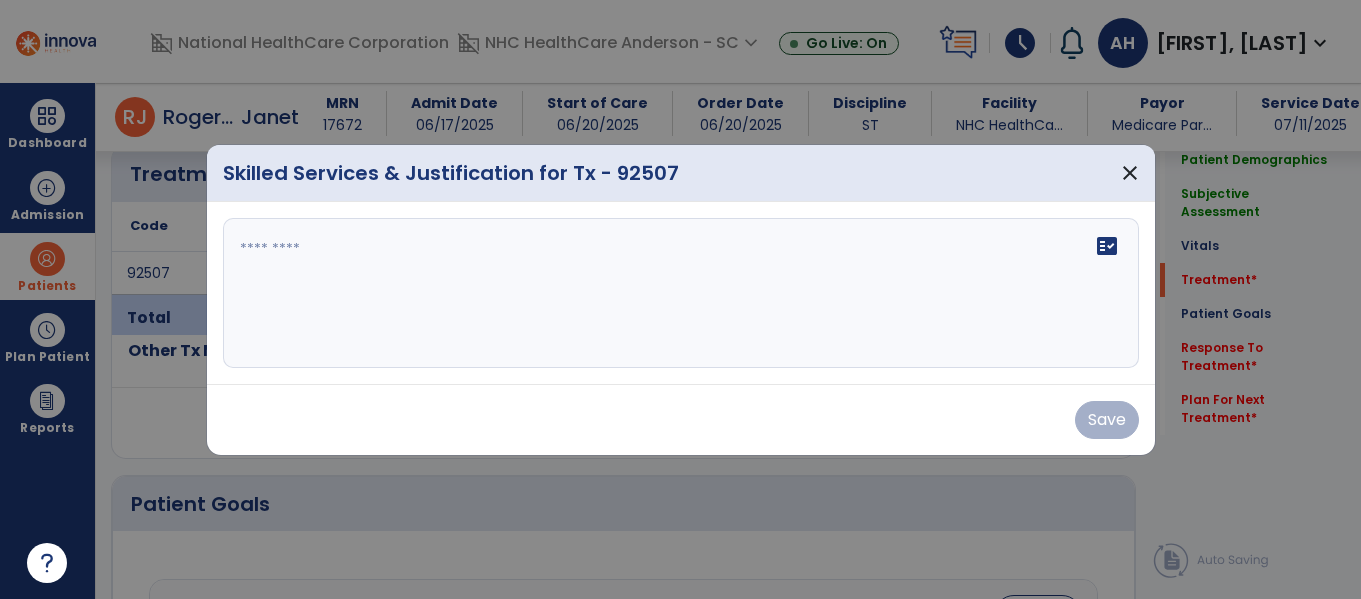 click on "fact_check" at bounding box center [681, 293] 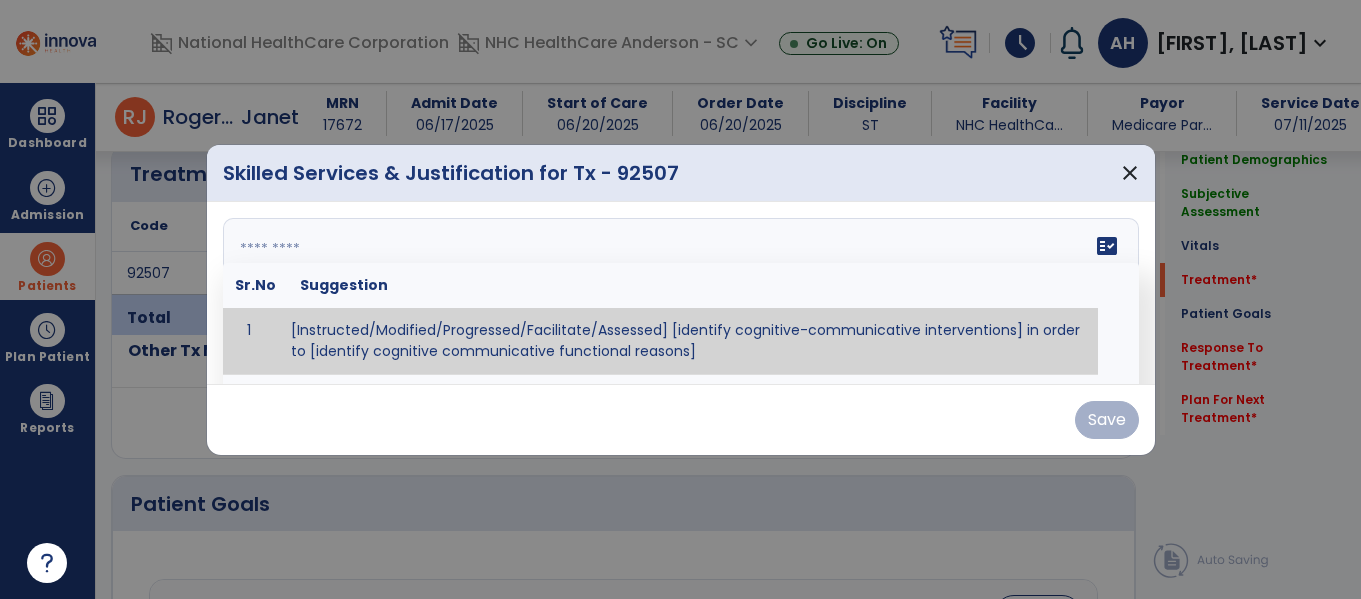 click at bounding box center (678, 293) 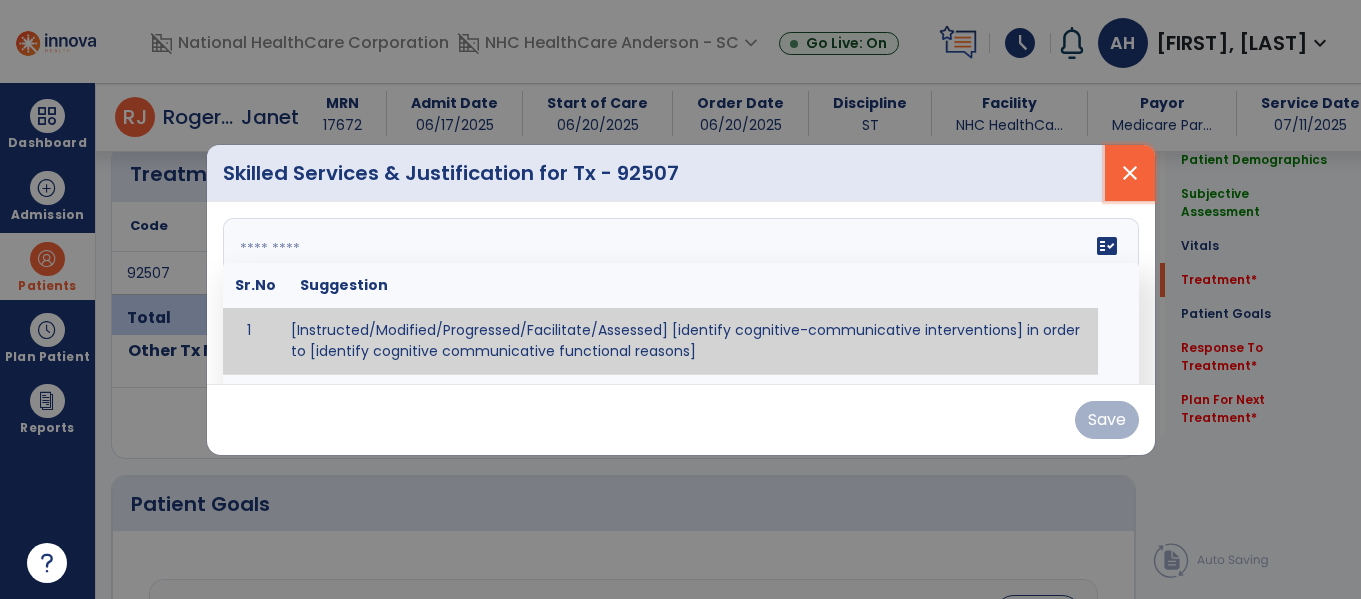click on "close" at bounding box center [1130, 173] 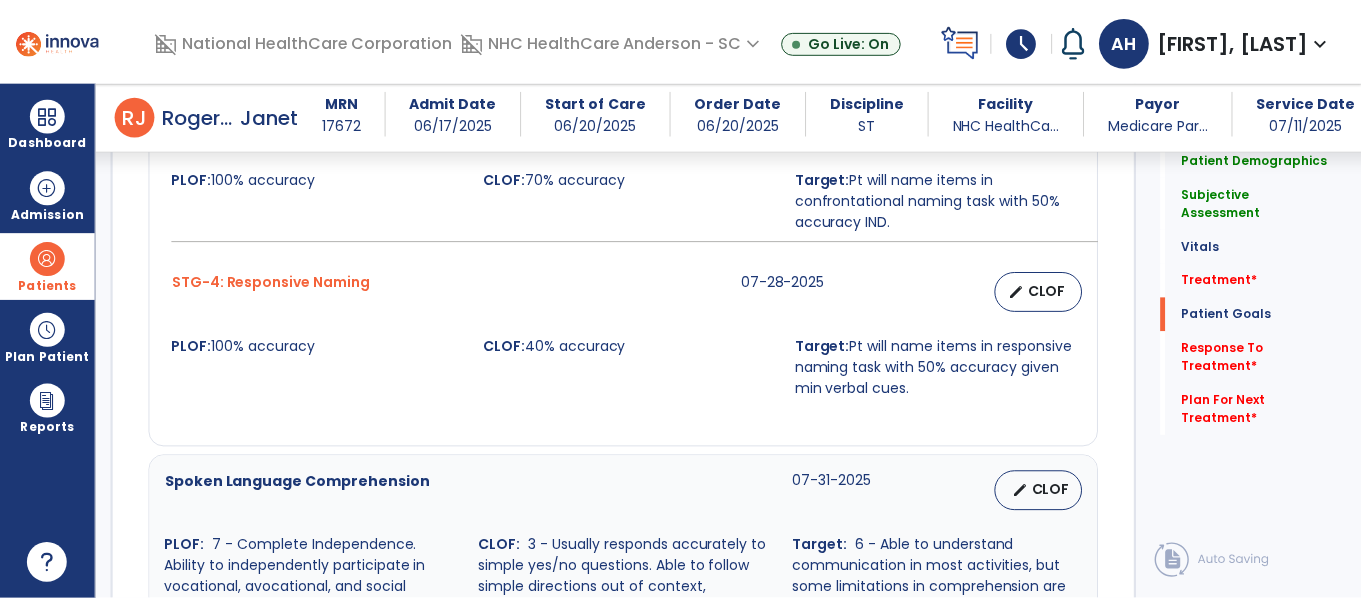 scroll, scrollTop: 2150, scrollLeft: 0, axis: vertical 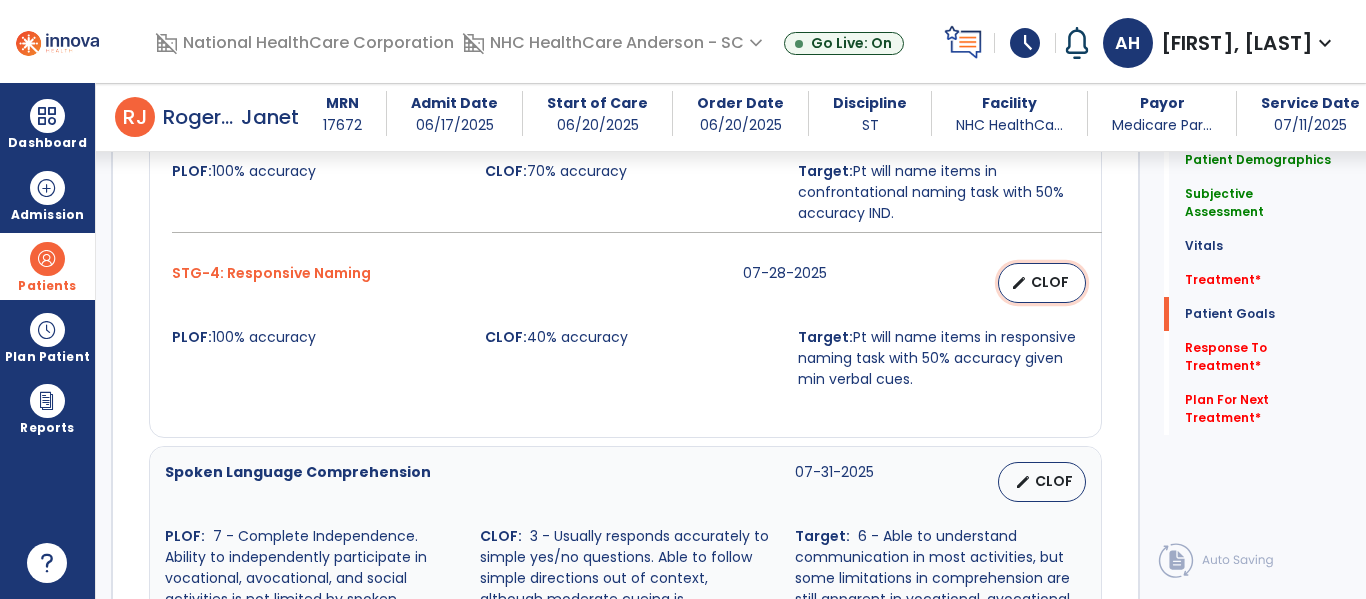 click on "CLOF" at bounding box center (1050, 282) 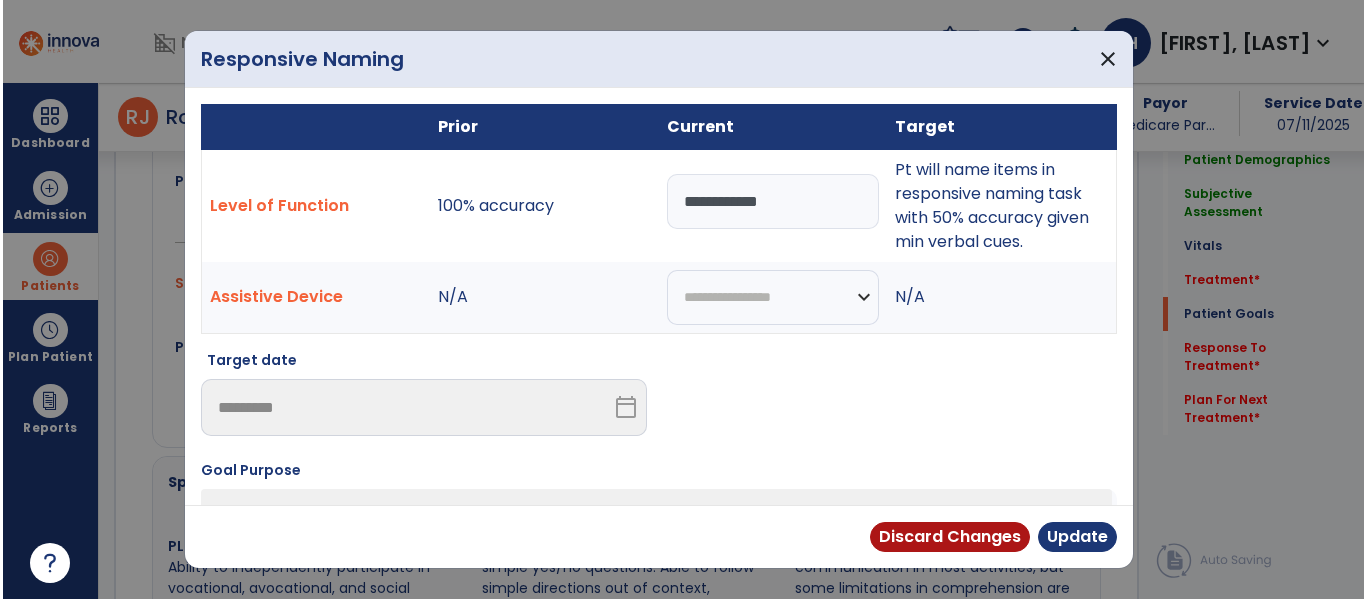 scroll, scrollTop: 2150, scrollLeft: 0, axis: vertical 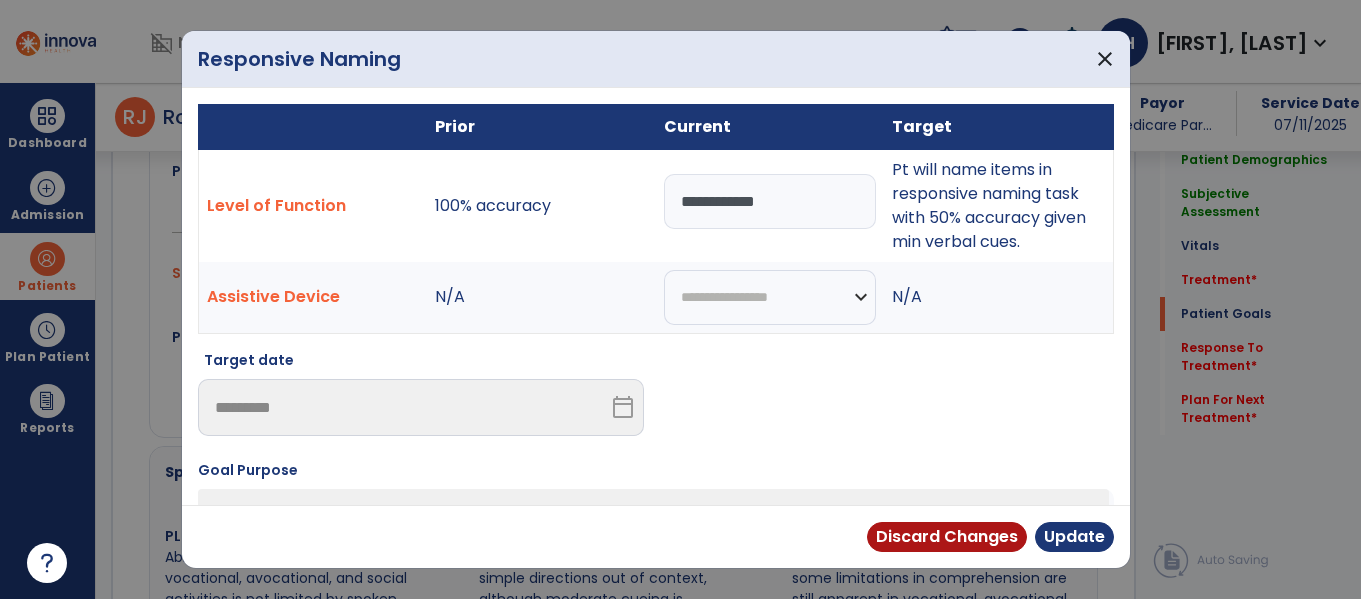 click on "**********" at bounding box center [770, 201] 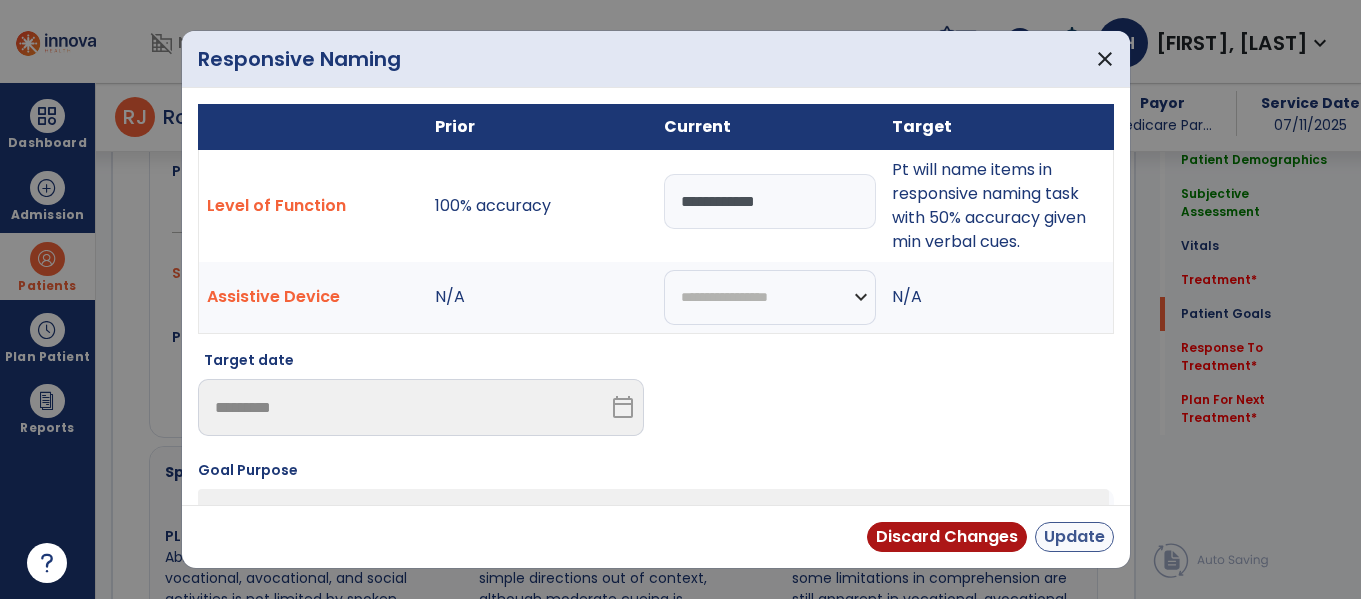 type on "**********" 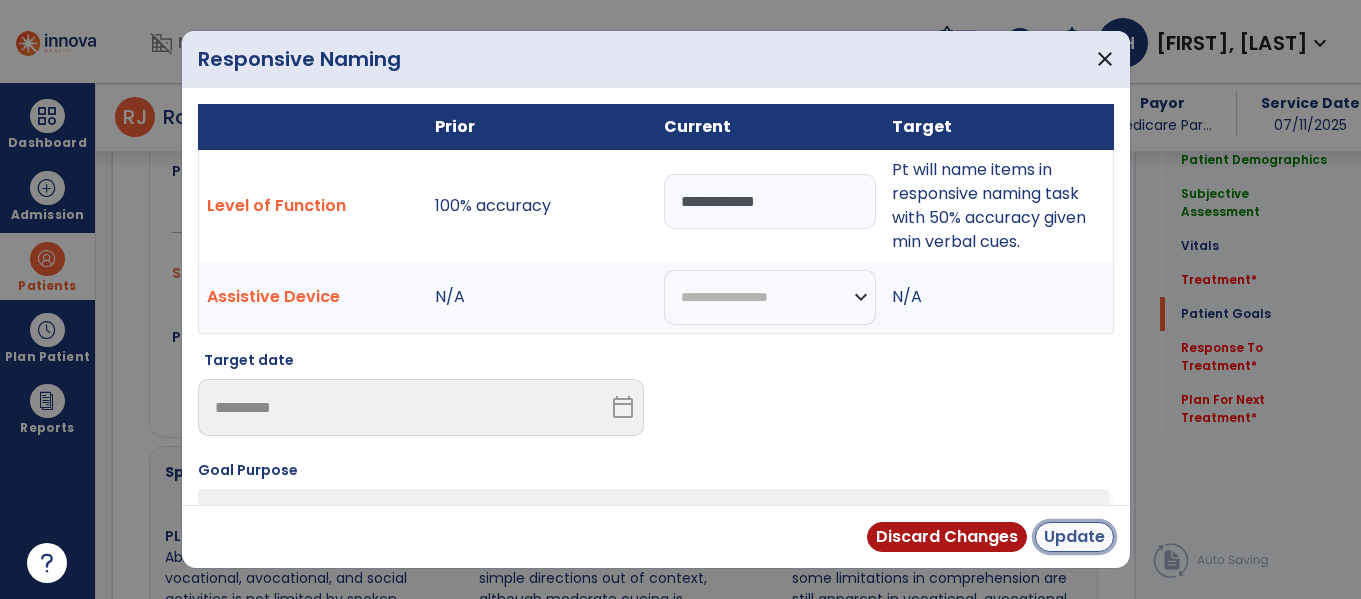 click on "Update" at bounding box center (1074, 537) 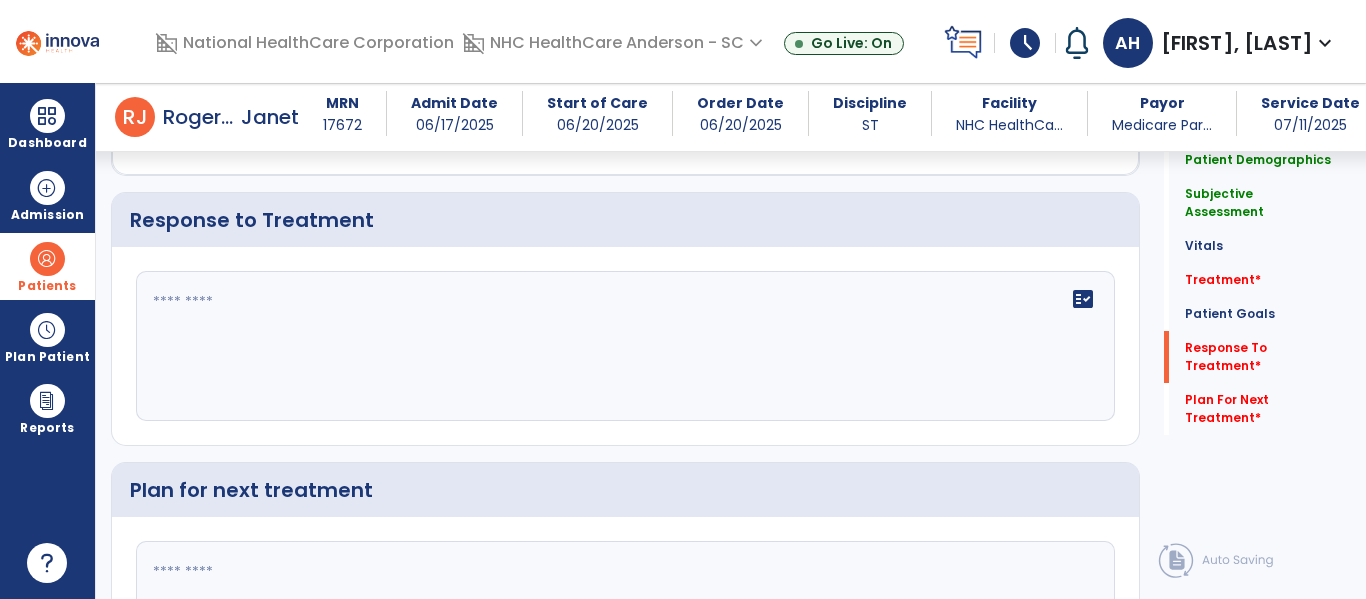 scroll, scrollTop: 3624, scrollLeft: 0, axis: vertical 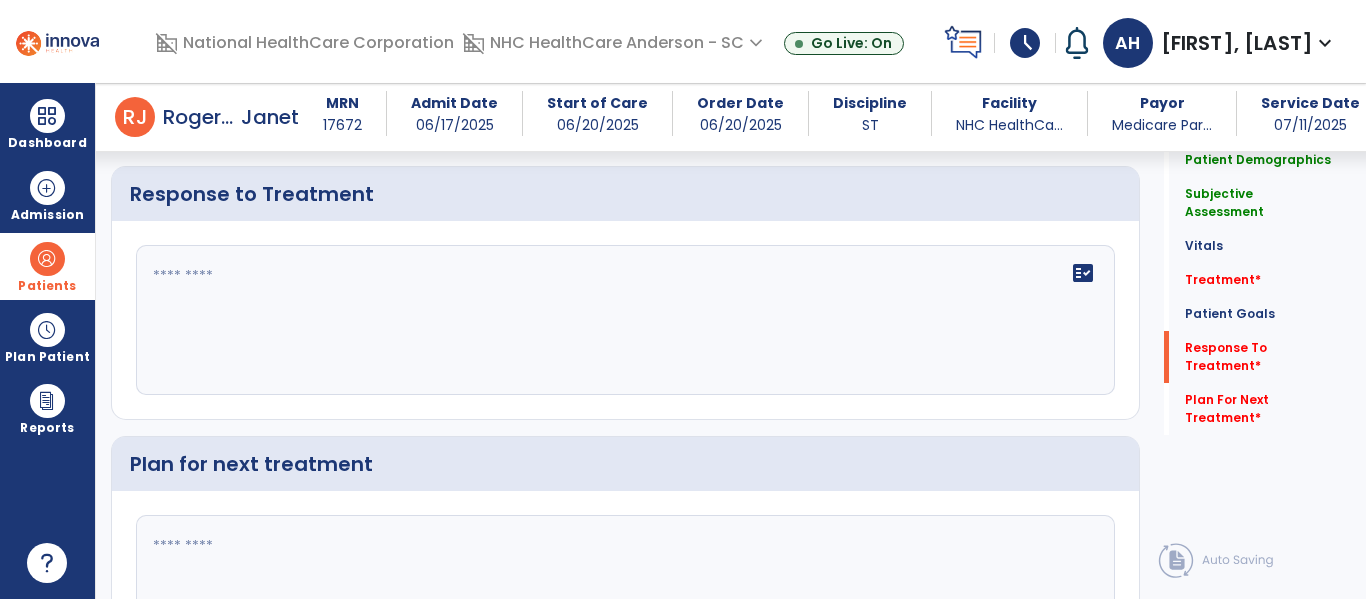 click 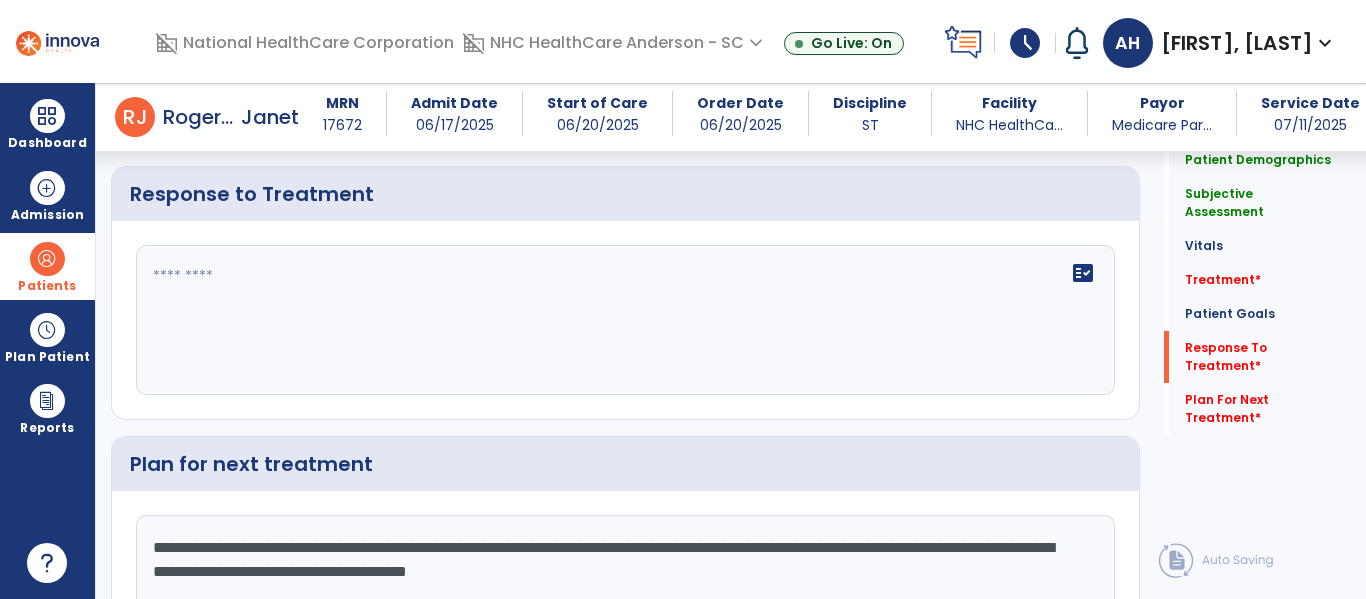 type on "**********" 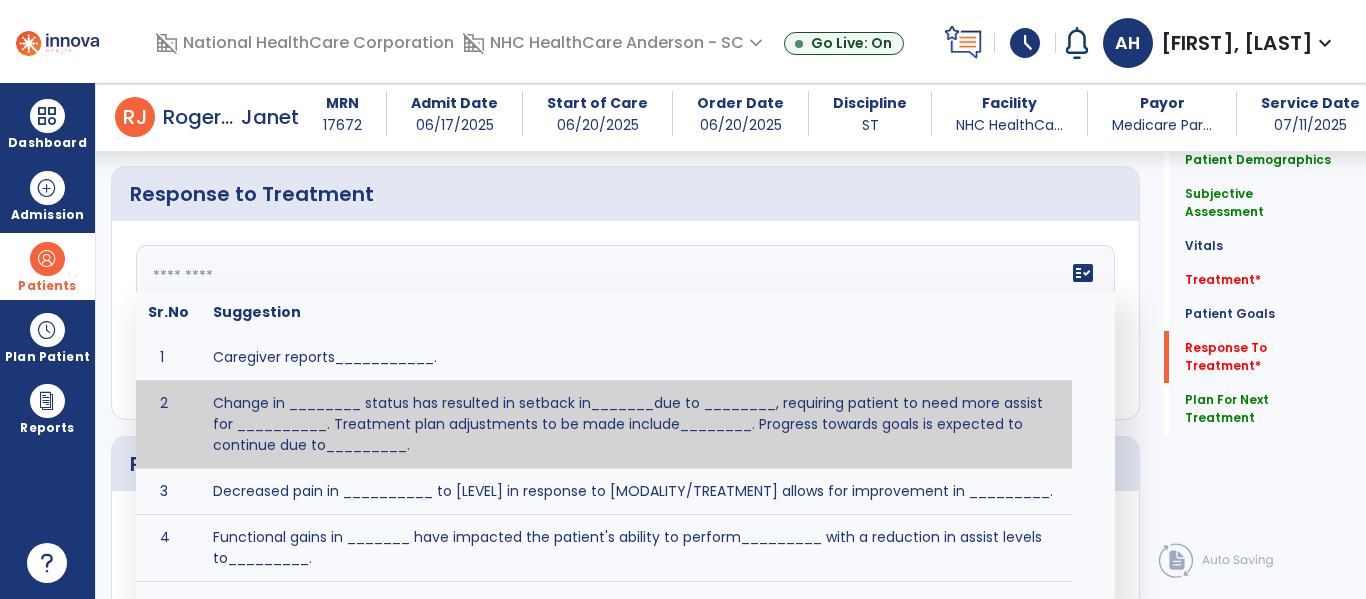scroll, scrollTop: 3624, scrollLeft: 0, axis: vertical 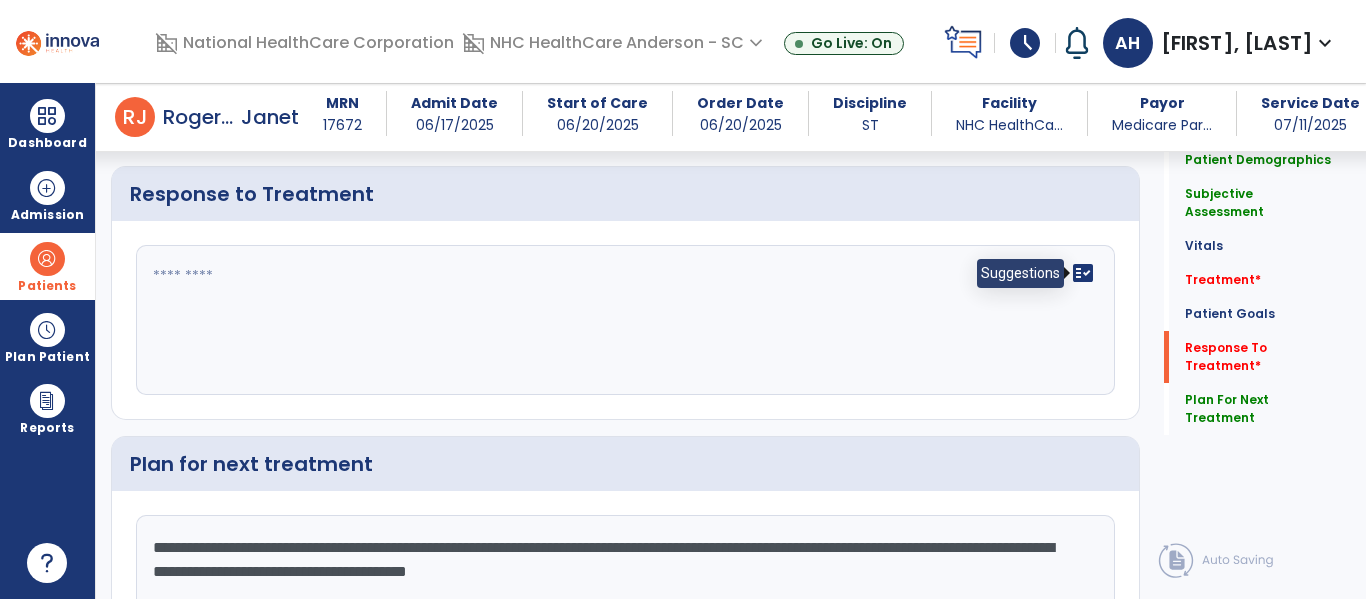 drag, startPoint x: 1092, startPoint y: 363, endPoint x: 1089, endPoint y: 273, distance: 90.04999 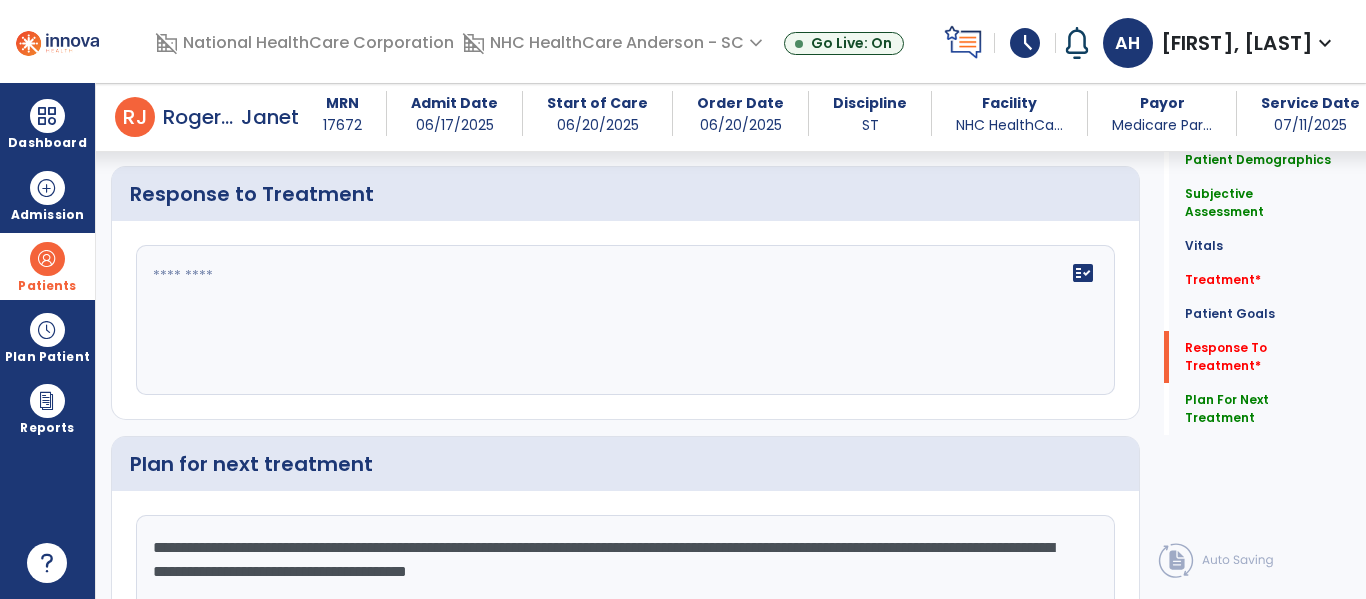 click on "fact_check" 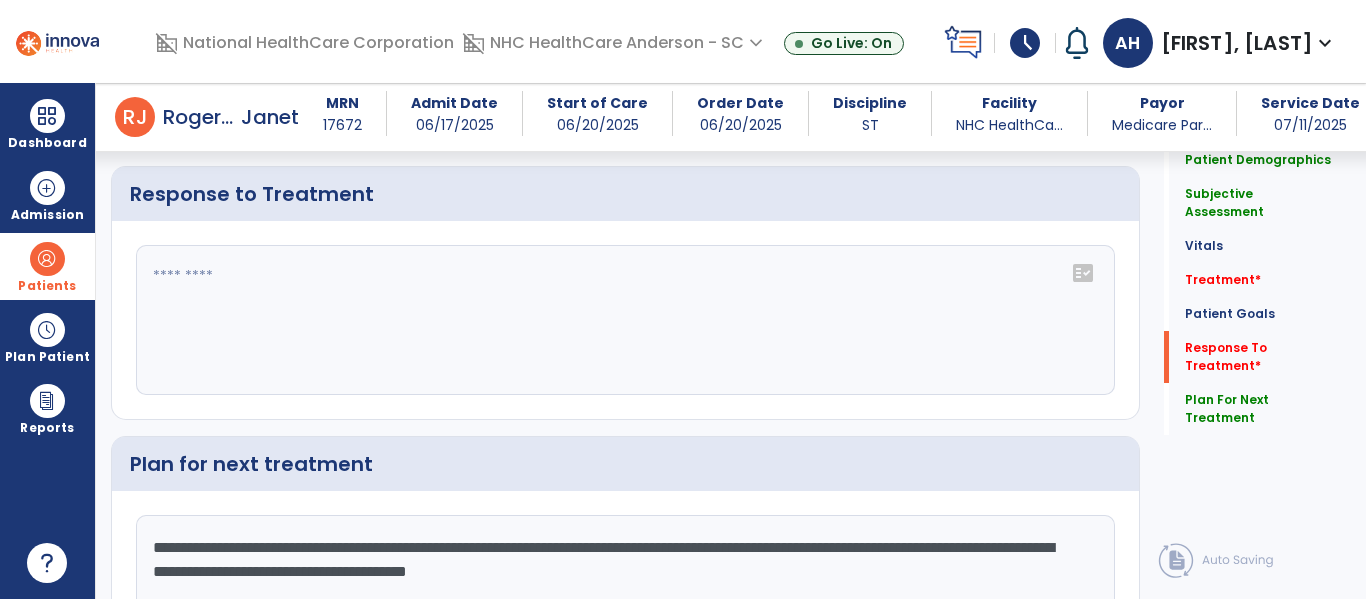 click 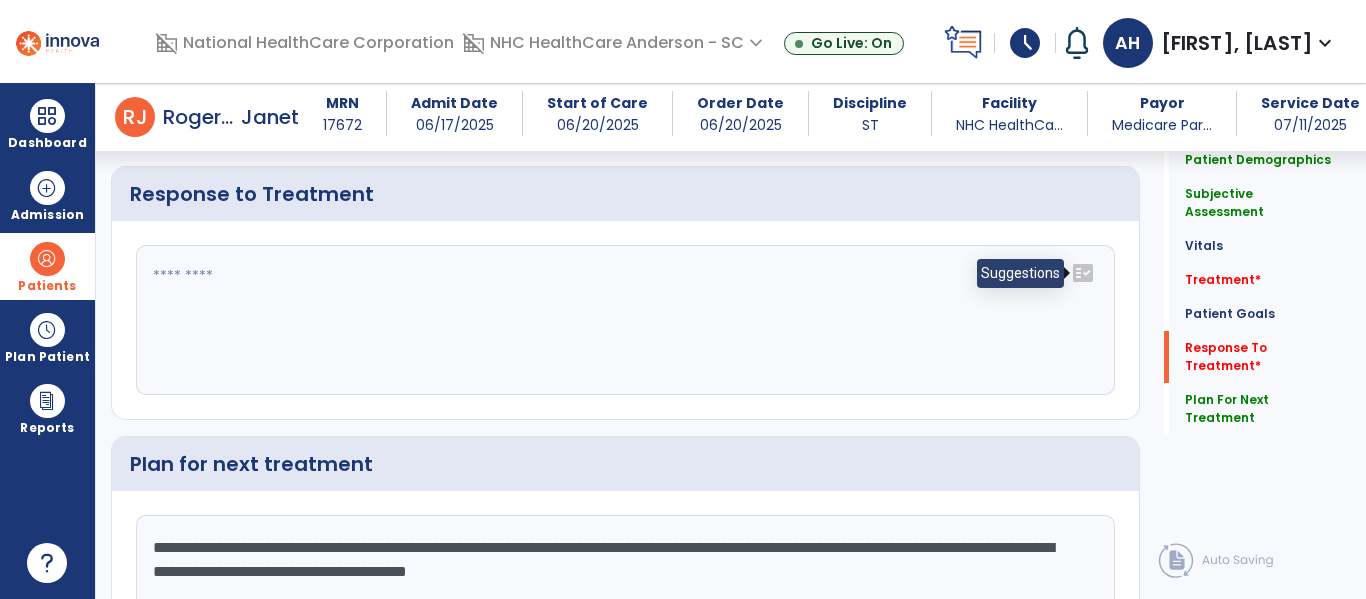 click on "fact_check" 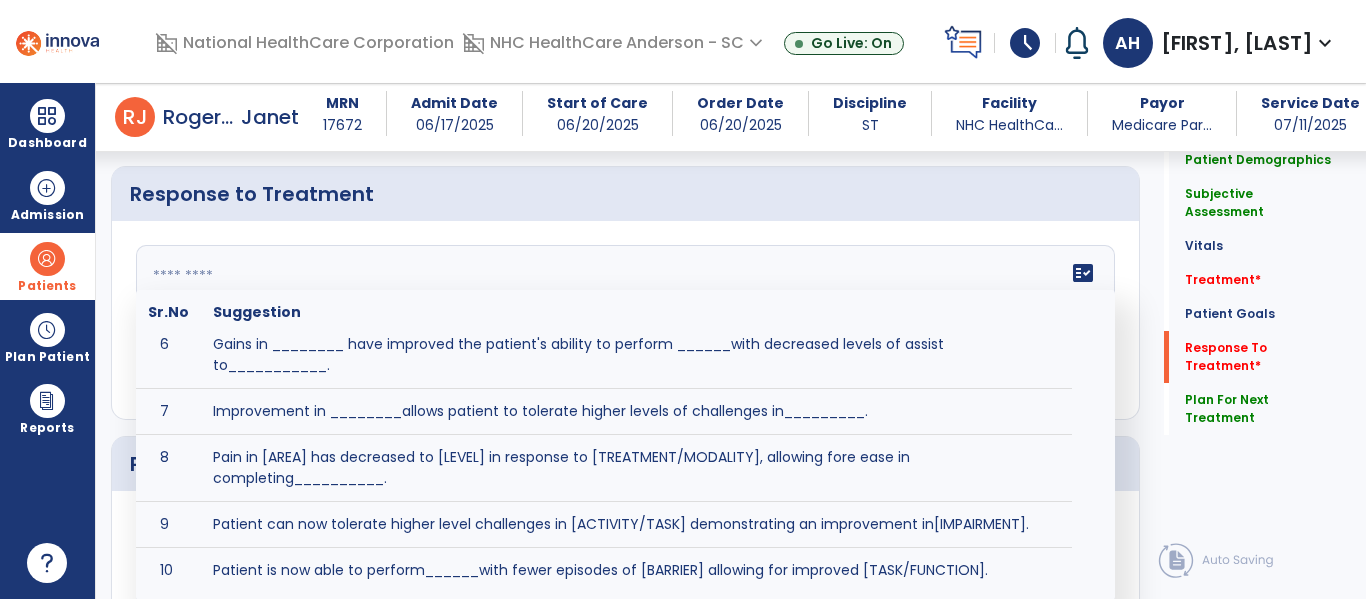 scroll, scrollTop: 326, scrollLeft: 0, axis: vertical 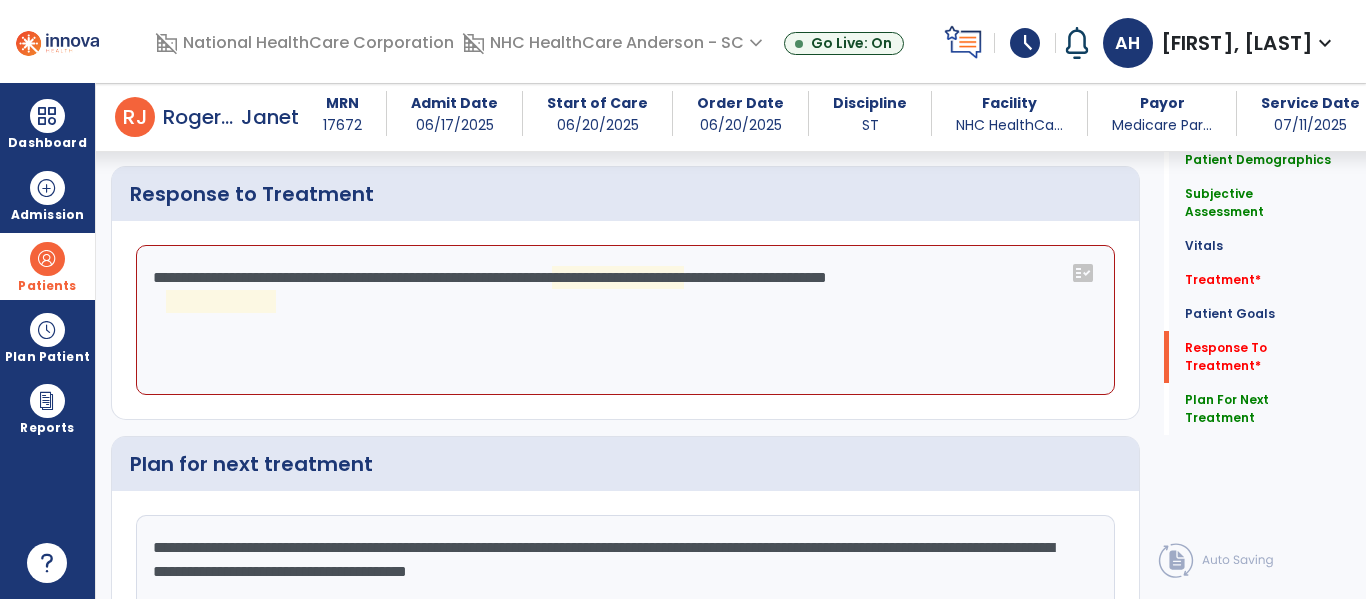 click on "**********" 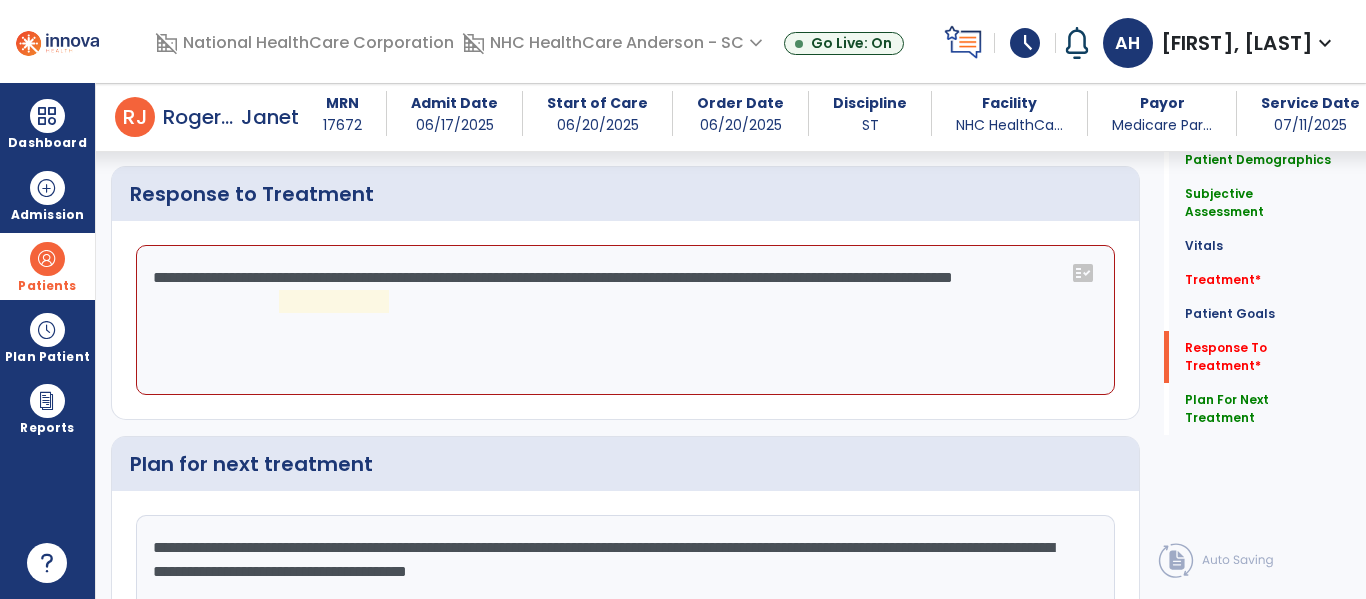 click on "**********" 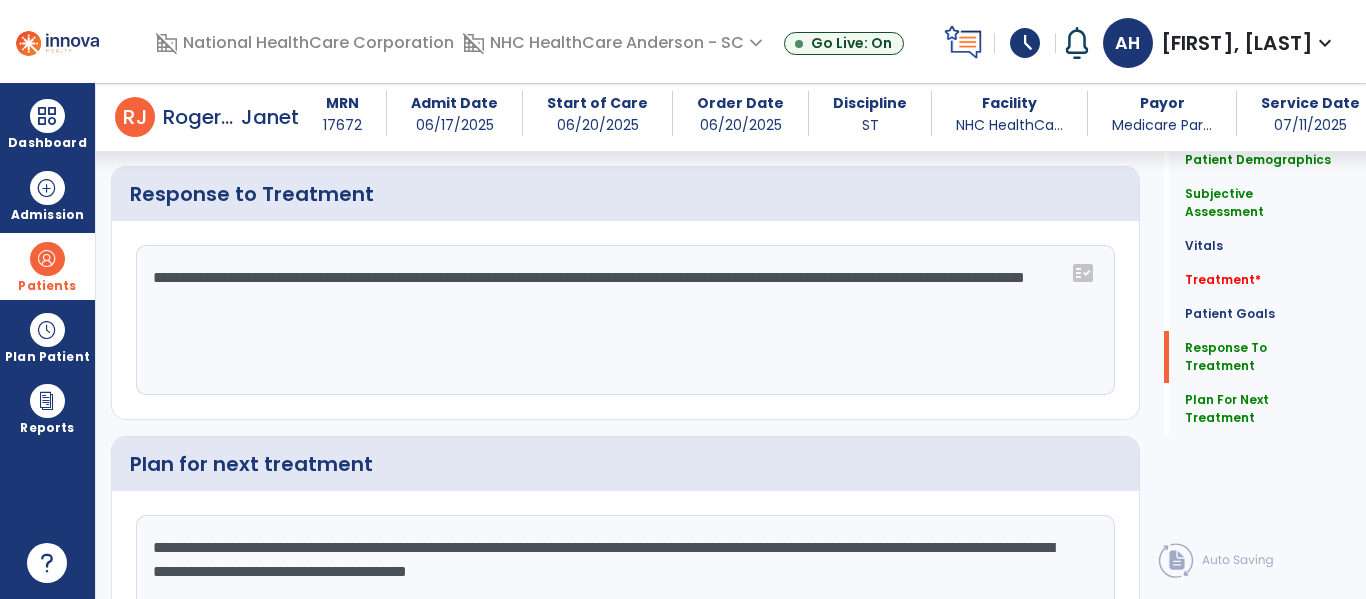 scroll, scrollTop: 3624, scrollLeft: 0, axis: vertical 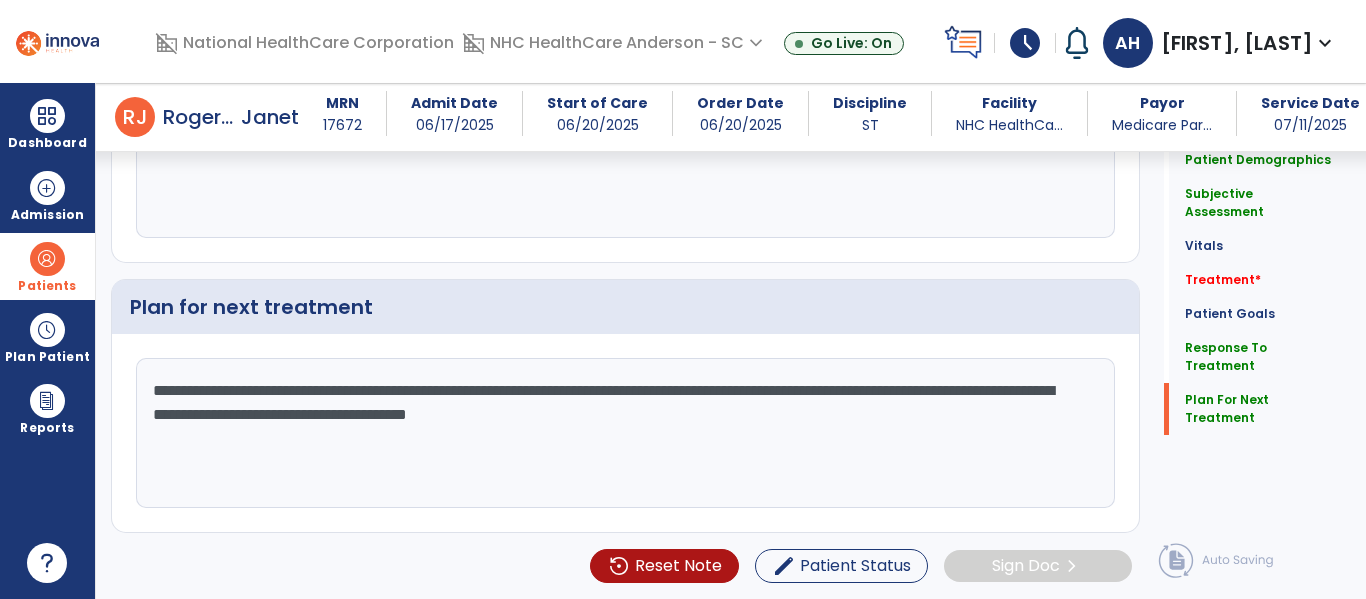 type on "**********" 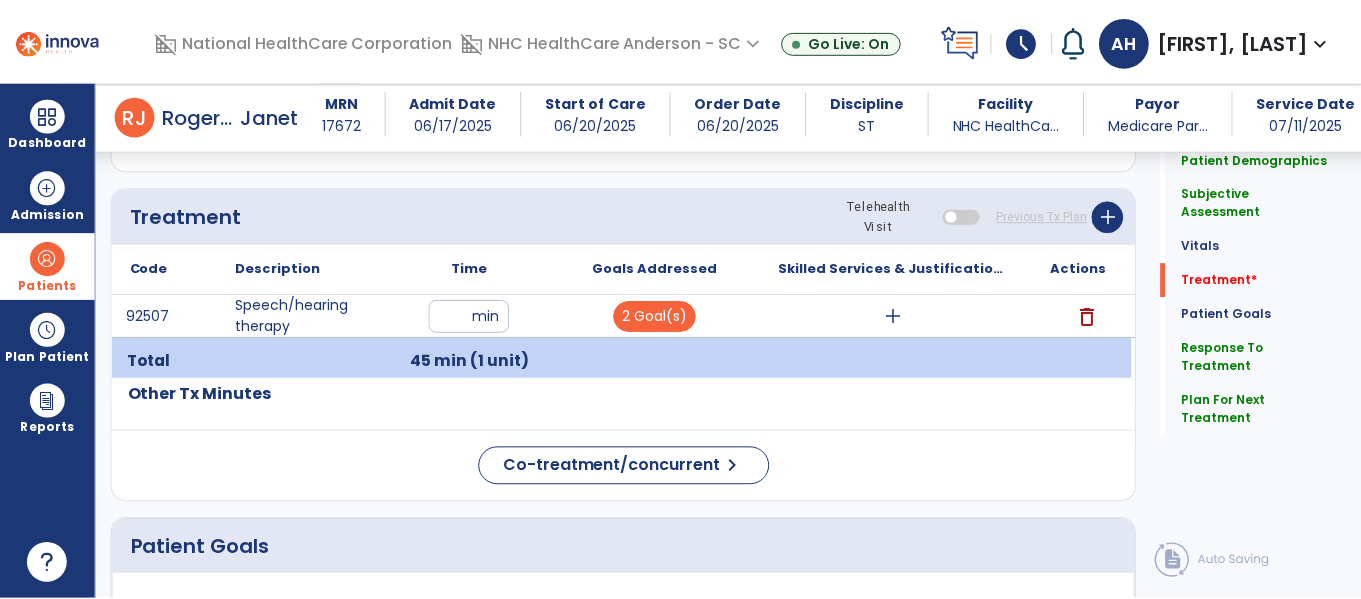 scroll, scrollTop: 1116, scrollLeft: 0, axis: vertical 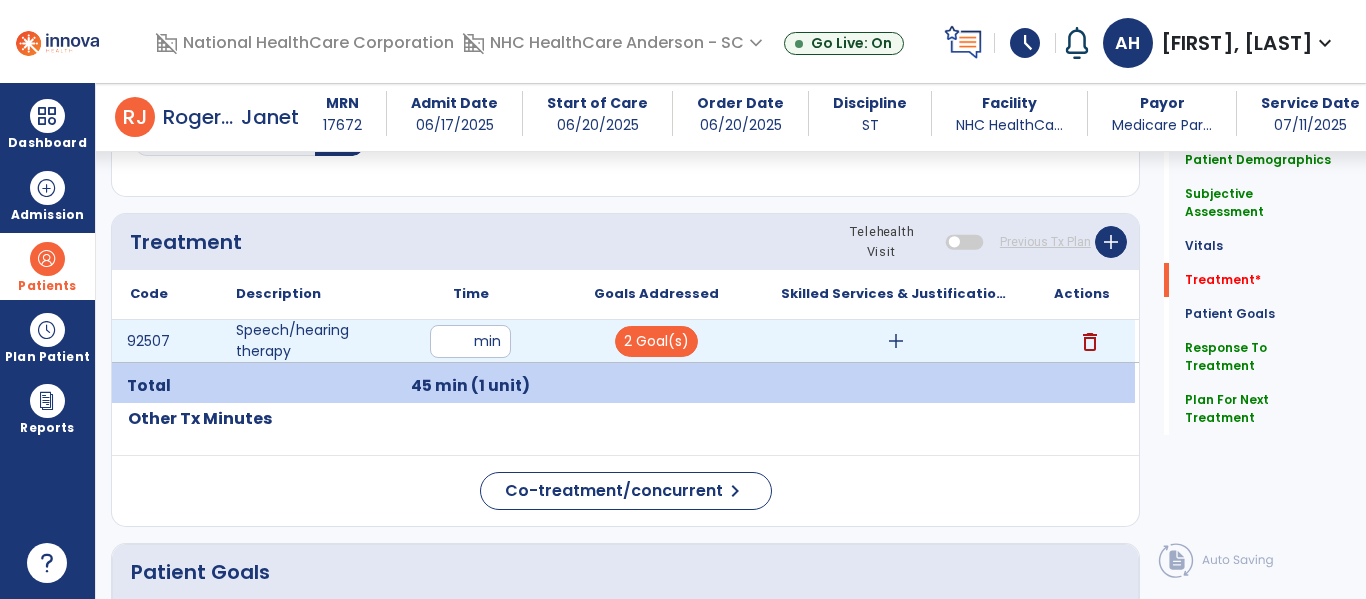 click on "add" at bounding box center (896, 341) 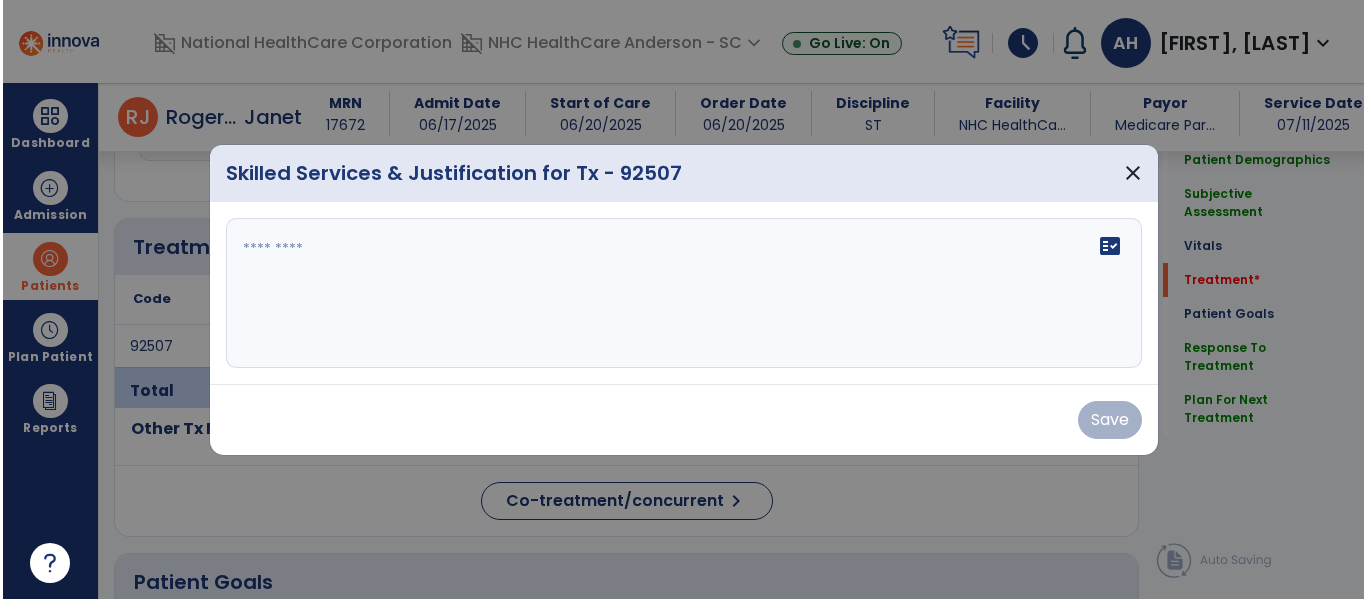 scroll, scrollTop: 1116, scrollLeft: 0, axis: vertical 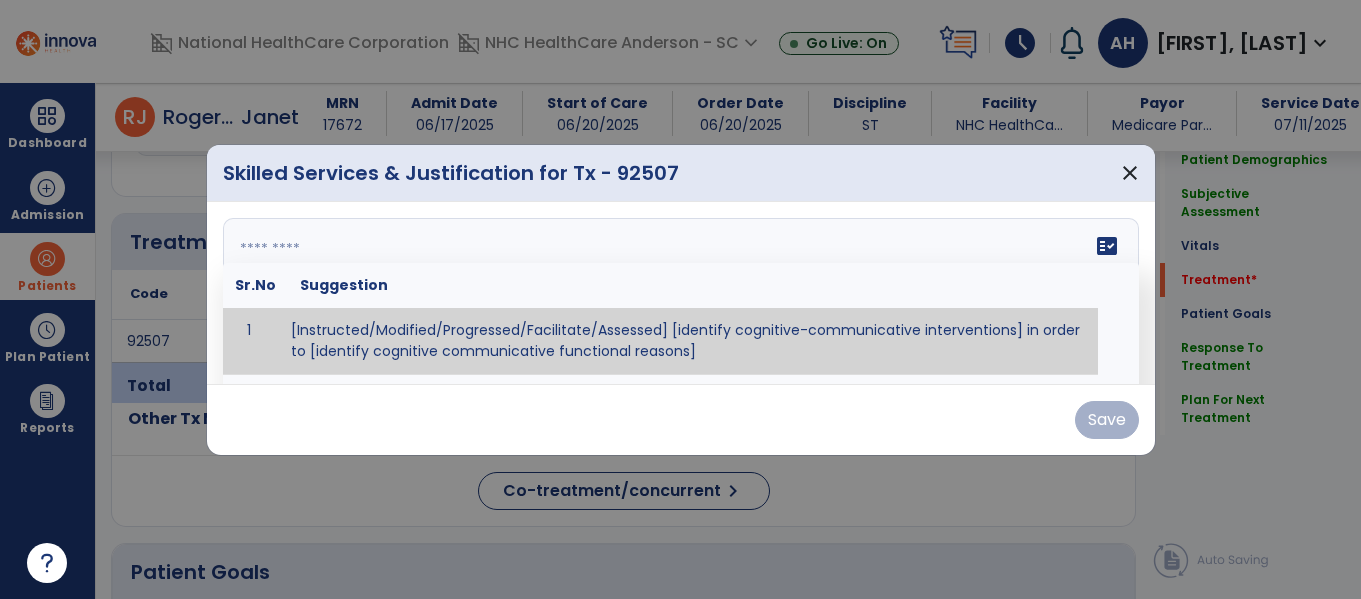 click at bounding box center [681, 293] 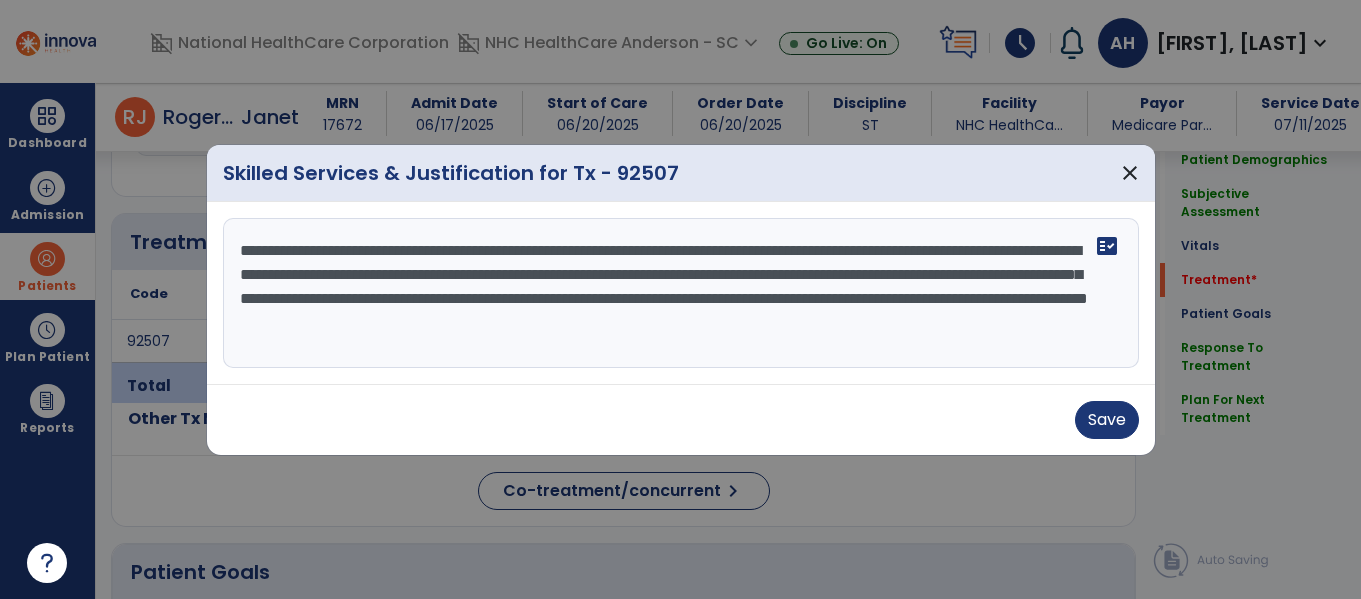 drag, startPoint x: 853, startPoint y: 250, endPoint x: 600, endPoint y: 242, distance: 253.12645 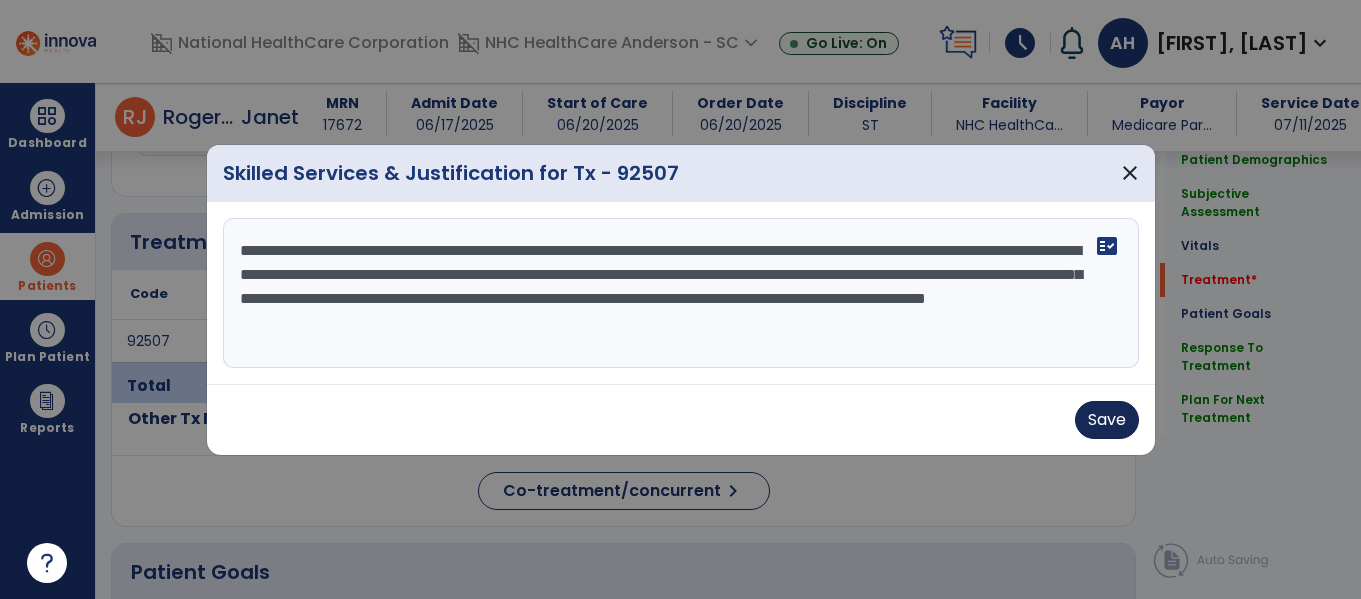 type on "**********" 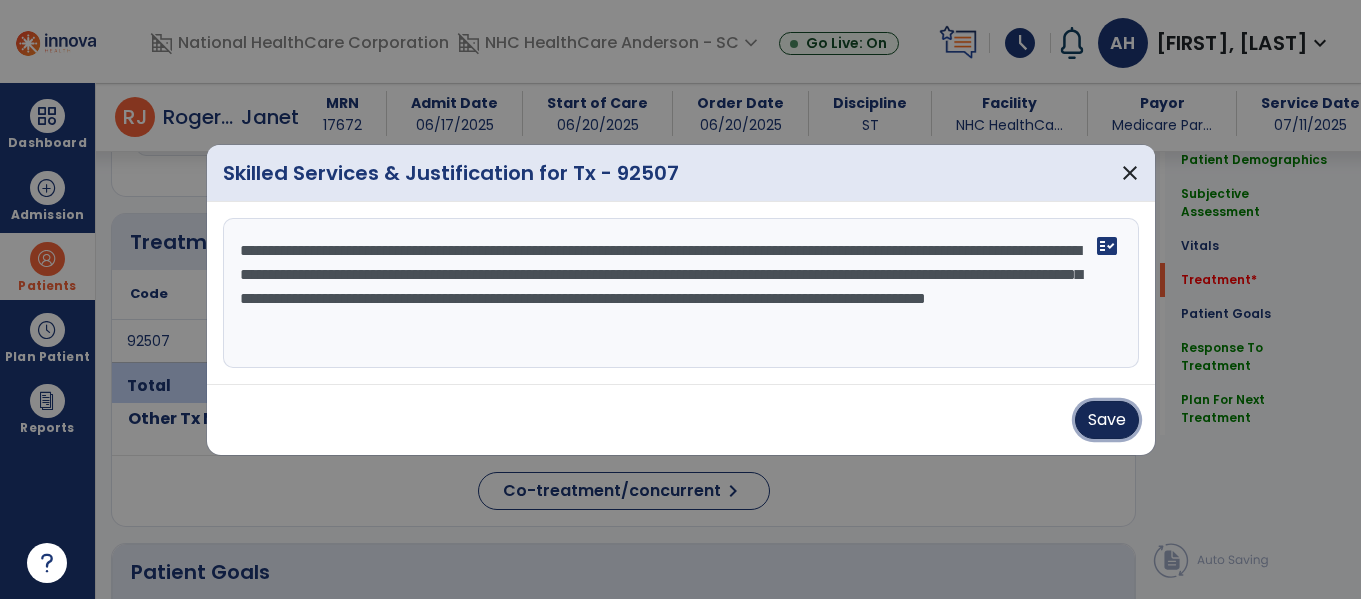 click on "Save" at bounding box center [1107, 420] 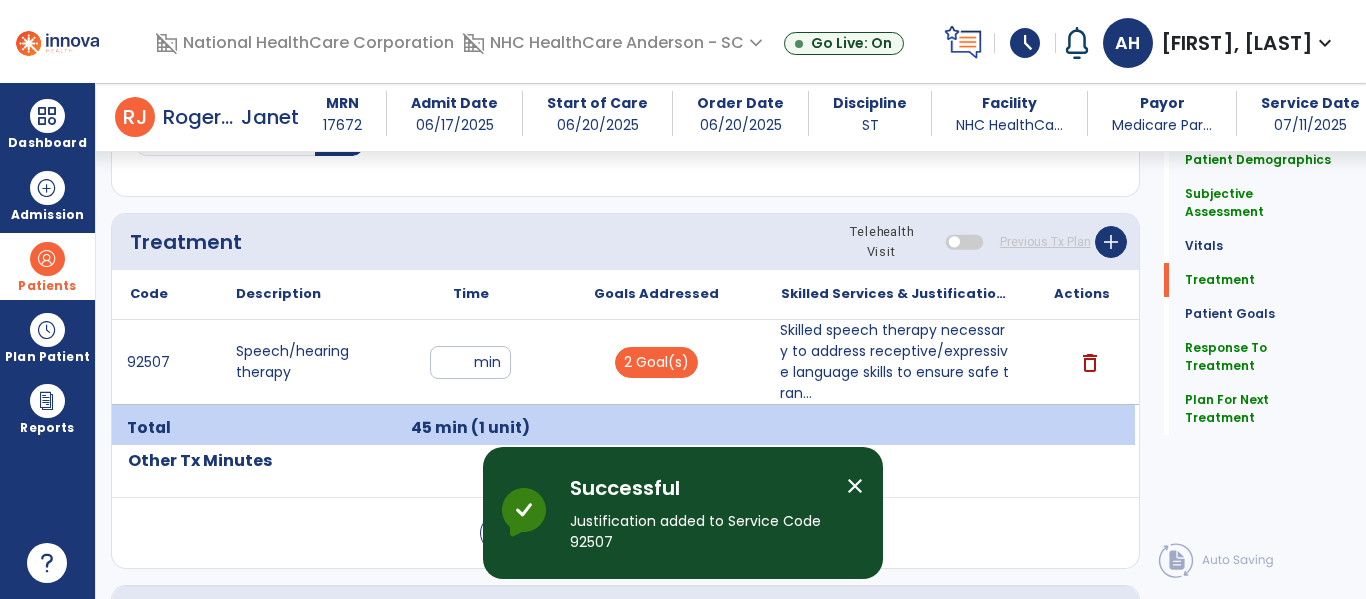 click on "close" at bounding box center (855, 486) 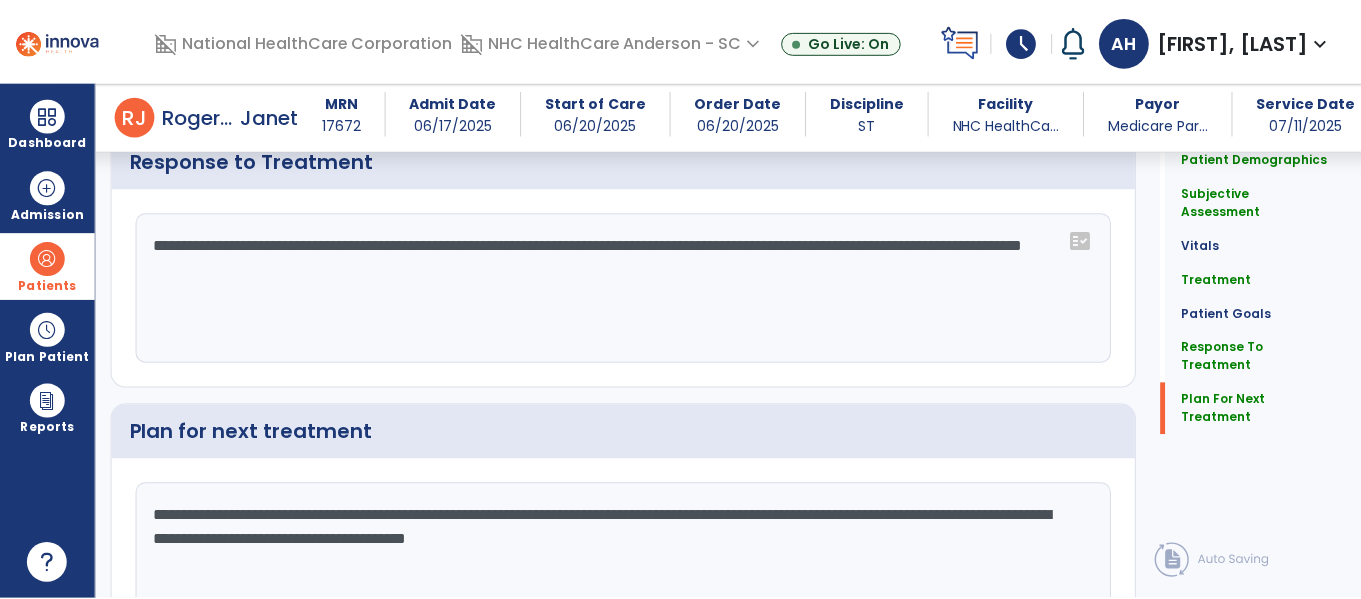 scroll, scrollTop: 3824, scrollLeft: 0, axis: vertical 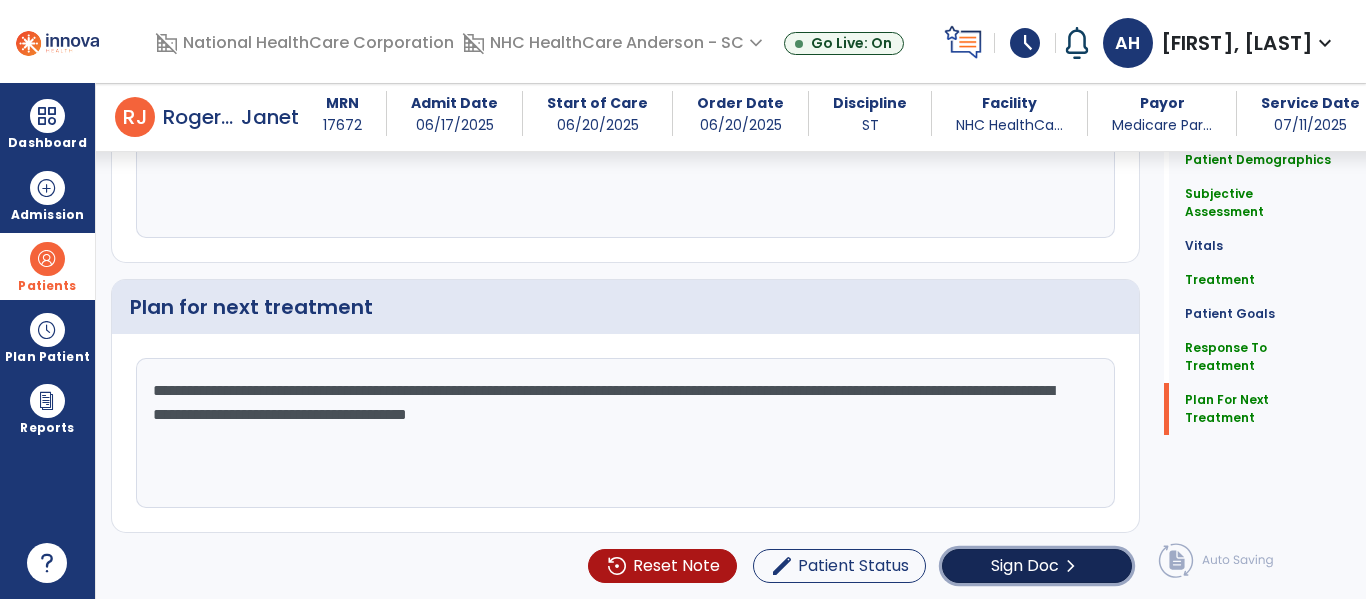 click on "chevron_right" 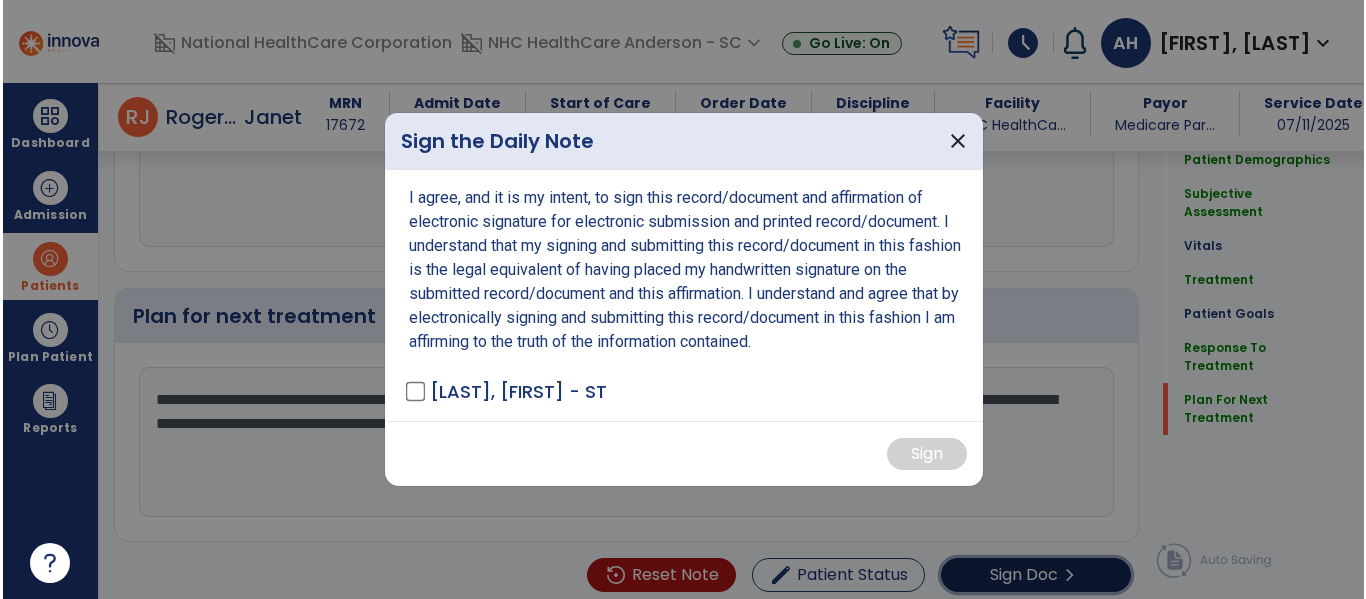 scroll, scrollTop: 3824, scrollLeft: 0, axis: vertical 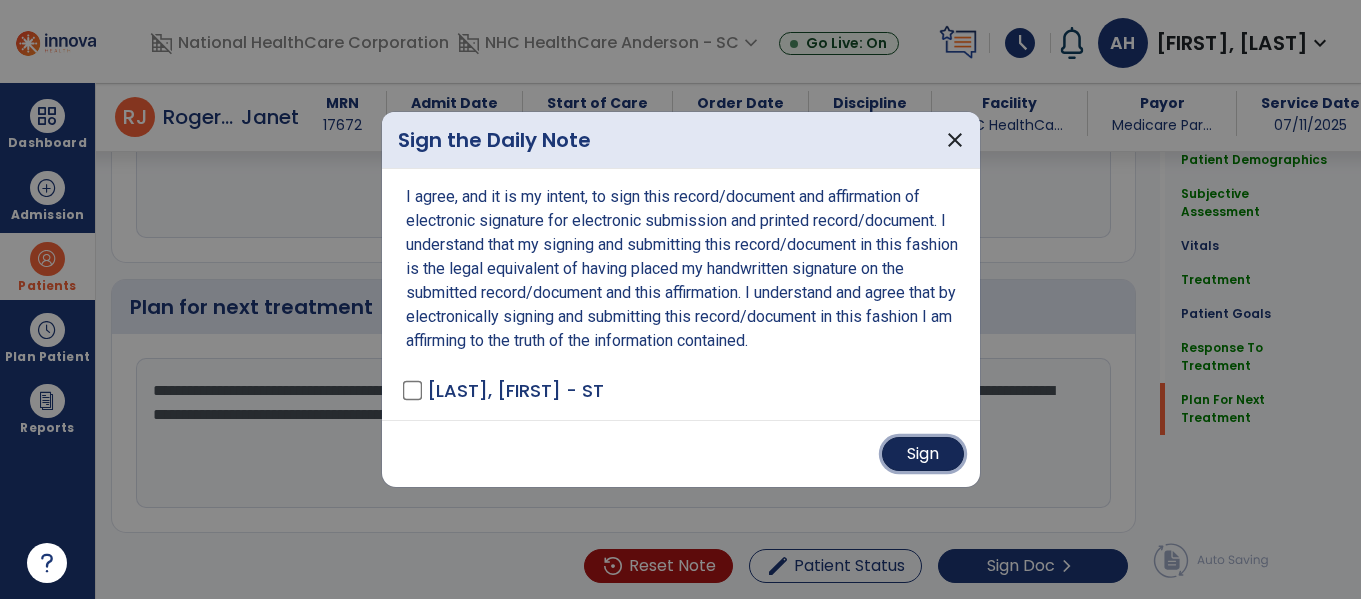 click on "Sign" at bounding box center [923, 454] 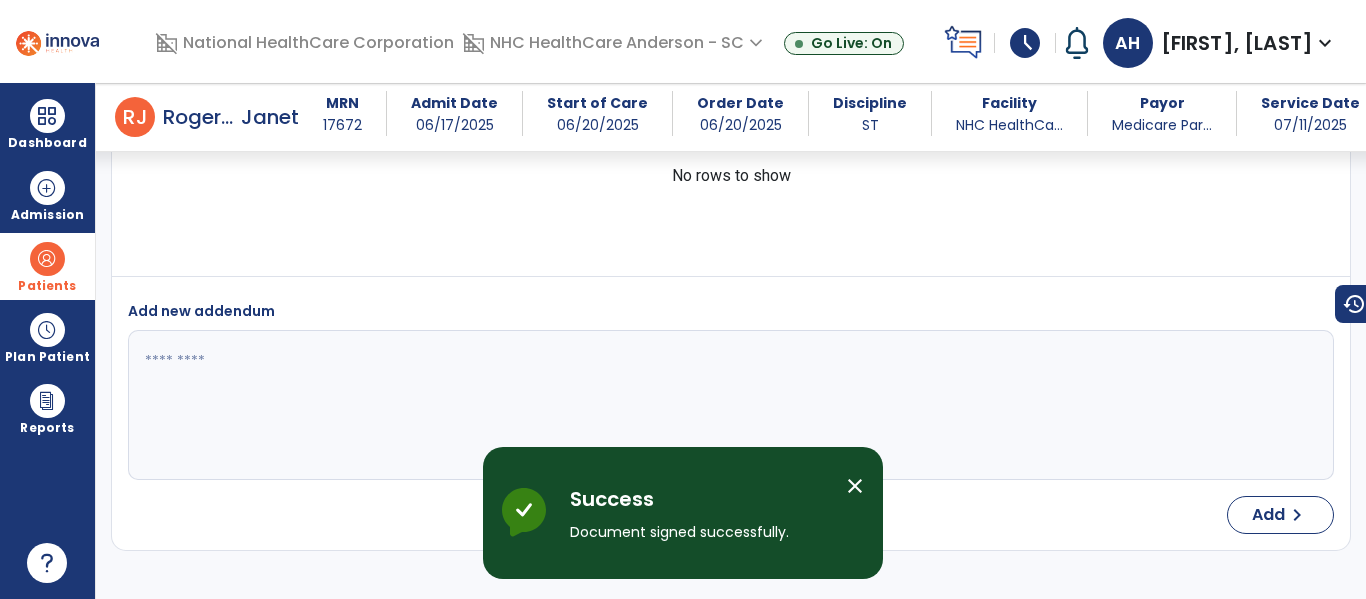 scroll, scrollTop: 6194, scrollLeft: 0, axis: vertical 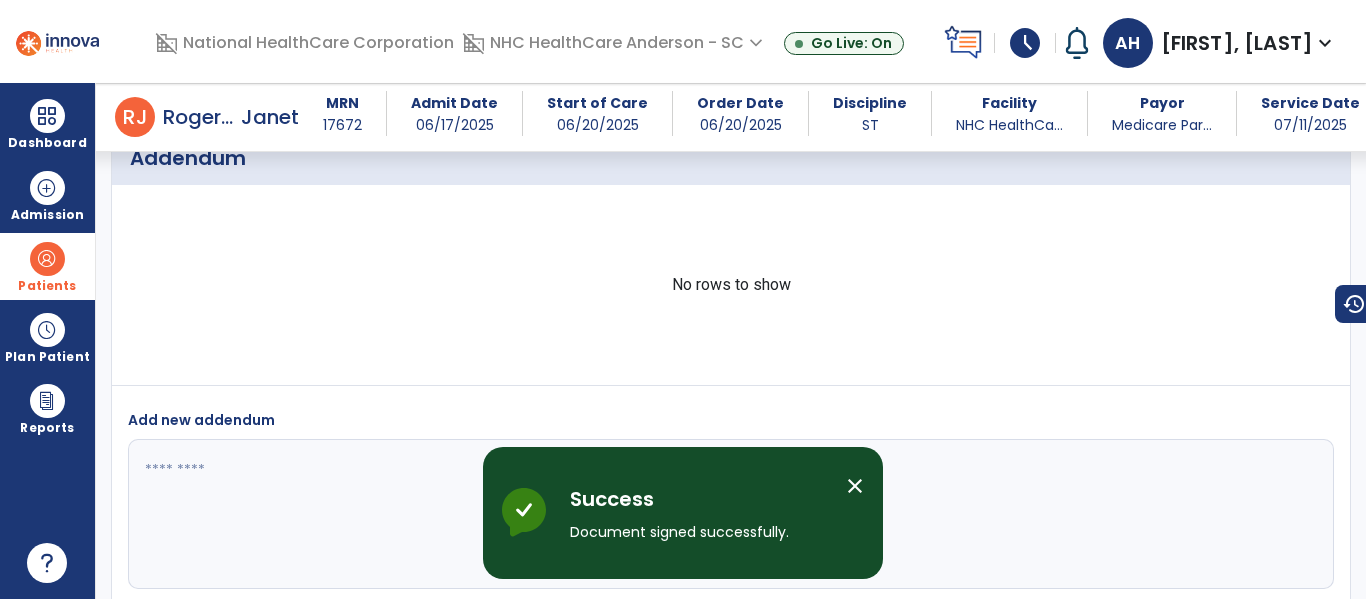 click on "close" at bounding box center (855, 486) 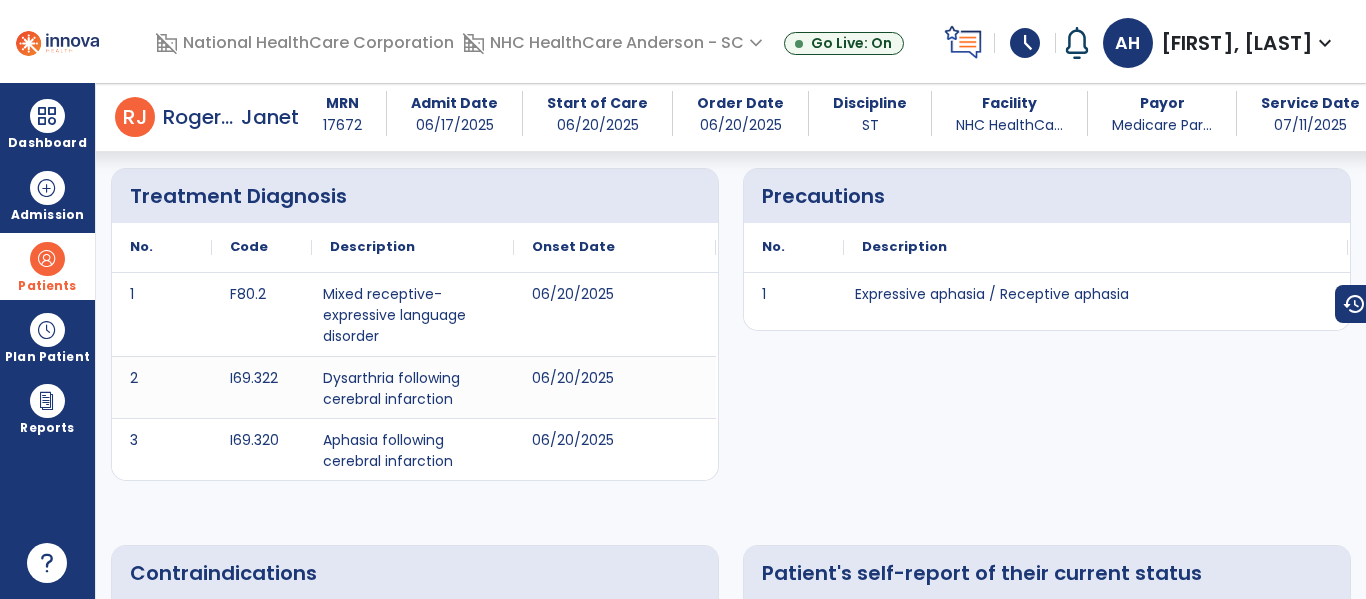 scroll, scrollTop: 0, scrollLeft: 0, axis: both 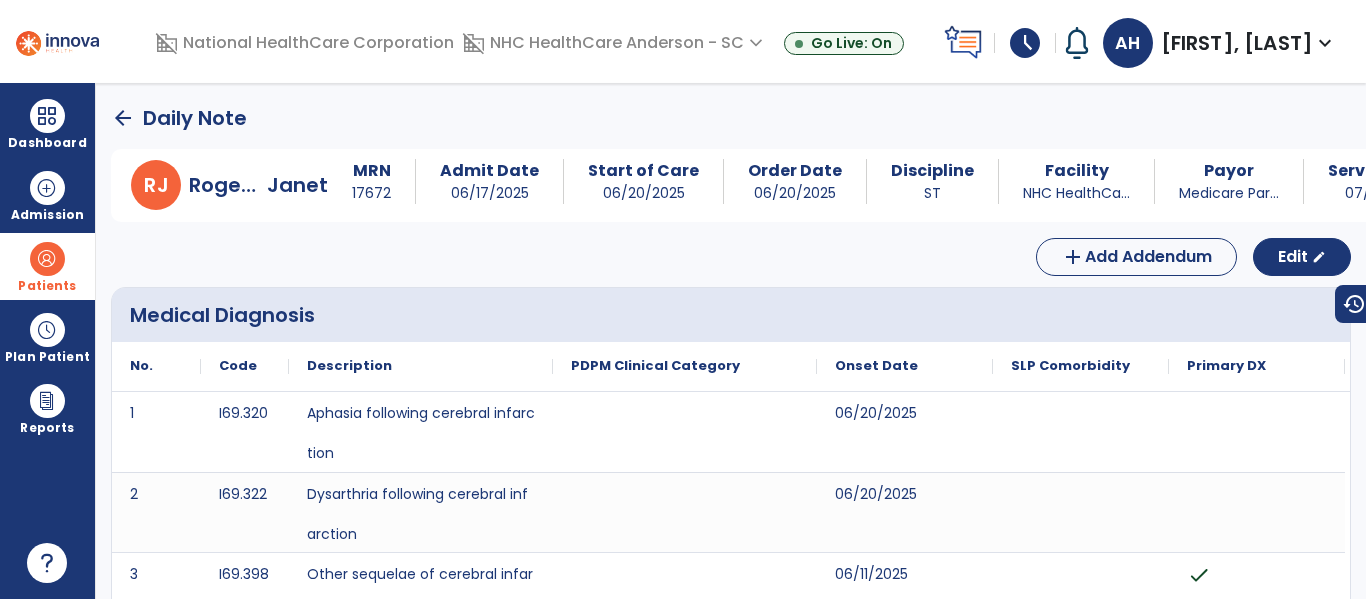 click on "schedule" at bounding box center (1025, 43) 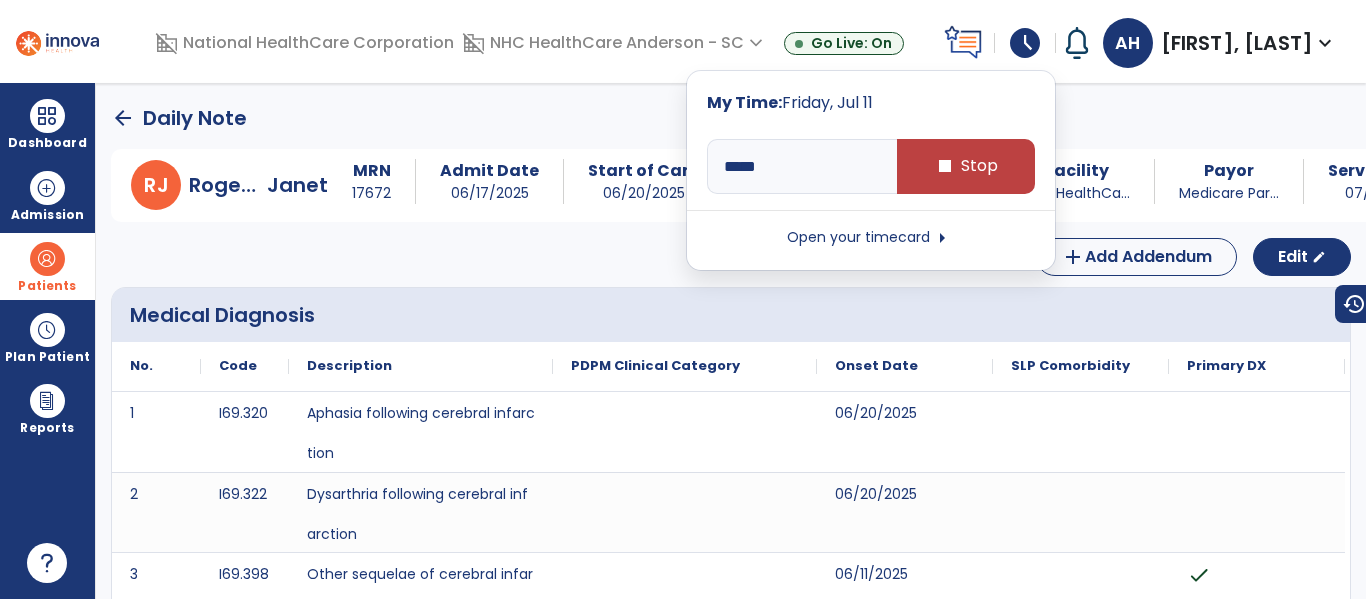 click on "arrow_back   Daily Note" 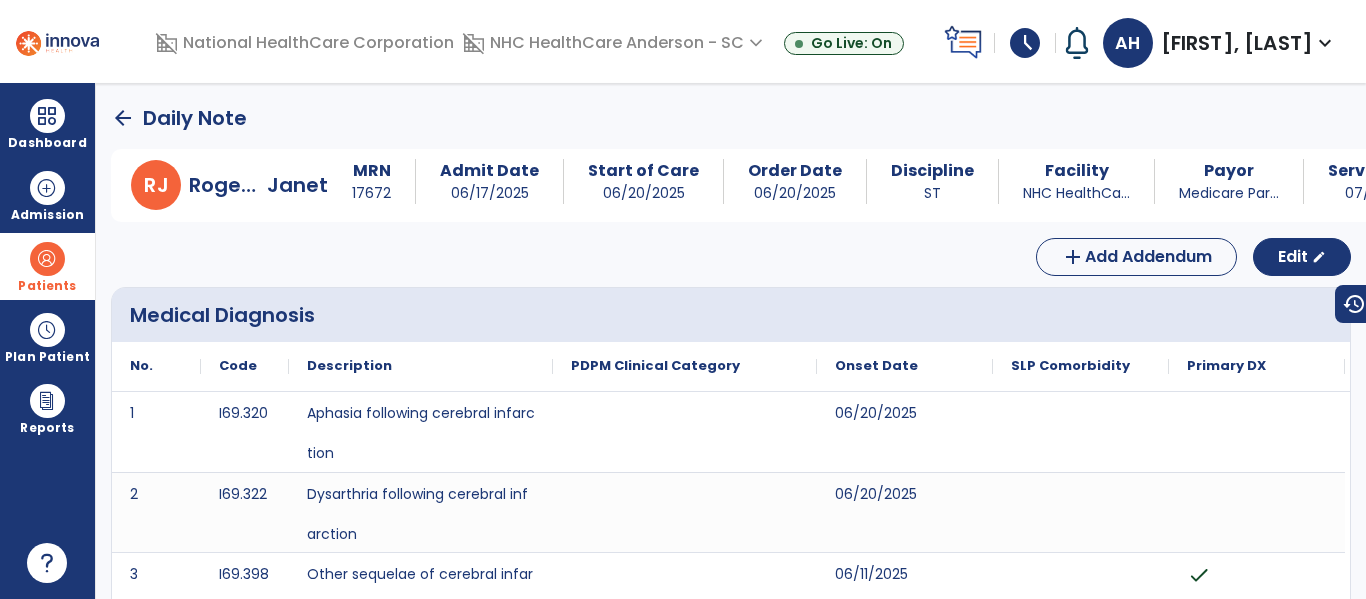 click on "schedule" at bounding box center [1025, 43] 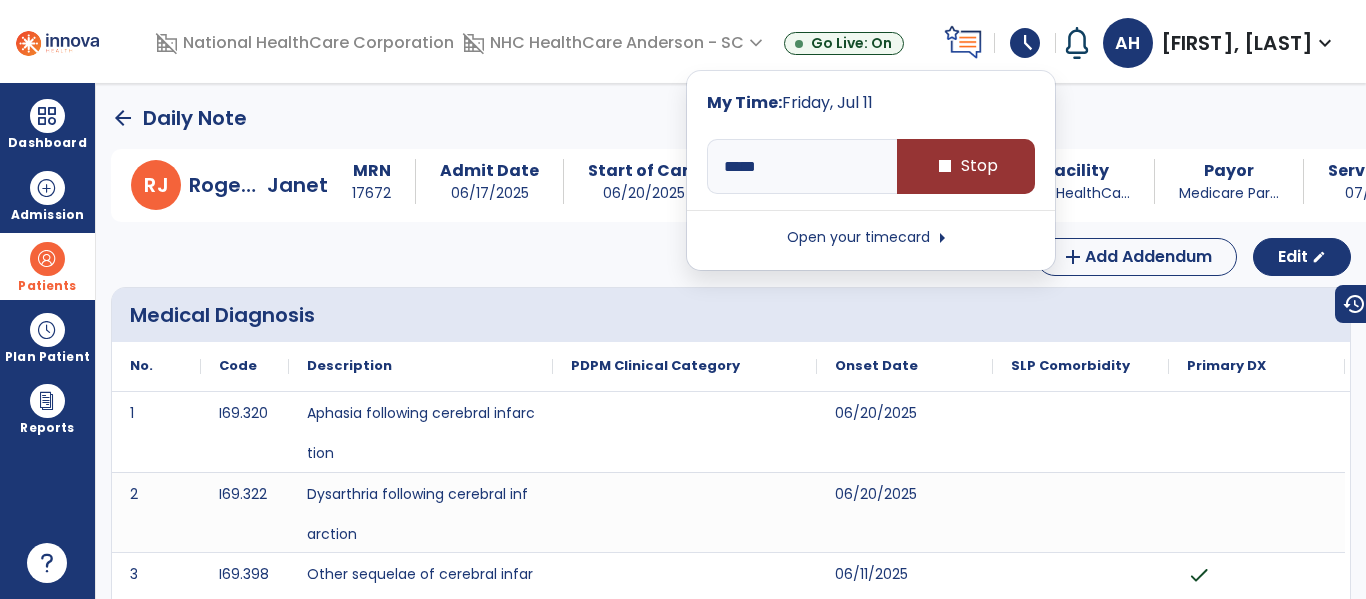 click on "stop  Stop" at bounding box center (966, 166) 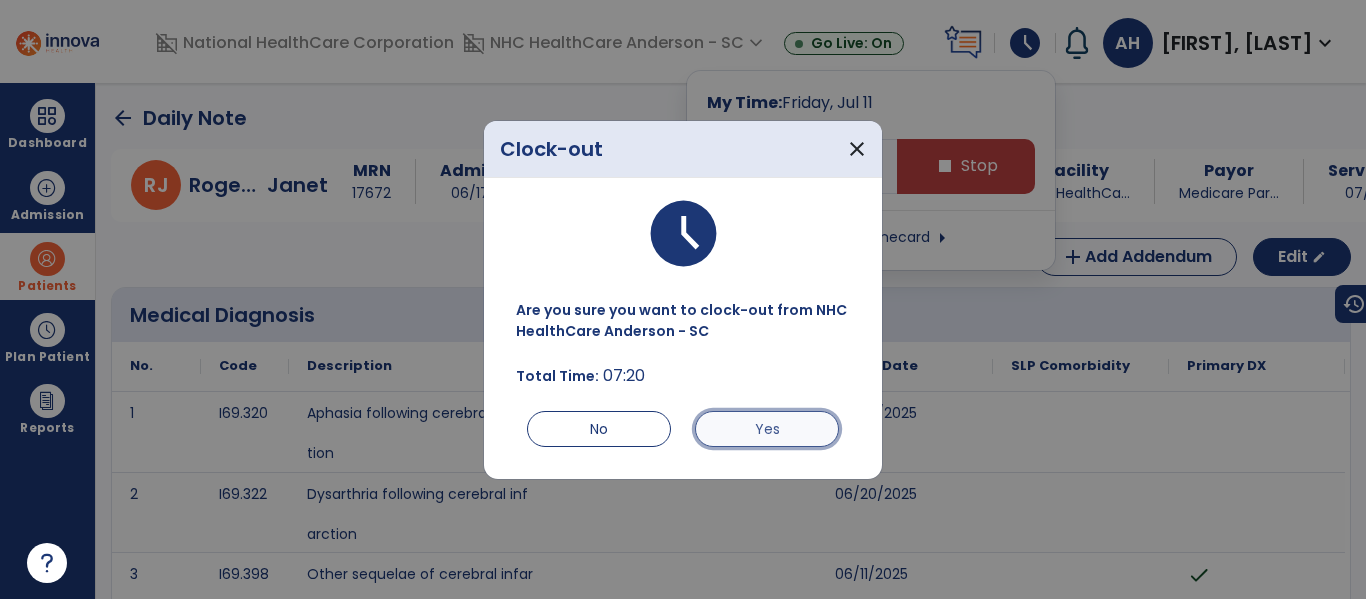 click on "Yes" at bounding box center (767, 429) 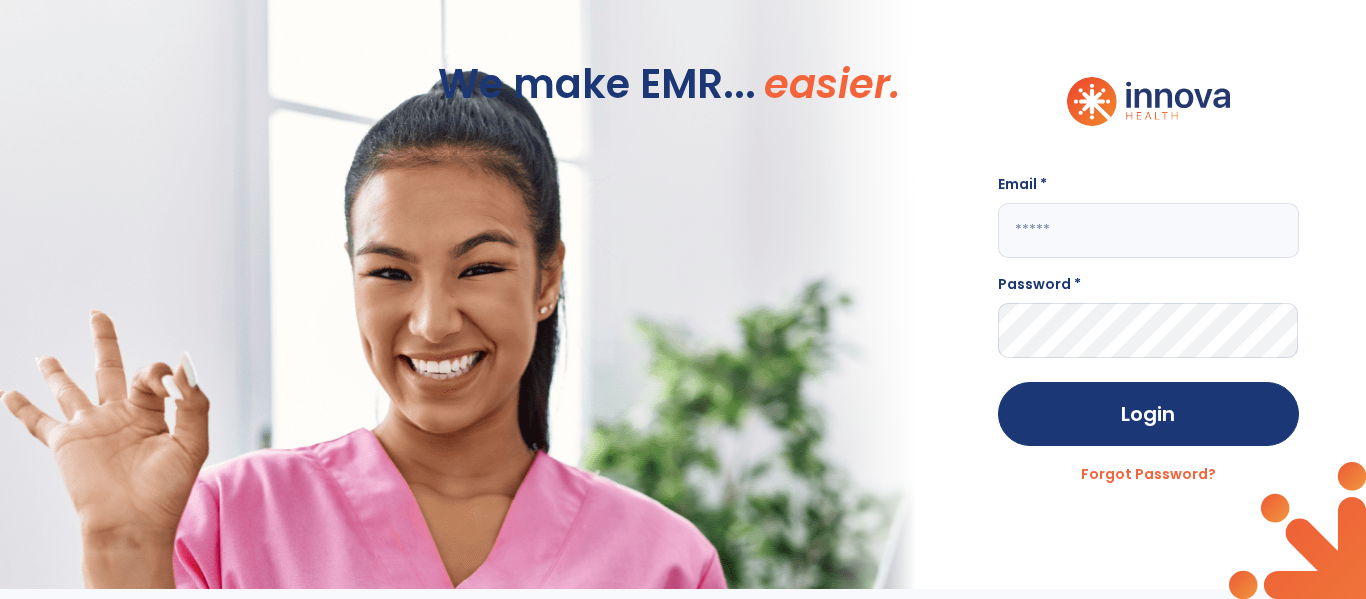 click 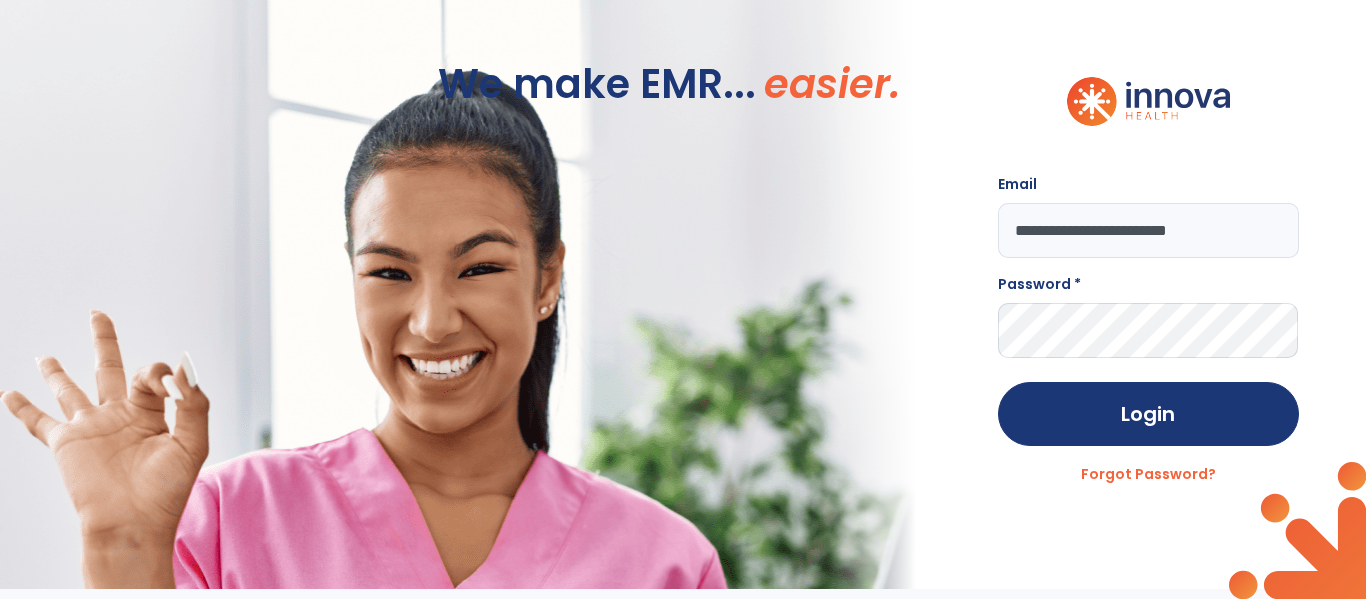 type on "**********" 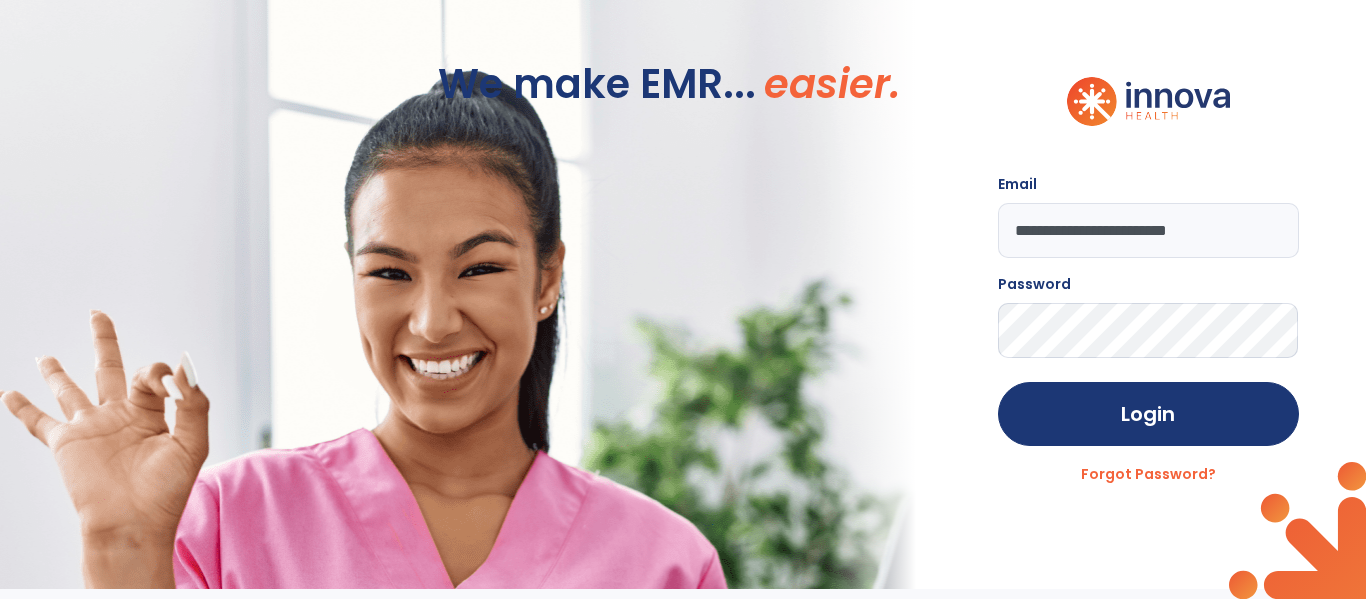 click on "Login" 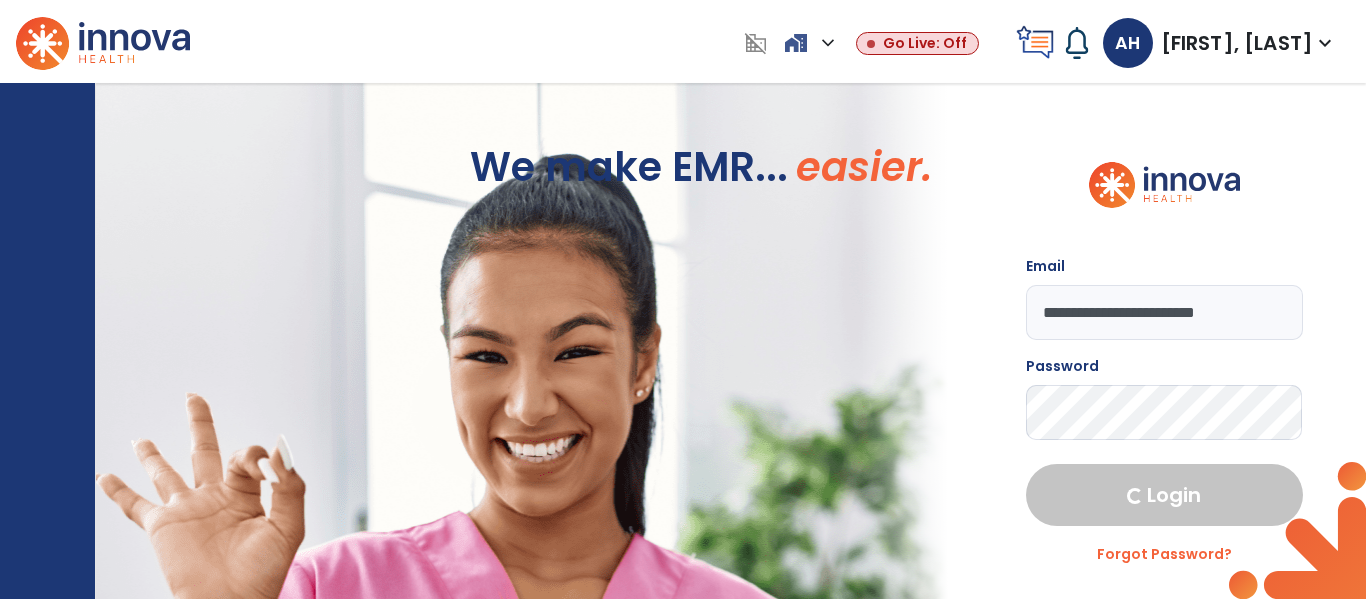 select on "****" 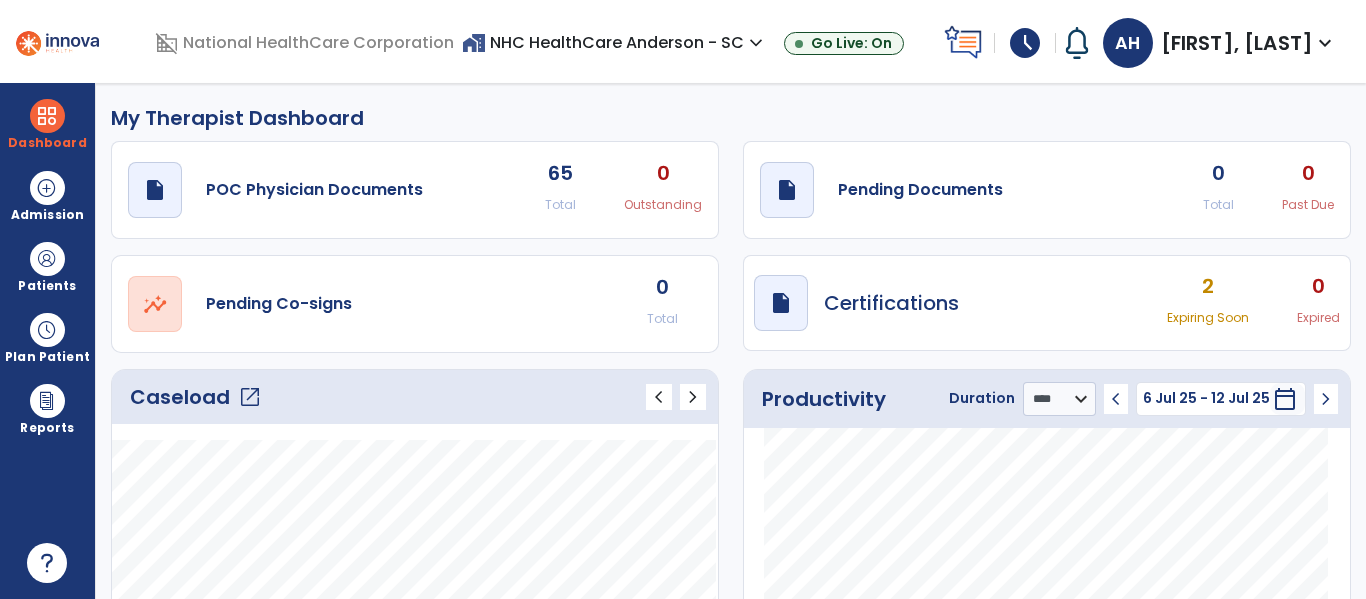 click on "schedule" at bounding box center (1025, 43) 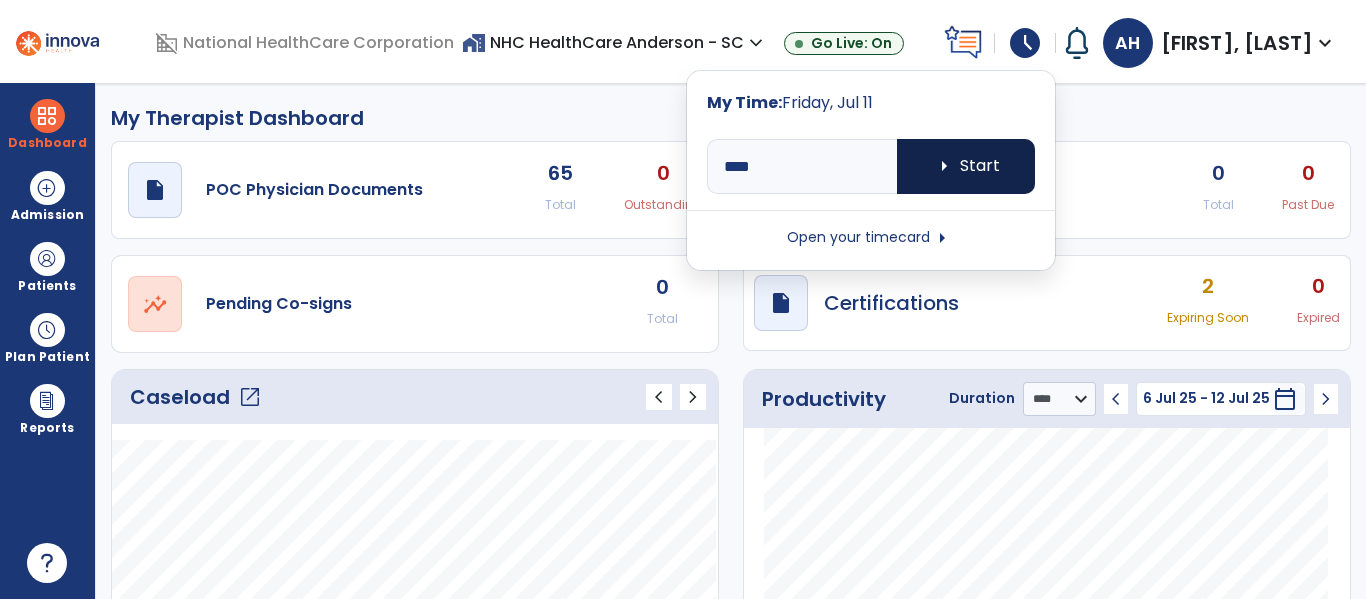 click on "arrow_right  Start" at bounding box center (966, 166) 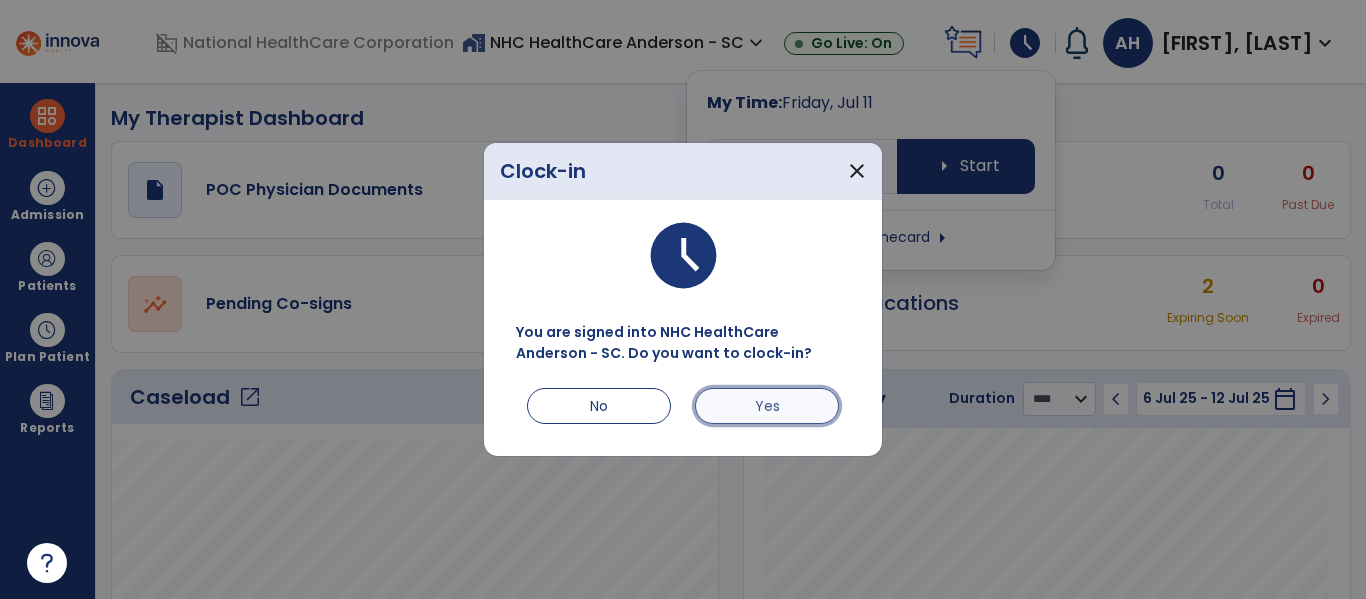 click on "Yes" at bounding box center (767, 406) 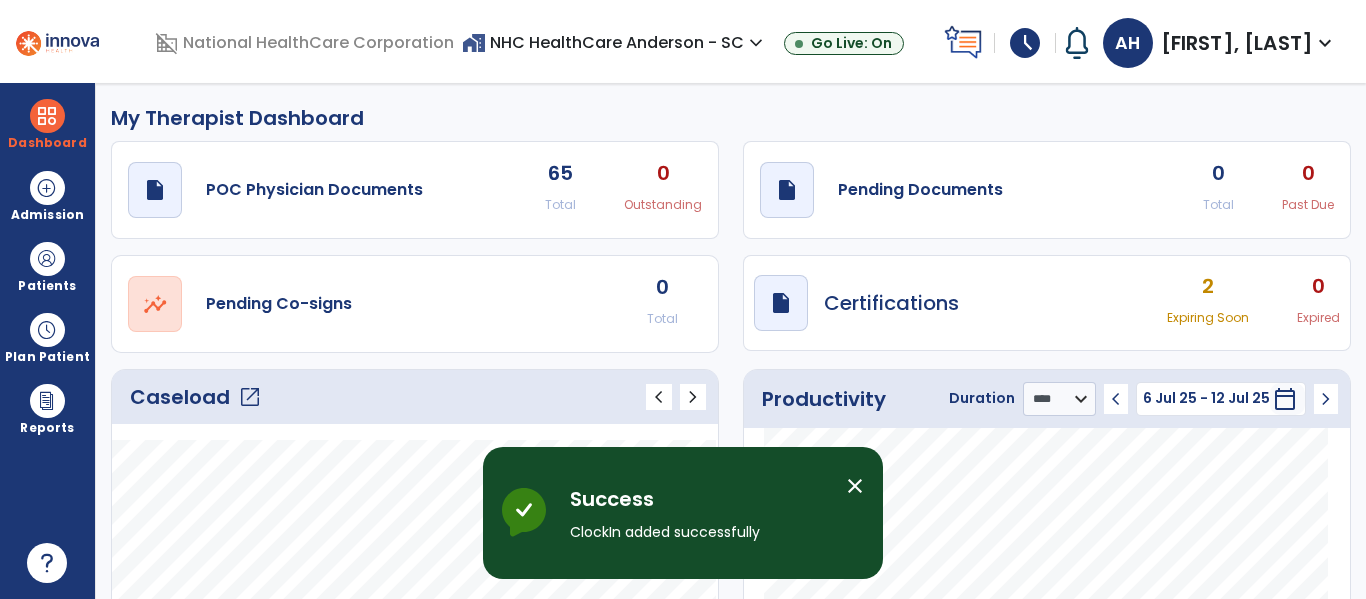 click on "close" at bounding box center (855, 486) 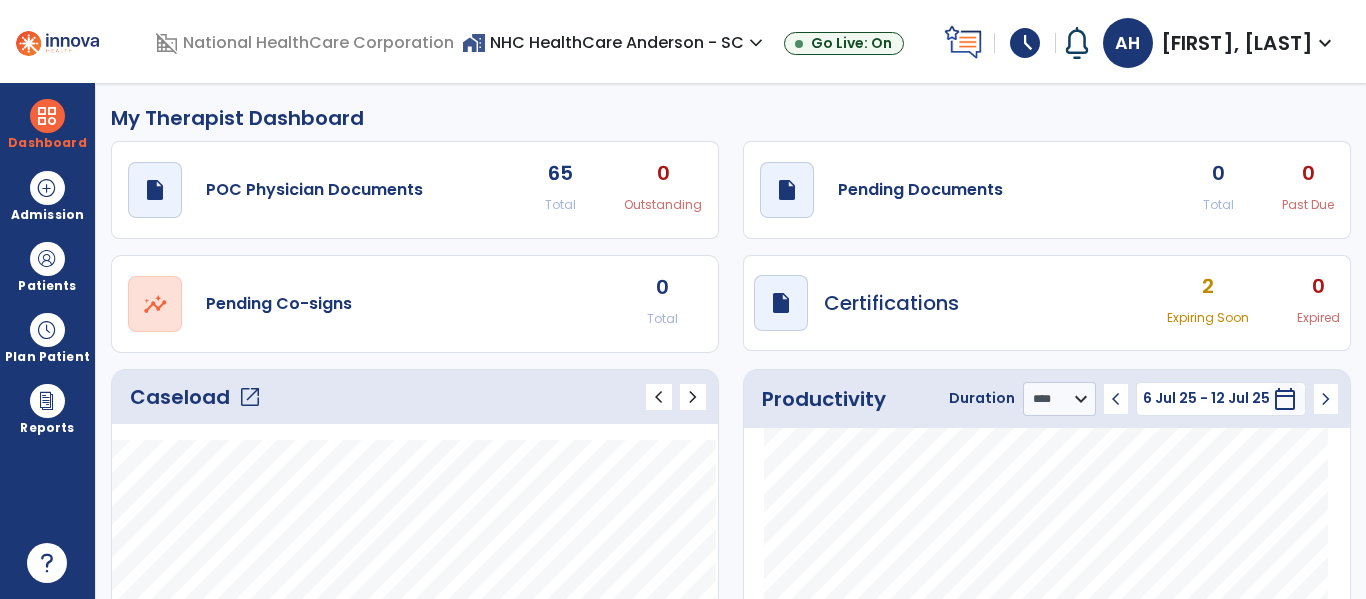 click on "schedule" at bounding box center (1025, 43) 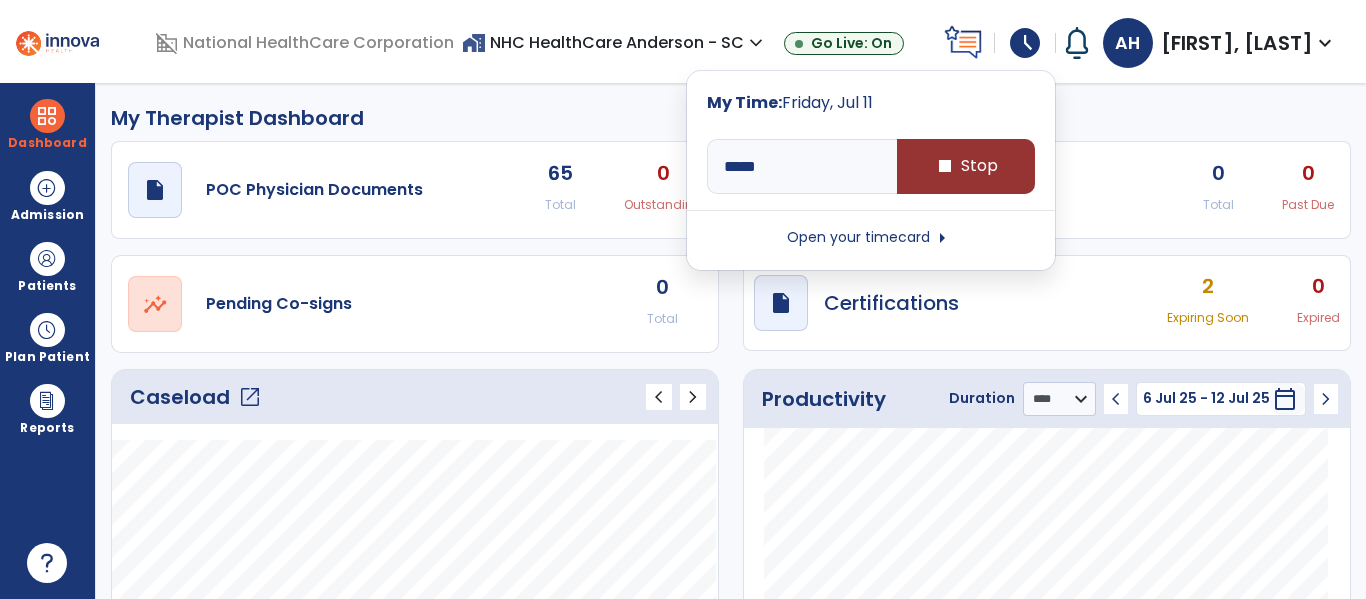 click on "stop  Stop" at bounding box center [966, 166] 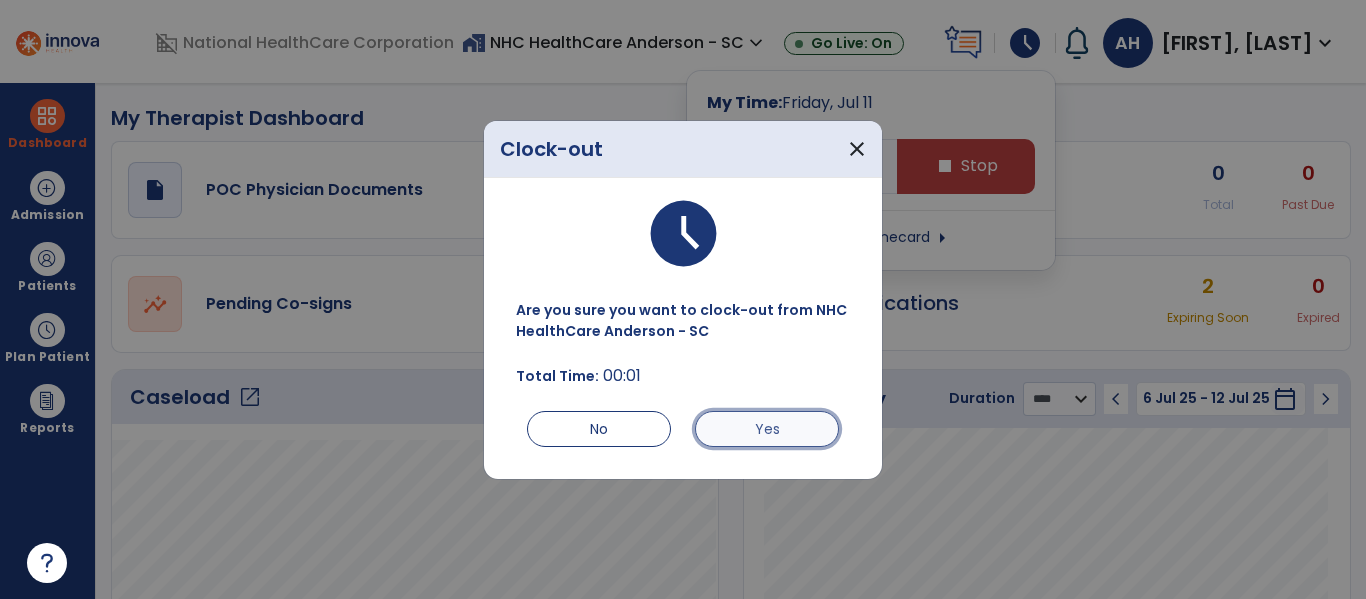 click on "Yes" at bounding box center [767, 429] 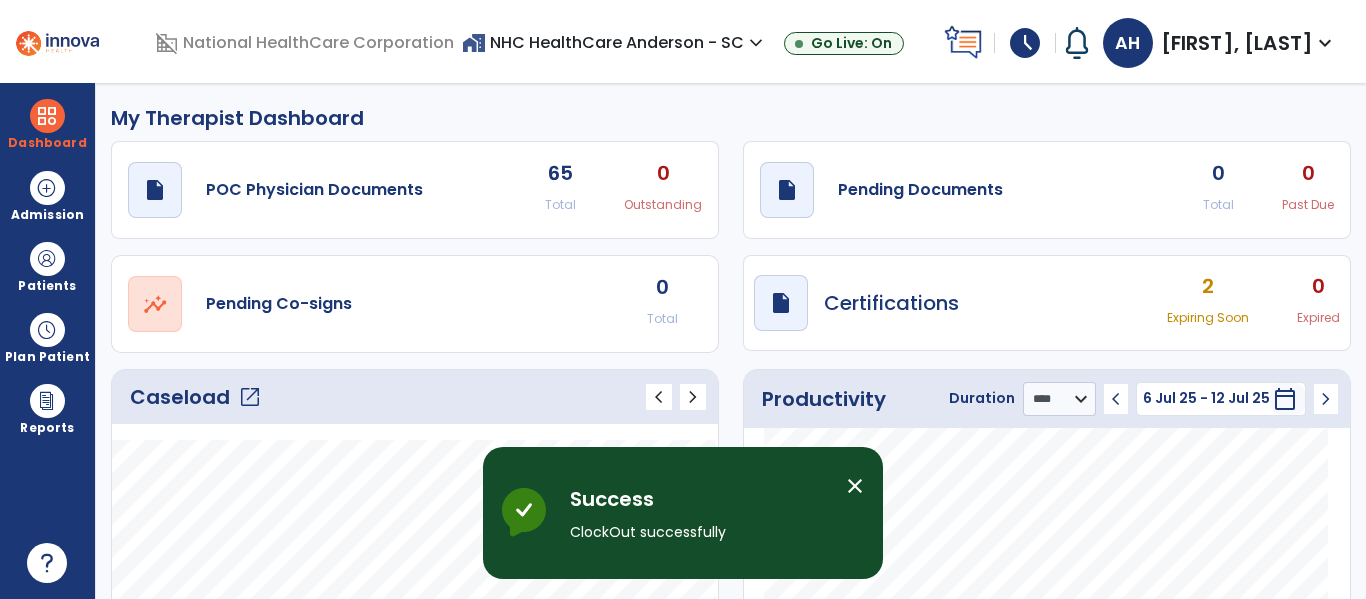 click on "schedule" at bounding box center [1025, 43] 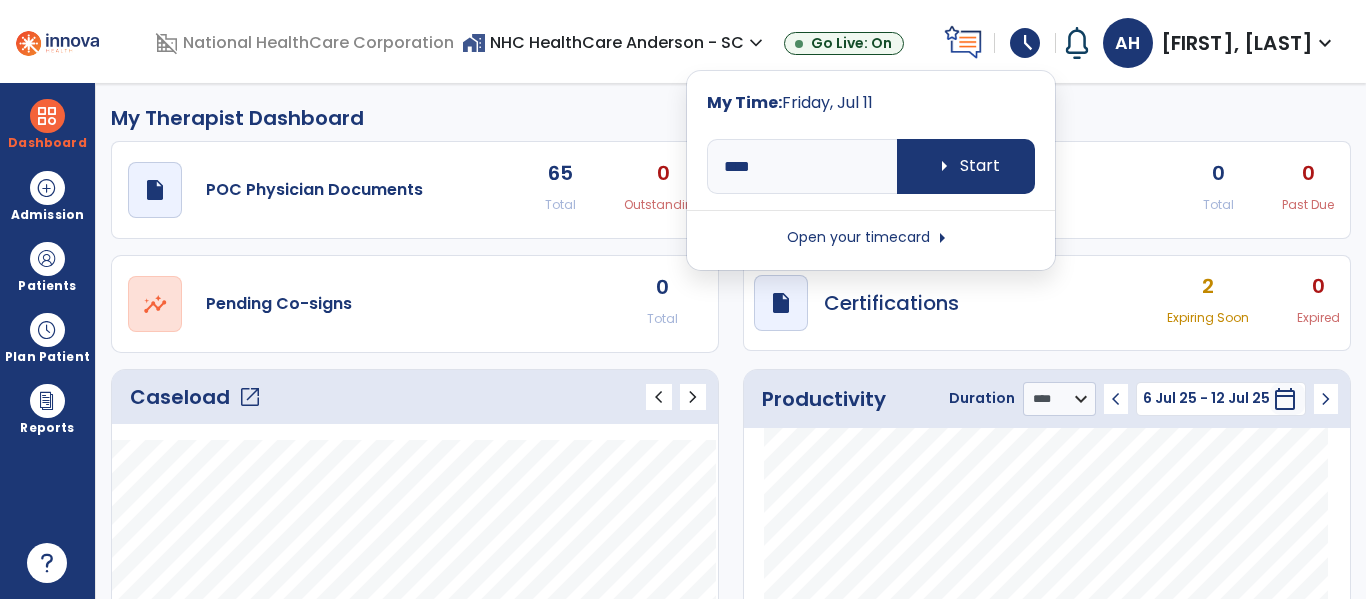 click on "Open your timecard  arrow_right" at bounding box center [871, 238] 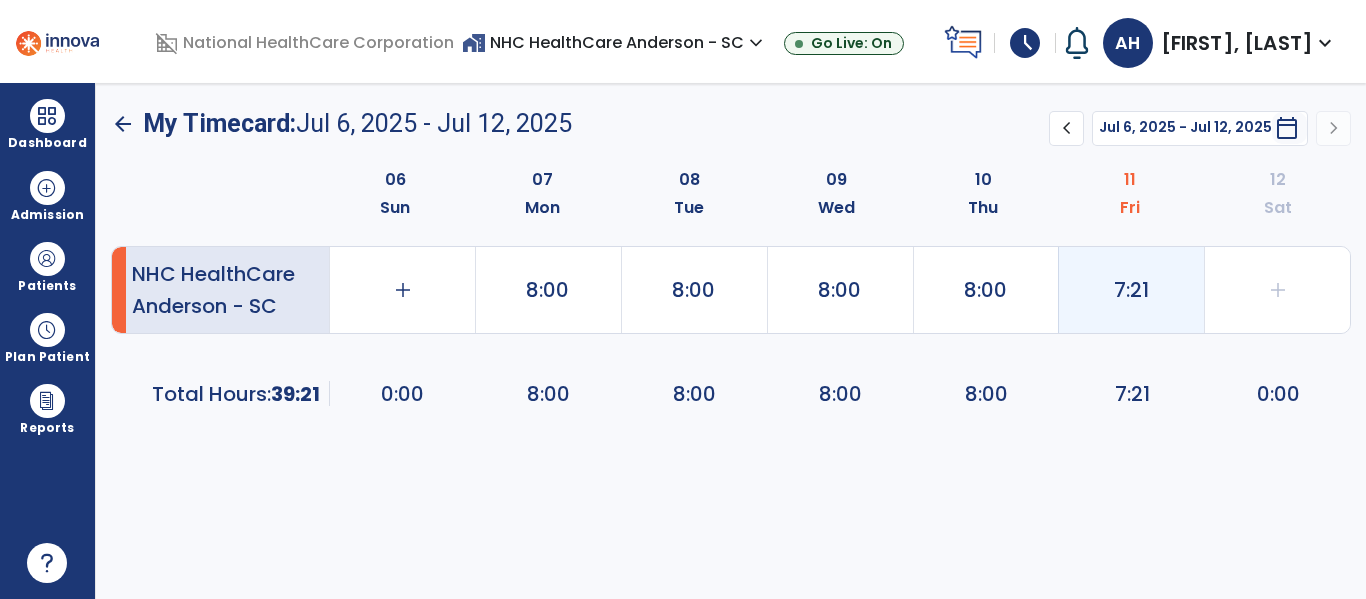 click on "7:21" 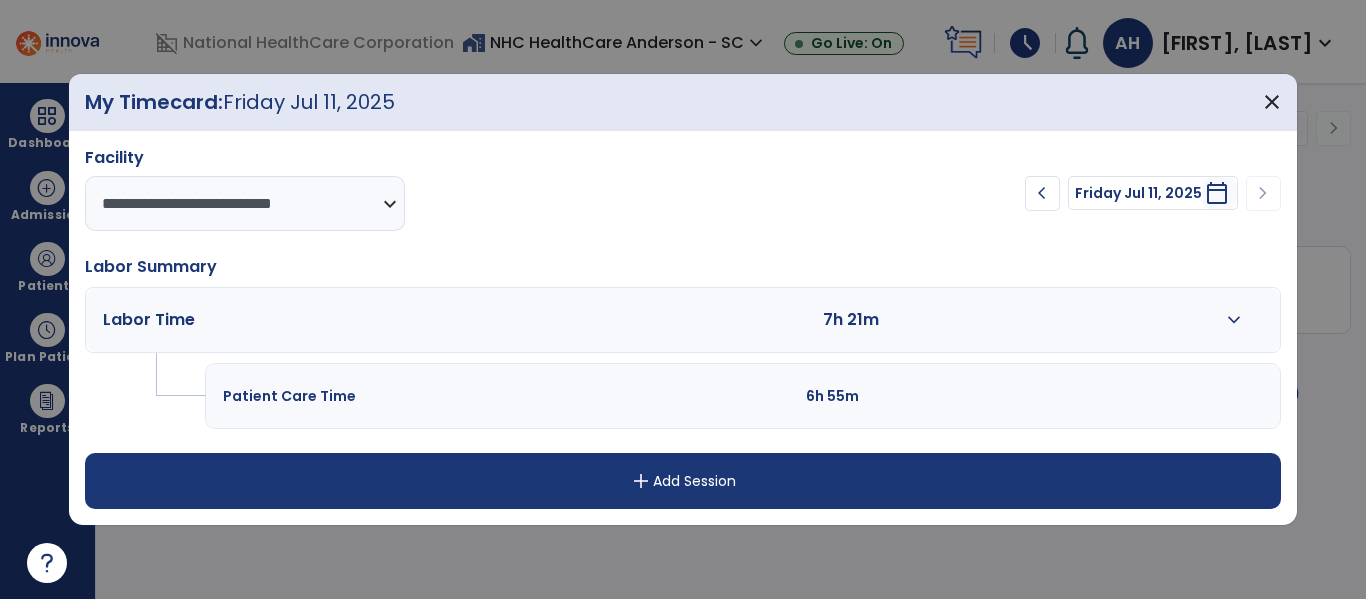 click on "expand_more" at bounding box center (1234, 320) 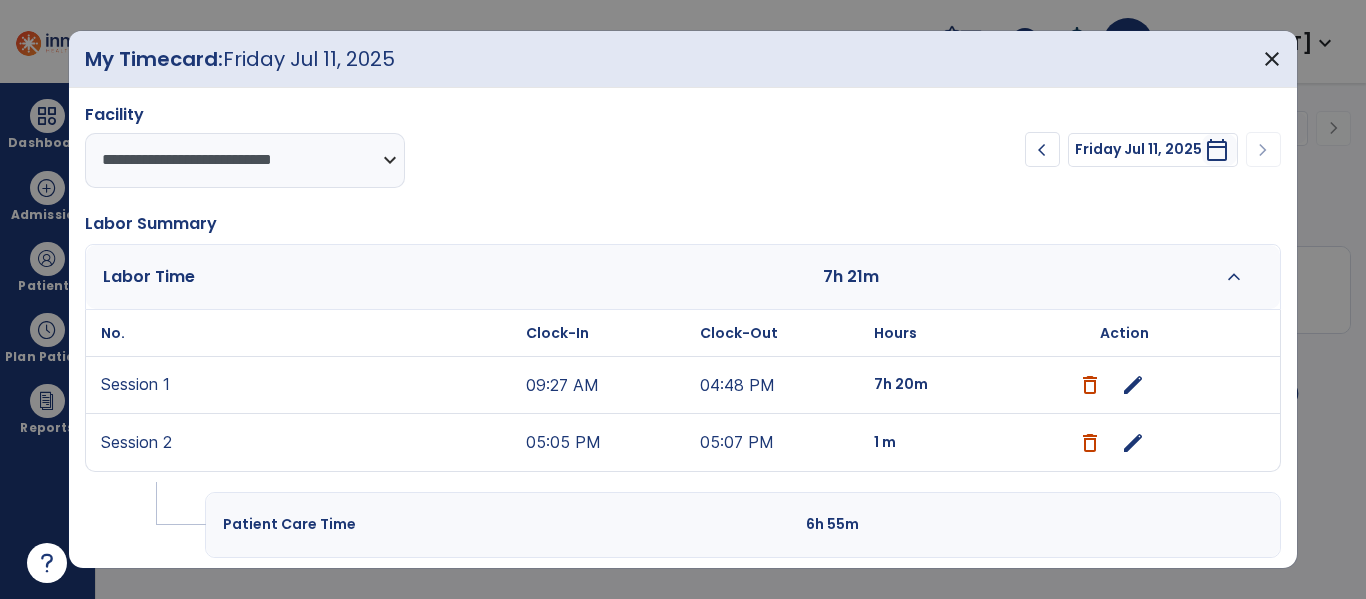 click on "edit" at bounding box center [1133, 385] 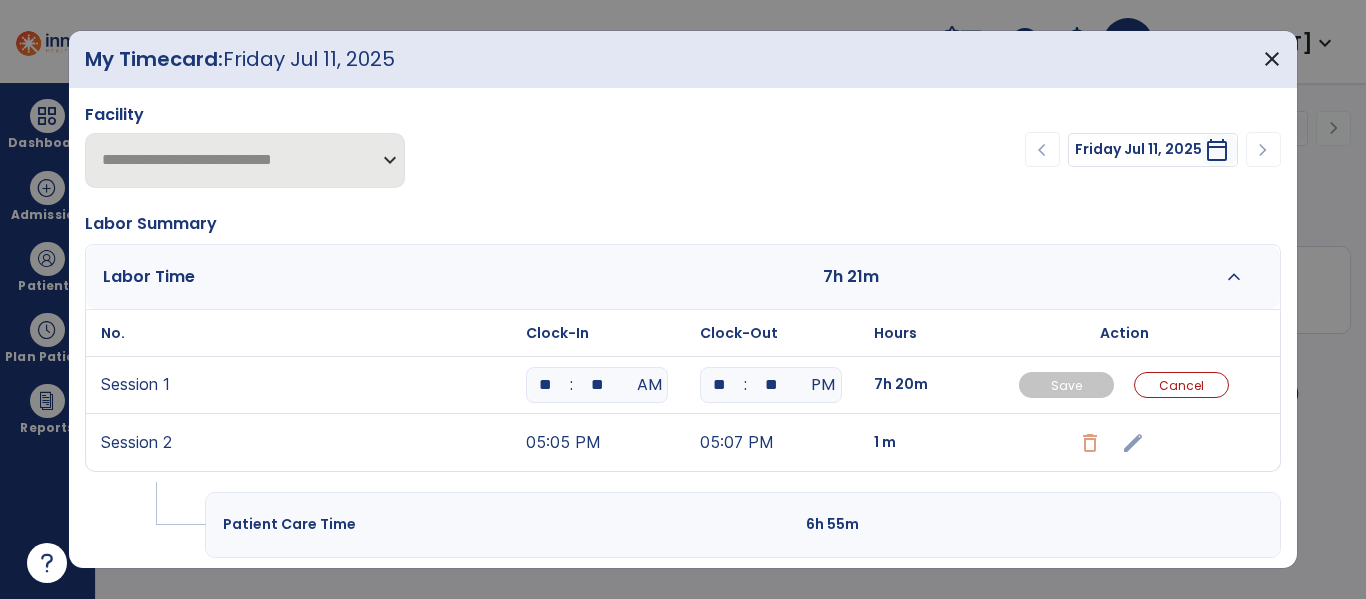 click on "**" at bounding box center [597, 385] 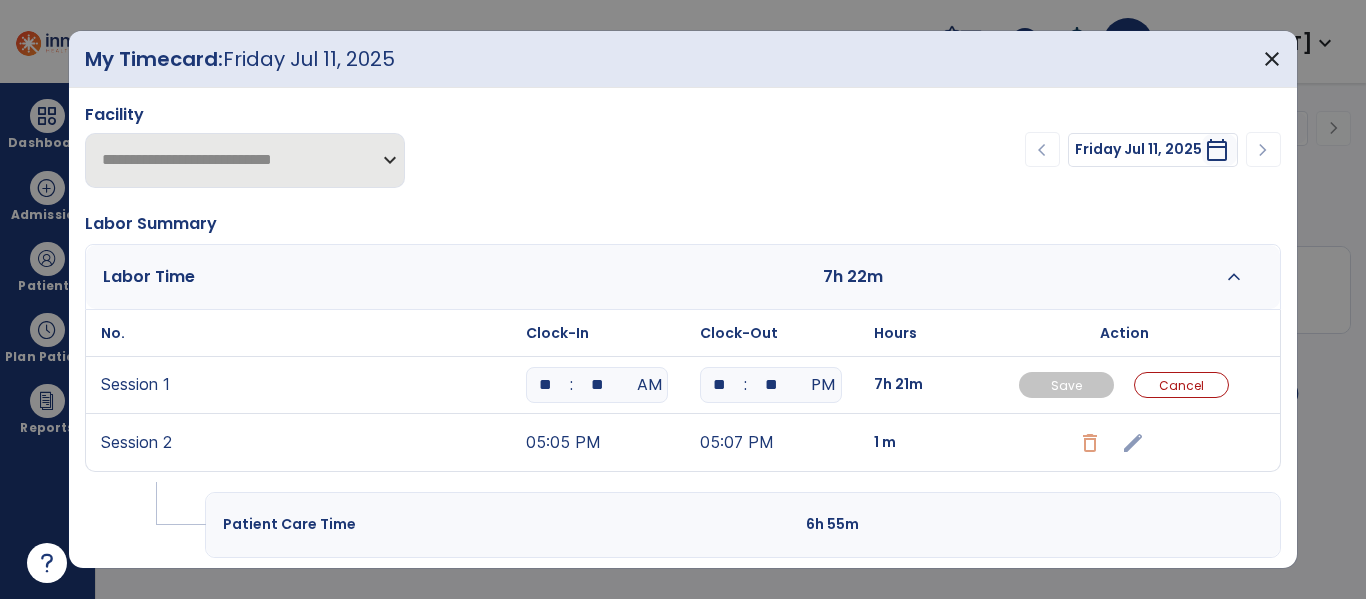 type on "*" 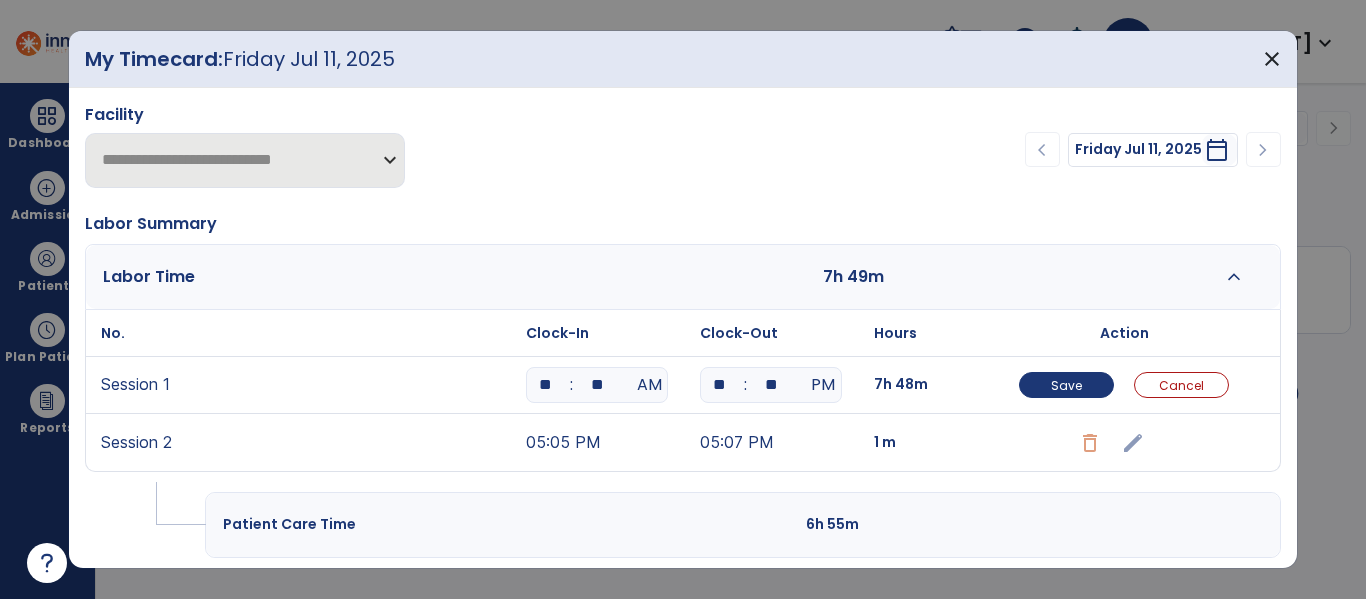 type on "**" 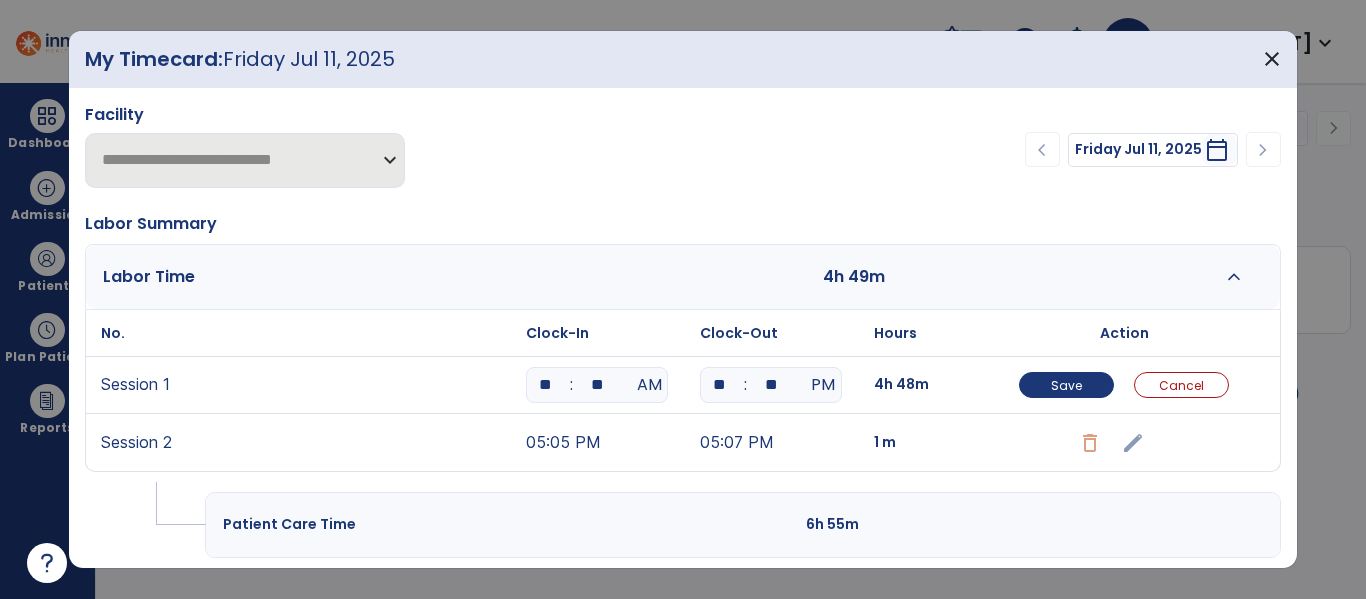 type on "*" 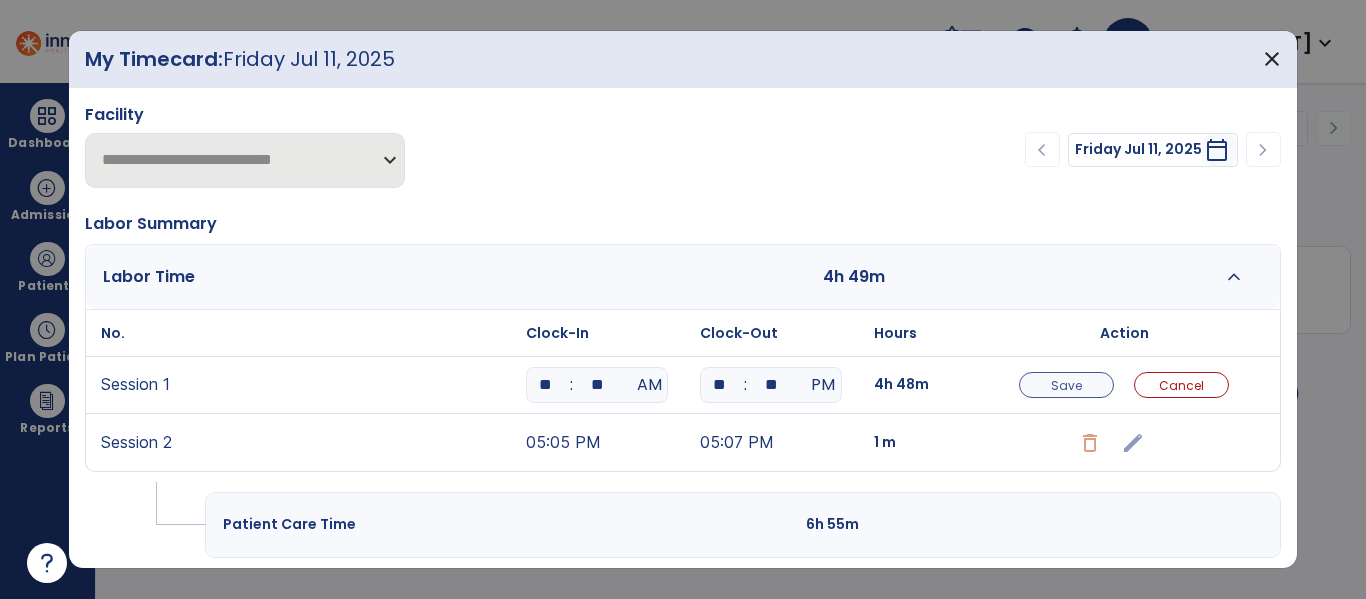 type on "**" 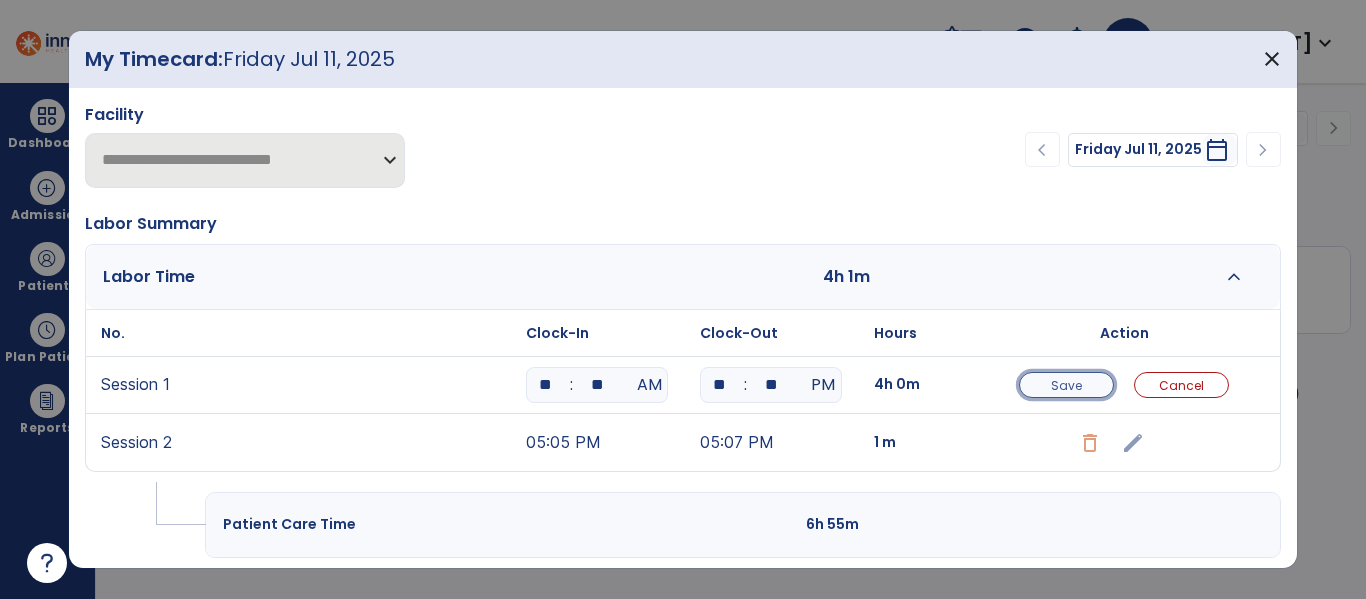 click on "Save" at bounding box center (1066, 385) 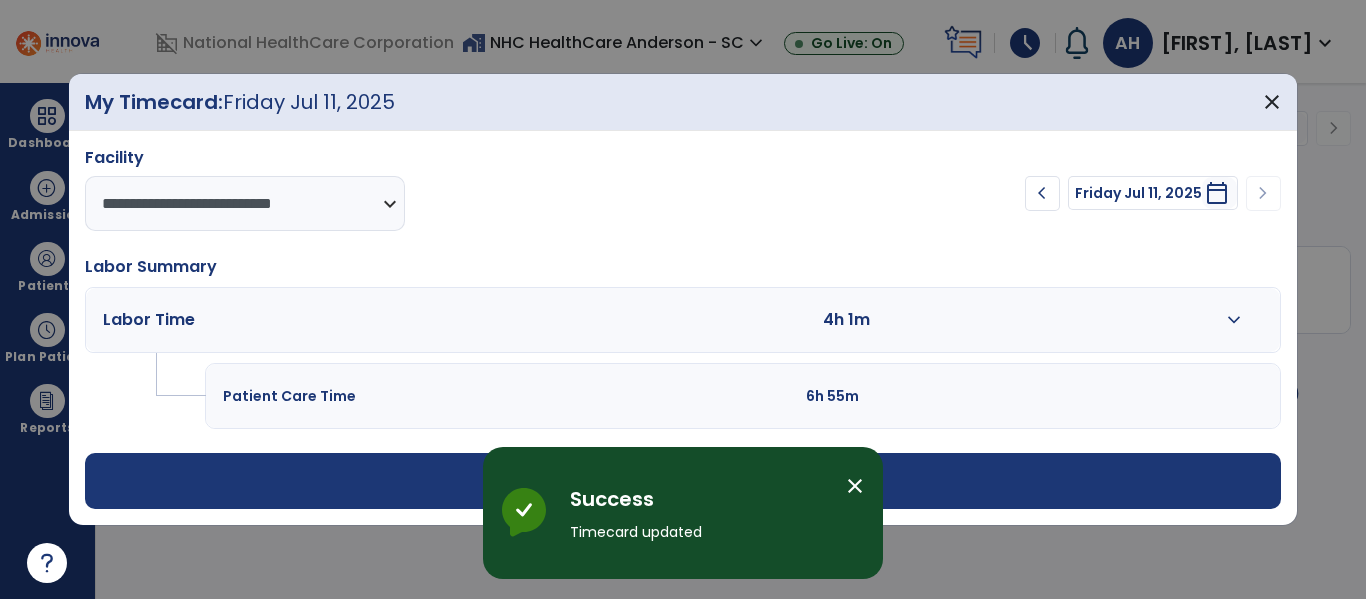 click on "close" at bounding box center (855, 486) 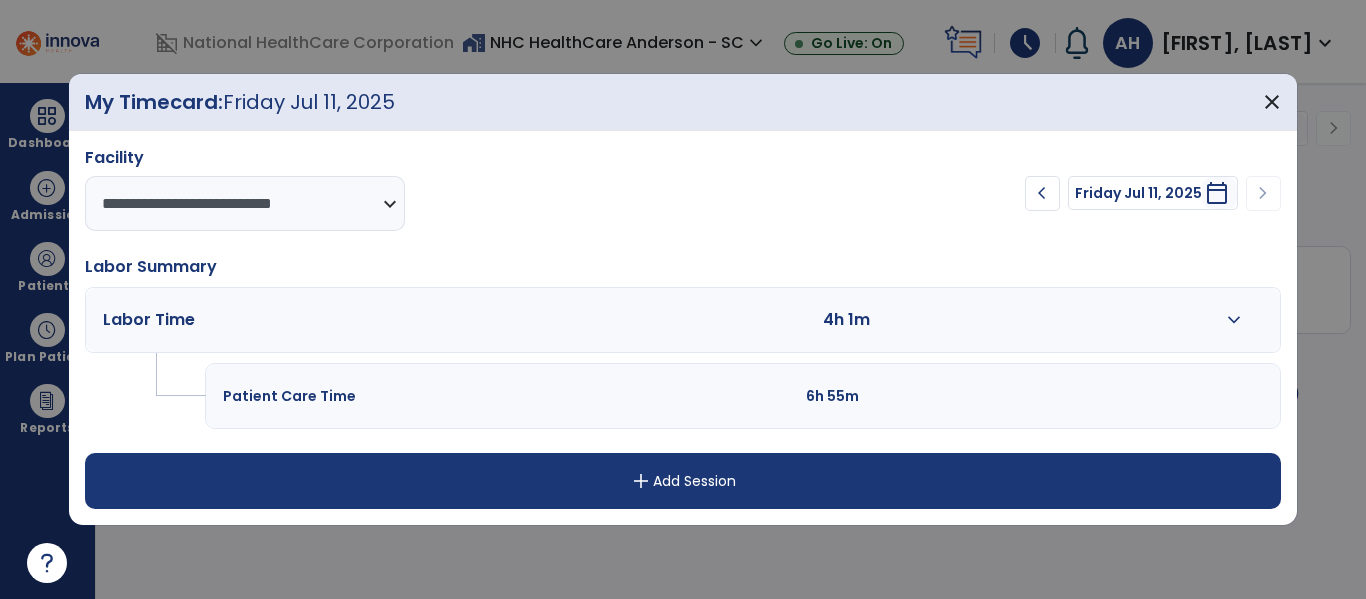 click on "expand_more" at bounding box center [1234, 320] 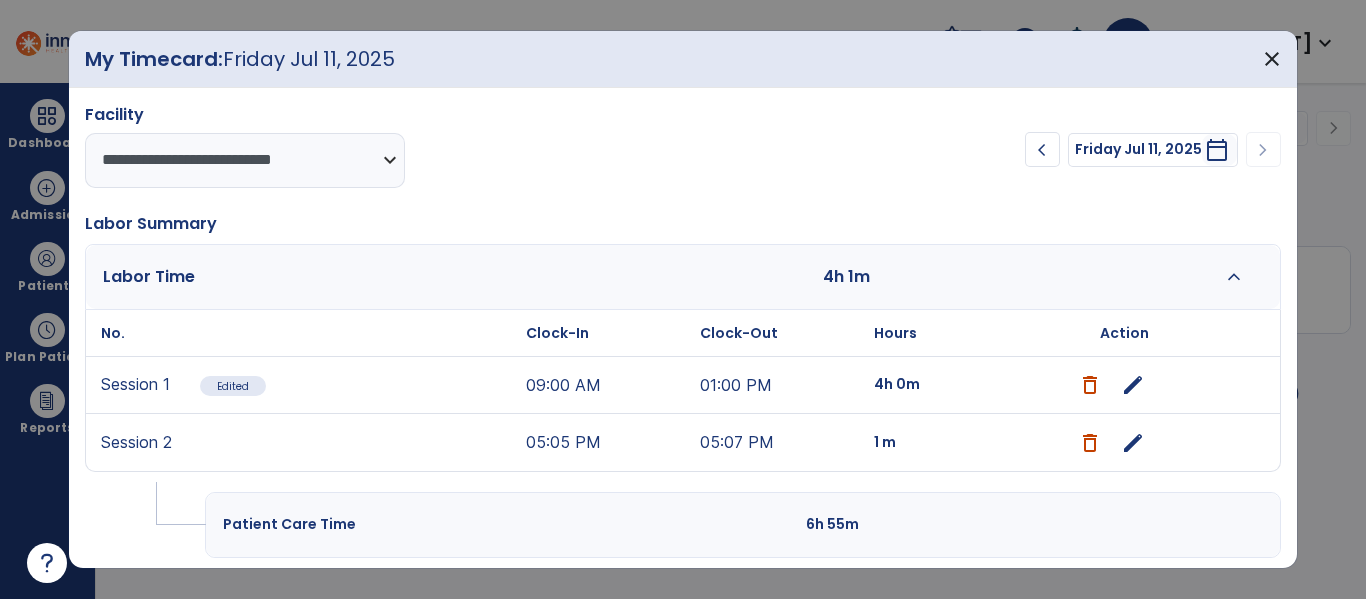 click on "edit" at bounding box center (1133, 443) 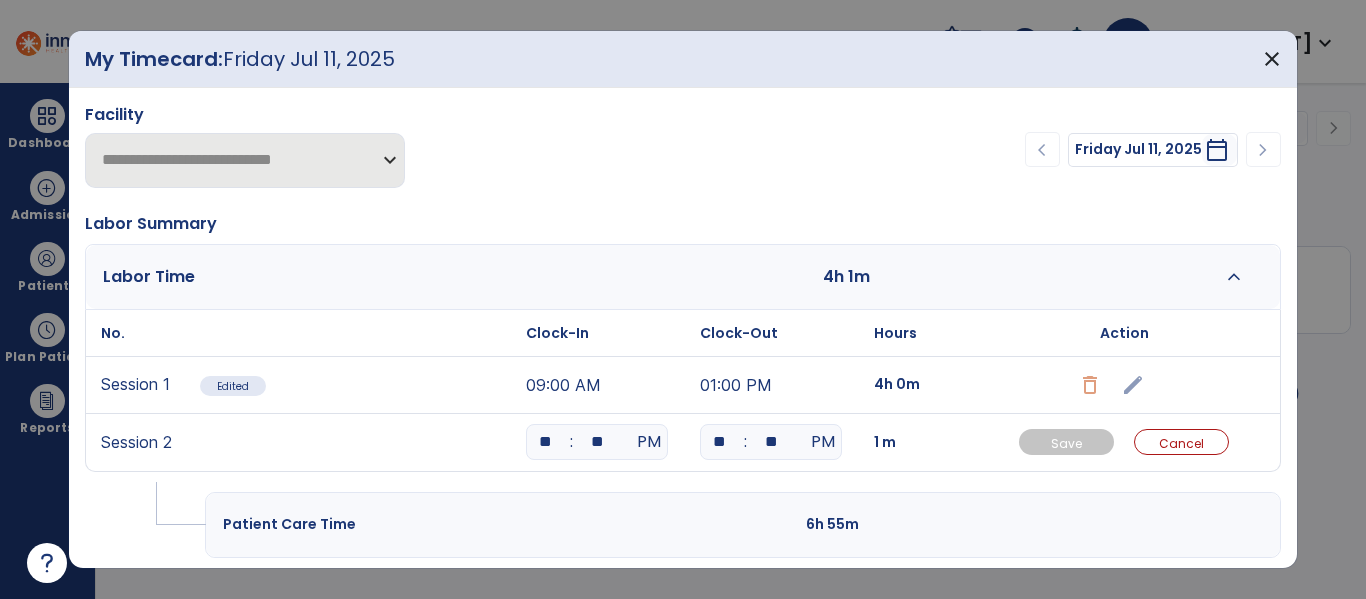 click on "**" at bounding box center [545, 442] 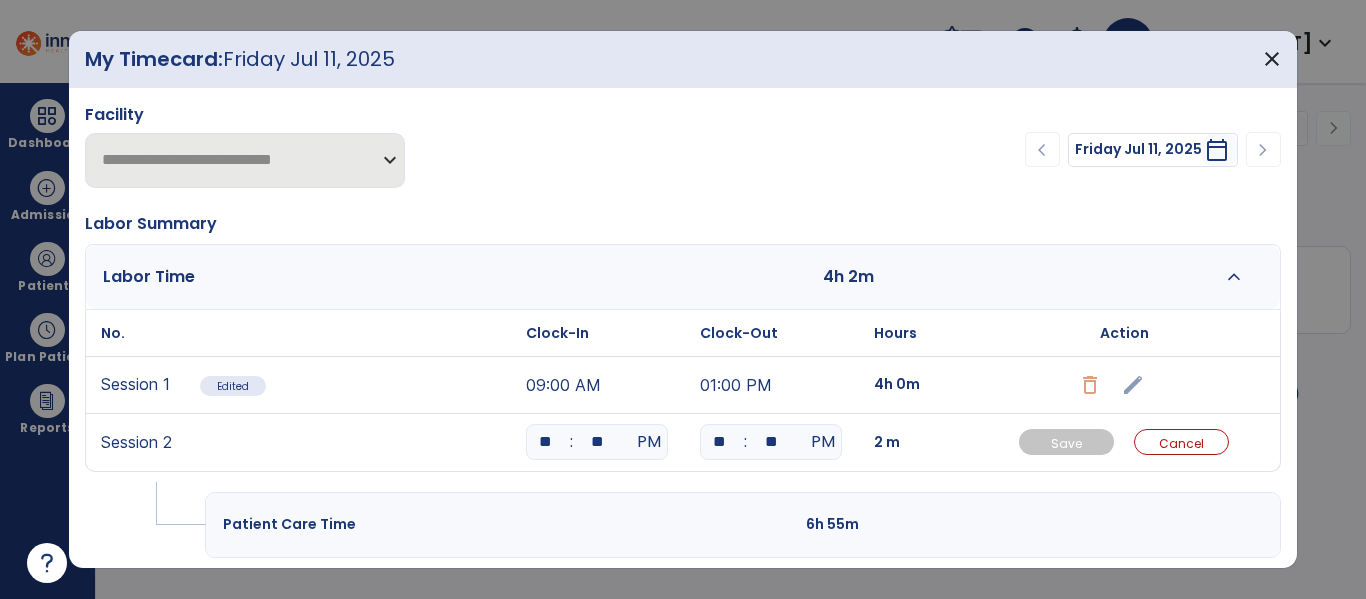 type on "**" 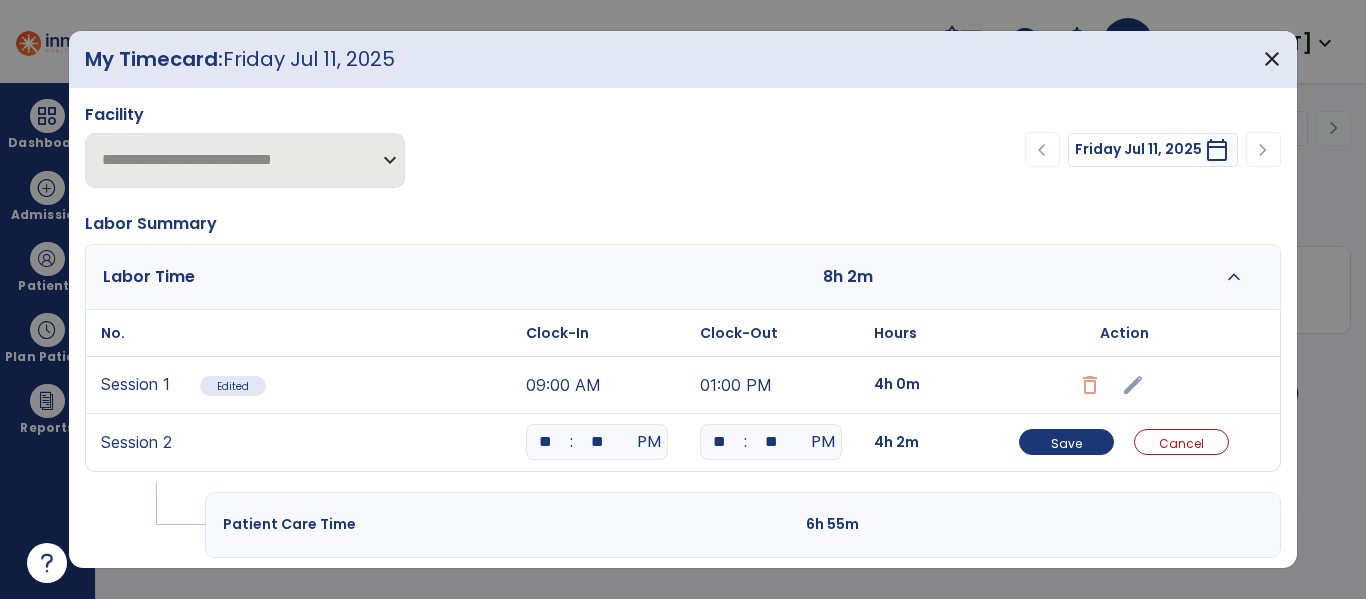 type on "*" 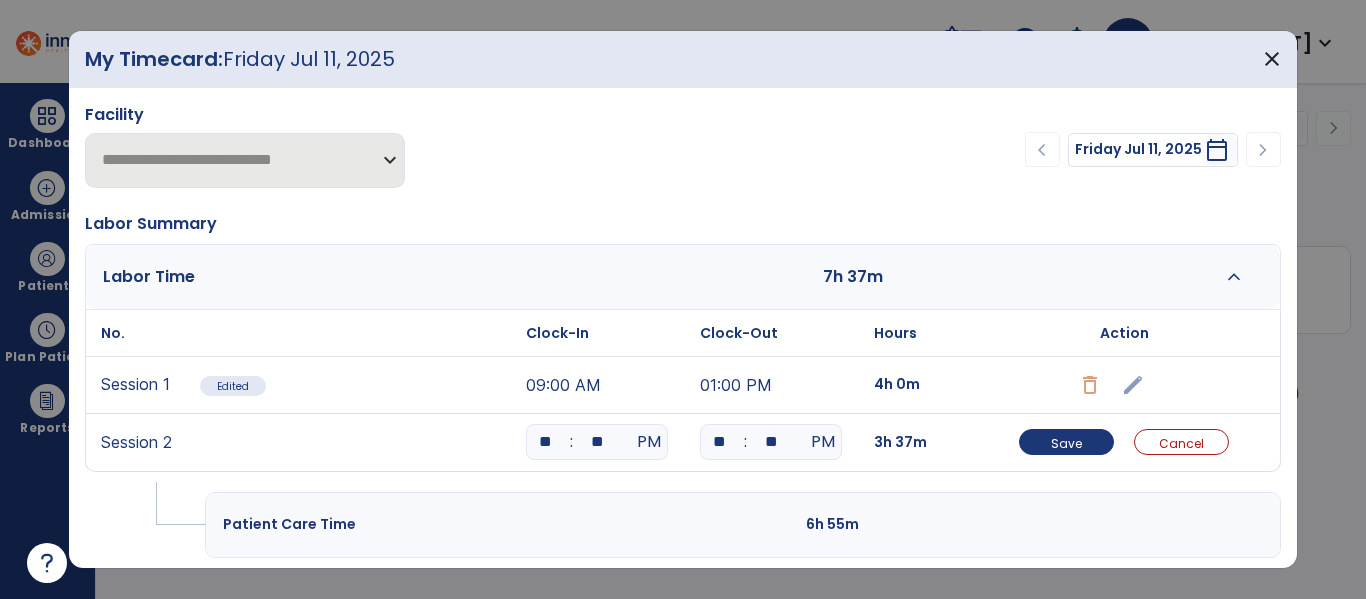 click on "**" at bounding box center (771, 442) 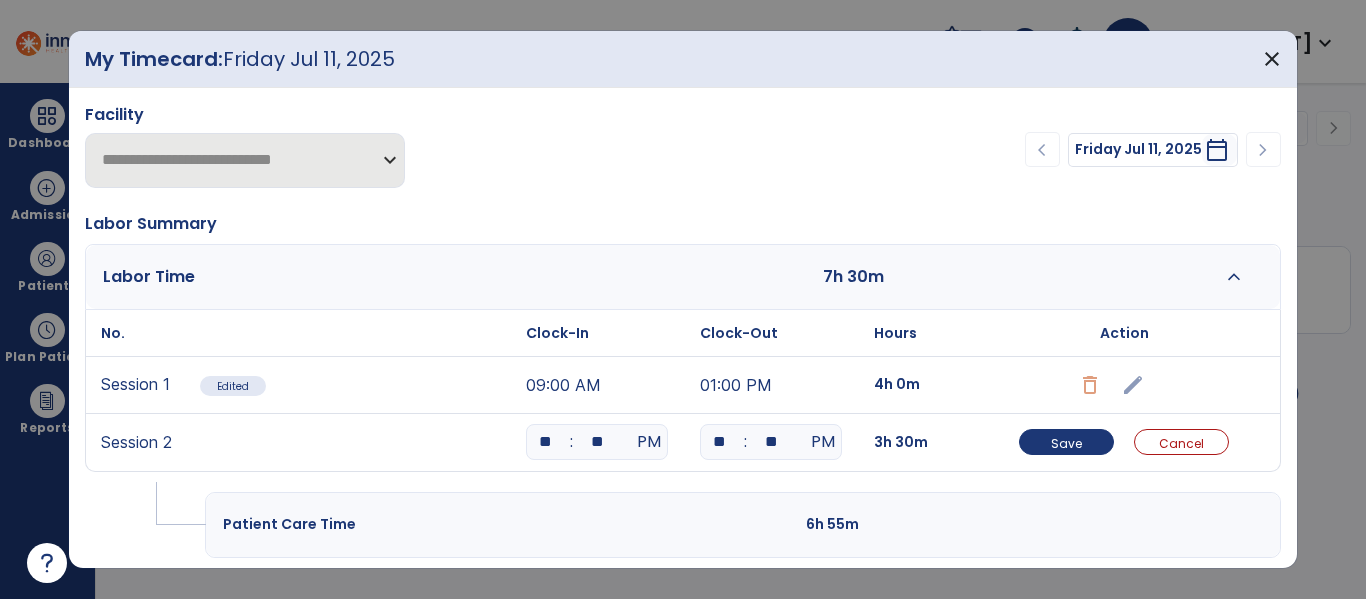 click on "6h 55m" at bounding box center [925, 524] 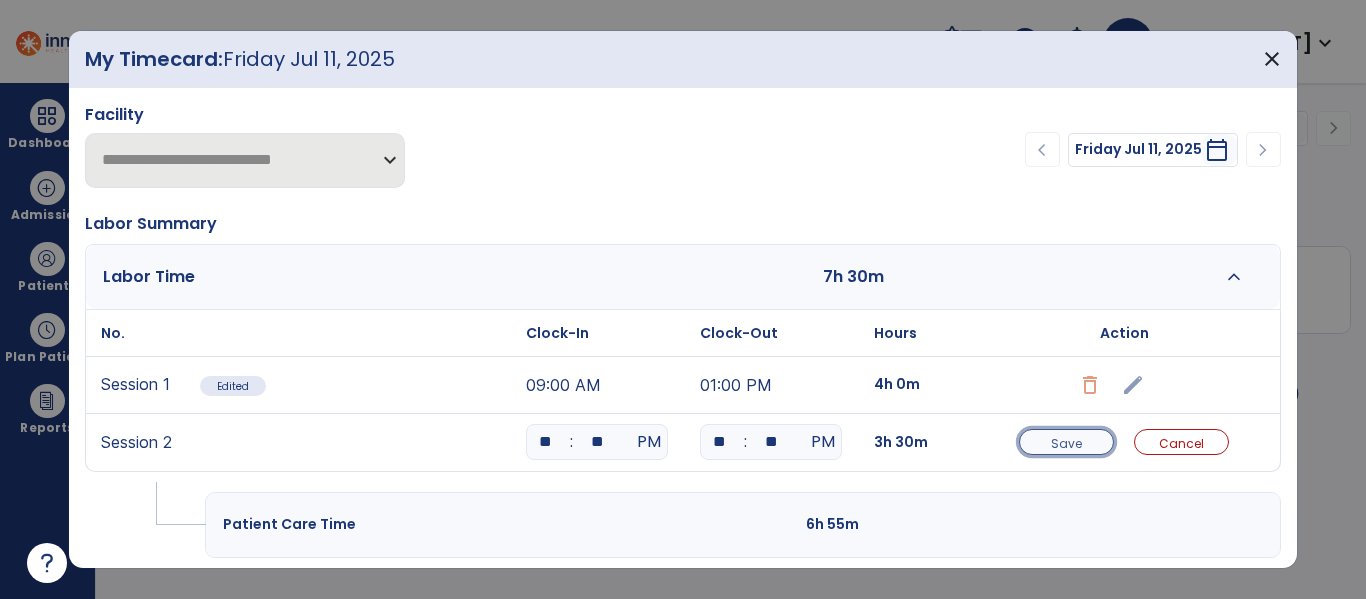 click on "Save" at bounding box center [1066, 443] 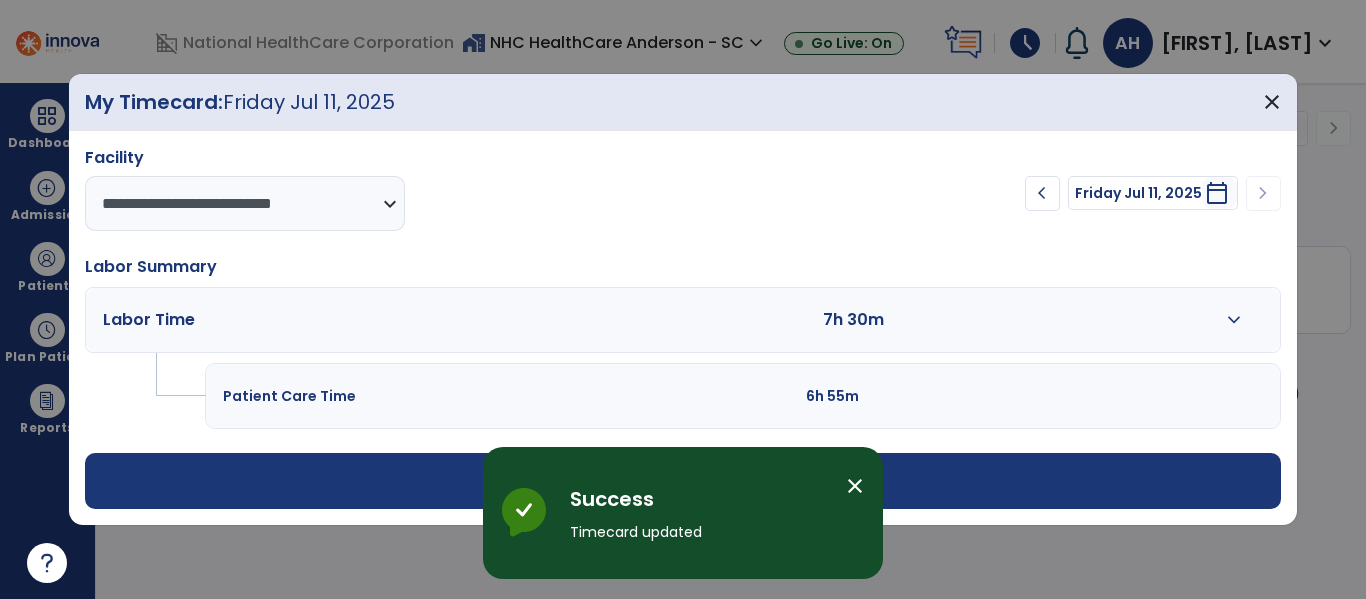 click on "close" at bounding box center [855, 486] 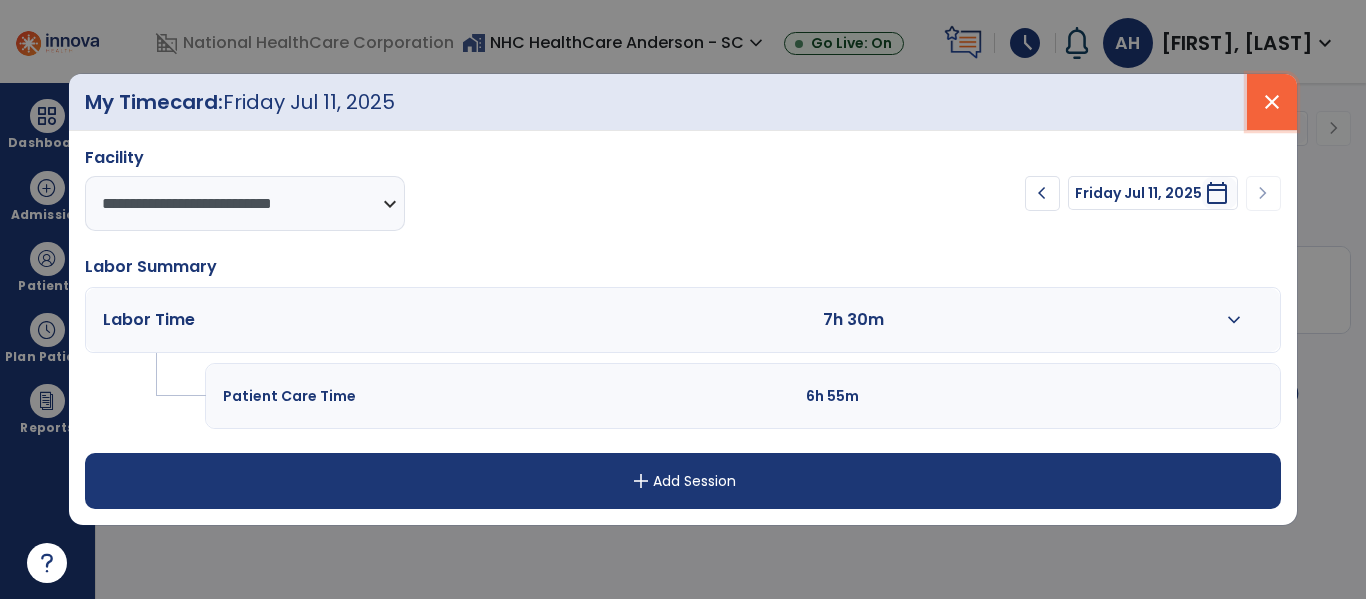 click on "close" at bounding box center (1272, 102) 